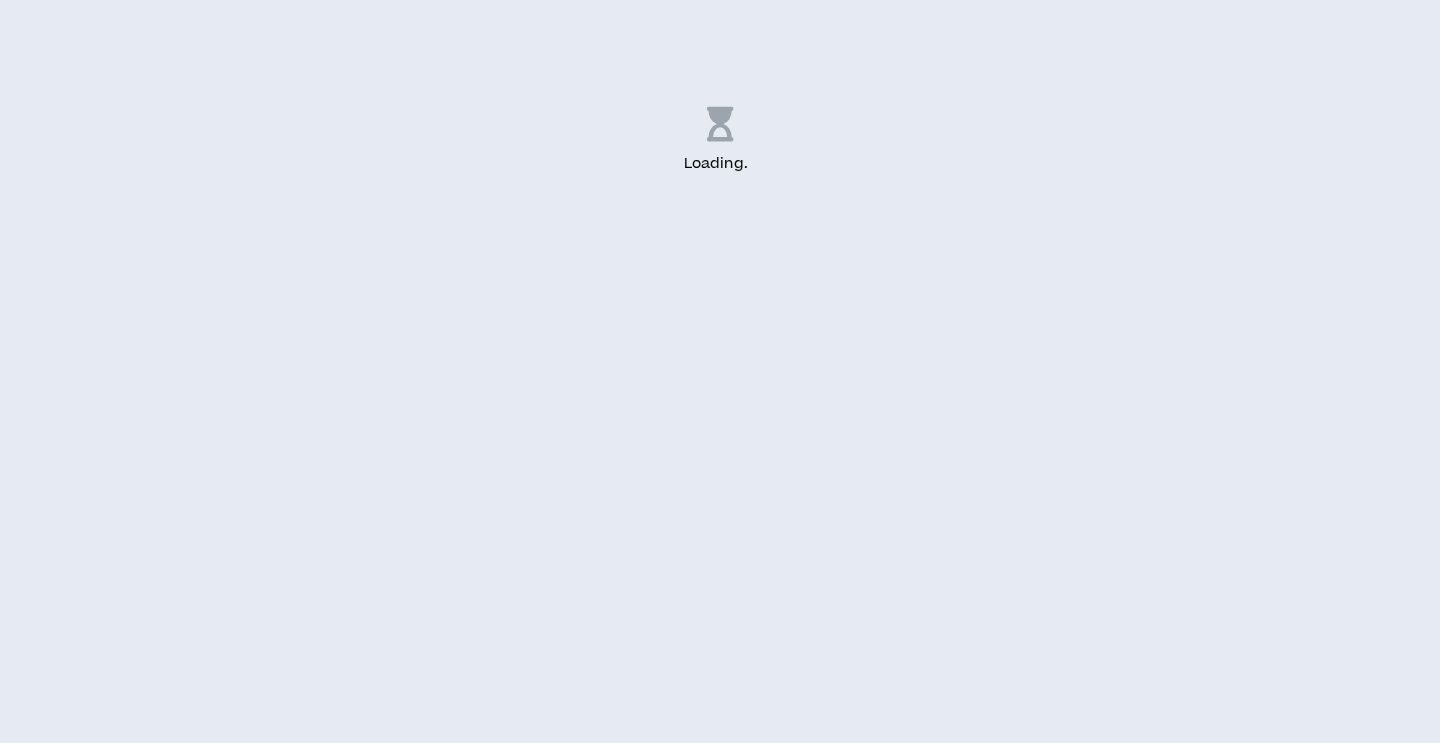 scroll, scrollTop: 0, scrollLeft: 0, axis: both 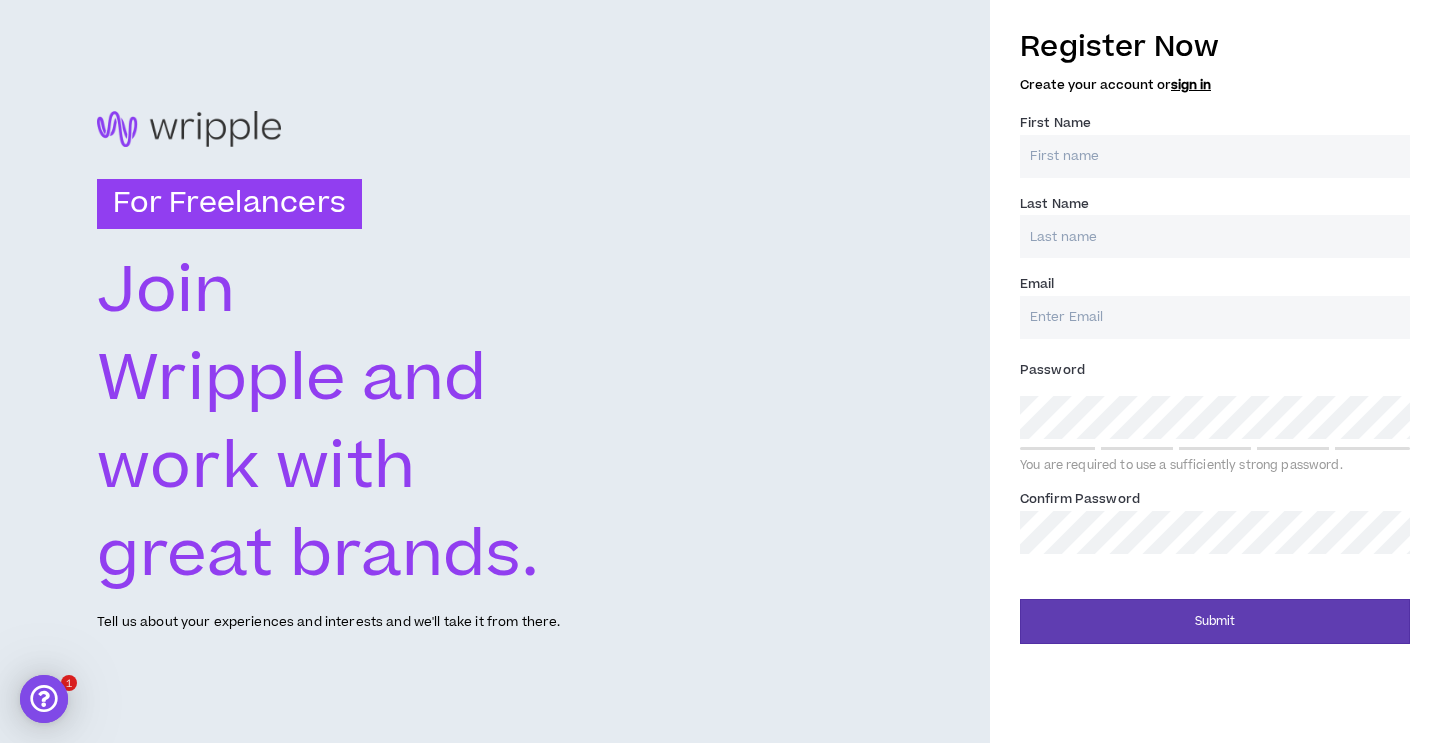 click on "First Name  *" at bounding box center (1215, 156) 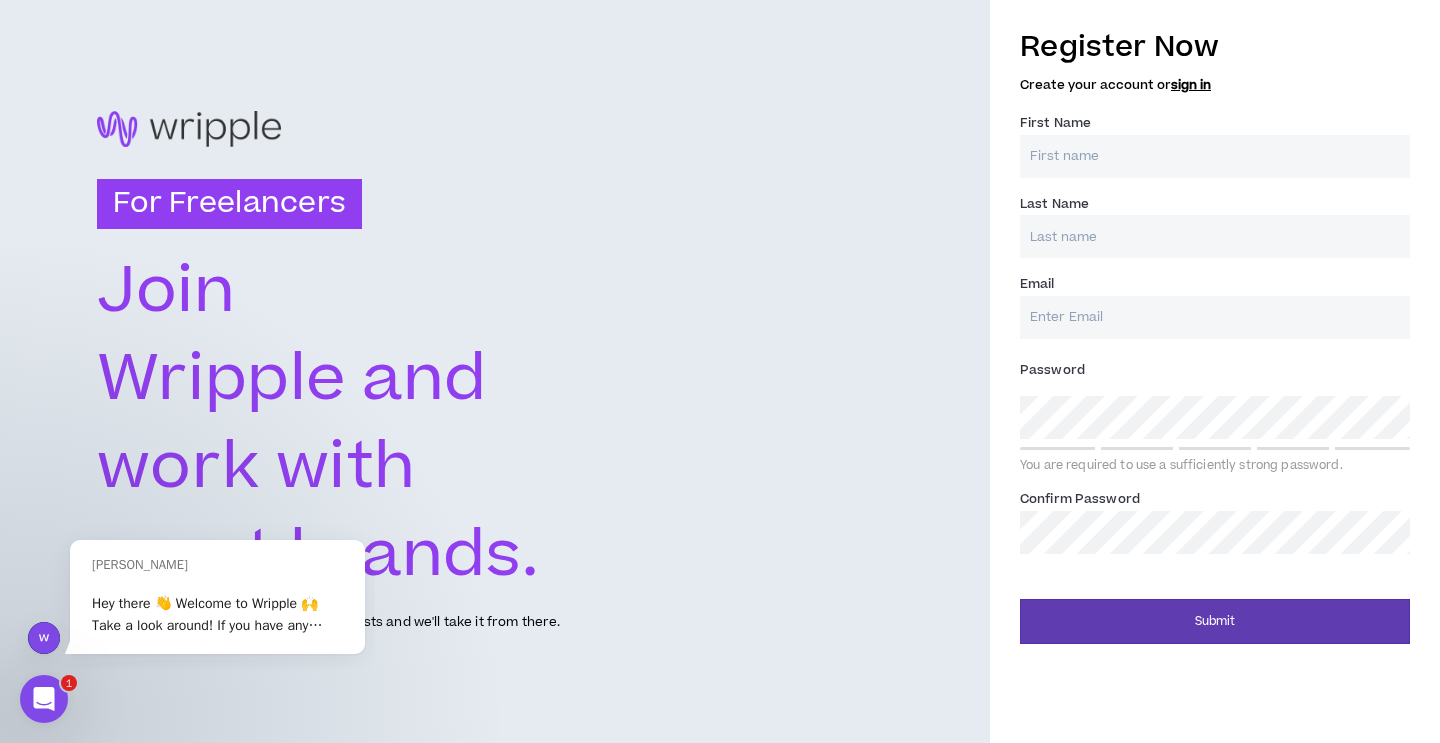 scroll, scrollTop: 0, scrollLeft: 0, axis: both 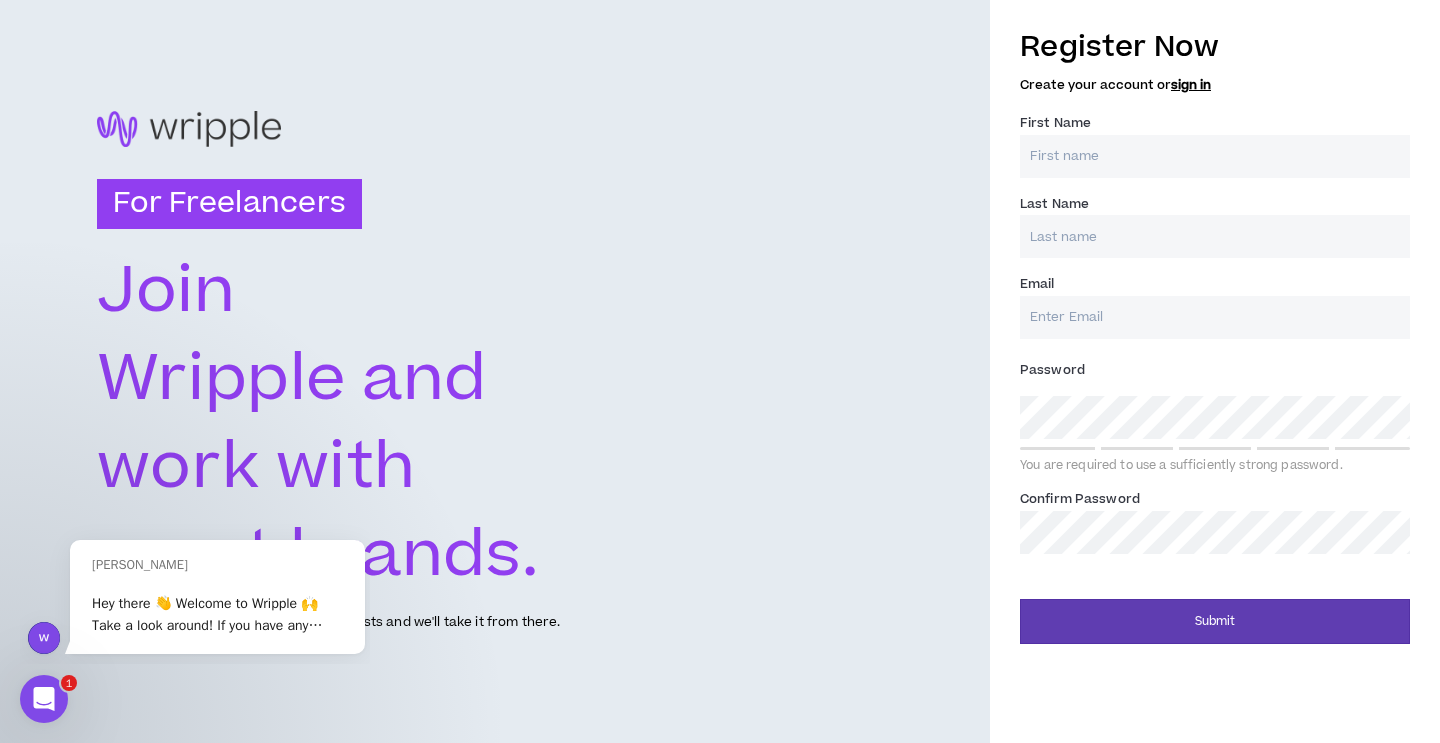 type on "[PERSON_NAME]" 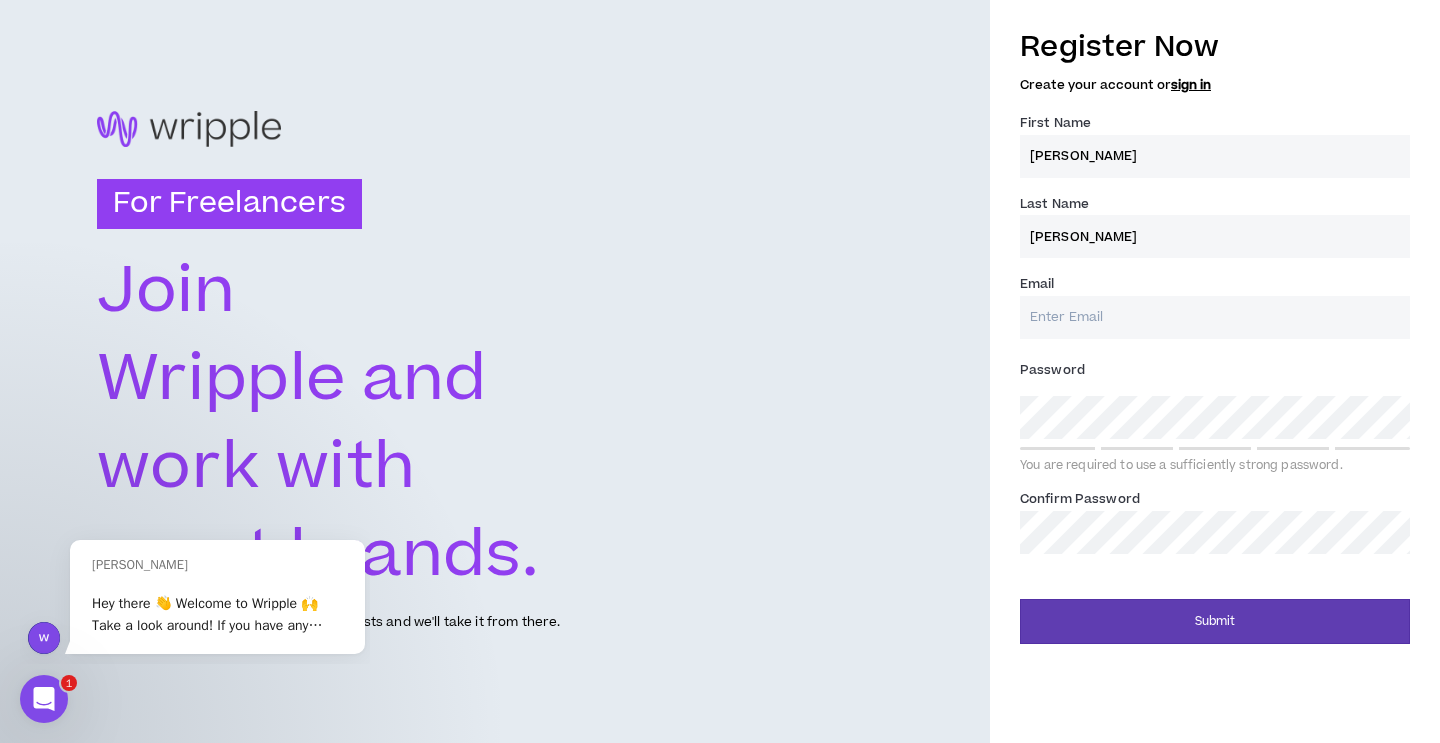 type on "[PERSON_NAME]" 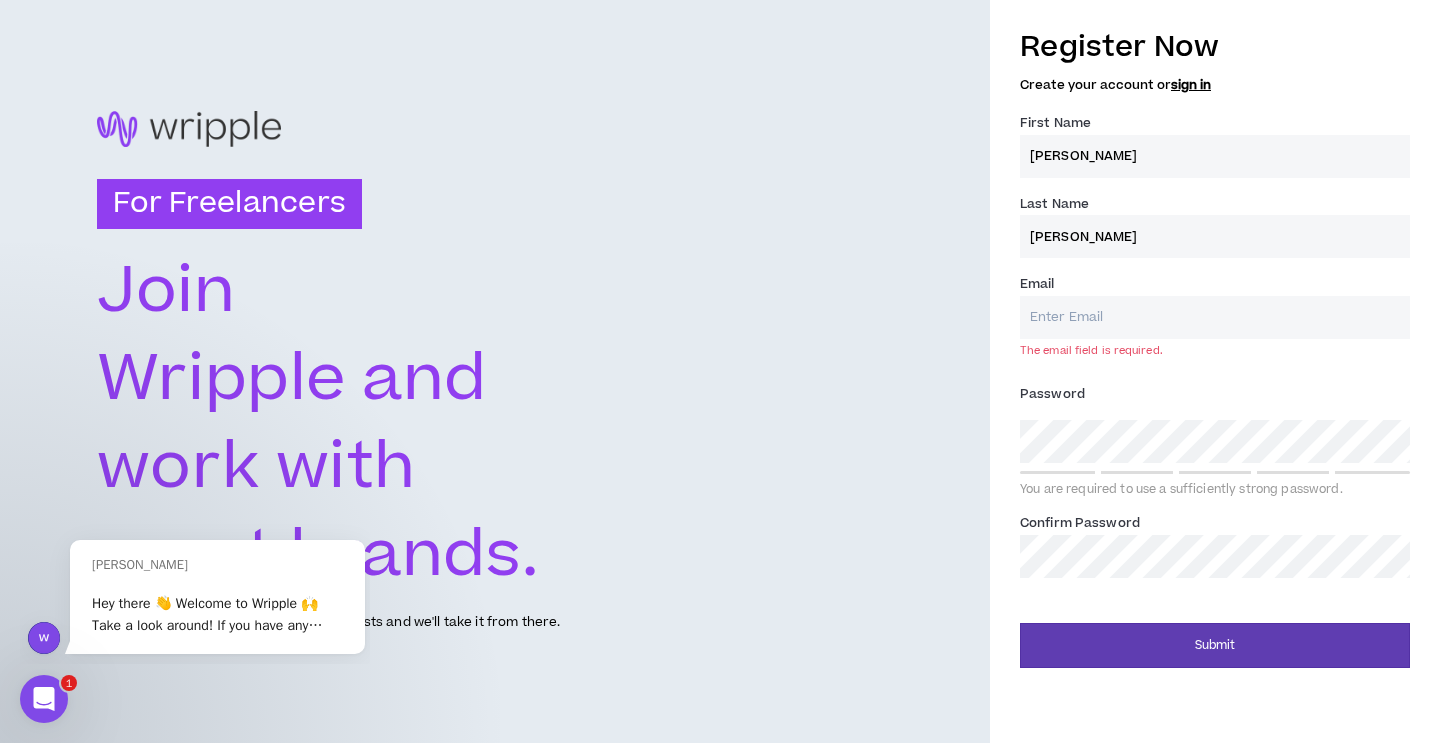 click on "First Name  * [PERSON_NAME]" at bounding box center (1215, 144) 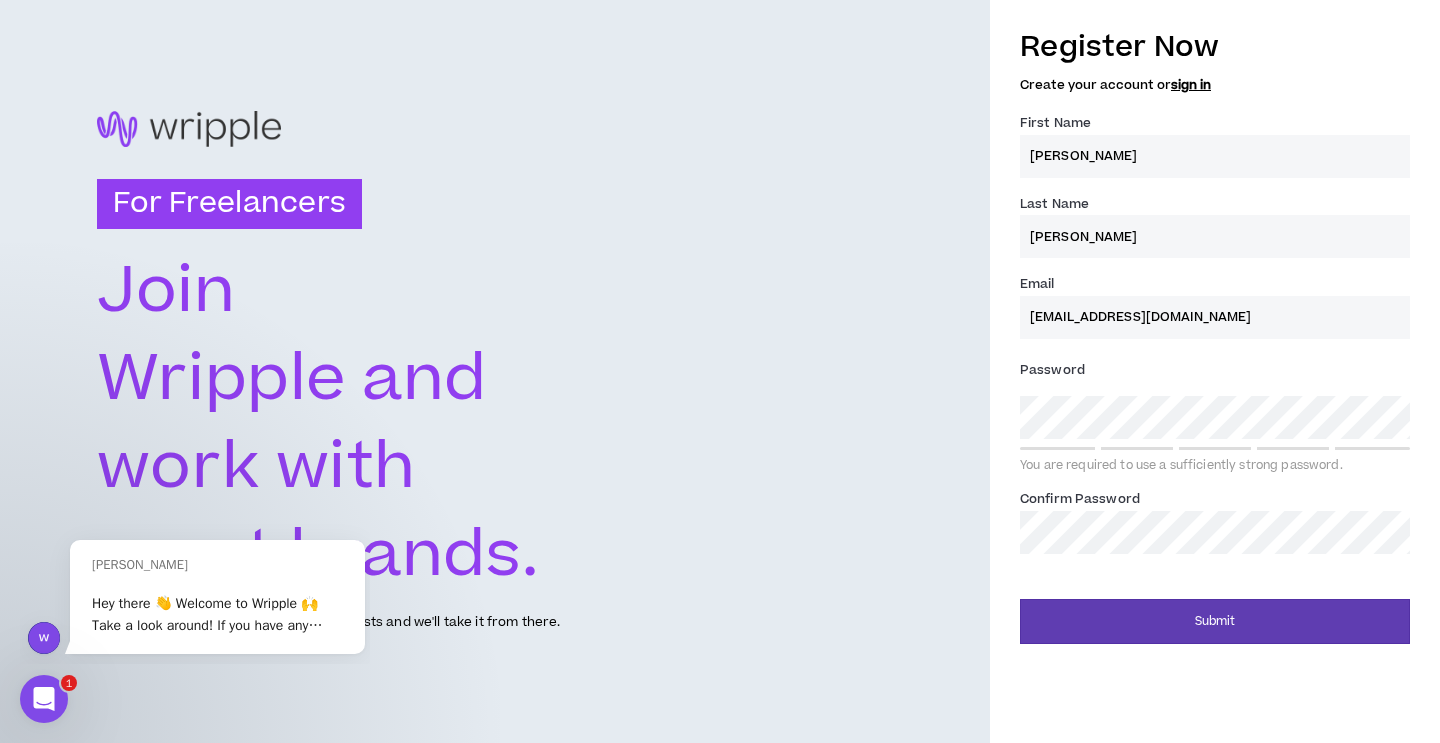 type on "[EMAIL_ADDRESS][DOMAIN_NAME]" 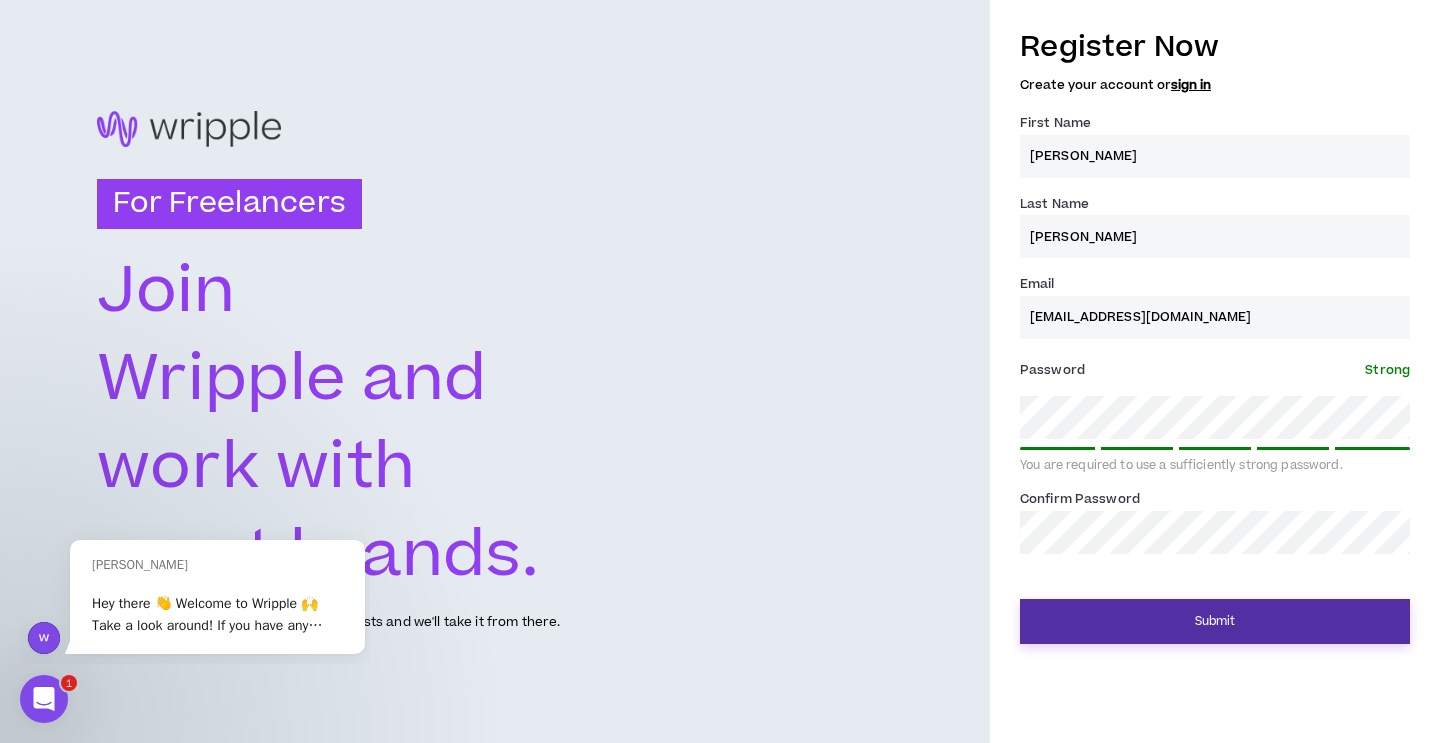 click on "Submit" at bounding box center (1215, 621) 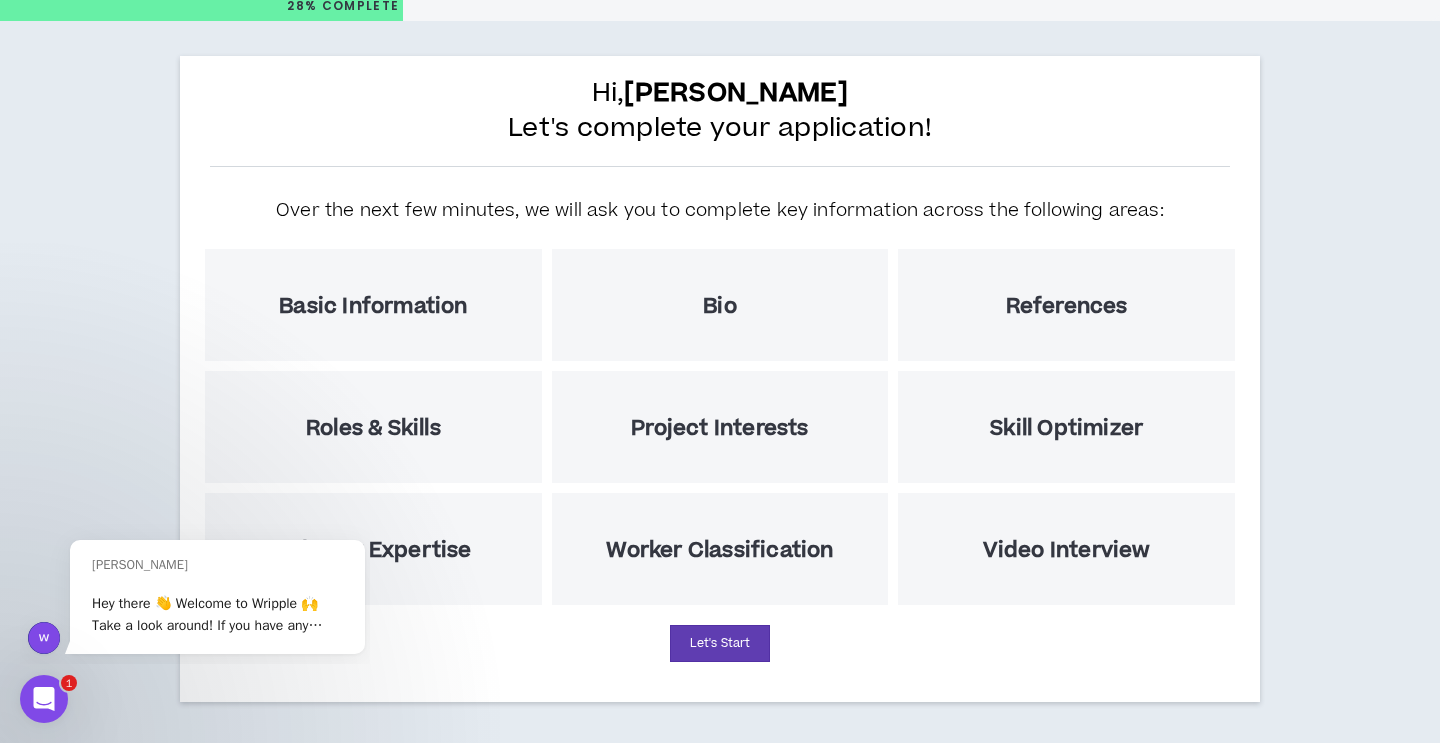 scroll, scrollTop: 73, scrollLeft: 0, axis: vertical 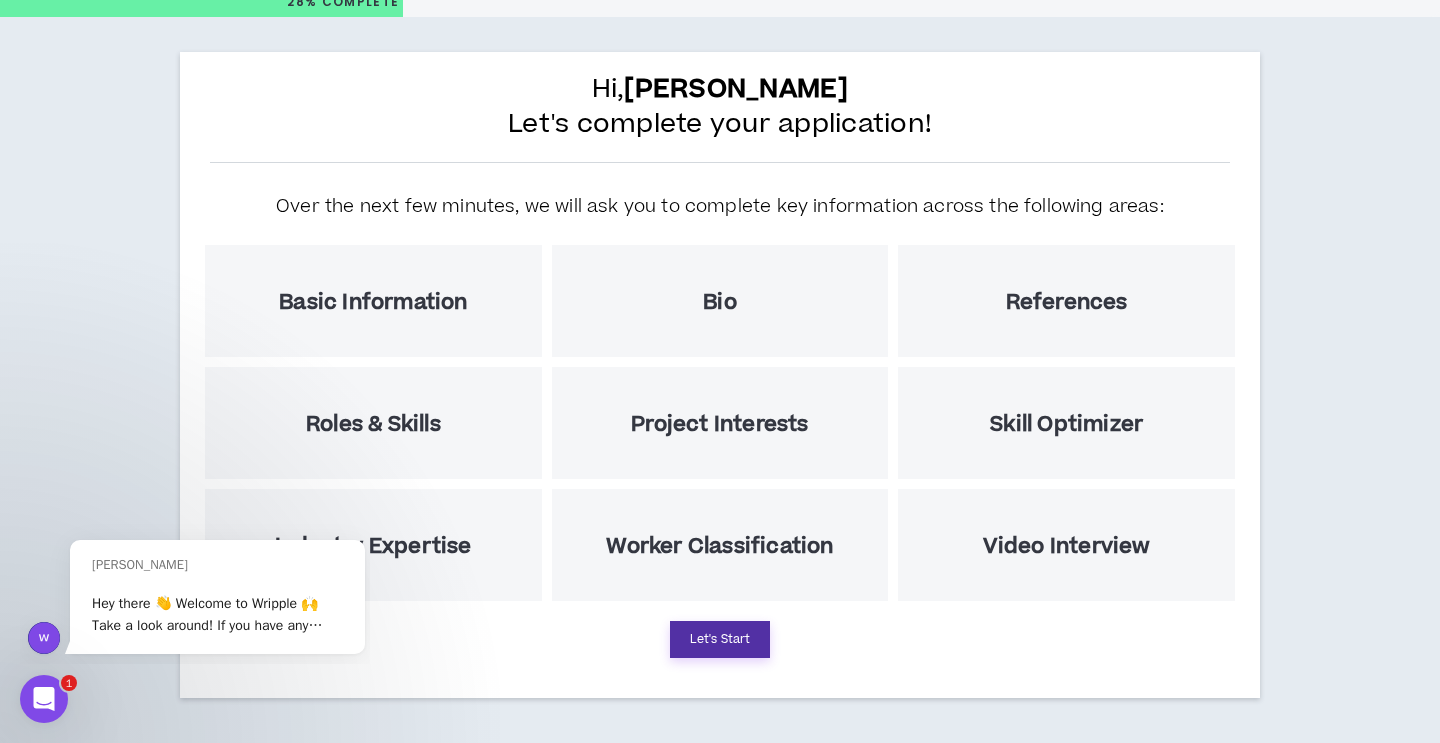 click on "Let's Start" at bounding box center (720, 639) 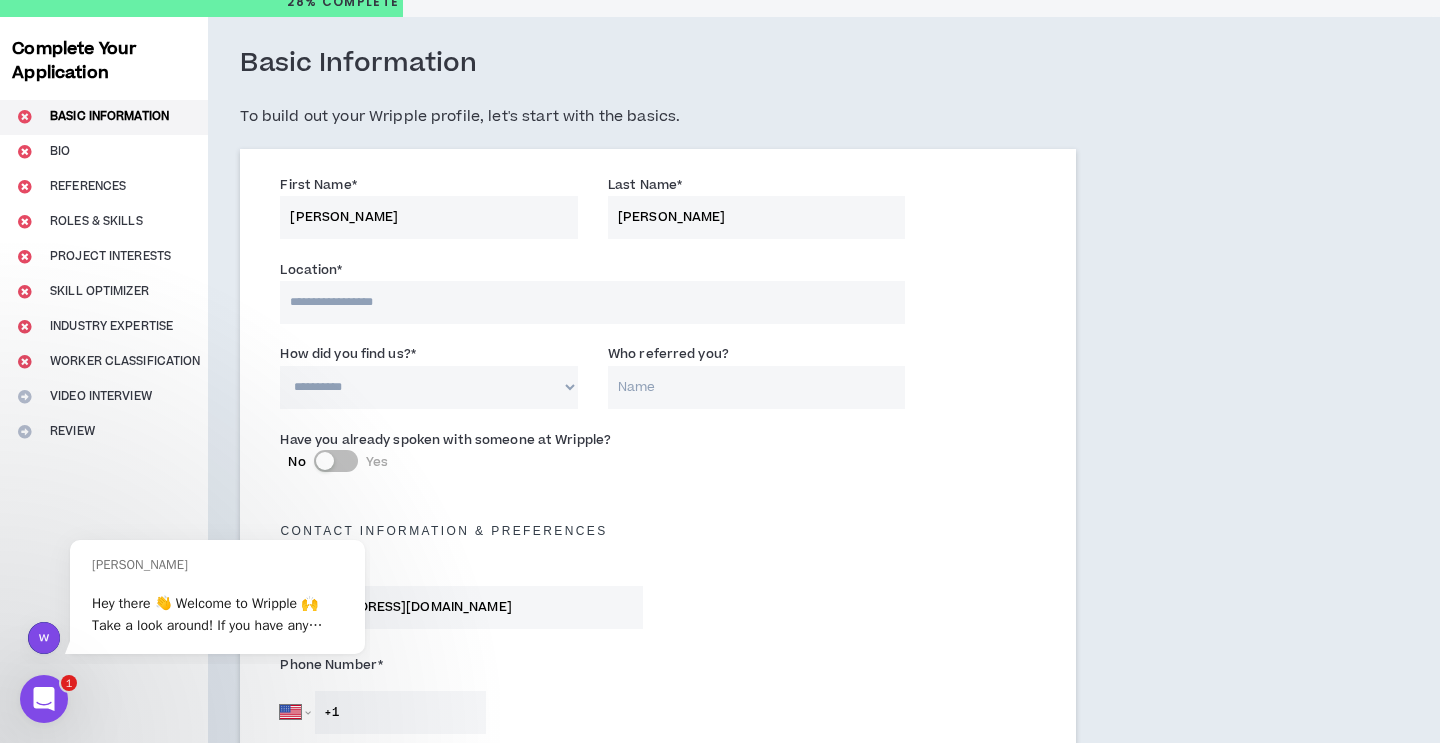 scroll, scrollTop: 0, scrollLeft: 0, axis: both 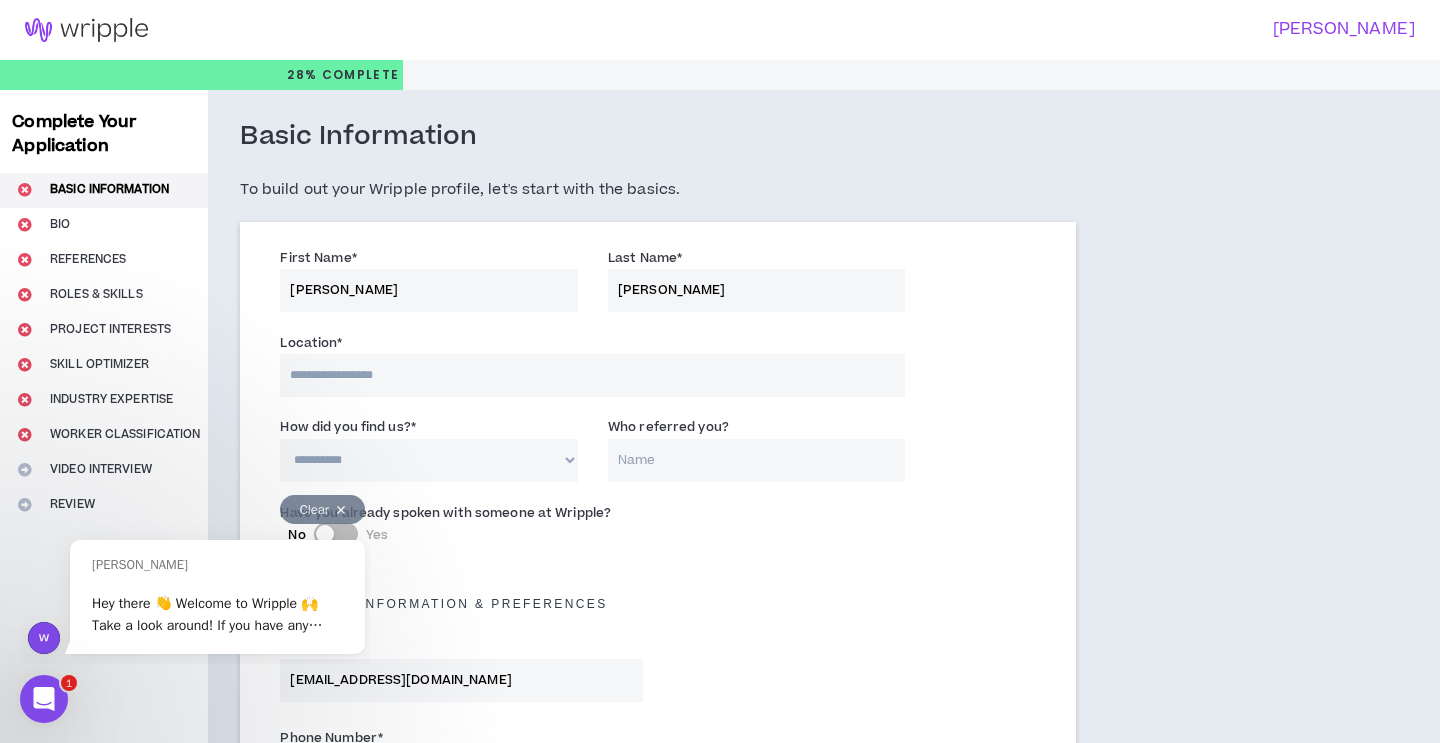 click on "Clear" at bounding box center (195, 504) 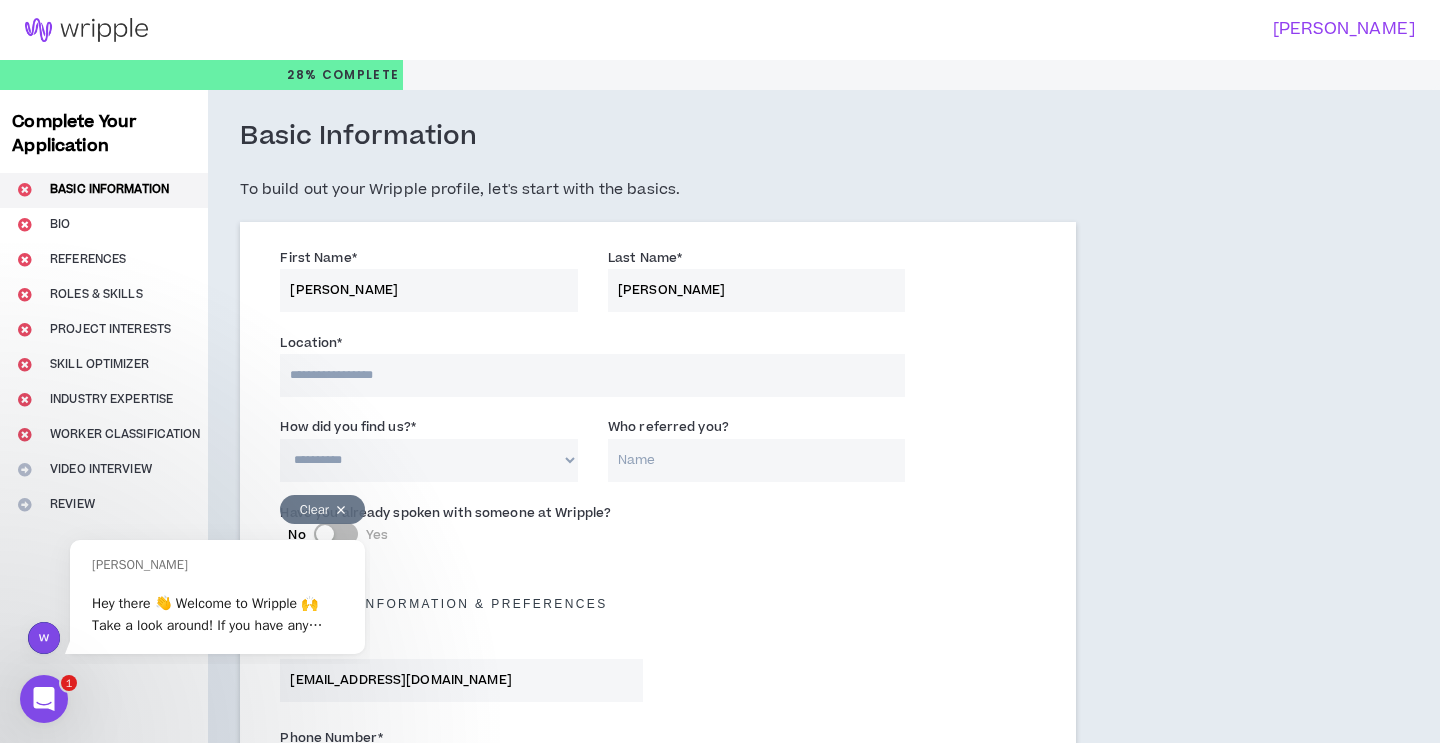 click on "Clear" at bounding box center [322, 509] 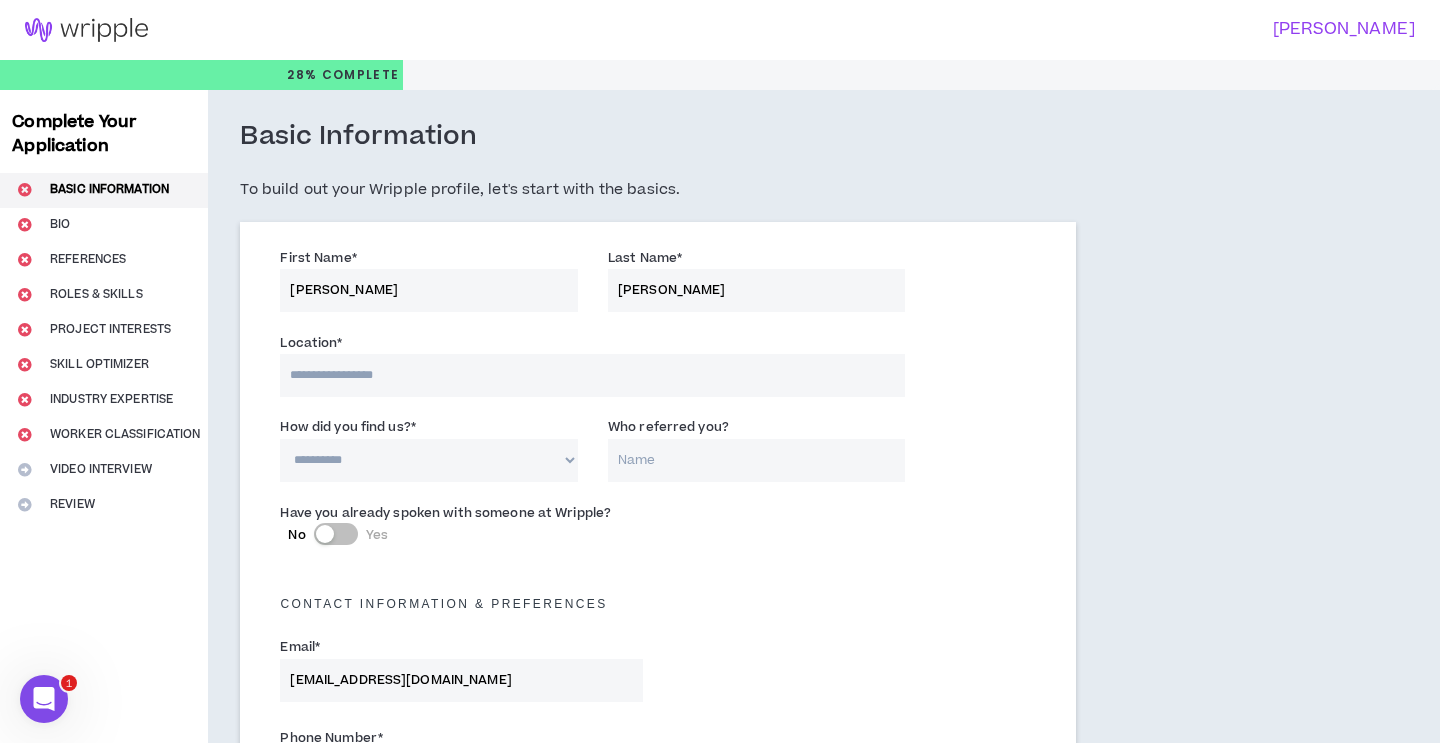 click at bounding box center (592, 375) 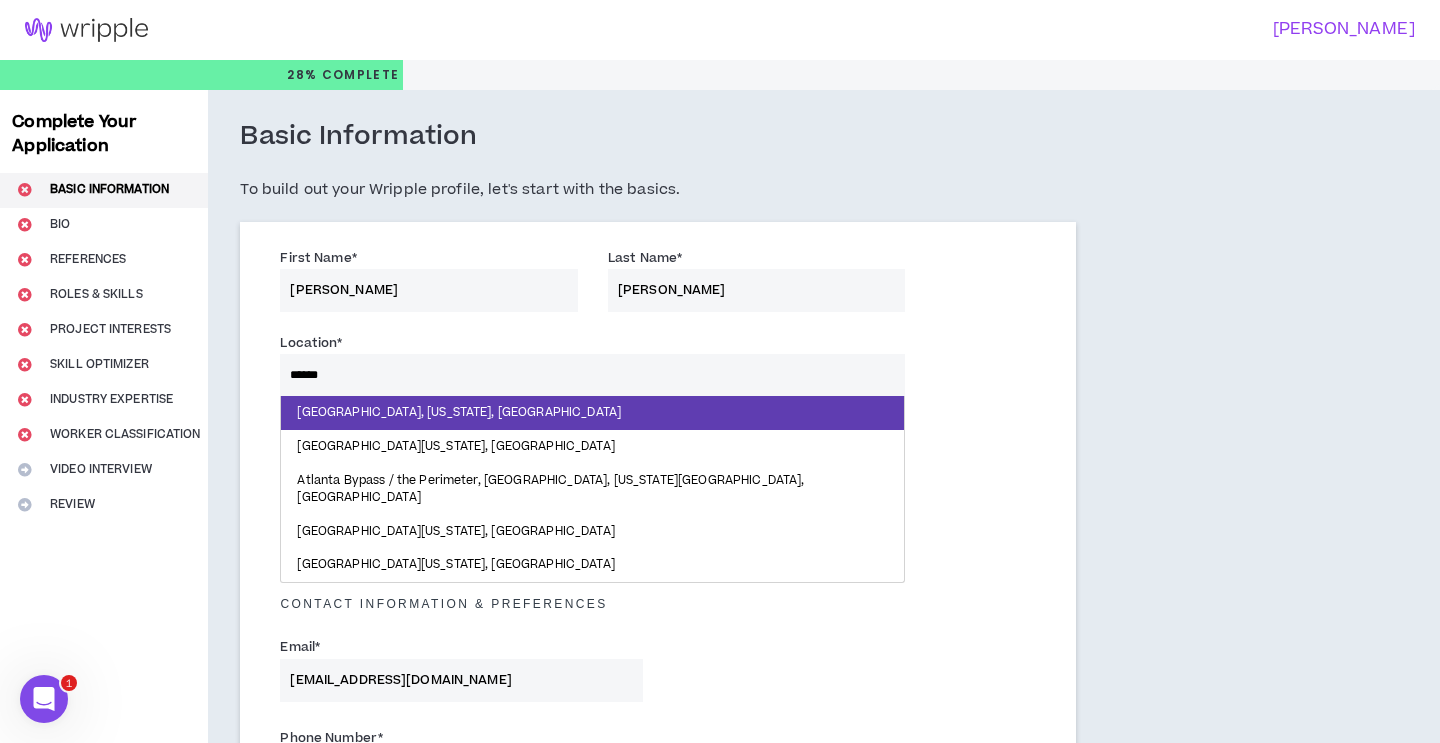 type on "*******" 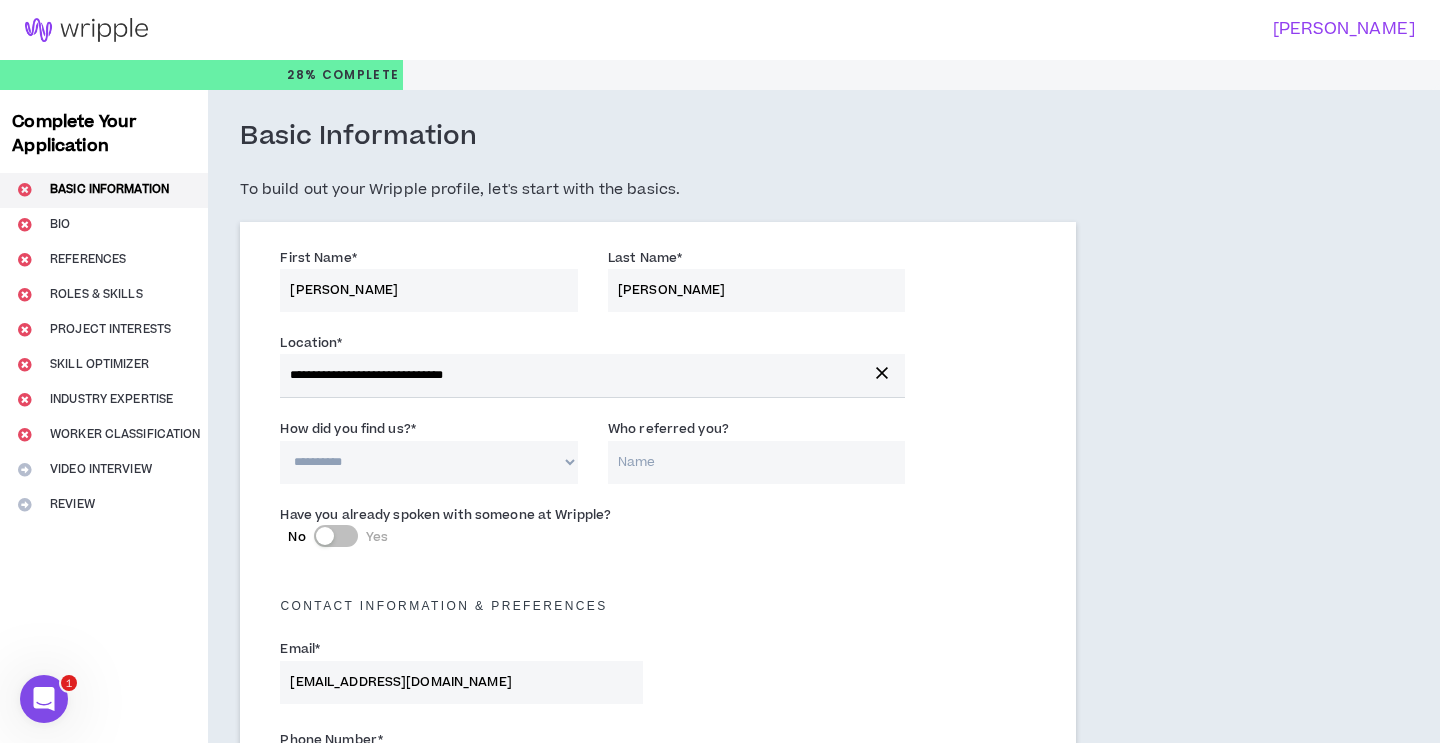 scroll, scrollTop: 53, scrollLeft: 0, axis: vertical 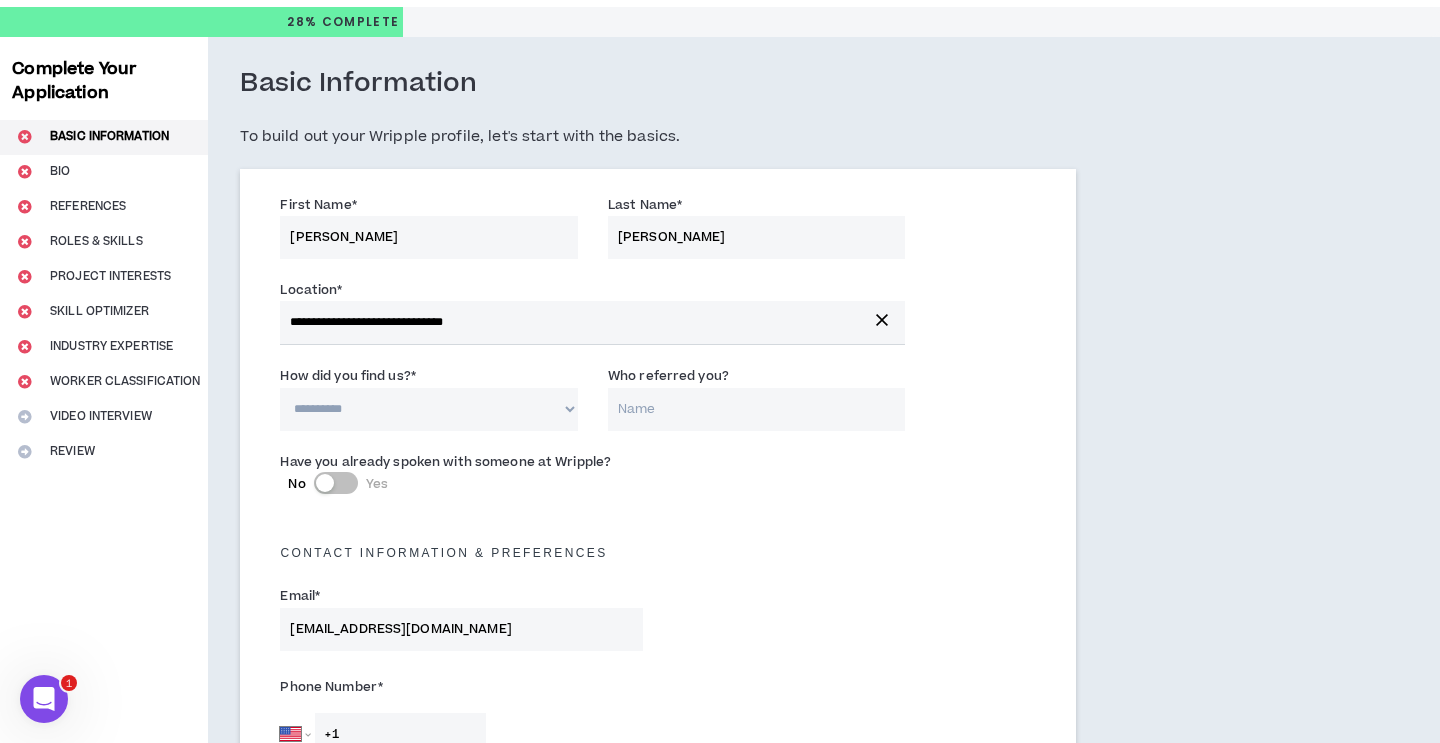click on "**********" at bounding box center [429, 409] 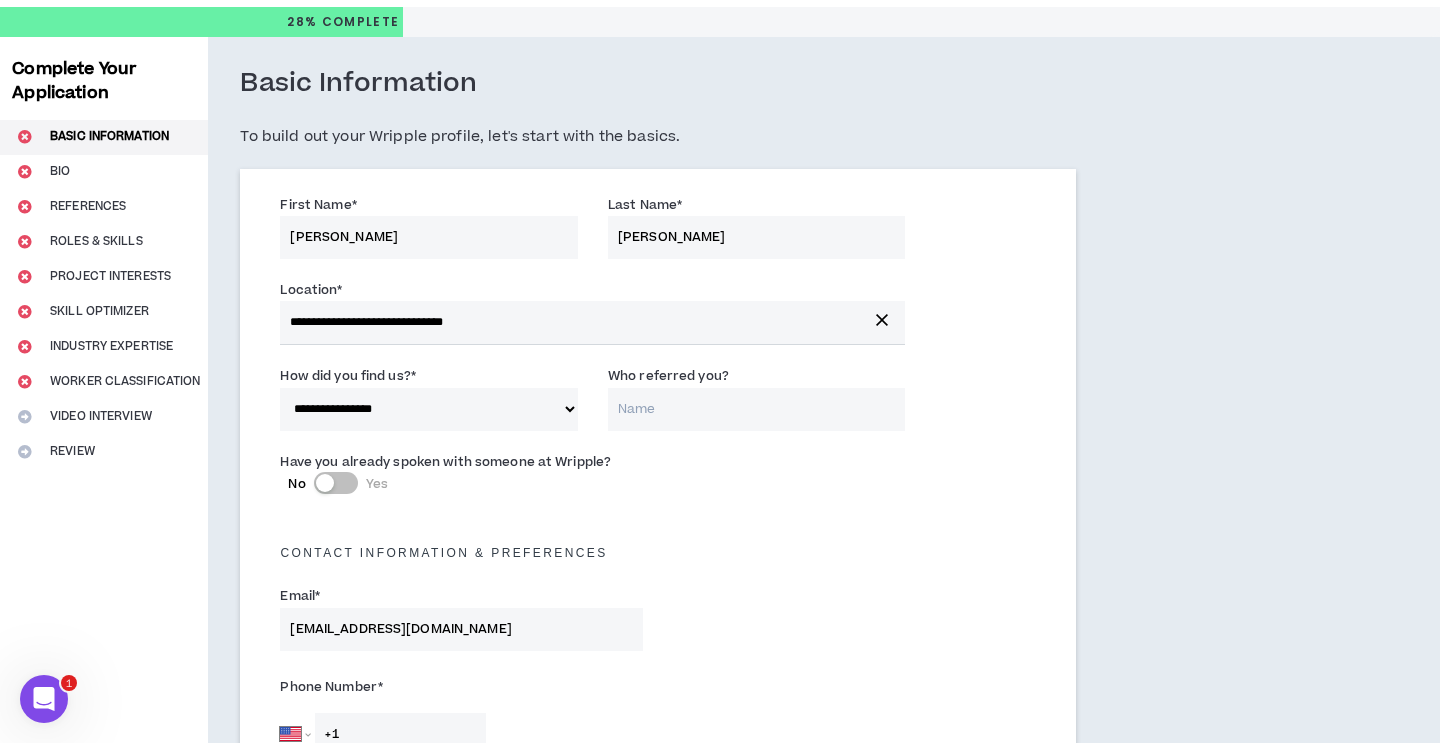 click on "Who referred you?" at bounding box center (757, 409) 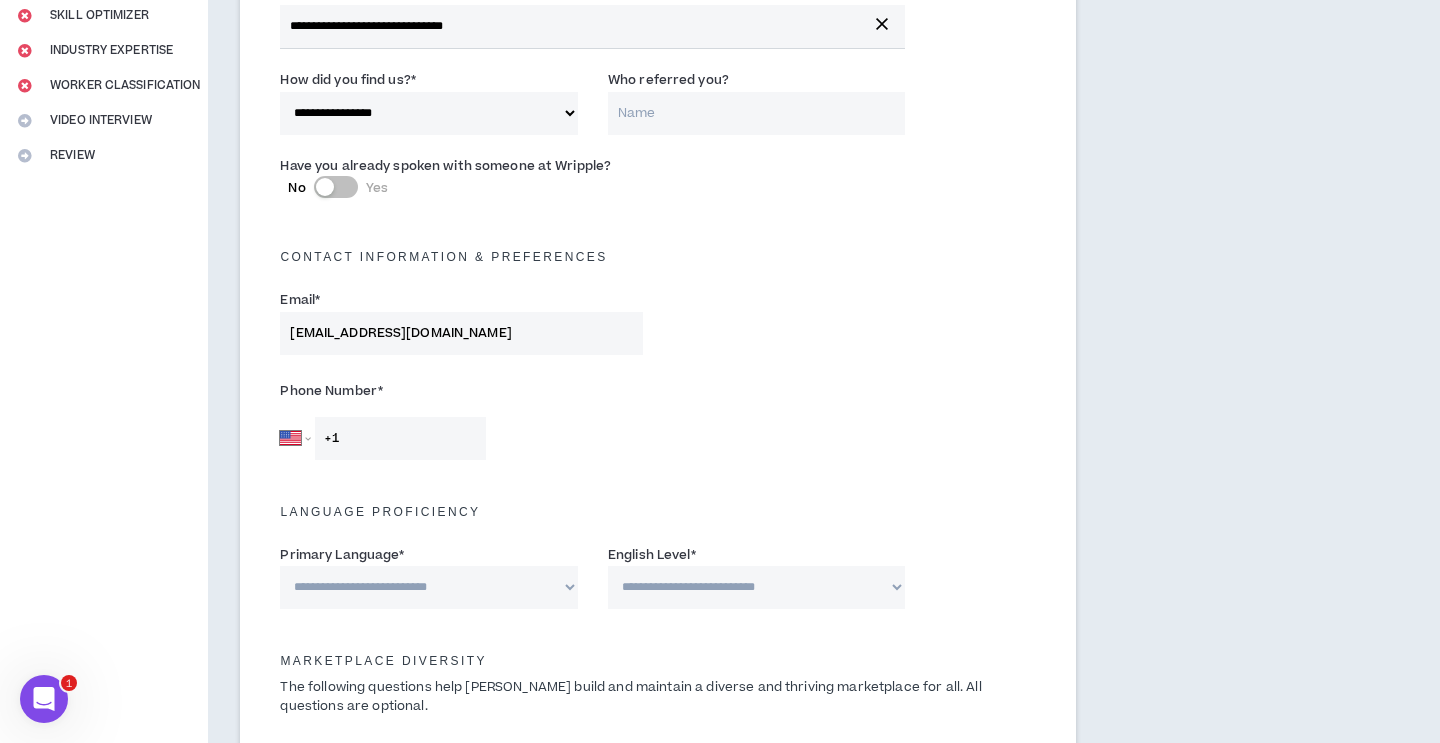 scroll, scrollTop: 364, scrollLeft: 0, axis: vertical 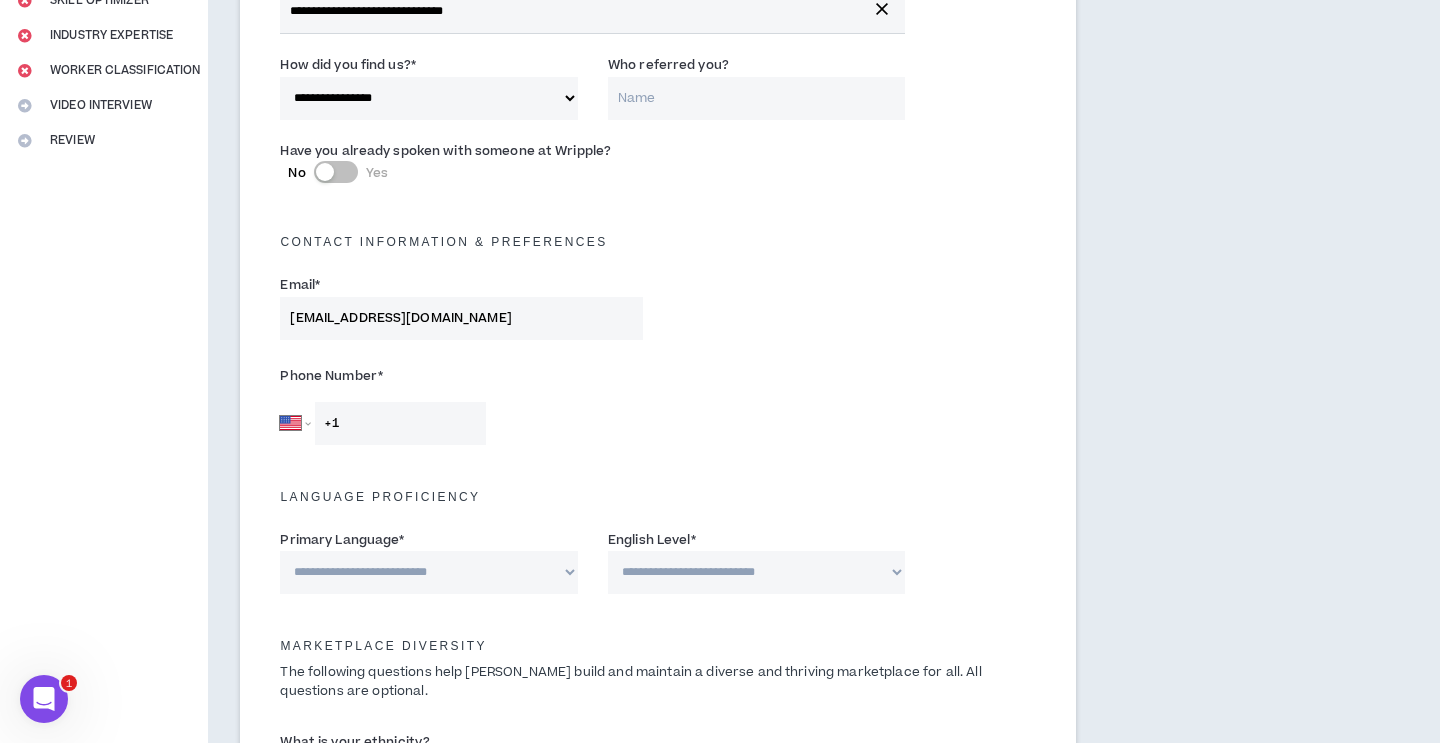 click on "+1" at bounding box center (400, 423) 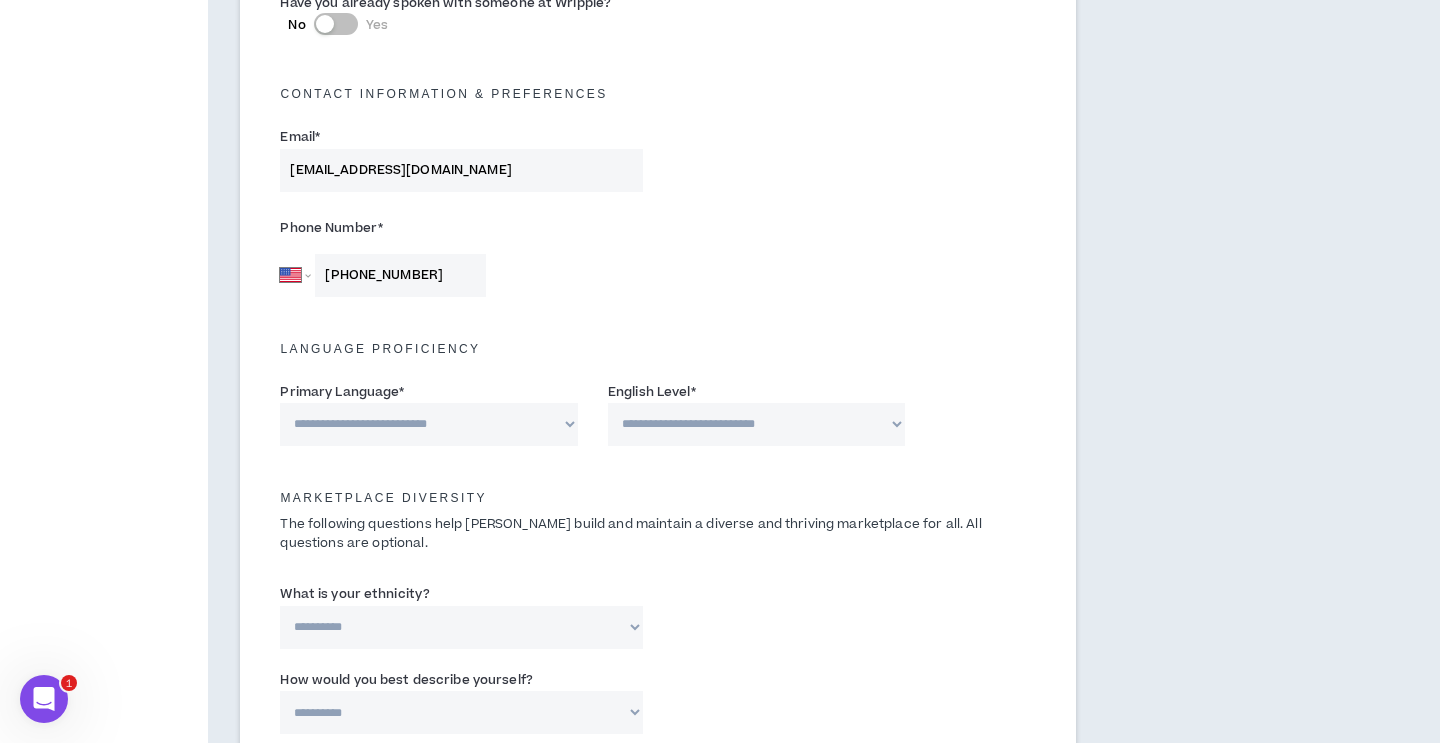 scroll, scrollTop: 515, scrollLeft: 0, axis: vertical 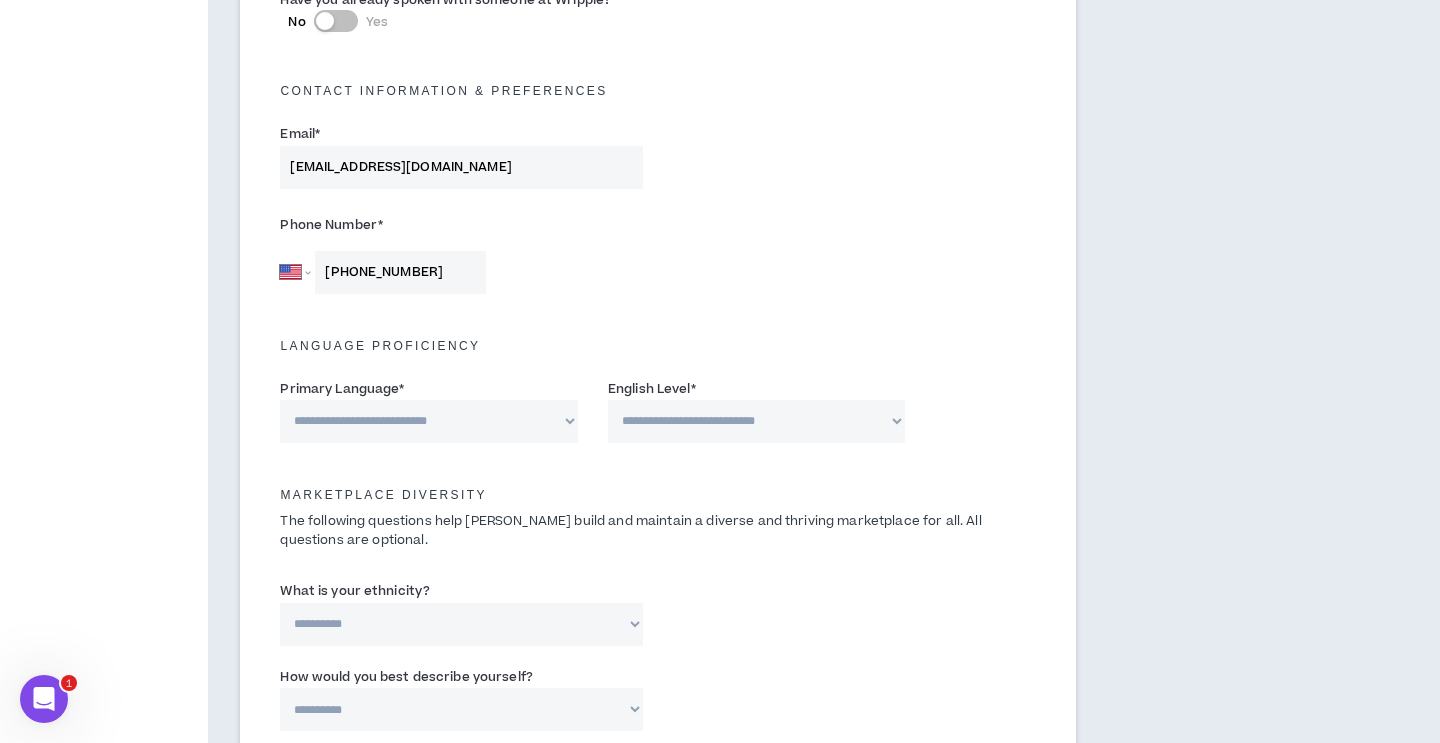 type on "[PHONE_NUMBER]" 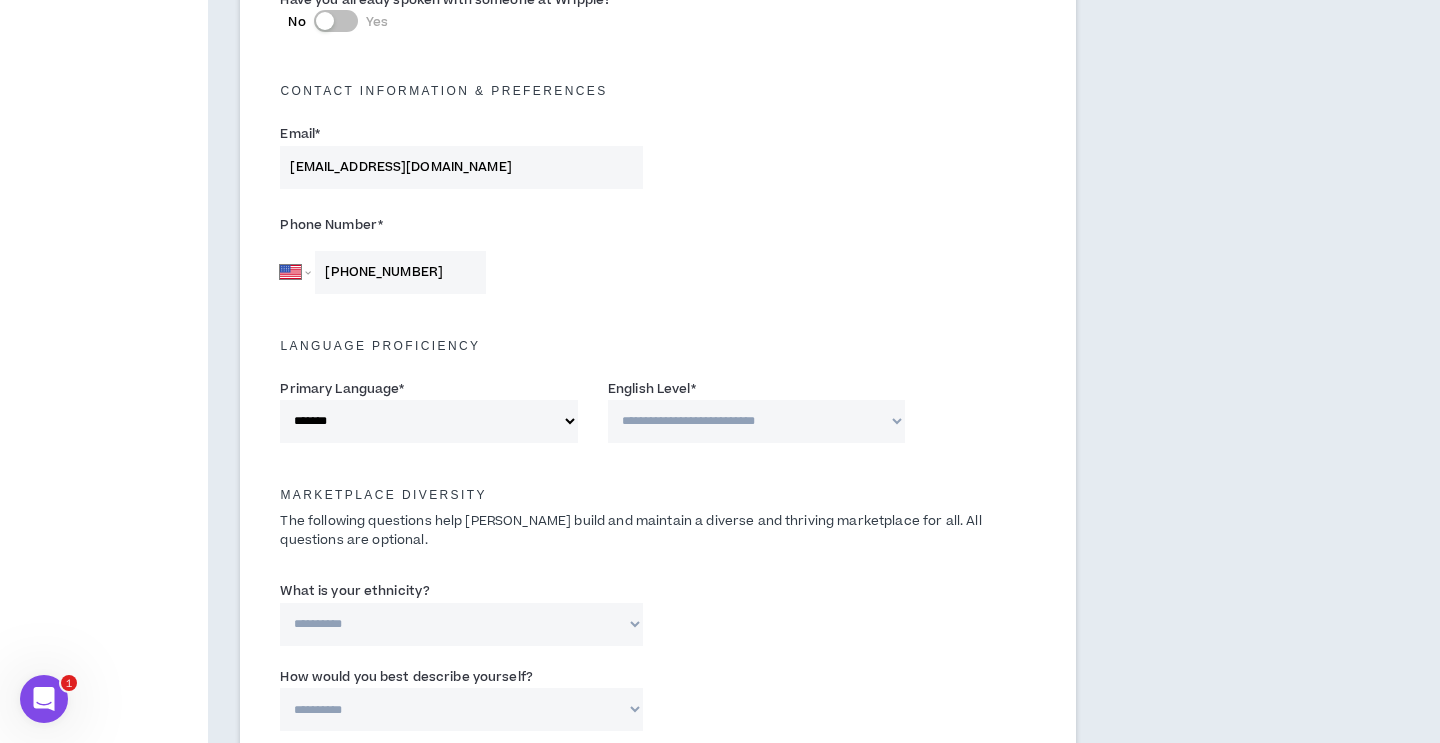 click on "**********" at bounding box center [757, 421] 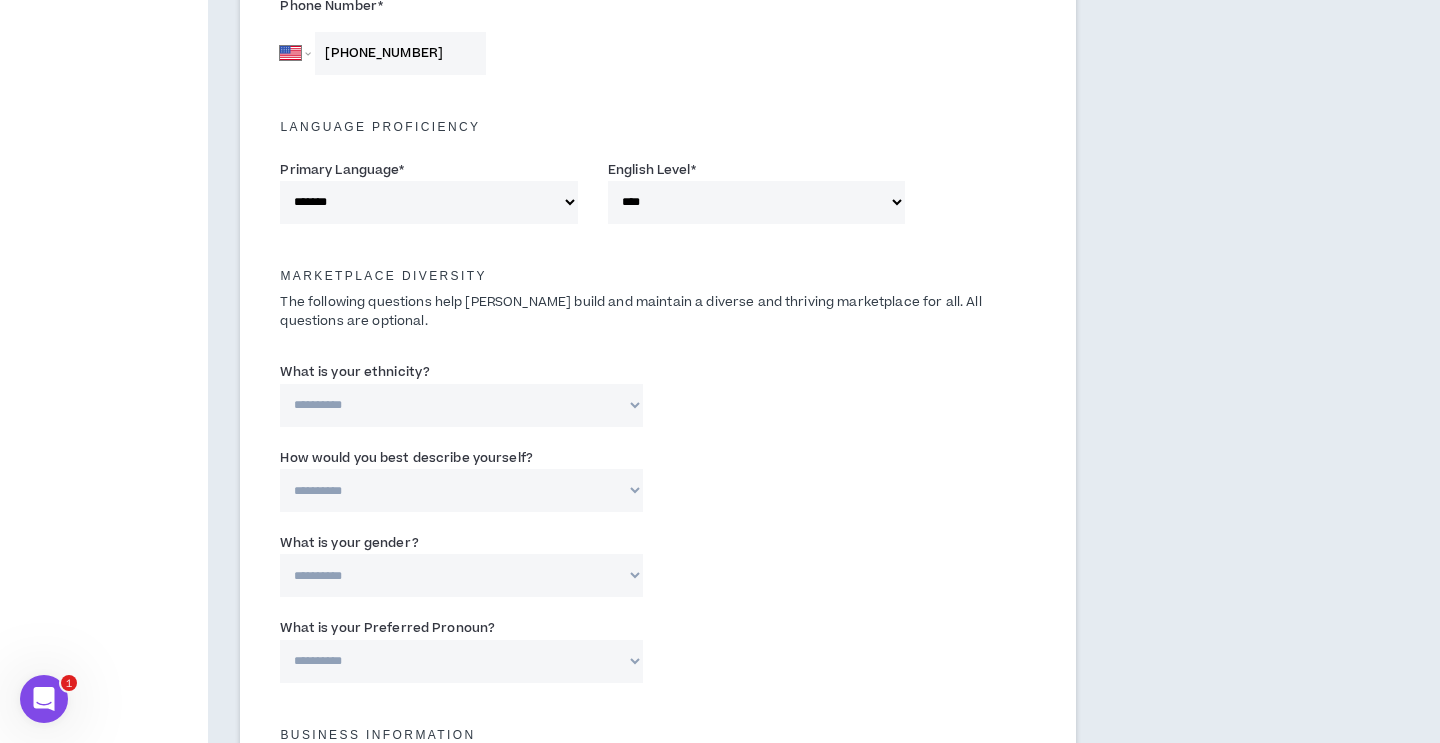scroll, scrollTop: 769, scrollLeft: 0, axis: vertical 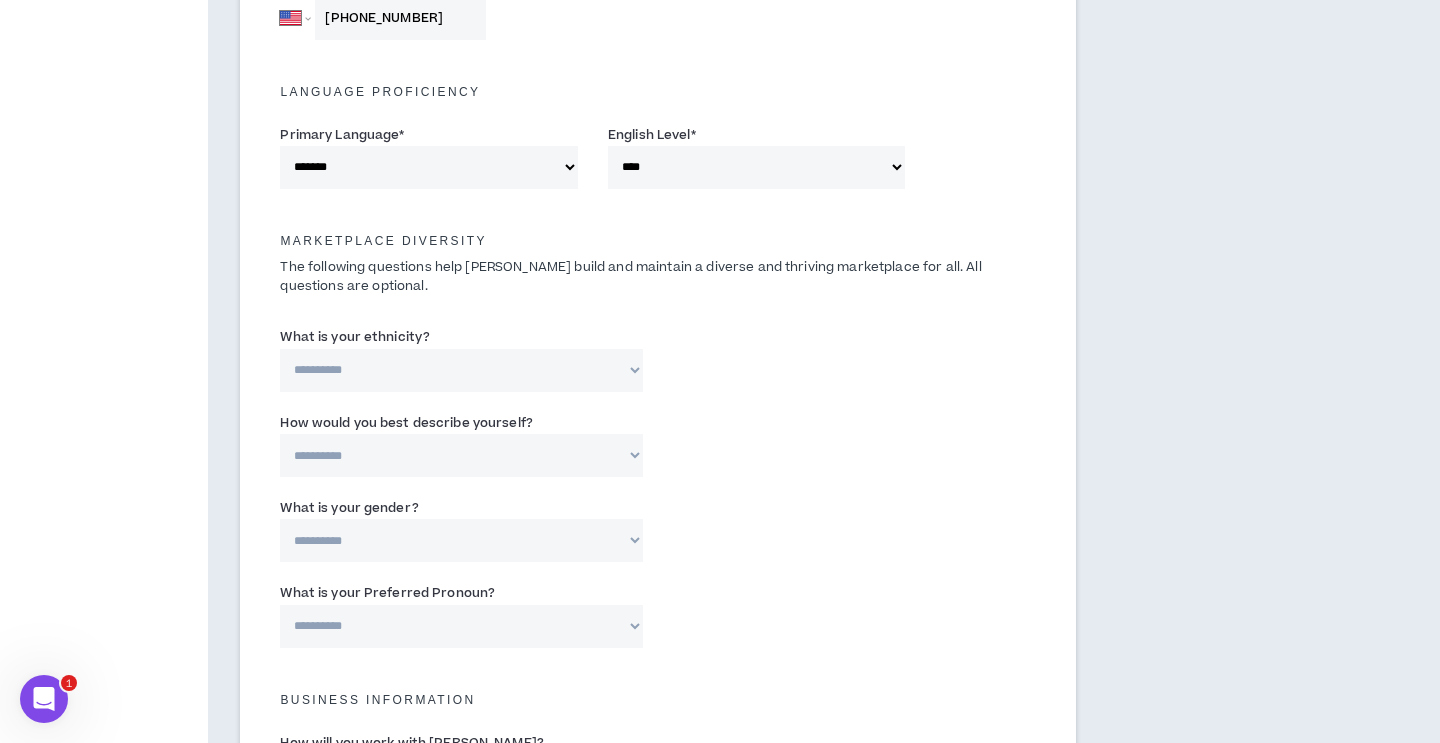 click on "**********" at bounding box center [461, 370] 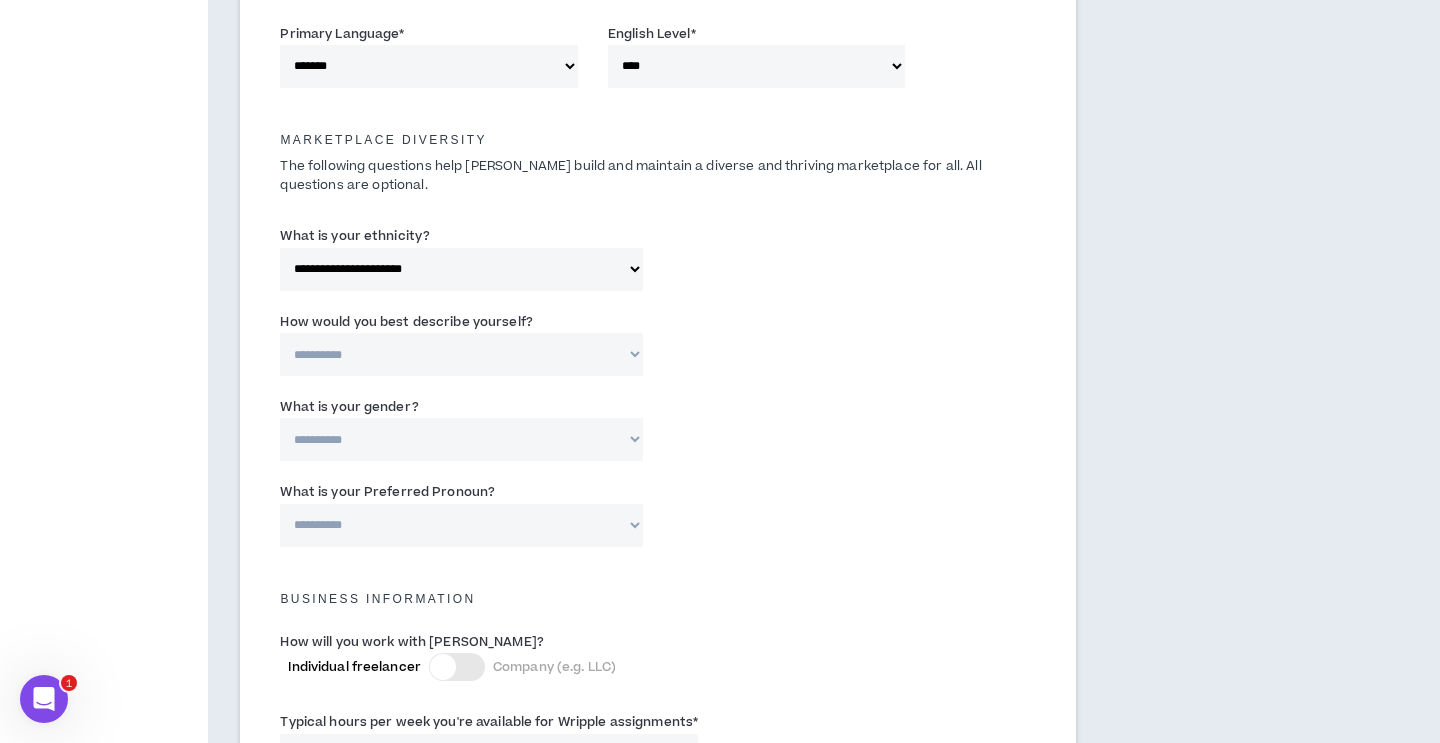 scroll, scrollTop: 883, scrollLeft: 0, axis: vertical 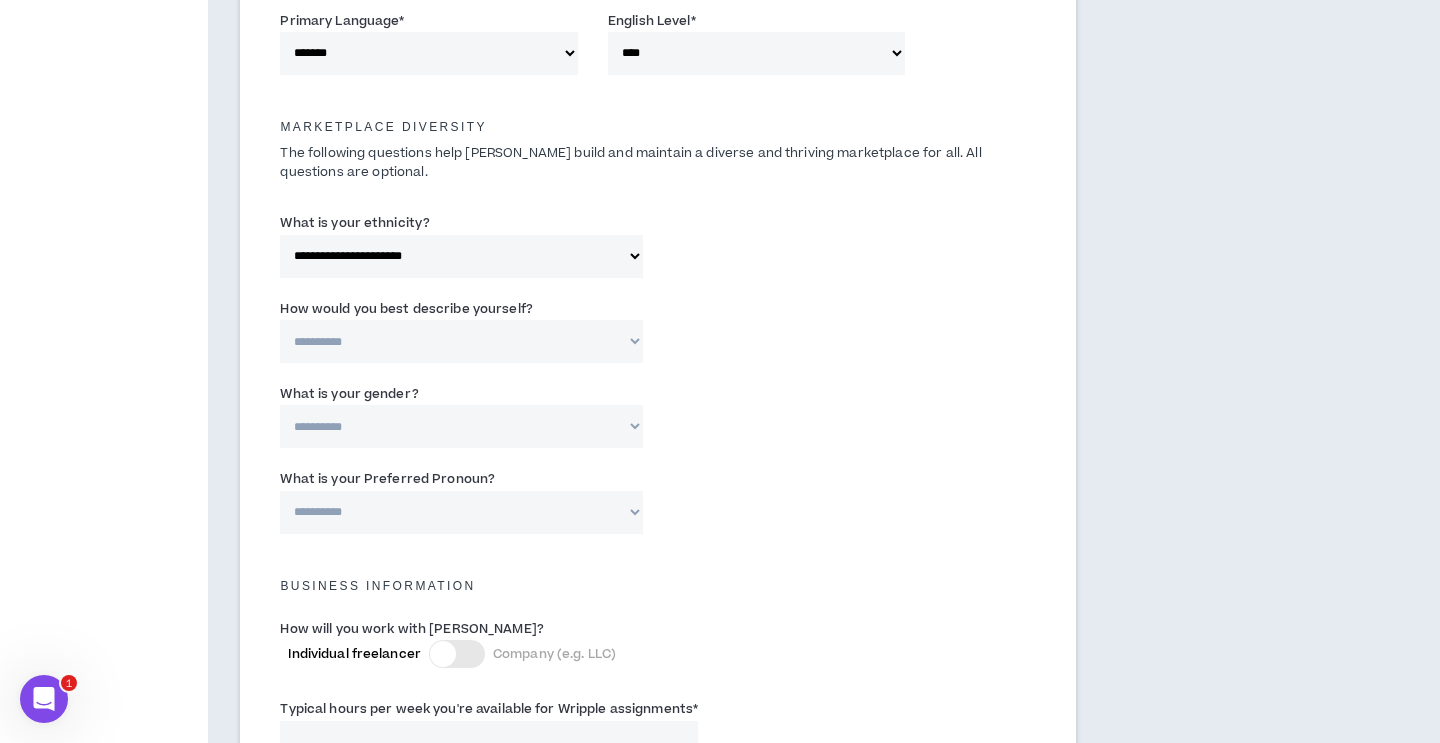 click on "**********" at bounding box center (461, 341) 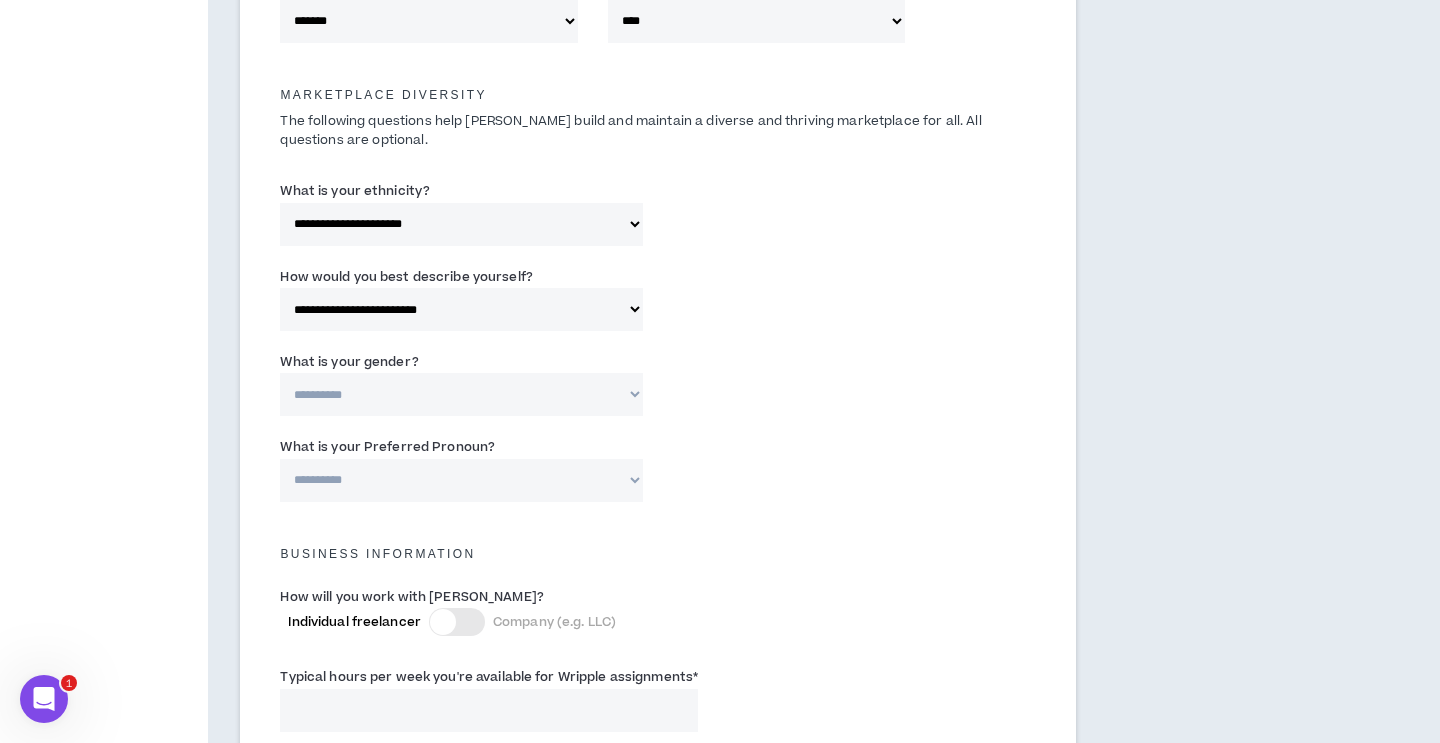 scroll, scrollTop: 945, scrollLeft: 0, axis: vertical 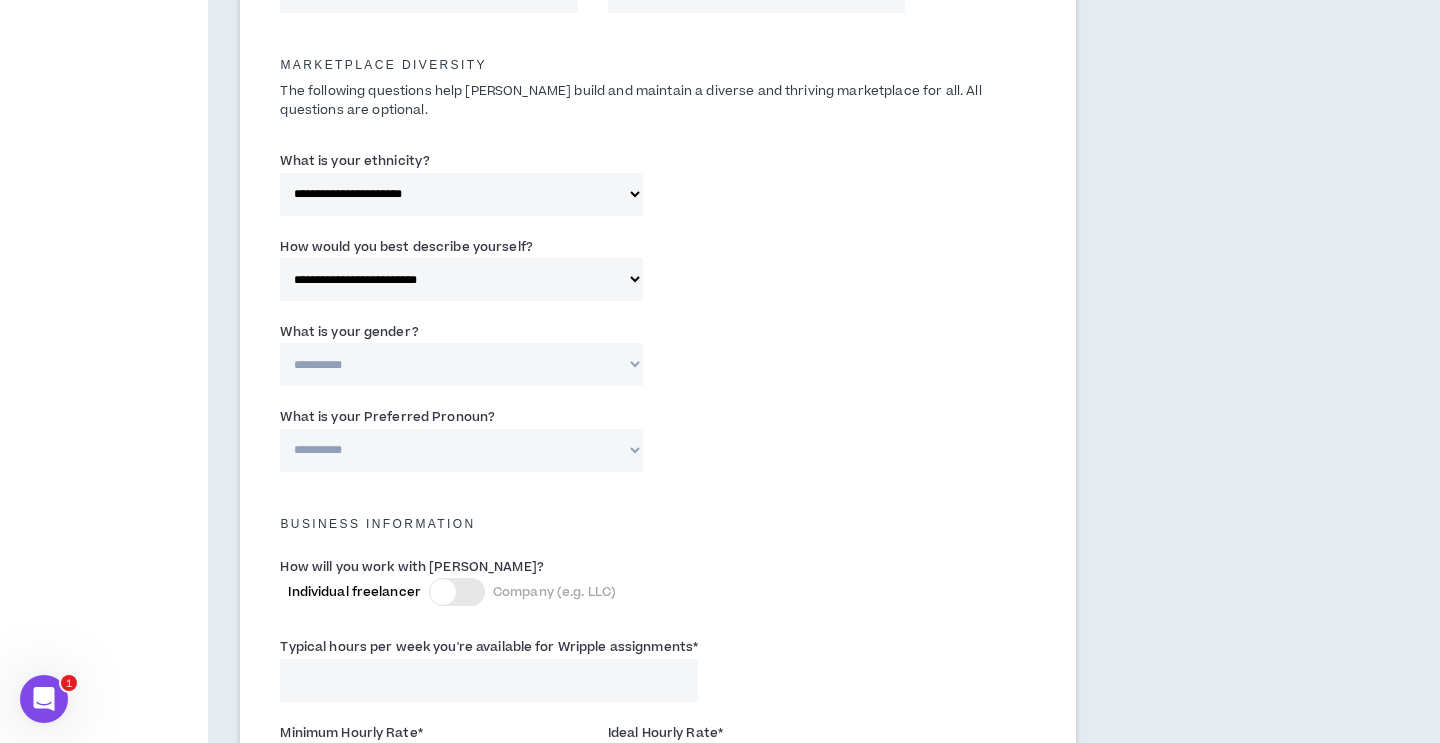 click on "**********" at bounding box center (461, 364) 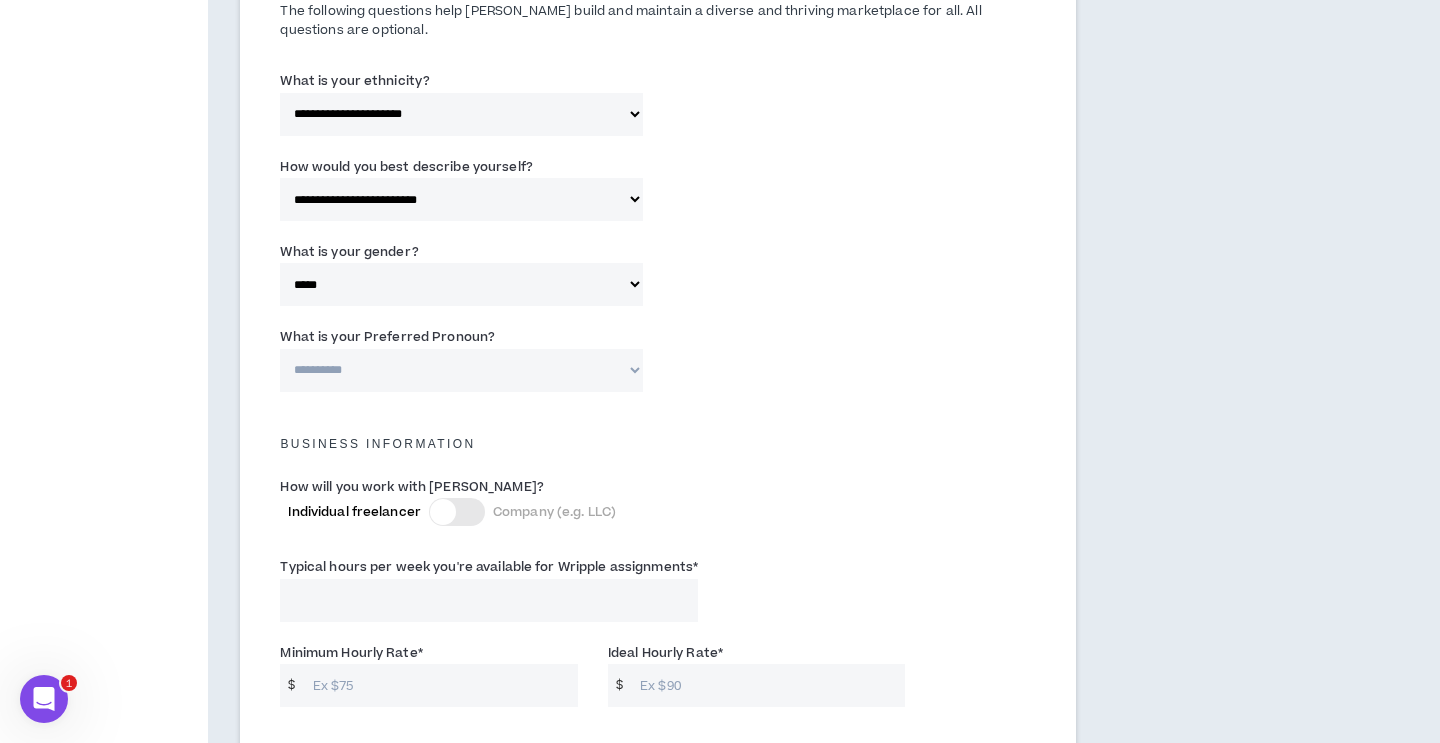 scroll, scrollTop: 1064, scrollLeft: 0, axis: vertical 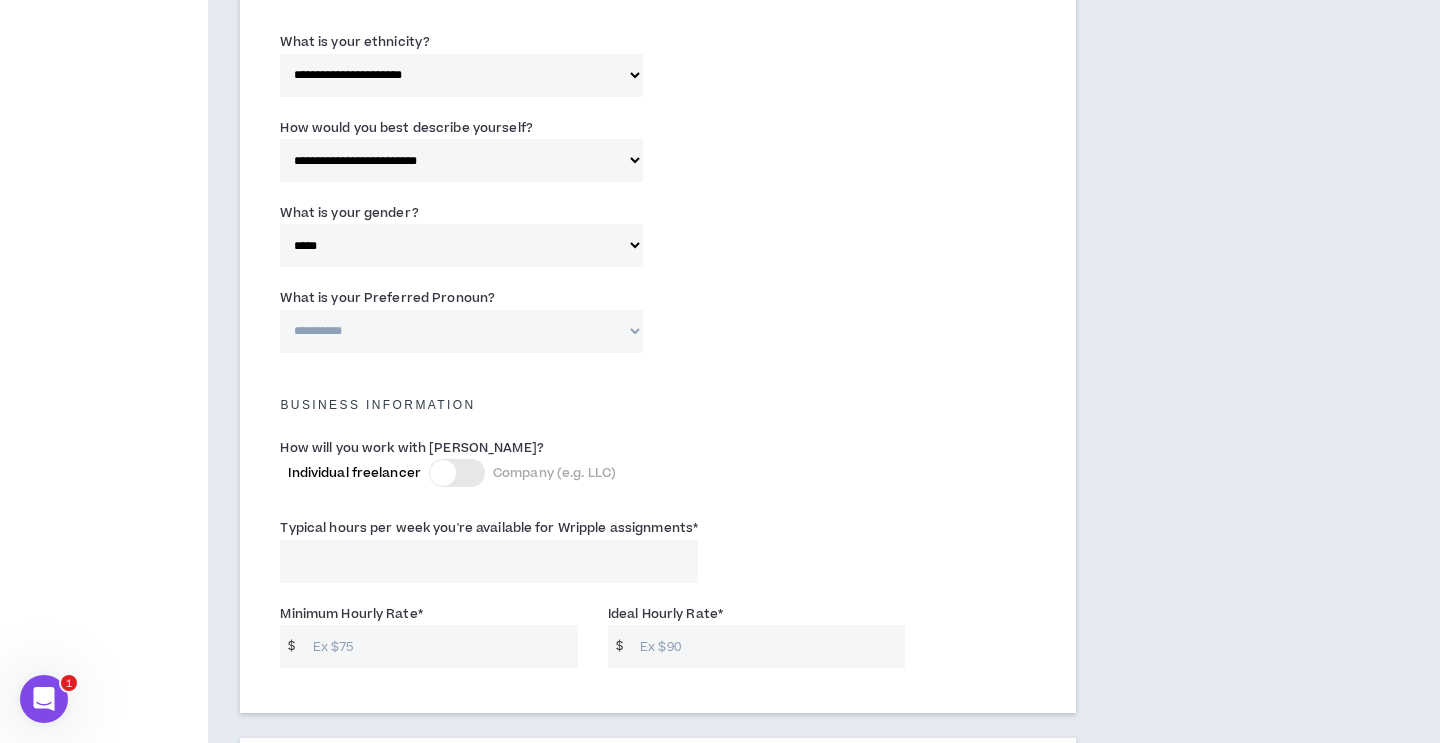 click on "**********" at bounding box center (461, 331) 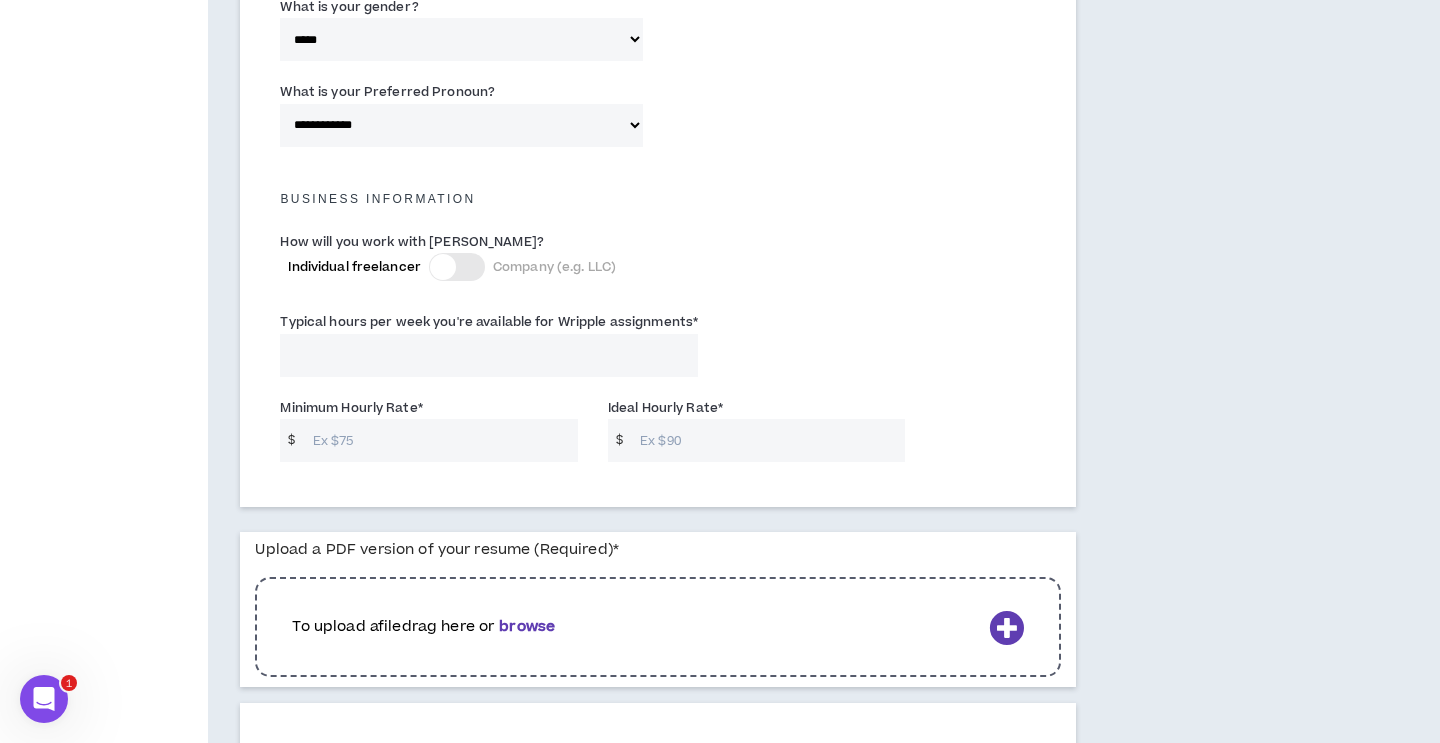 scroll, scrollTop: 1274, scrollLeft: 0, axis: vertical 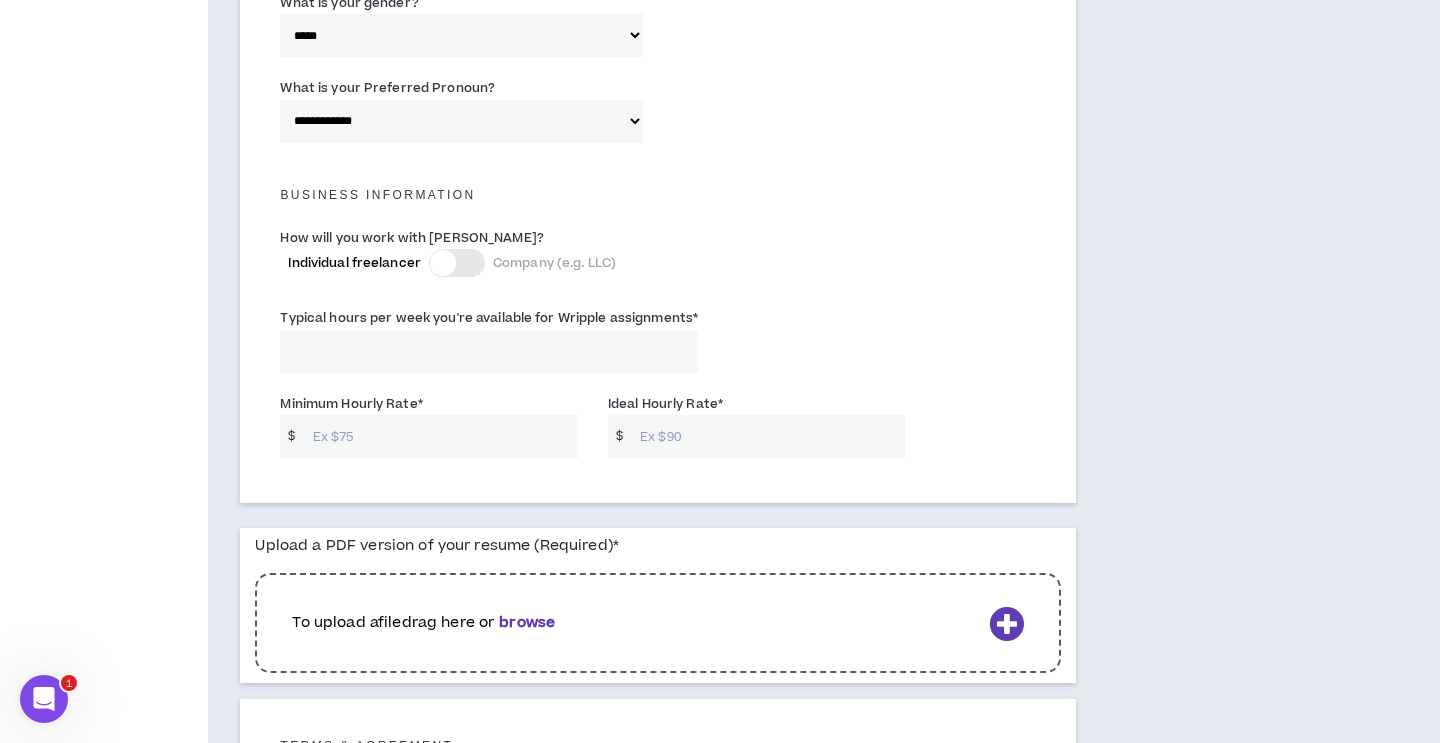 click at bounding box center [457, 263] 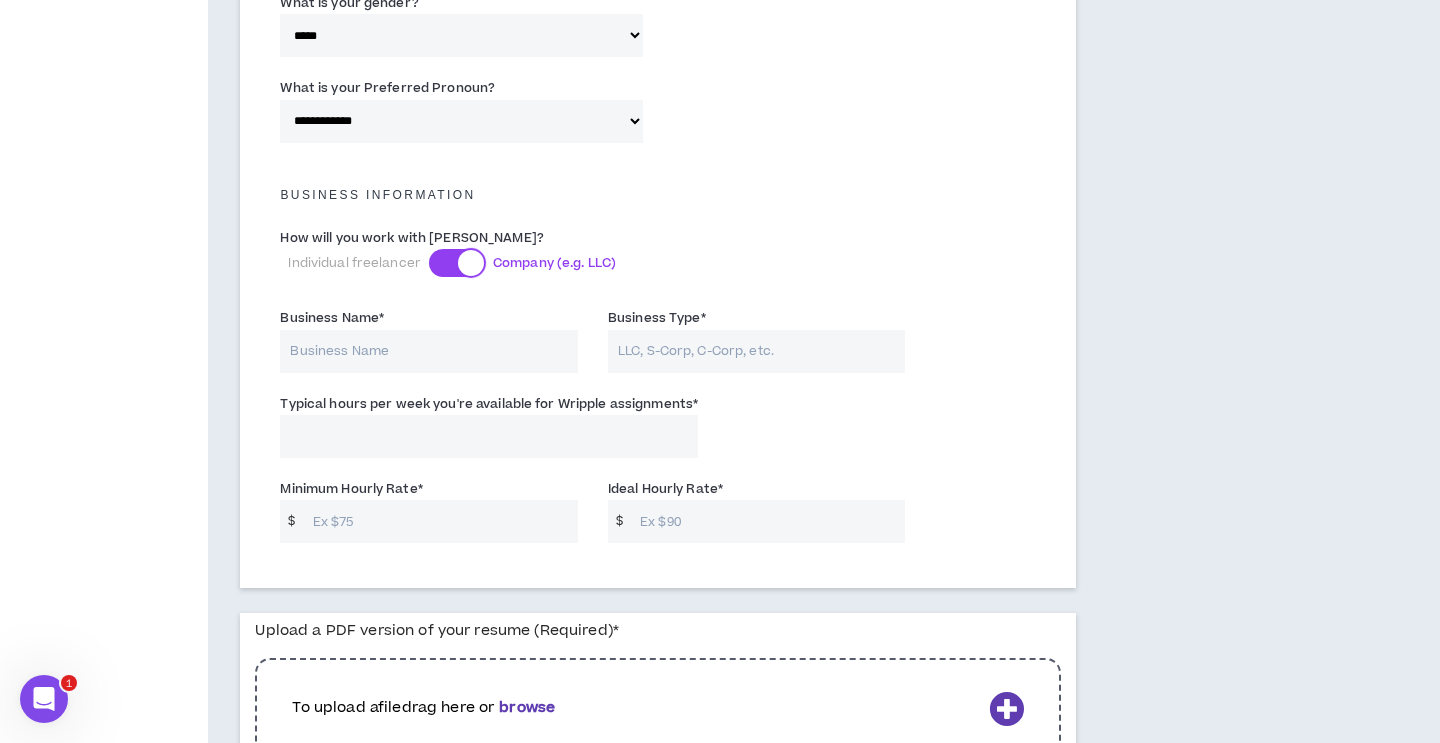 click at bounding box center [471, 263] 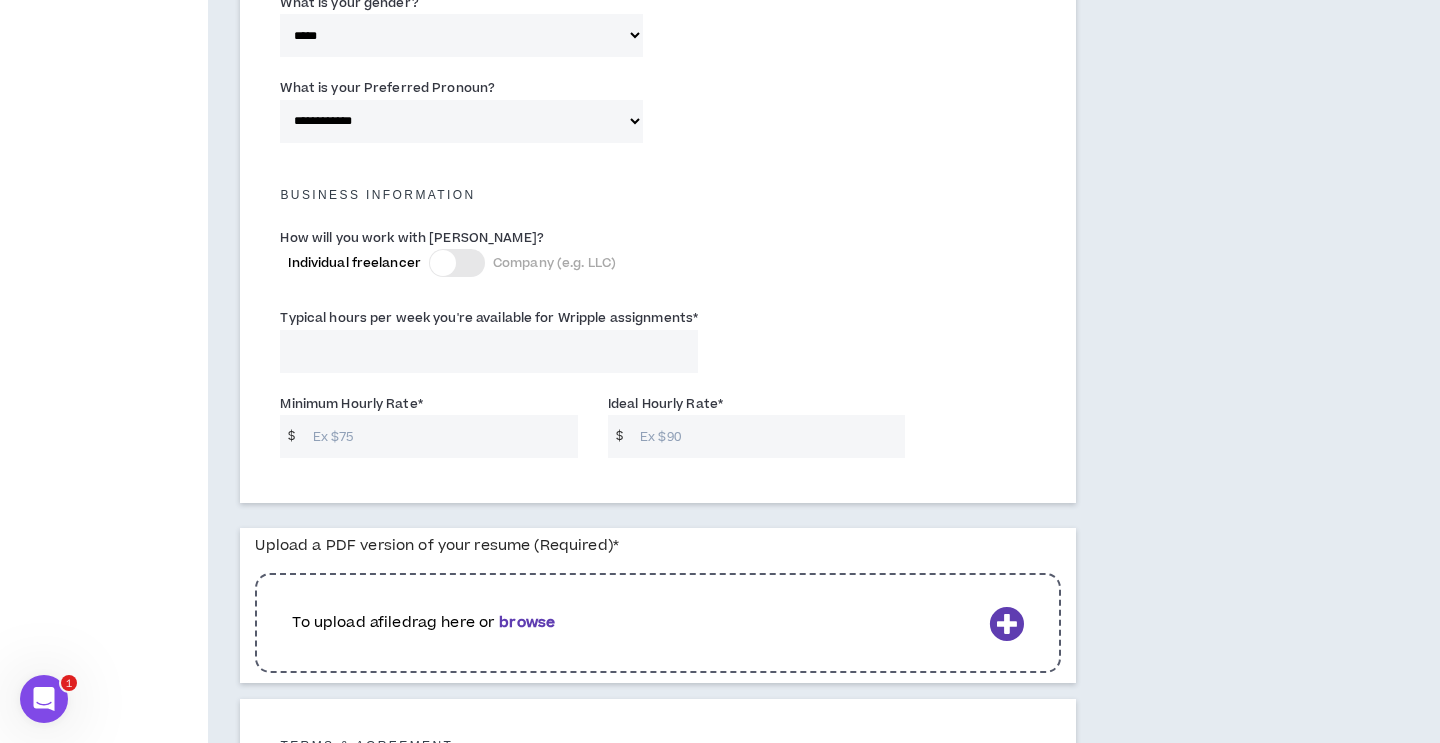 click on "Typical hours per week you're available for Wripple assignments  *" at bounding box center [489, 351] 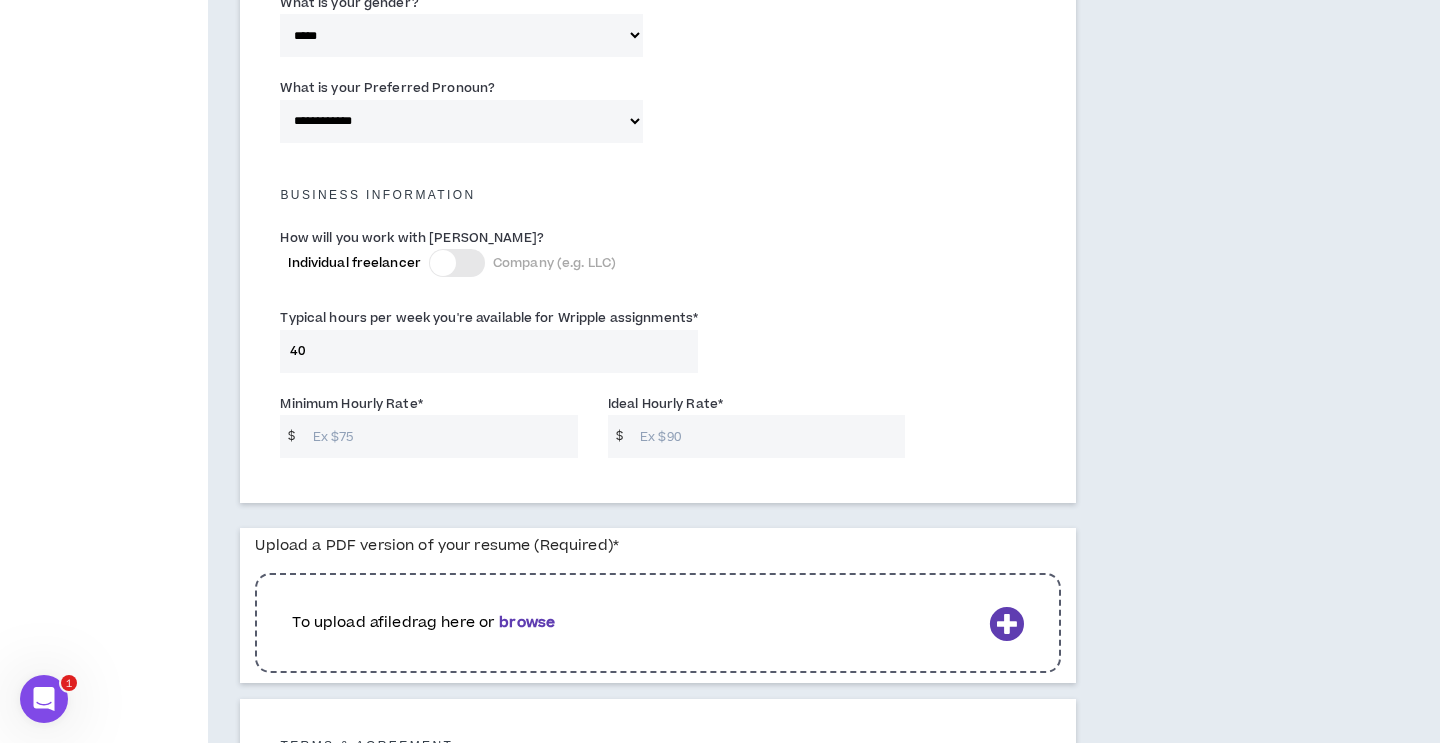 type on "40" 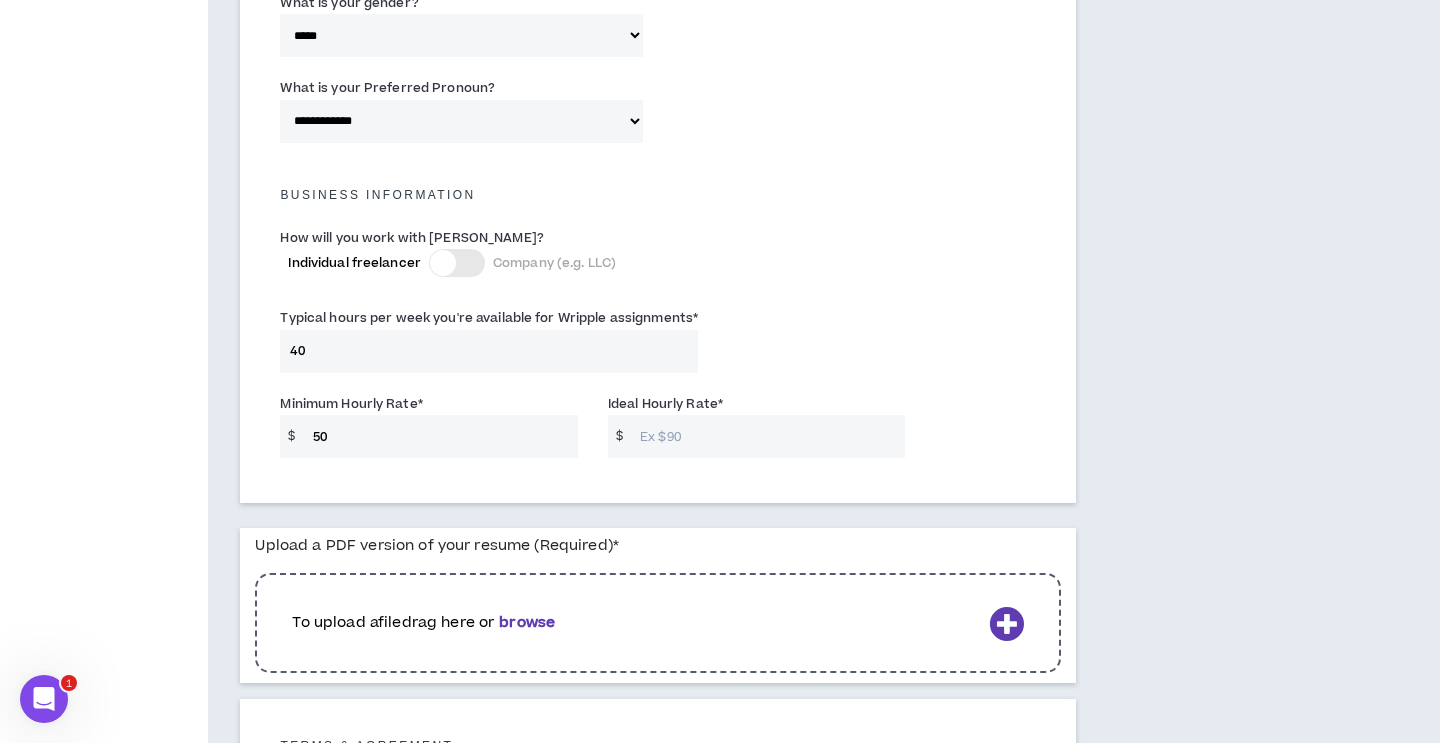 type on "50" 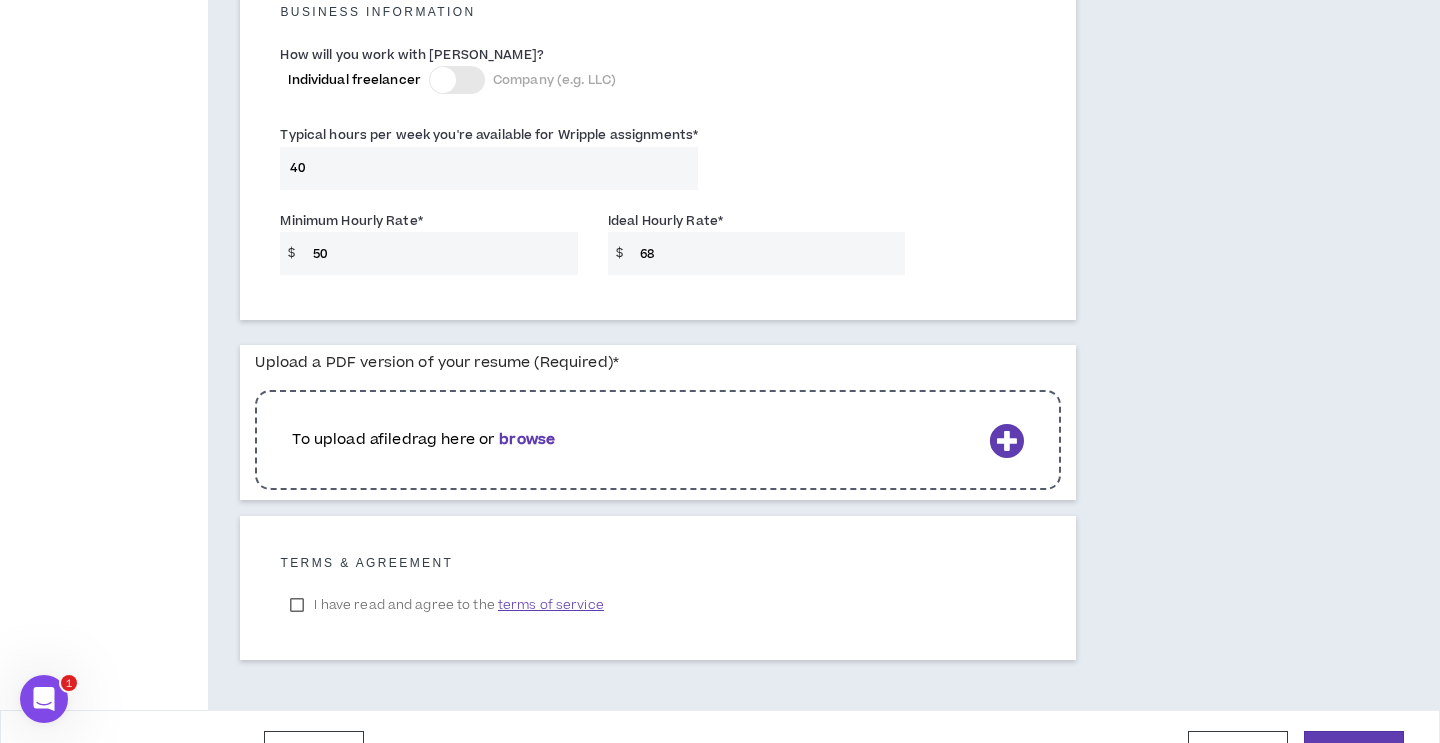 scroll, scrollTop: 1458, scrollLeft: 0, axis: vertical 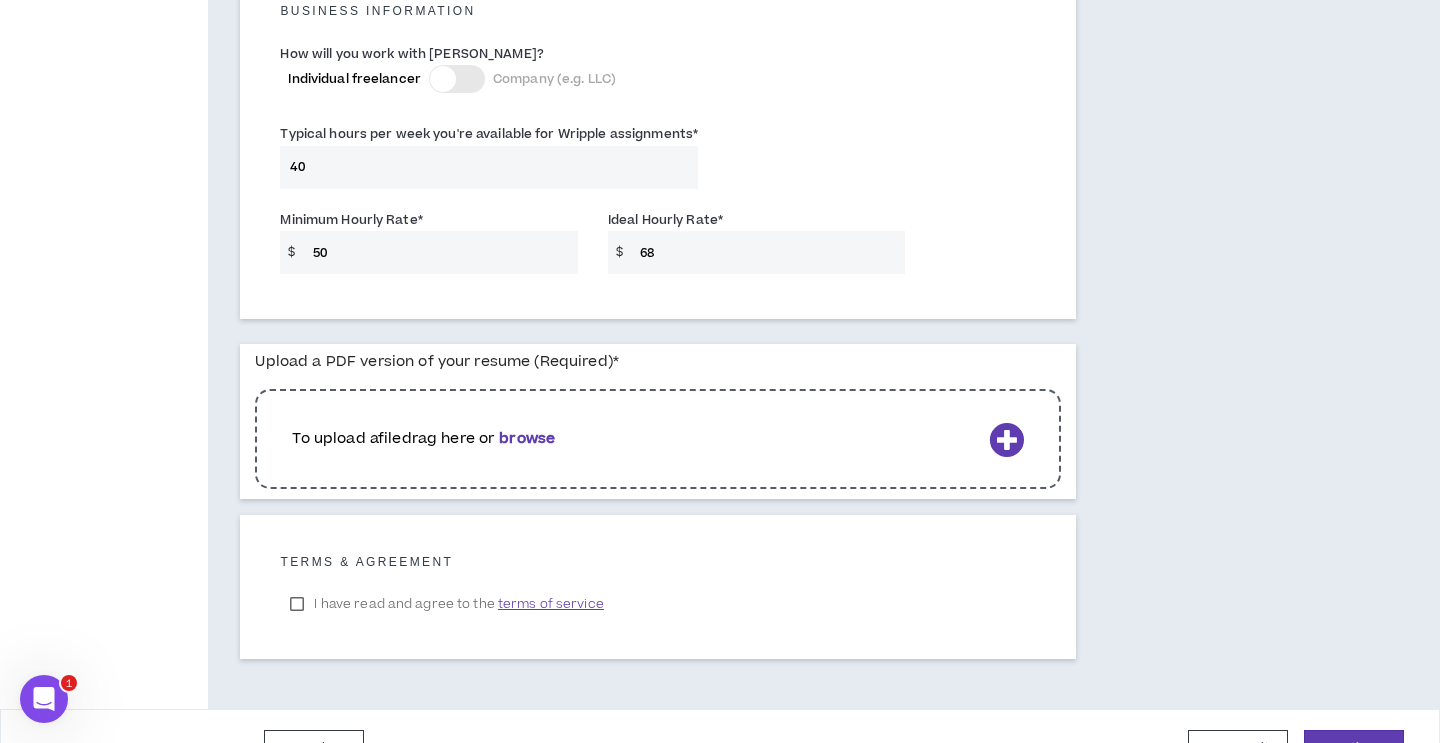 type on "68" 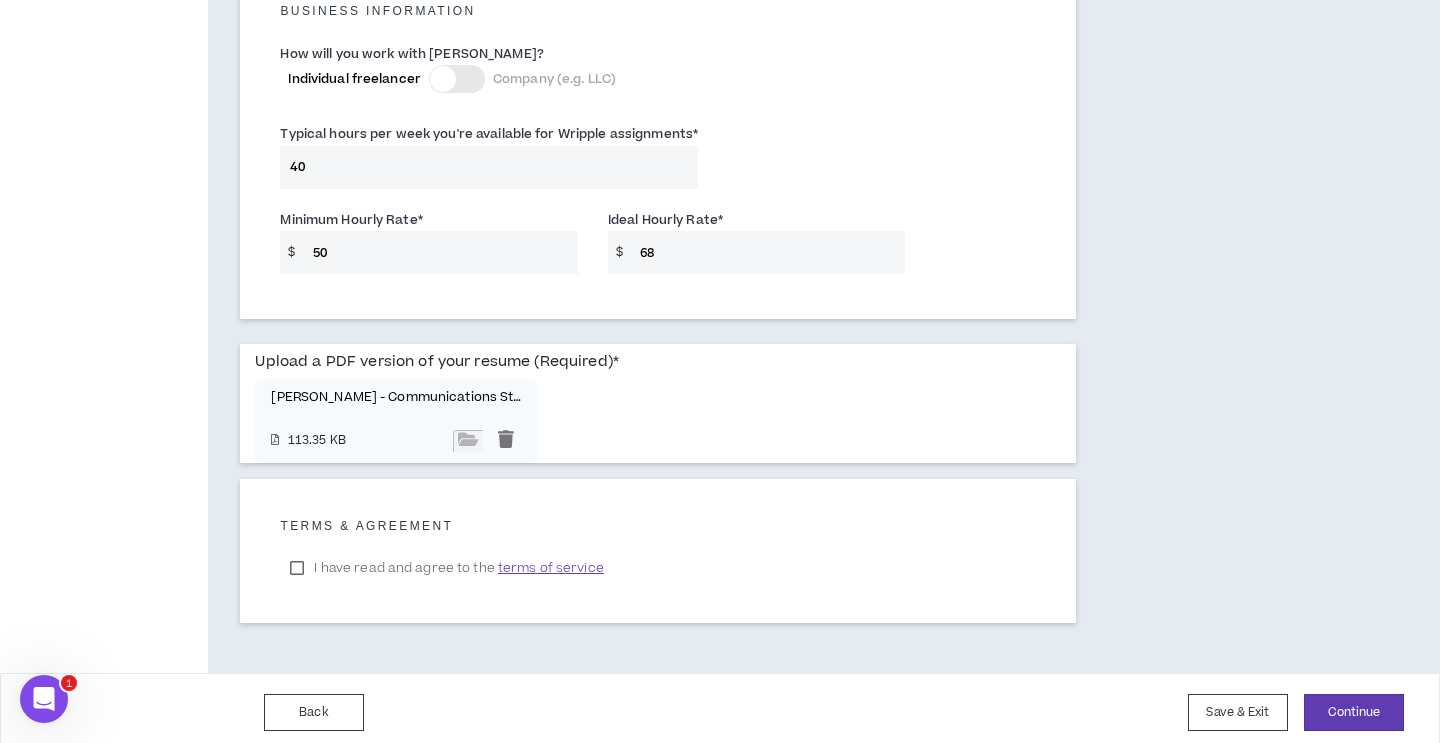 click on "I have read and agree to the    terms of service" at bounding box center [446, 568] 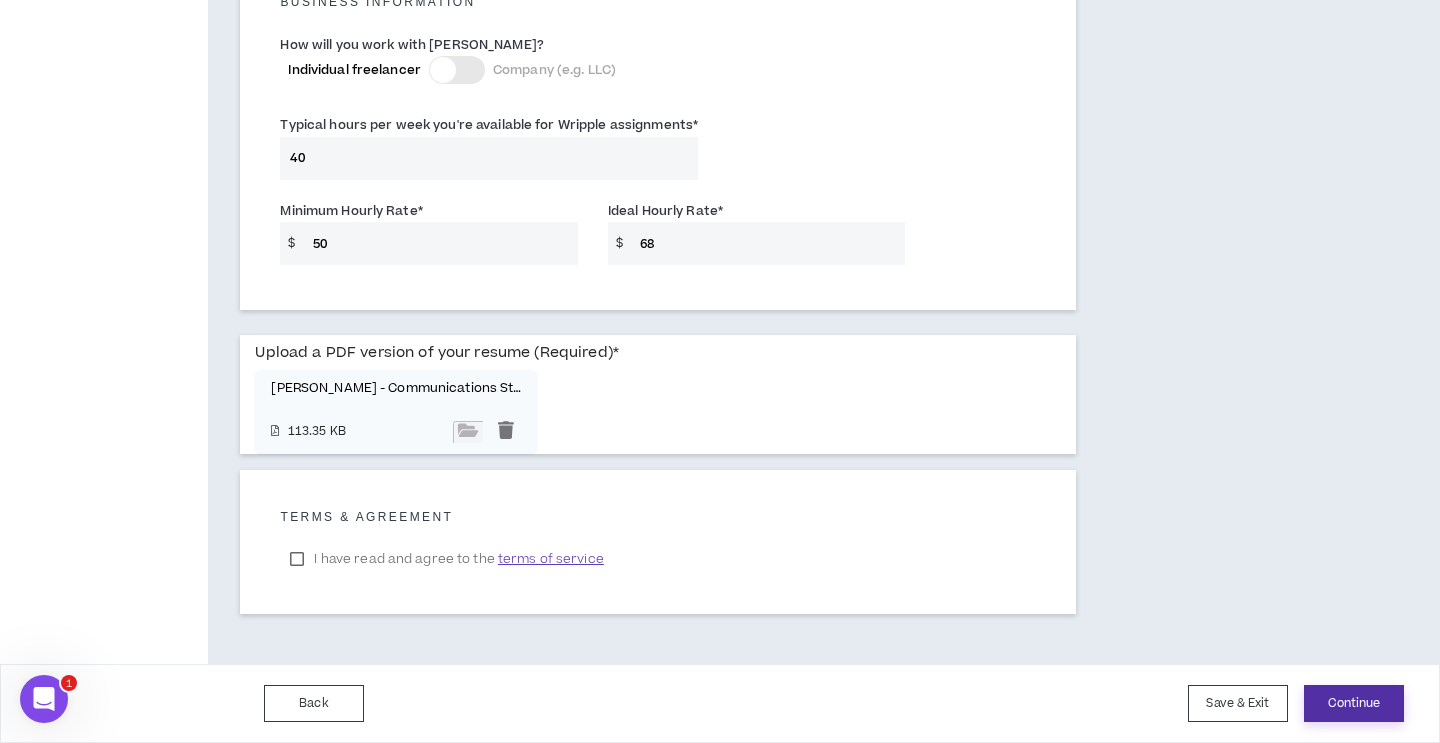 click on "Continue" at bounding box center [1354, 703] 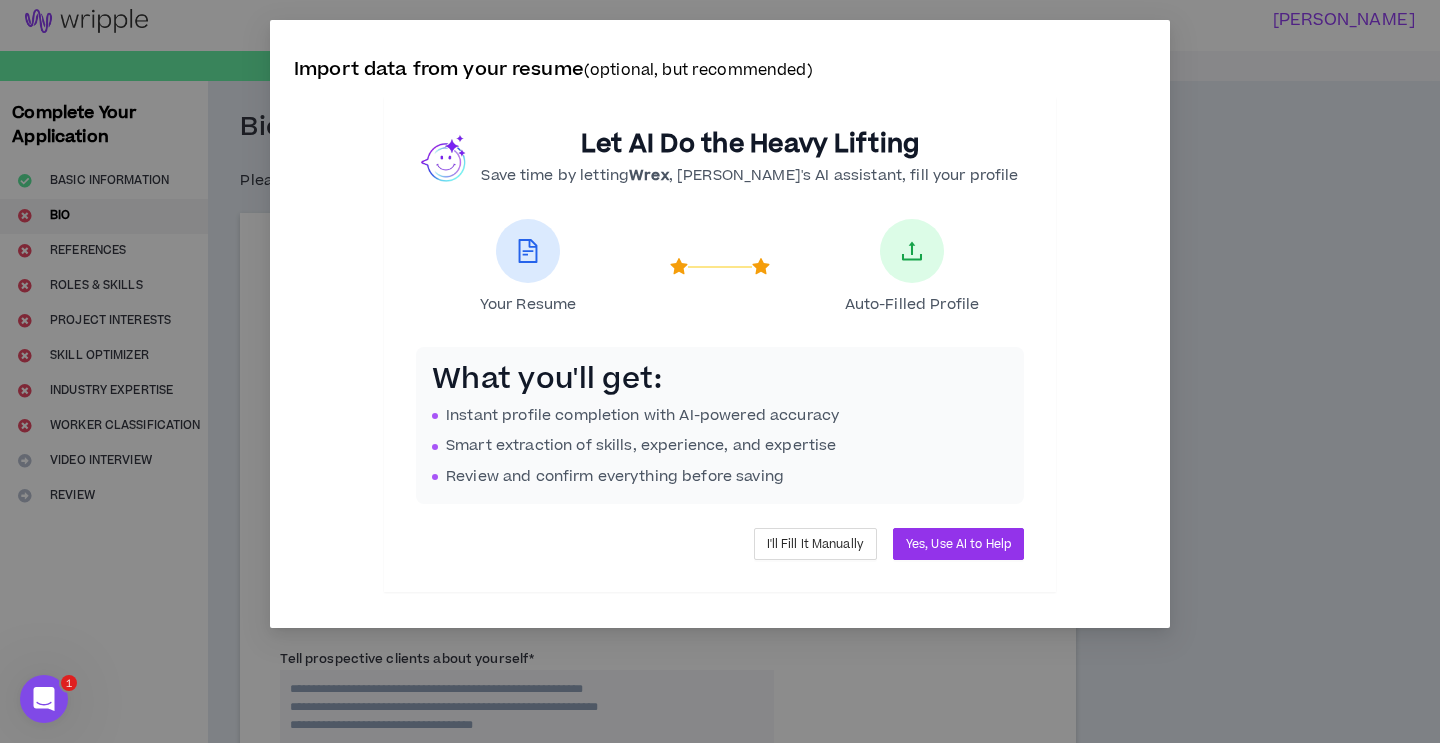 scroll, scrollTop: 0, scrollLeft: 0, axis: both 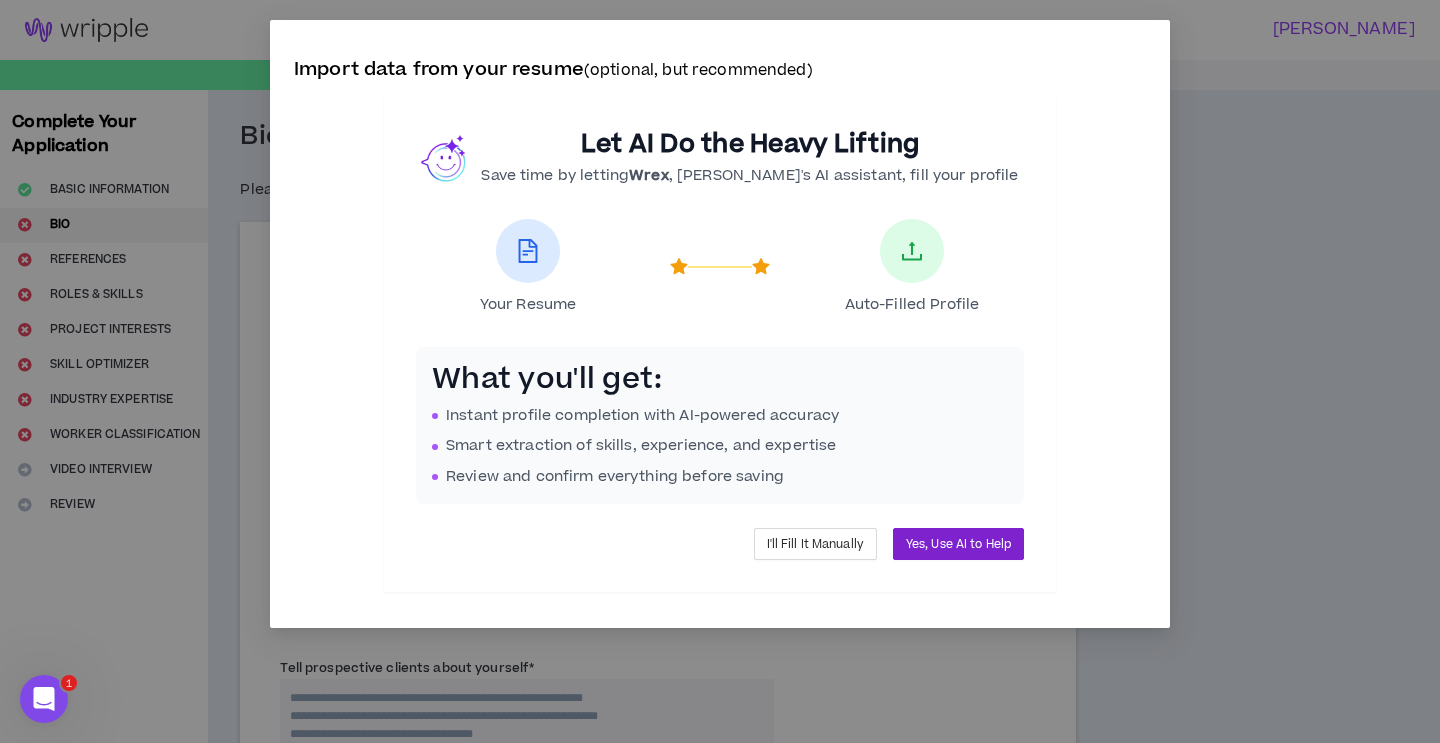 click on "Yes, Use AI to Help" at bounding box center [958, 544] 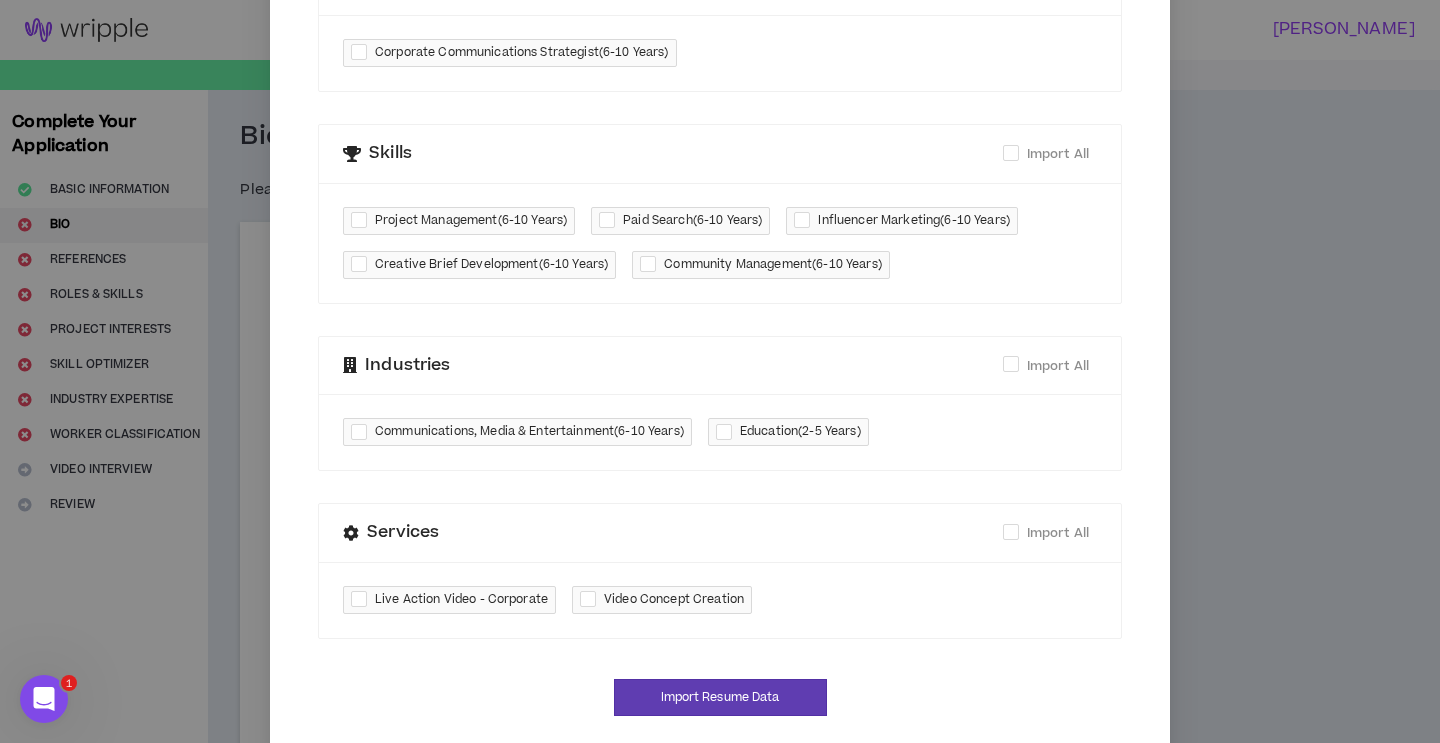 scroll, scrollTop: 0, scrollLeft: 0, axis: both 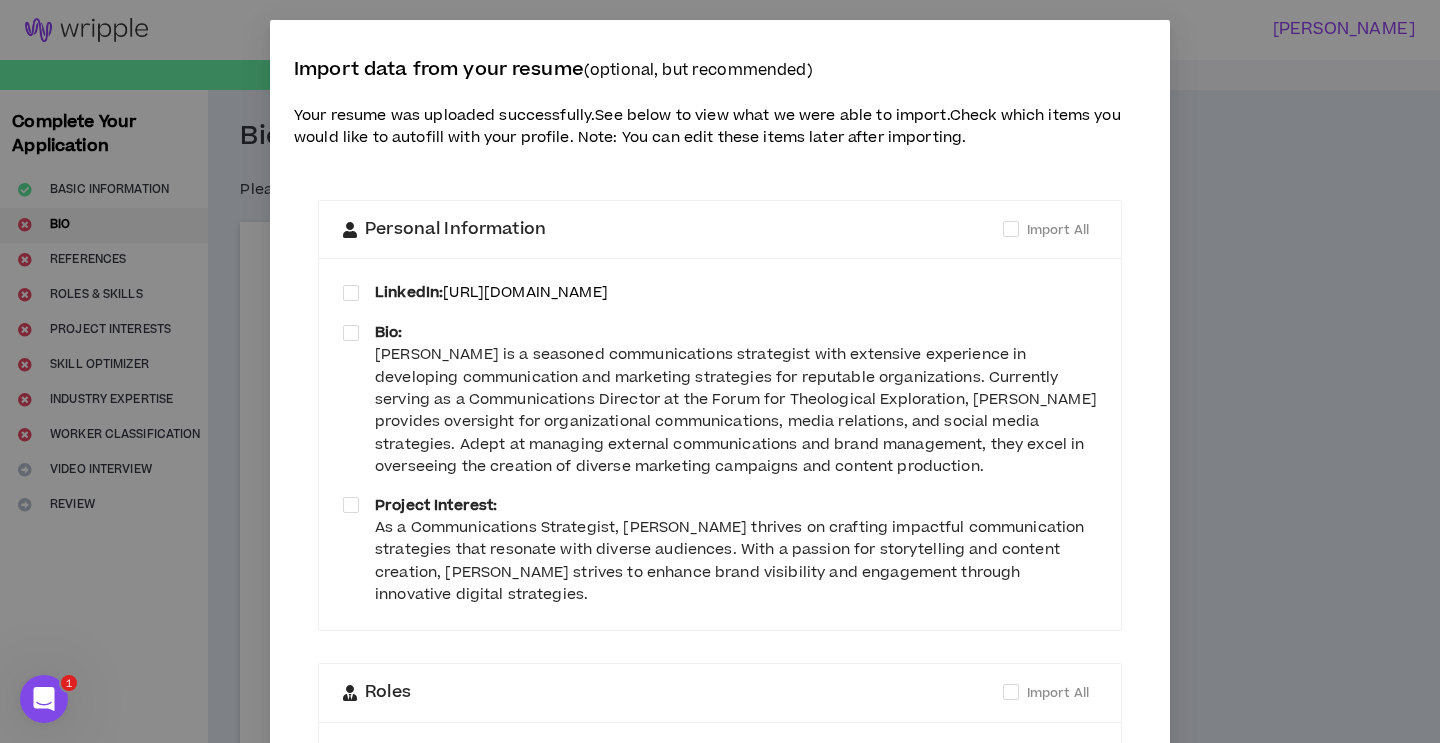 click on "Personal Information Import All" at bounding box center (720, 230) 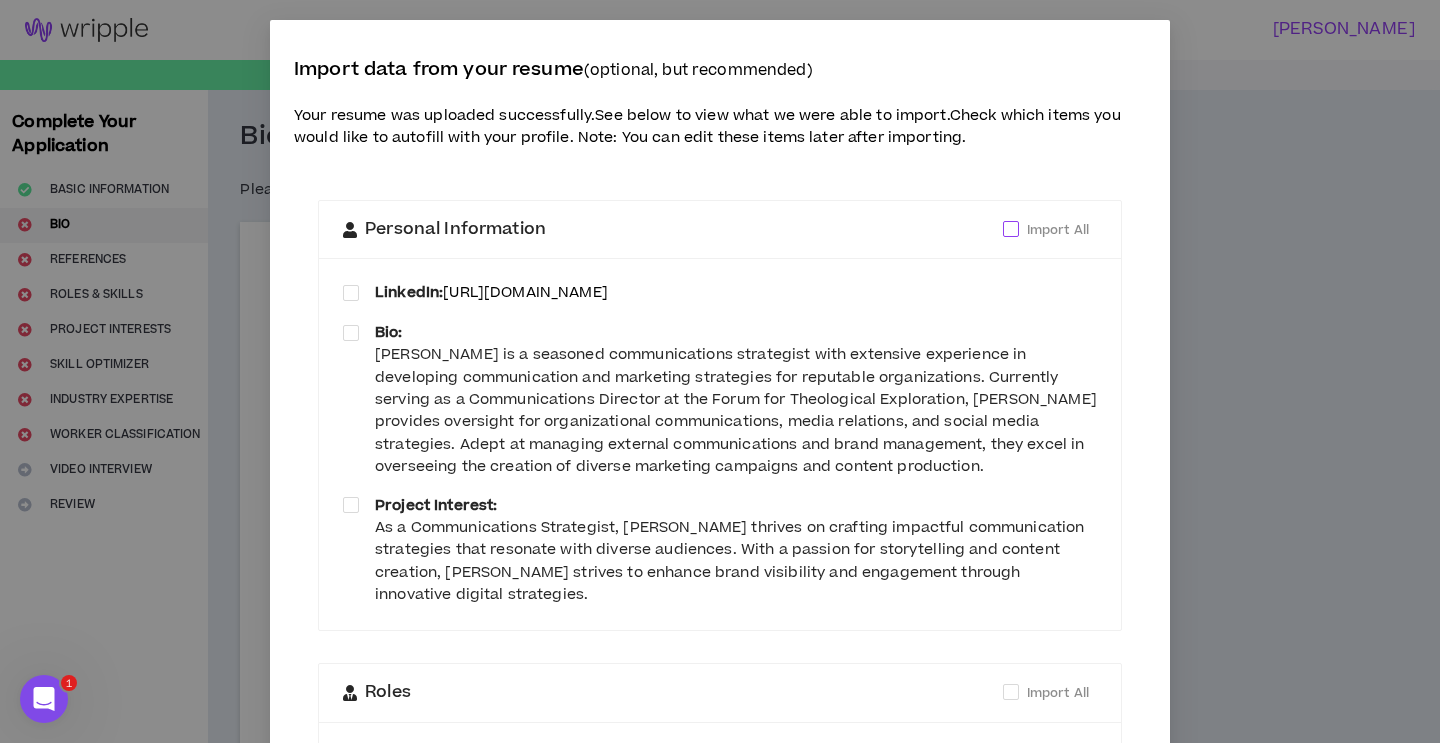 click at bounding box center [1011, 229] 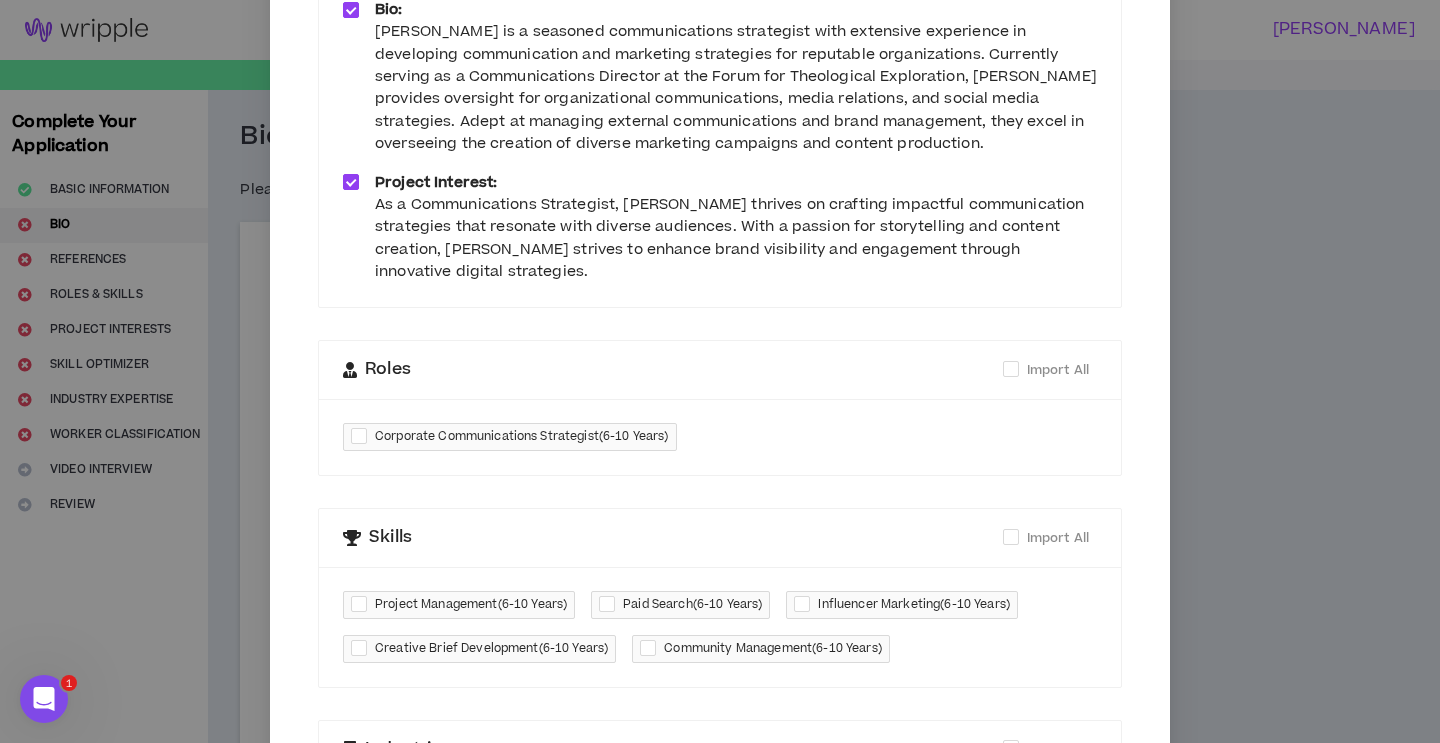 scroll, scrollTop: 330, scrollLeft: 0, axis: vertical 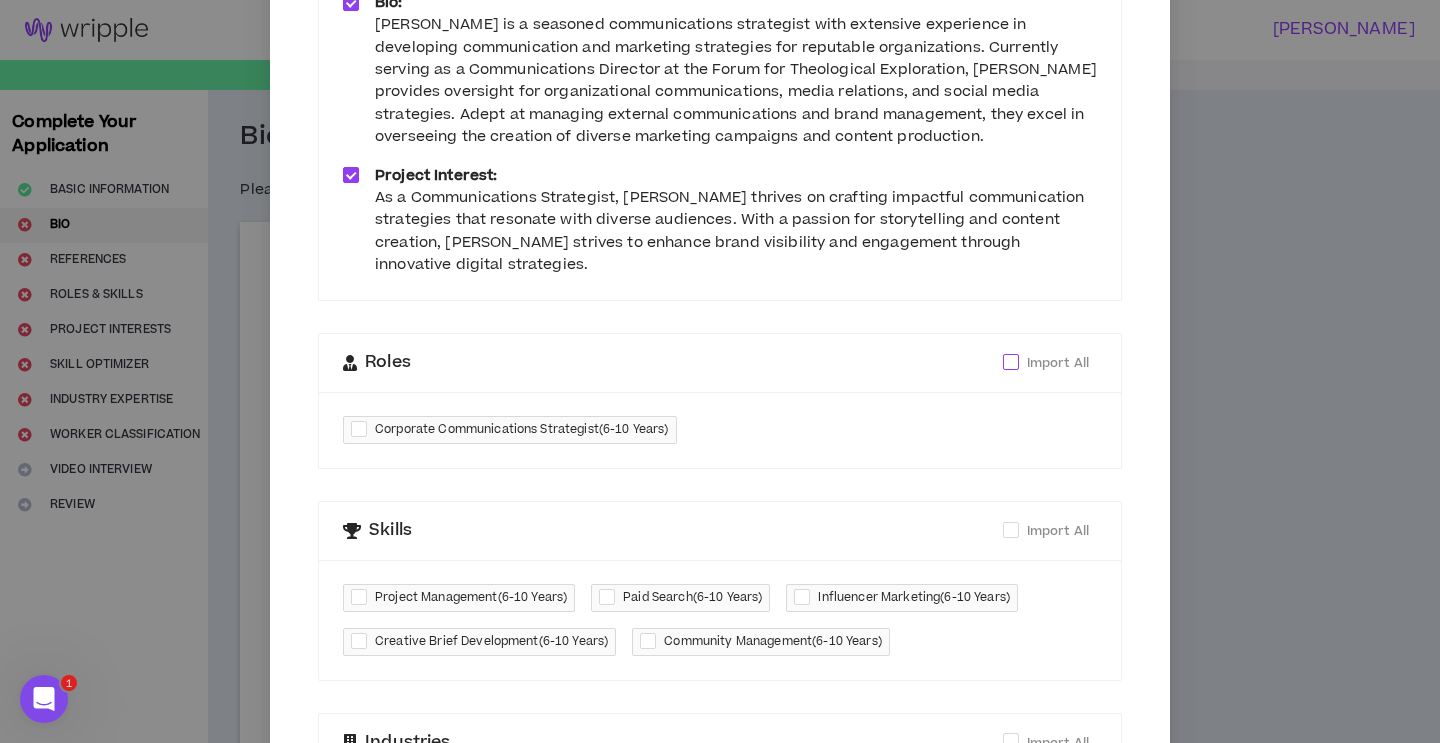 click at bounding box center [1011, 362] 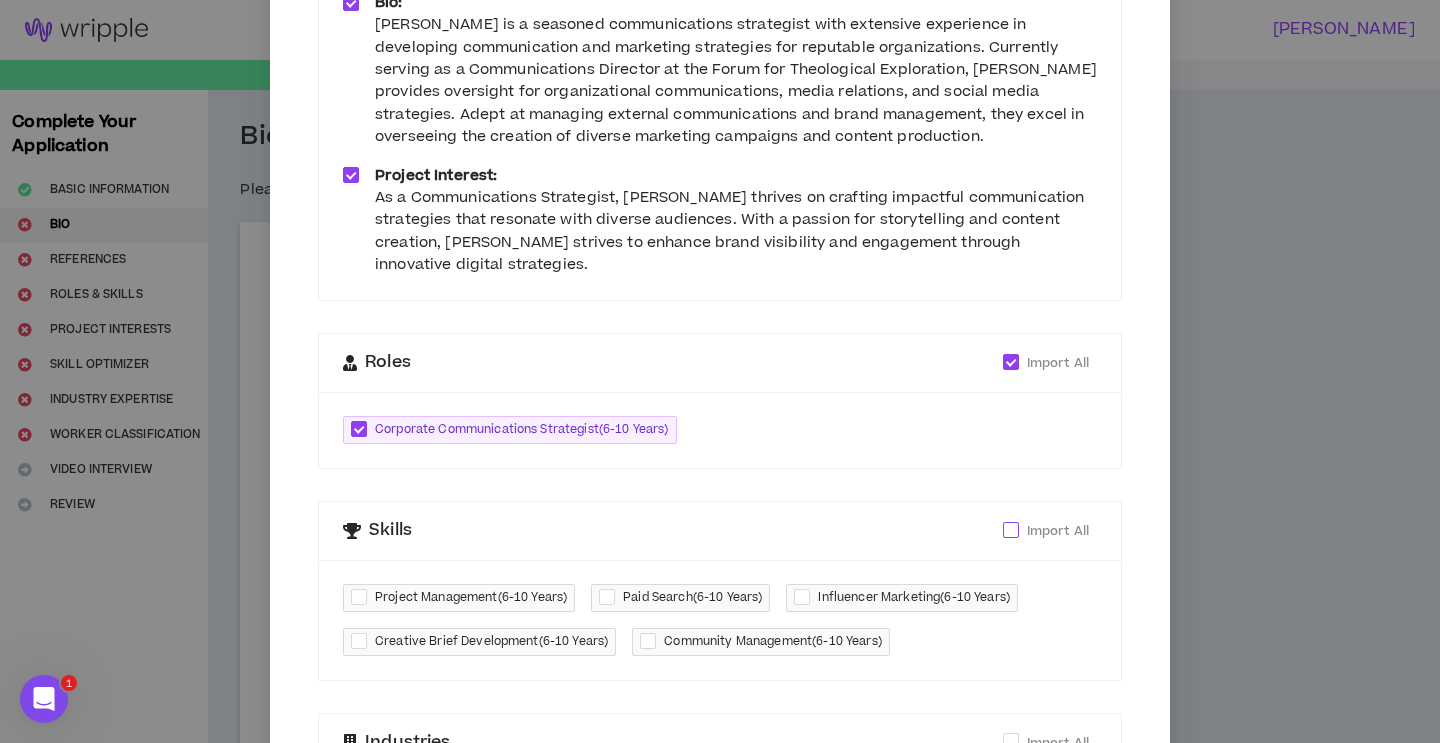 click at bounding box center (1011, 530) 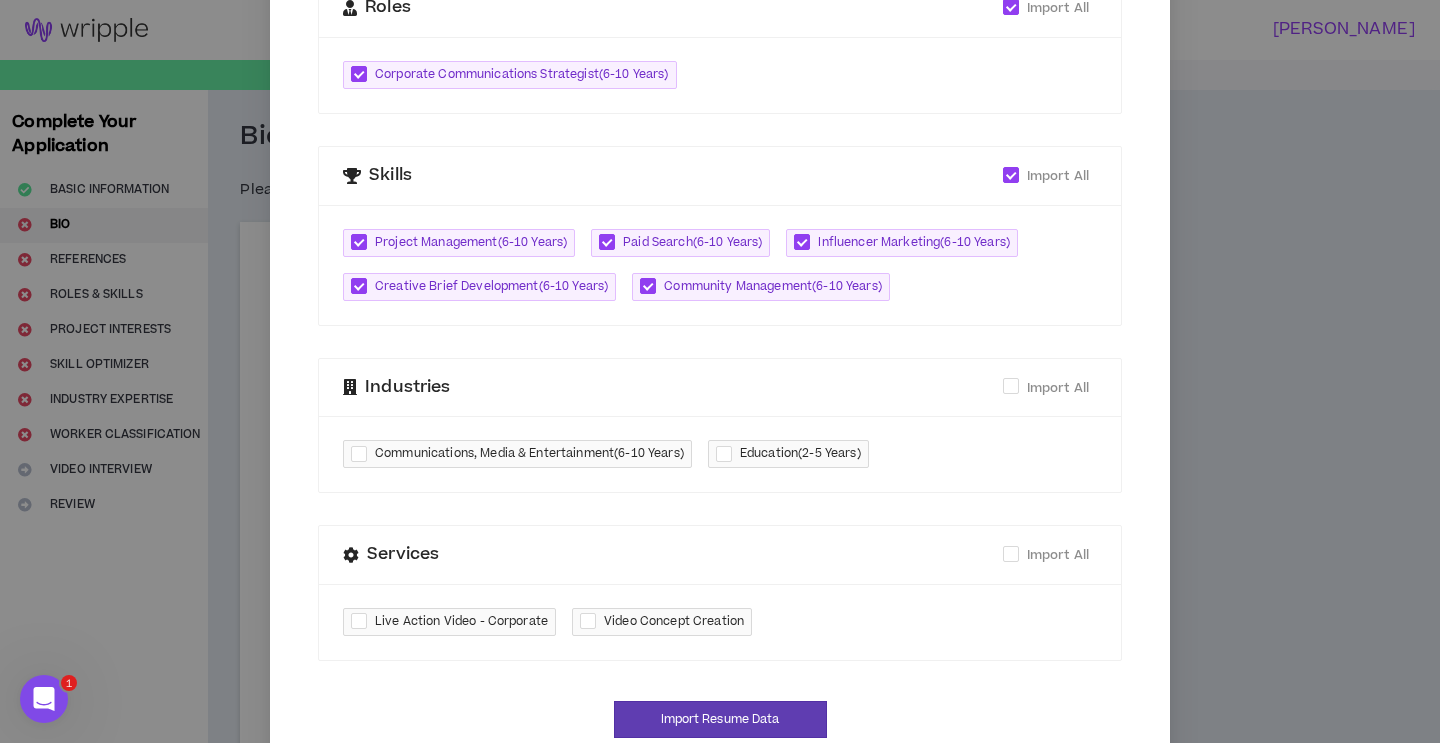scroll, scrollTop: 724, scrollLeft: 0, axis: vertical 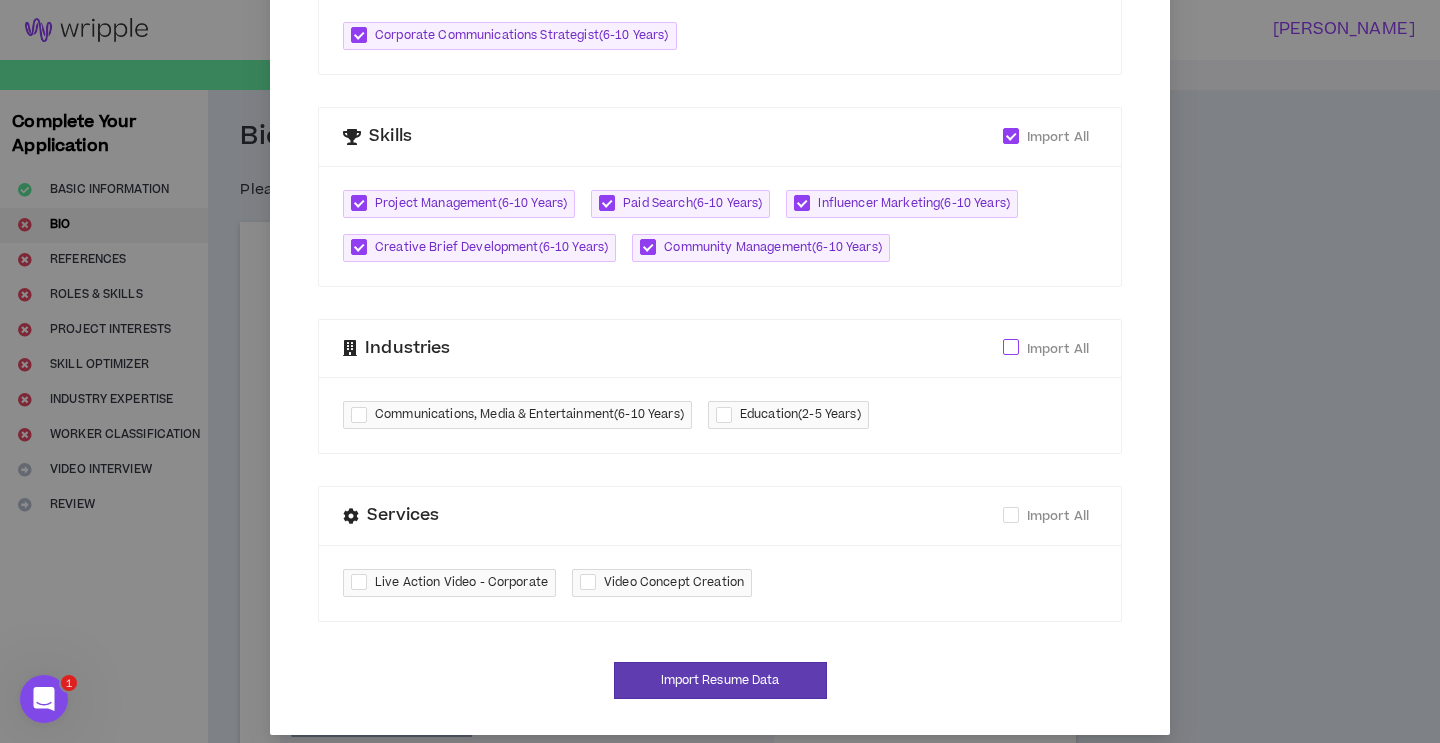 click at bounding box center (1011, 347) 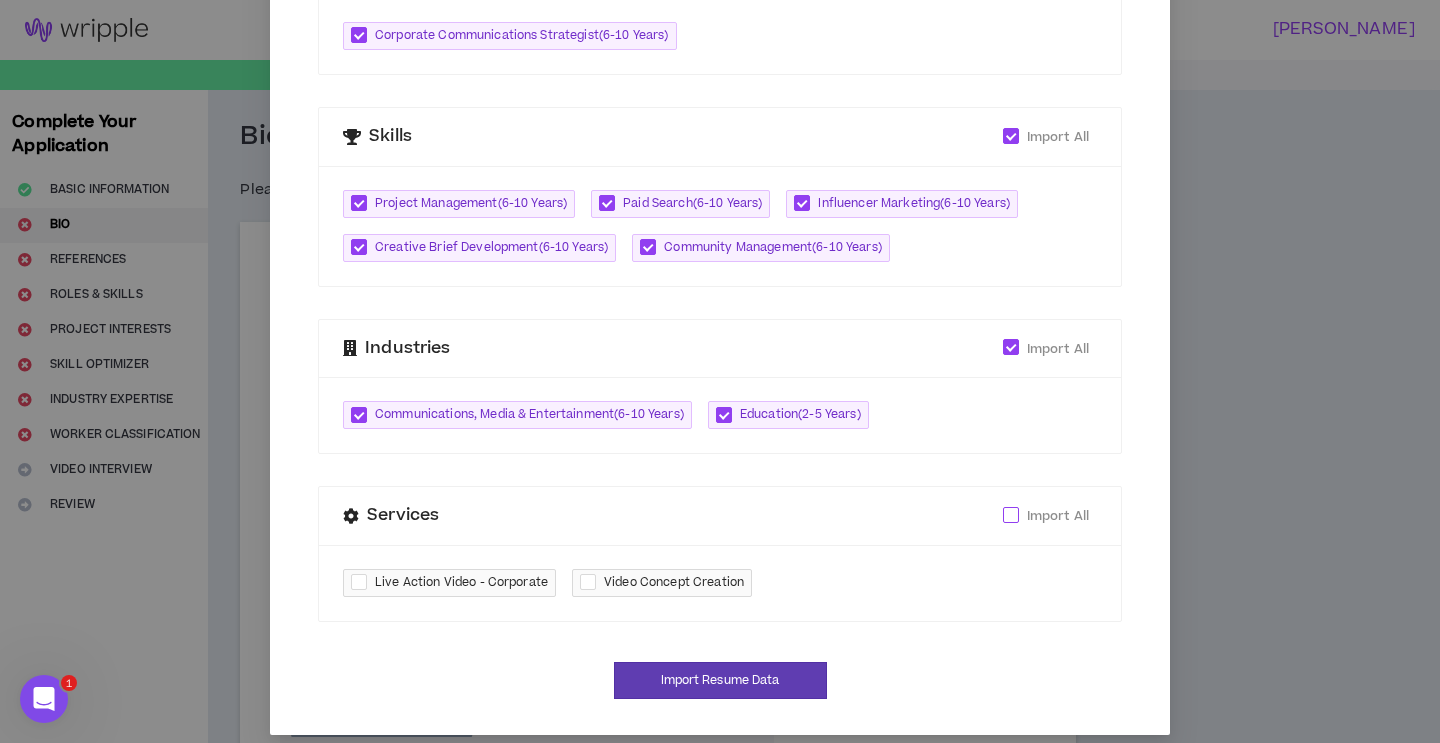 click at bounding box center (1011, 515) 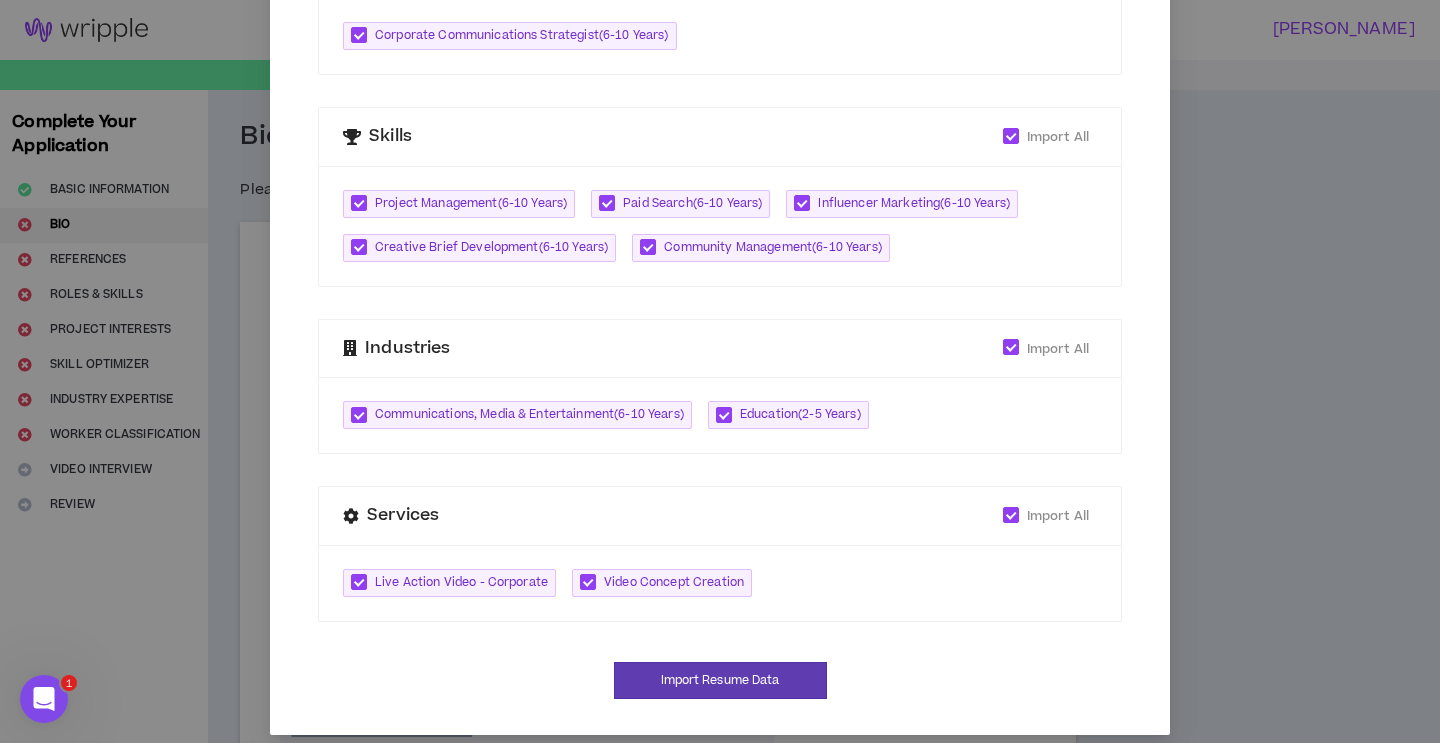 scroll, scrollTop: 740, scrollLeft: 0, axis: vertical 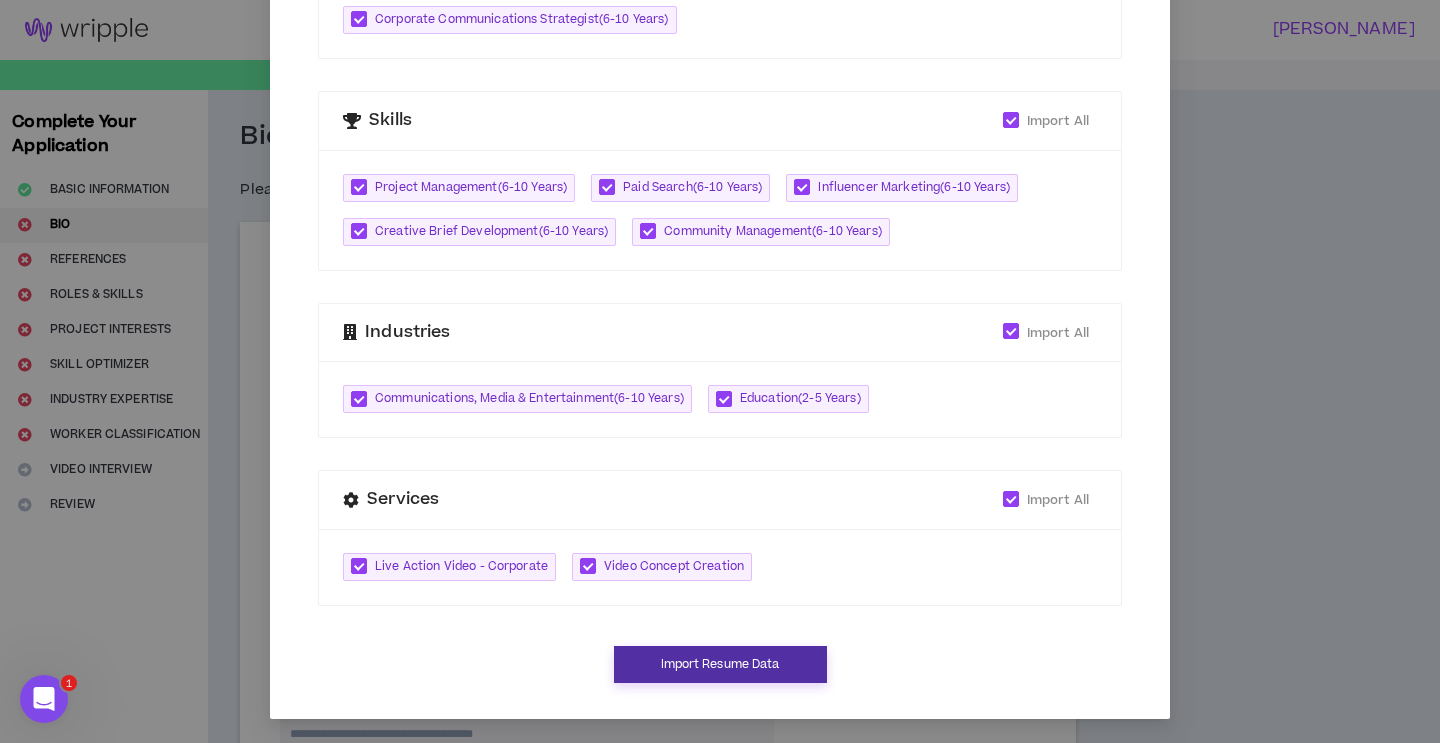 click on "Import Resume Data" at bounding box center [720, 664] 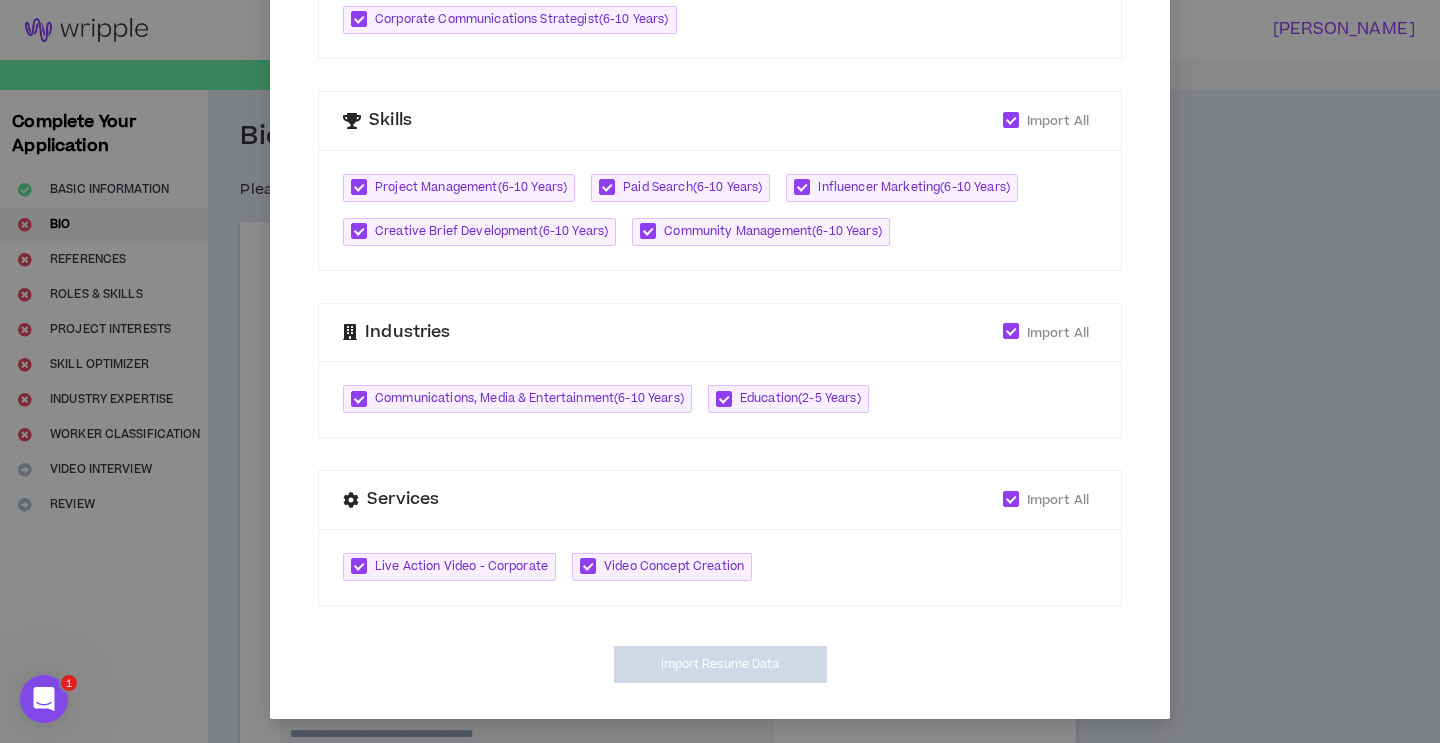 type on "[URL][DOMAIN_NAME]" 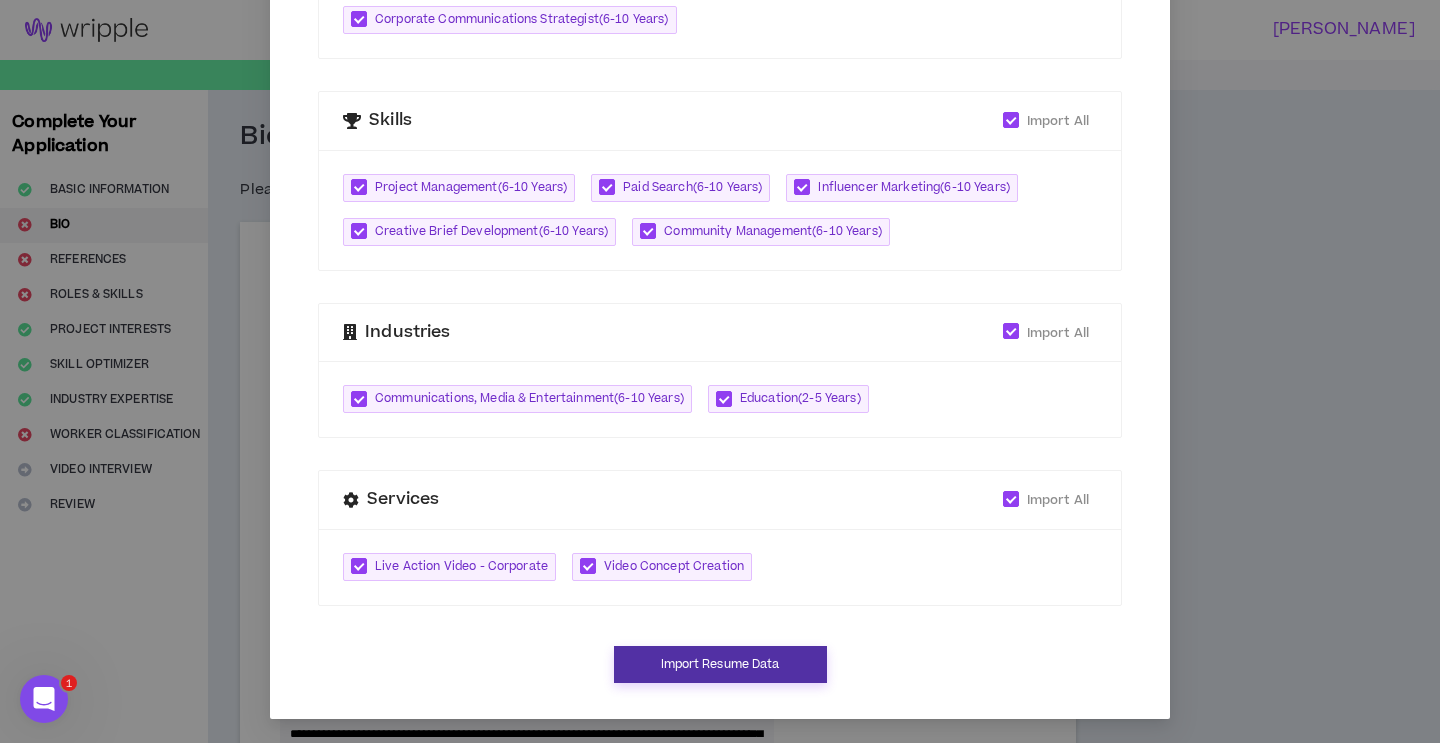 scroll, scrollTop: 720, scrollLeft: 0, axis: vertical 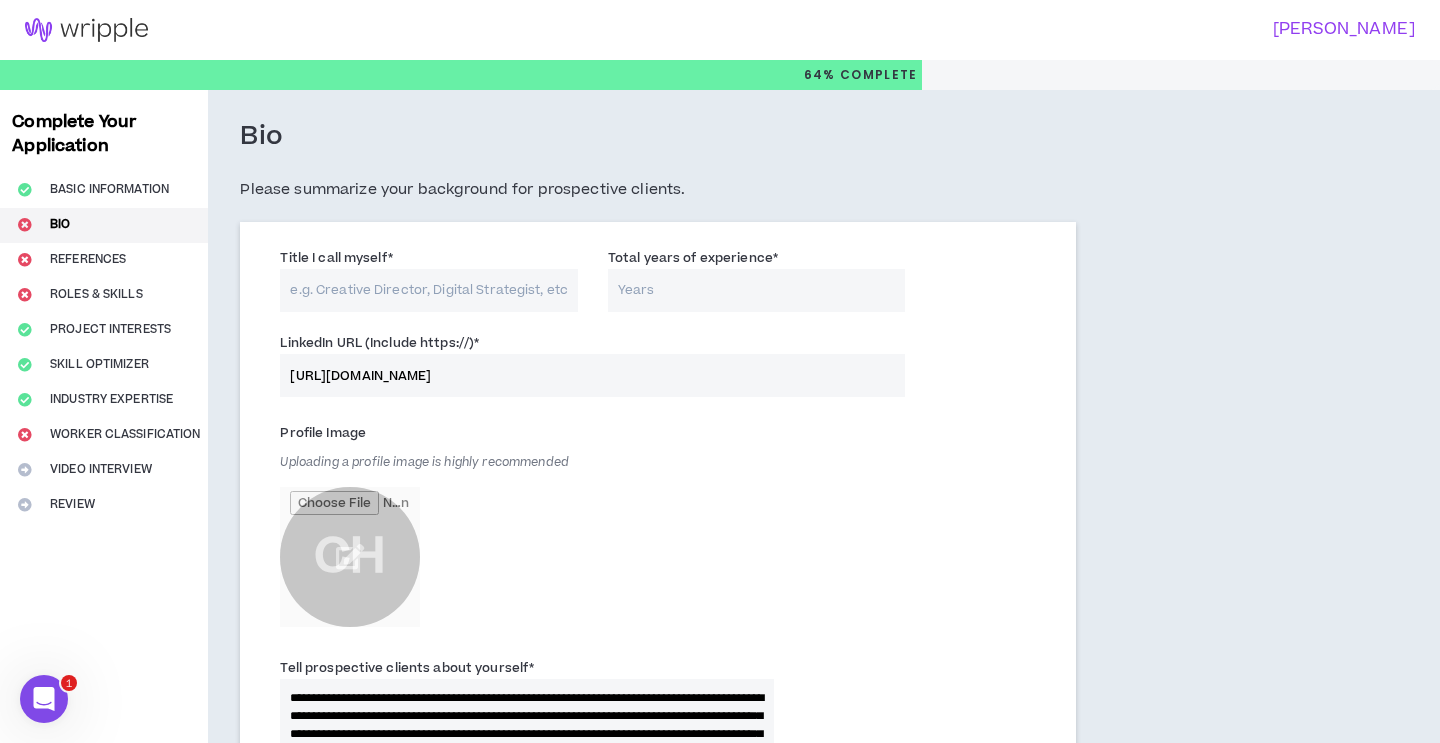 click on "Title I call myself  *" at bounding box center (429, 290) 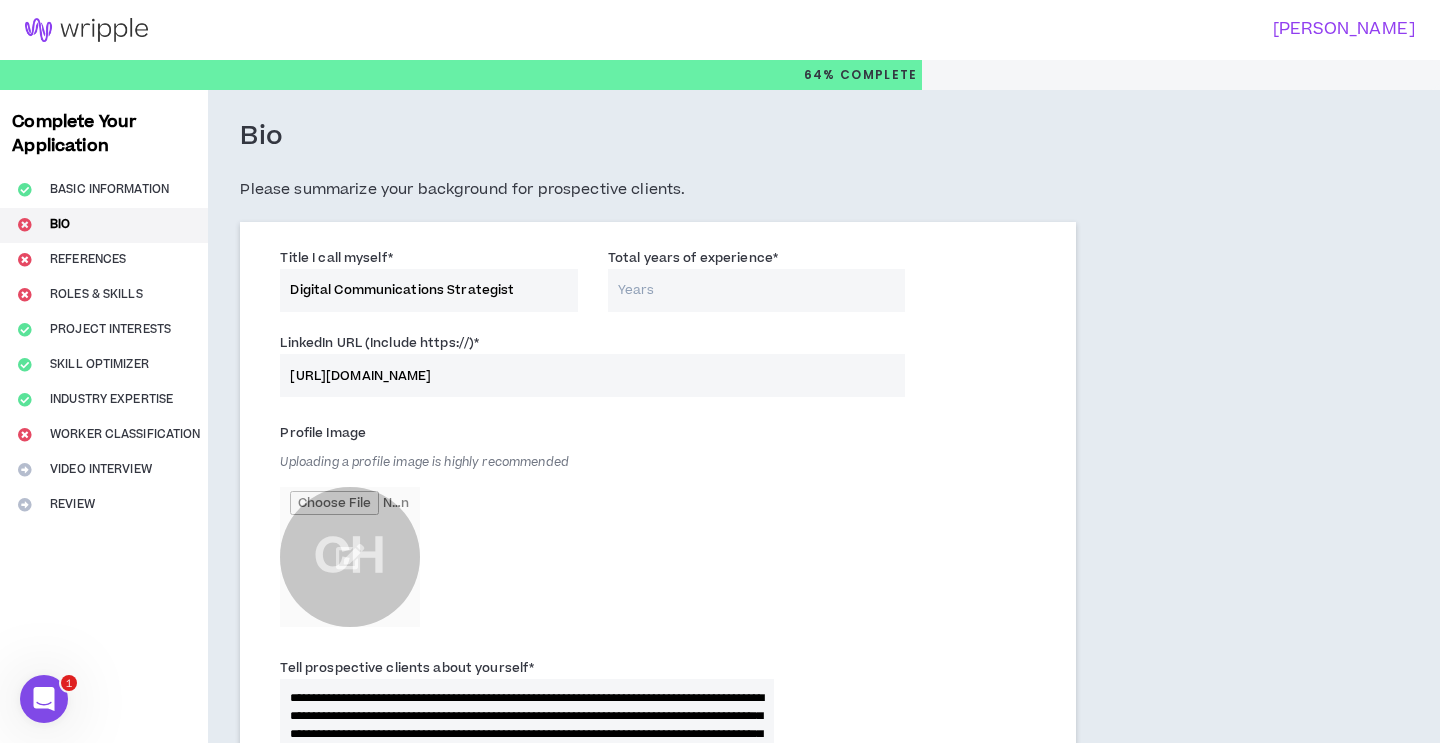 type on "Digital Communications Strategist" 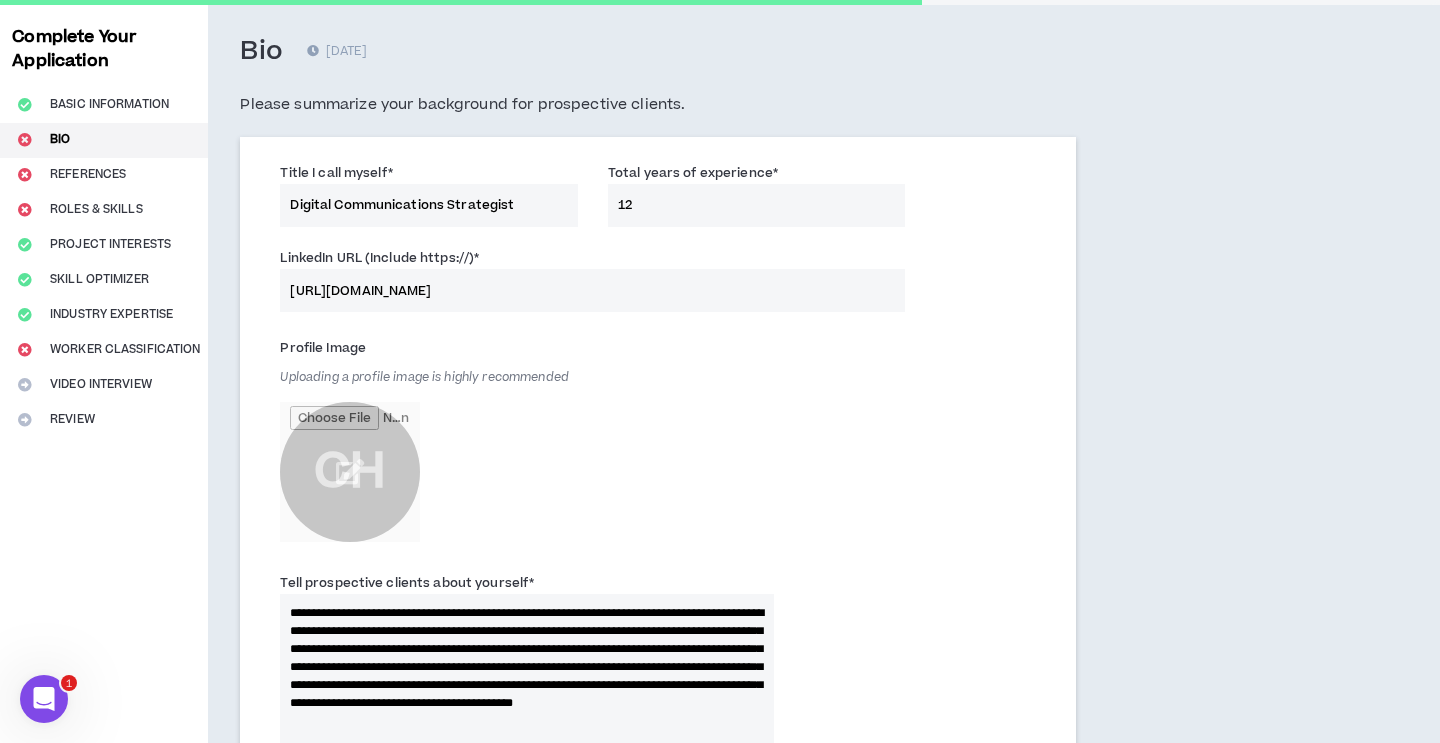 scroll, scrollTop: 151, scrollLeft: 0, axis: vertical 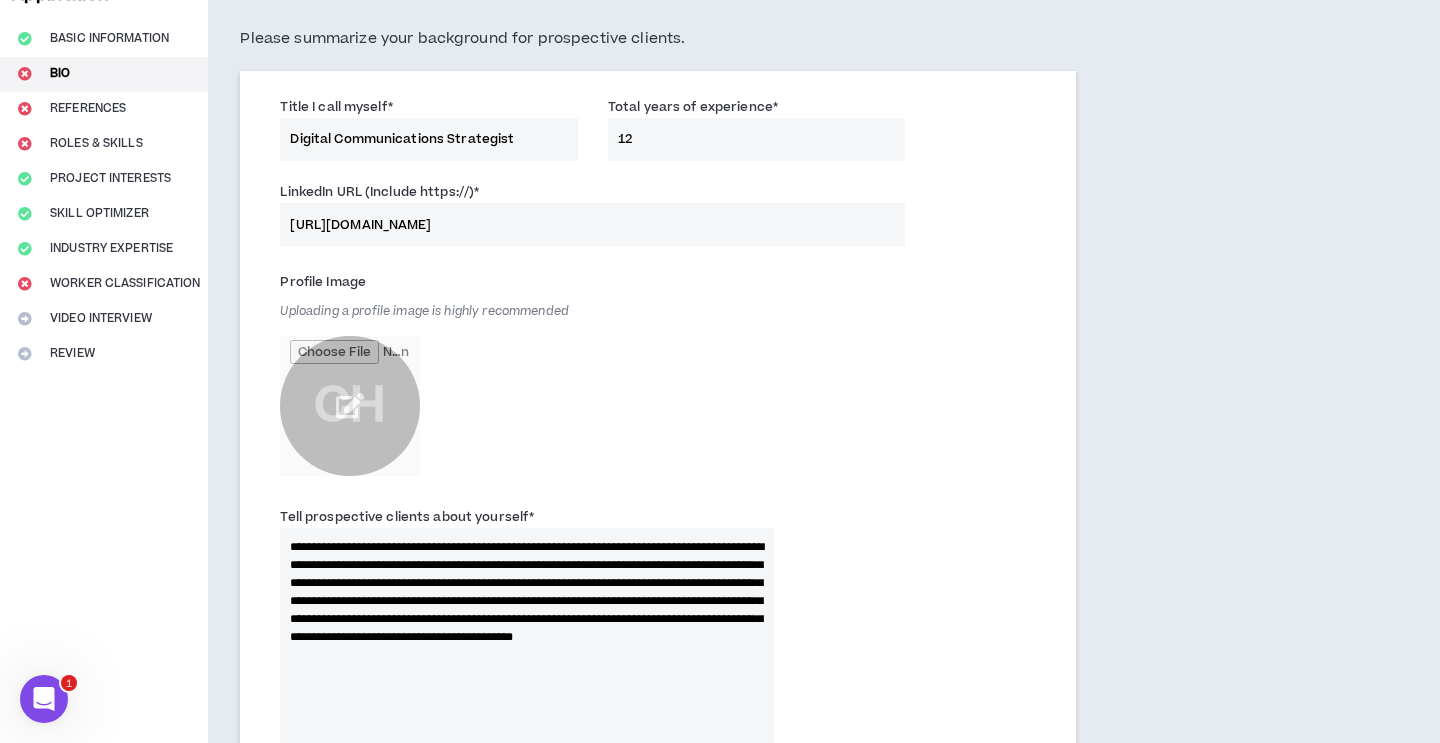 type on "12" 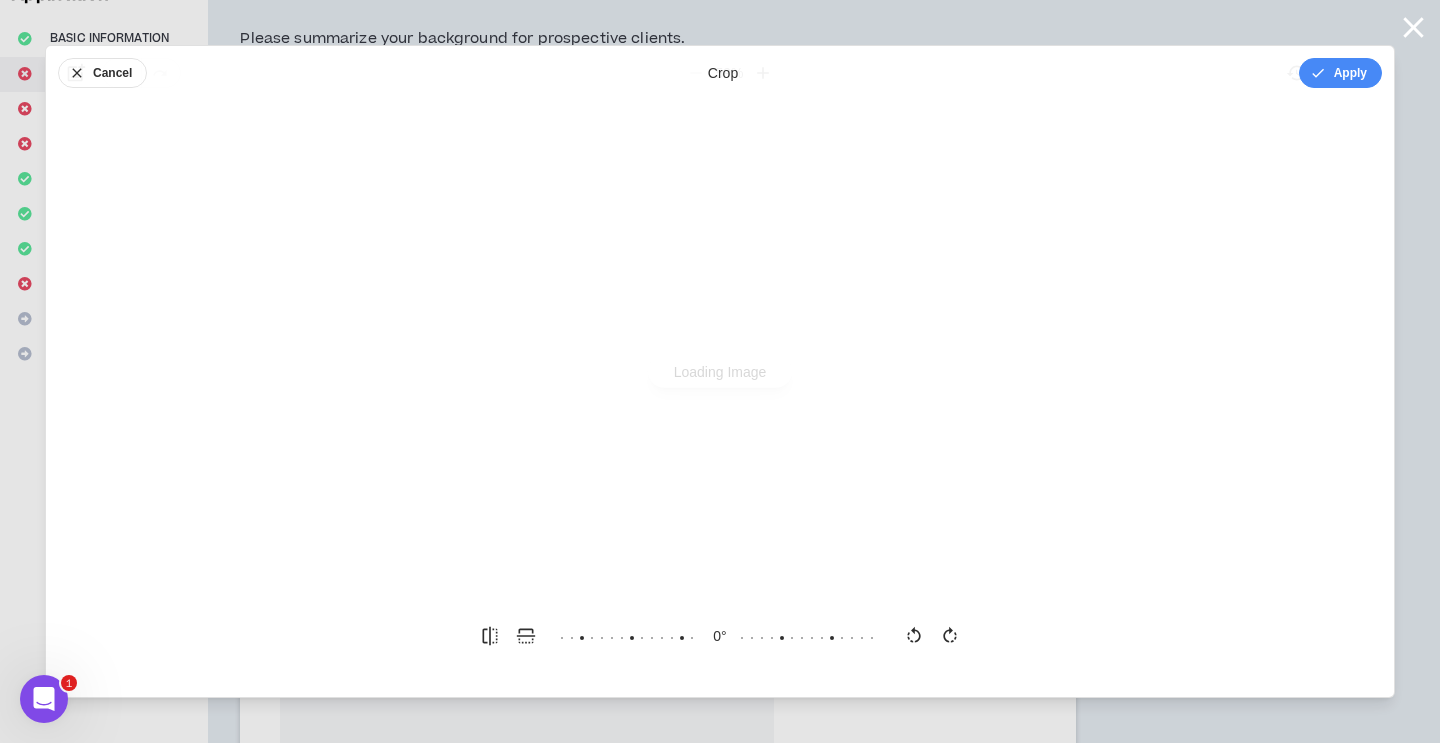 scroll, scrollTop: 0, scrollLeft: 0, axis: both 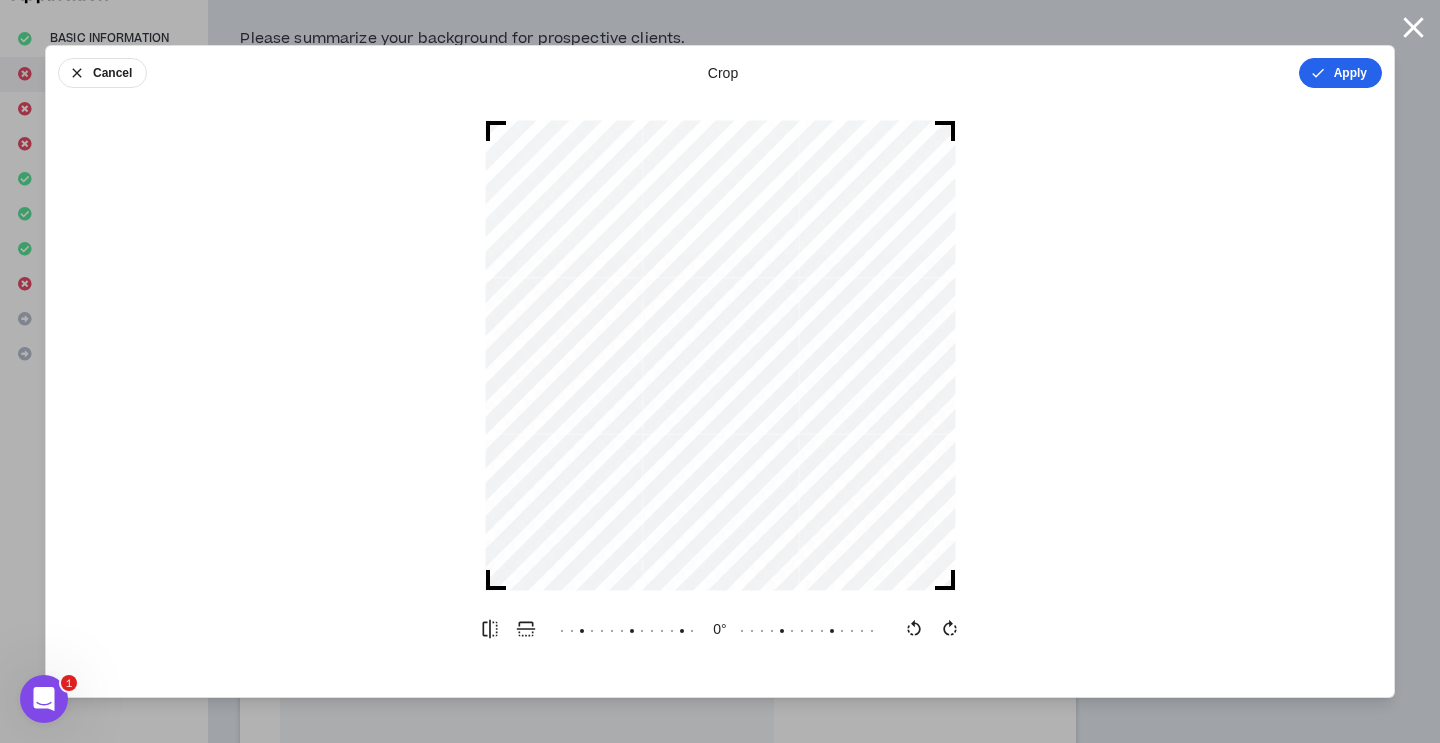 click on "Apply" at bounding box center (1340, 73) 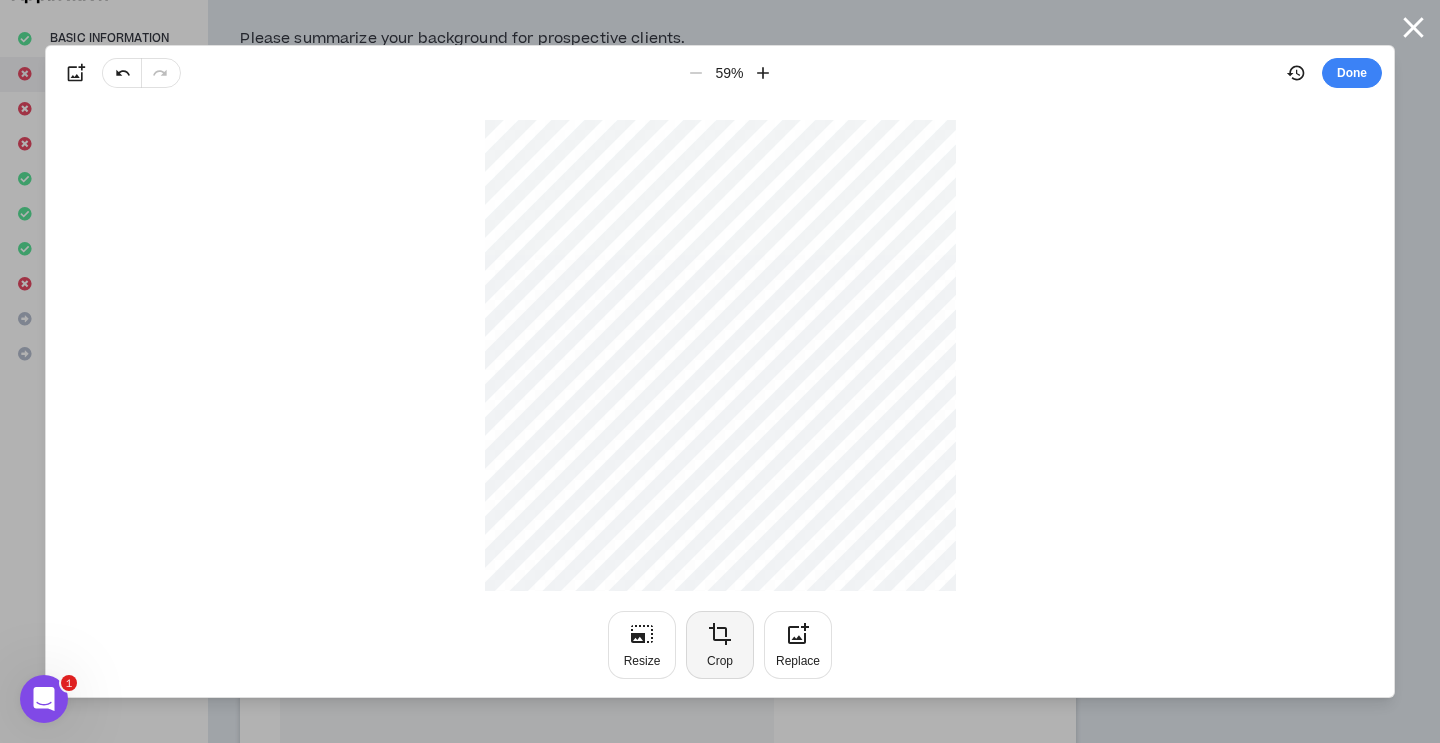 click 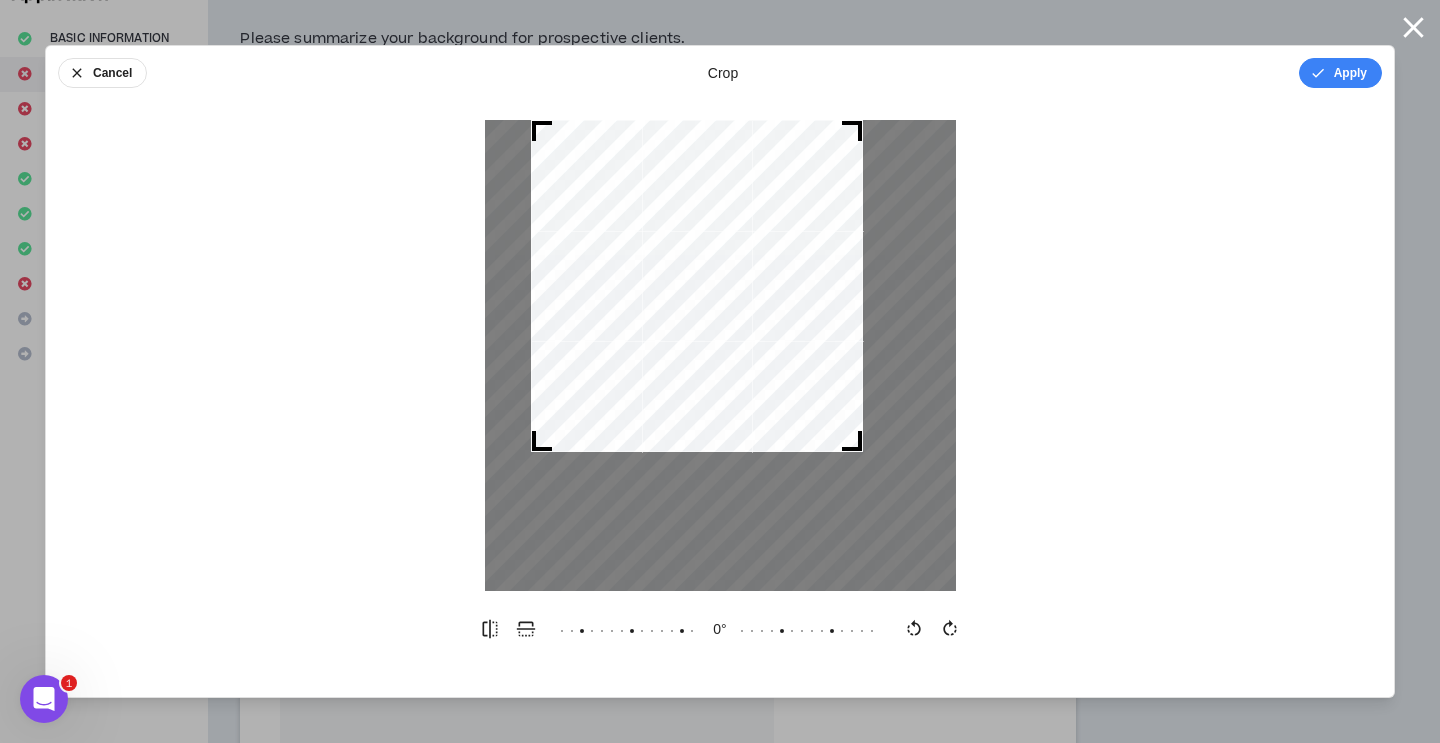 drag, startPoint x: 489, startPoint y: 587, endPoint x: 582, endPoint y: 586, distance: 93.00538 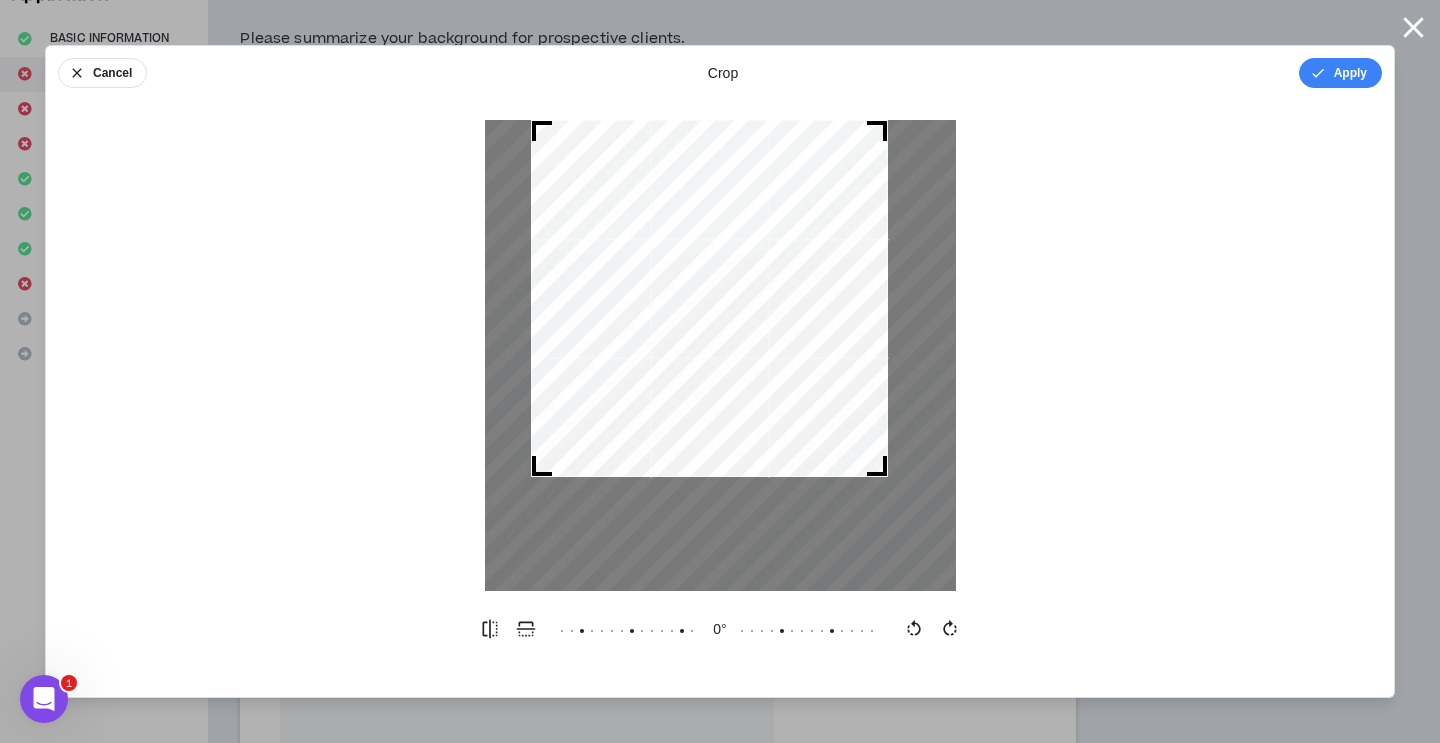 drag, startPoint x: 857, startPoint y: 444, endPoint x: 907, endPoint y: 560, distance: 126.31706 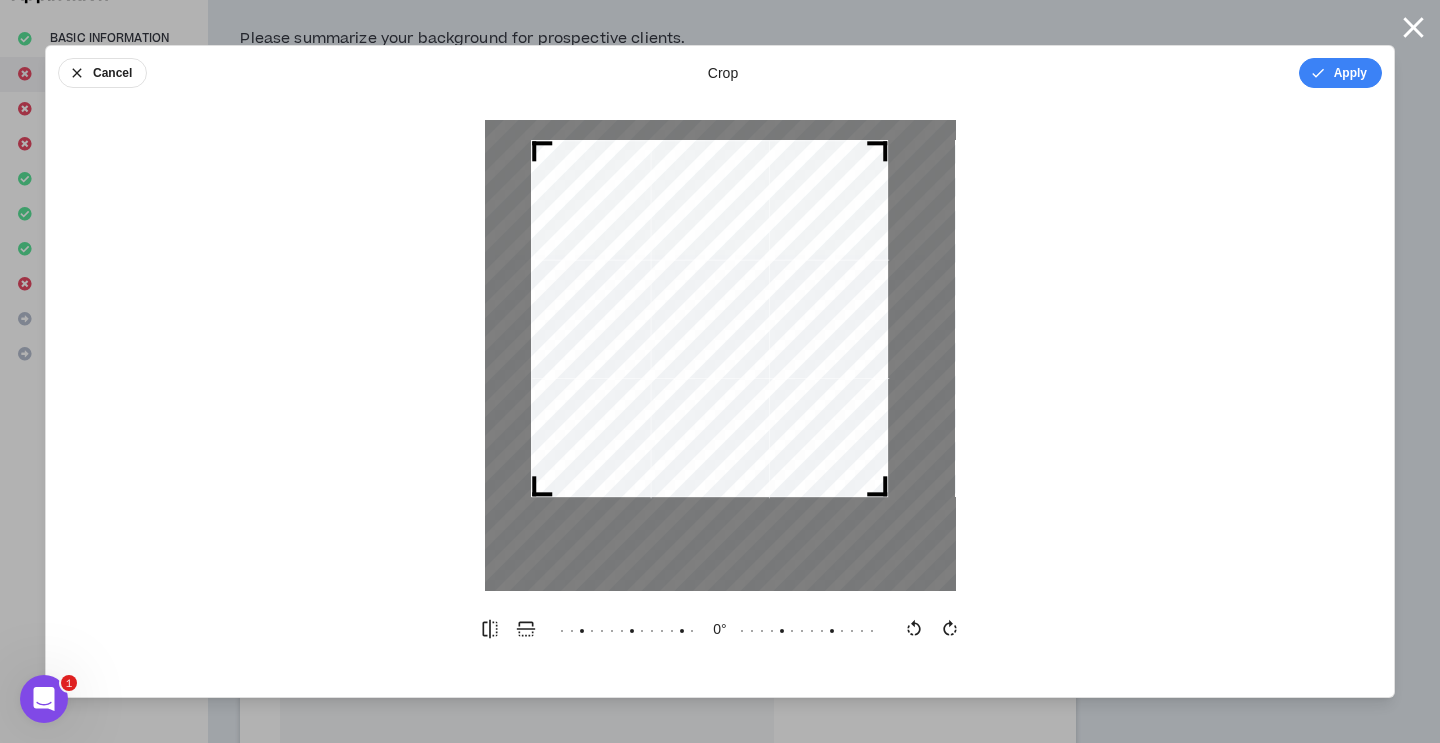 drag, startPoint x: 807, startPoint y: 350, endPoint x: 807, endPoint y: 370, distance: 20 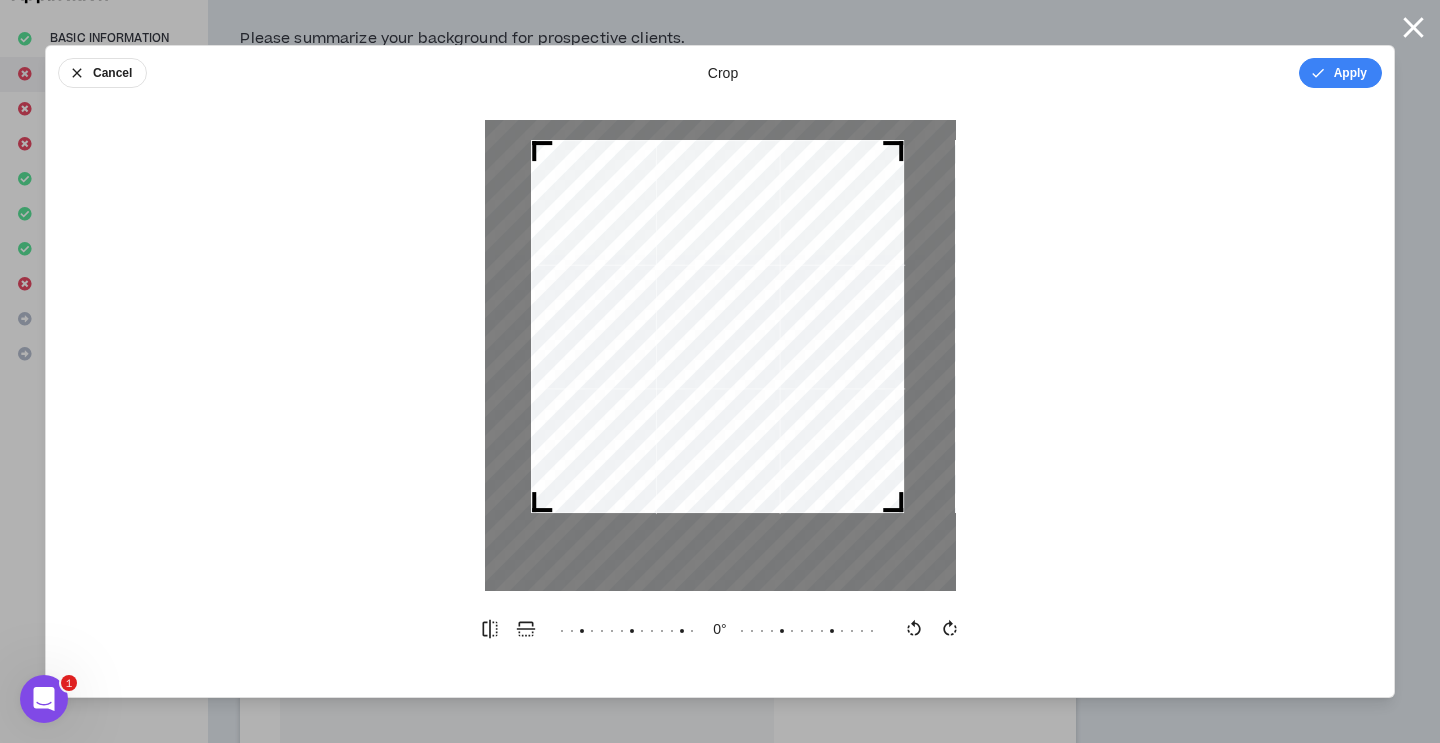 drag, startPoint x: 882, startPoint y: 487, endPoint x: 925, endPoint y: 565, distance: 89.06739 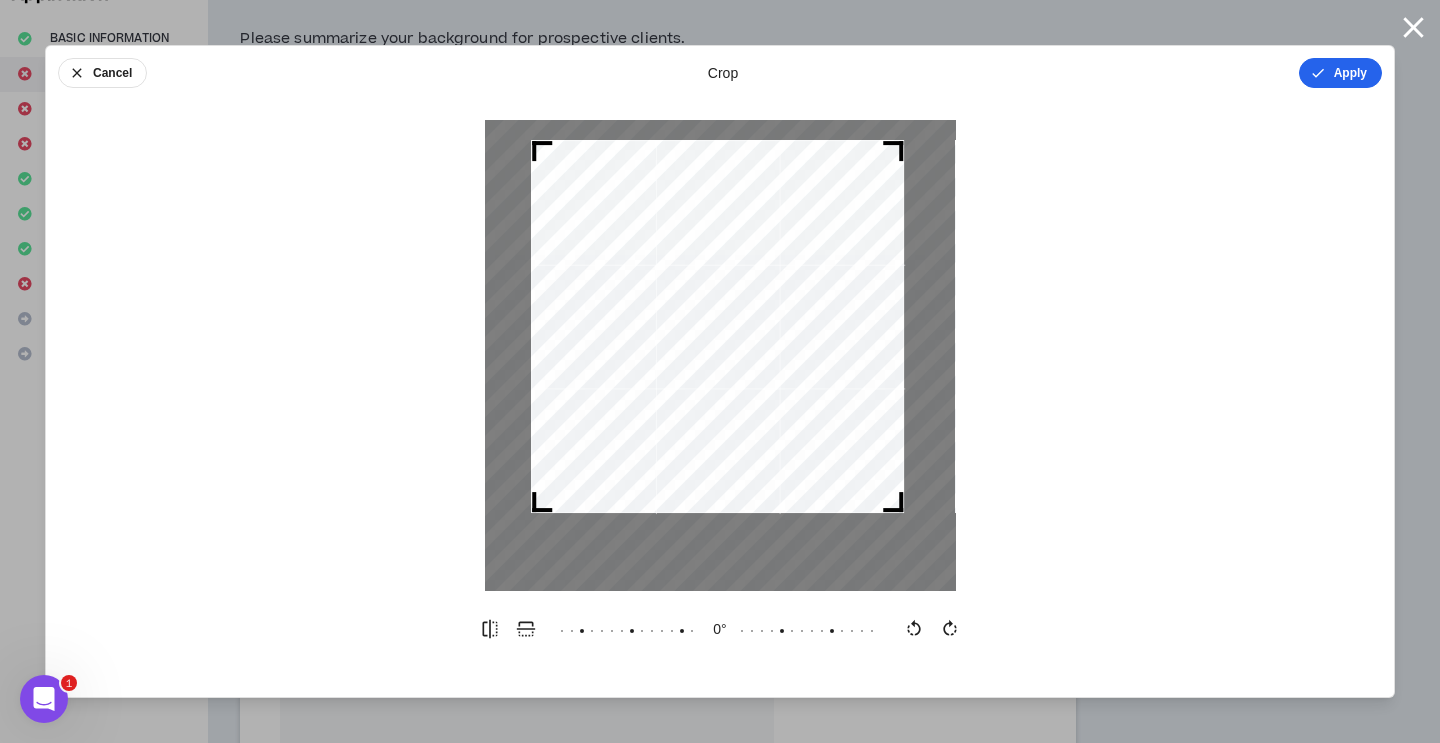 click on "Apply" at bounding box center [1340, 73] 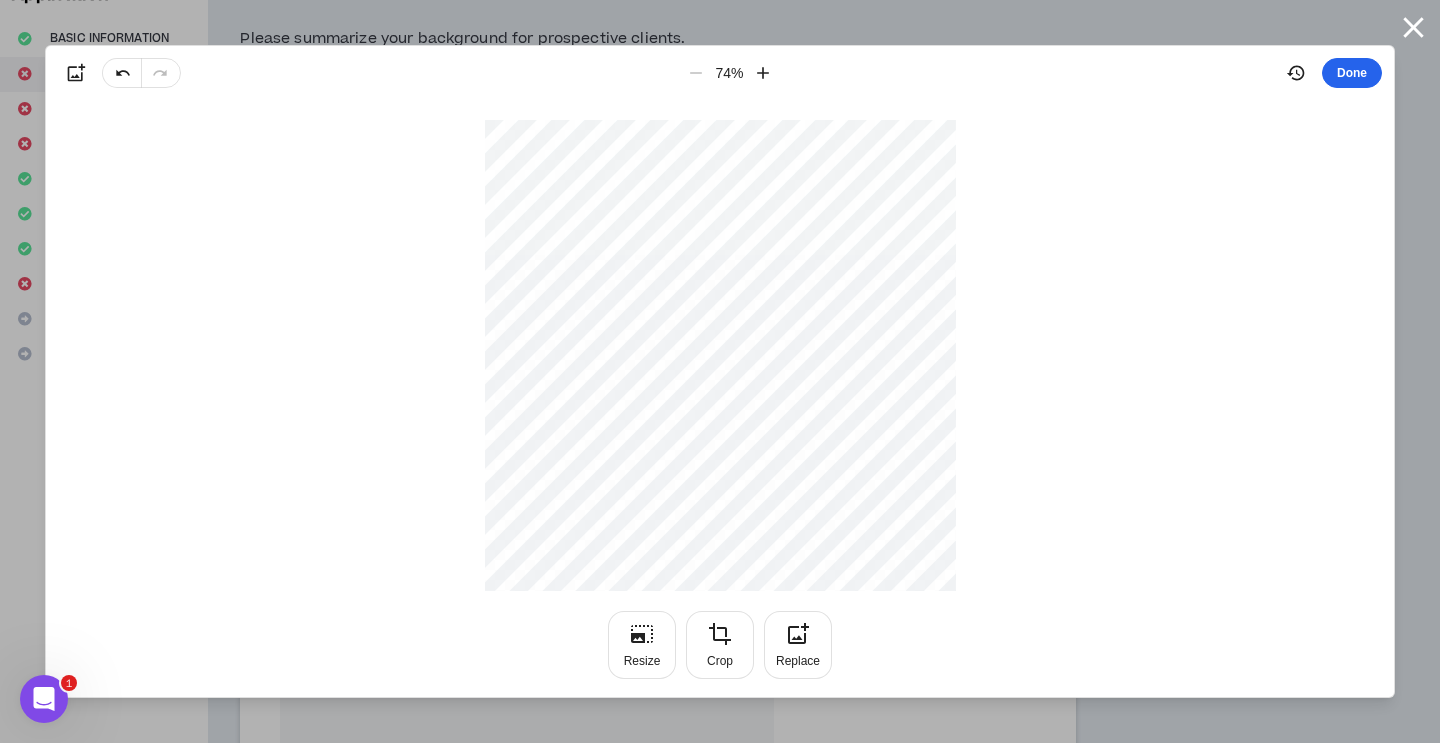 click on "Done" at bounding box center (1352, 73) 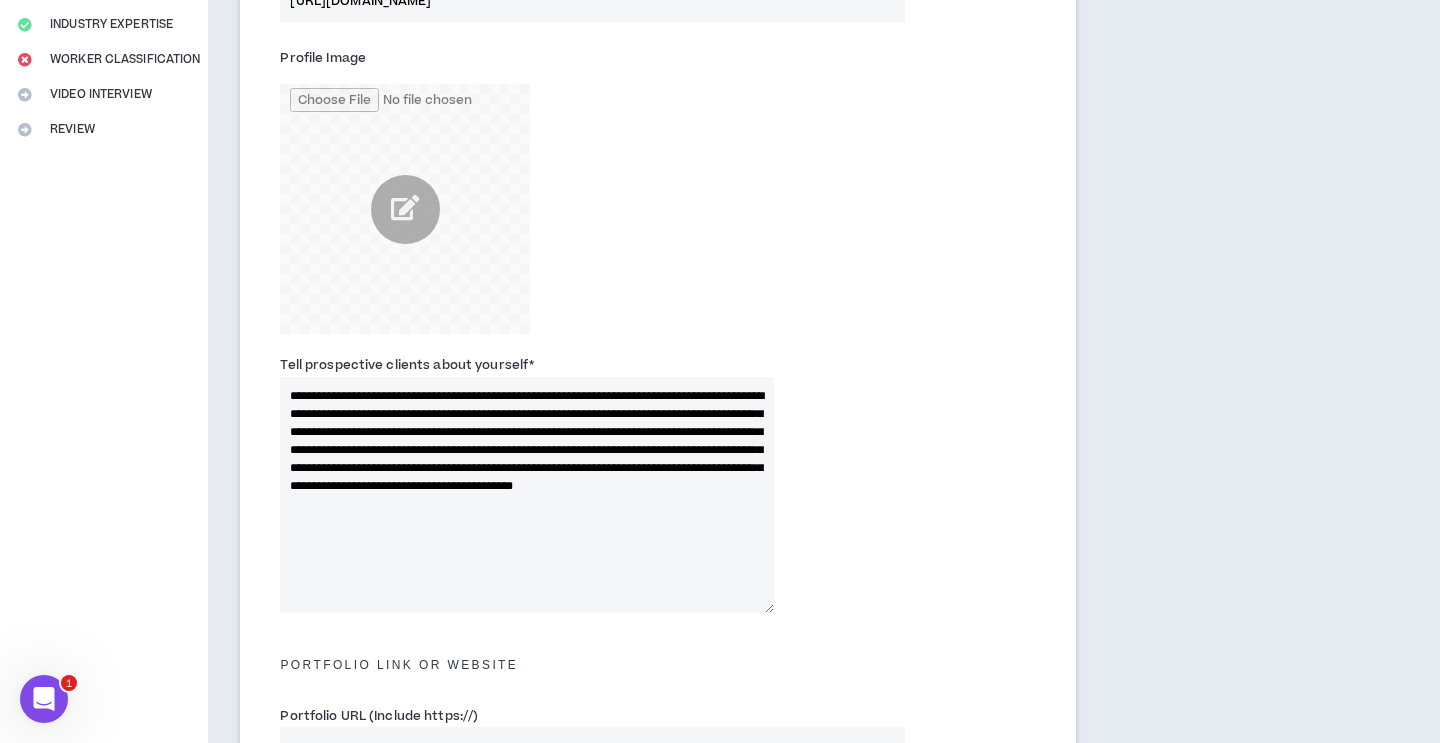 scroll, scrollTop: 376, scrollLeft: 0, axis: vertical 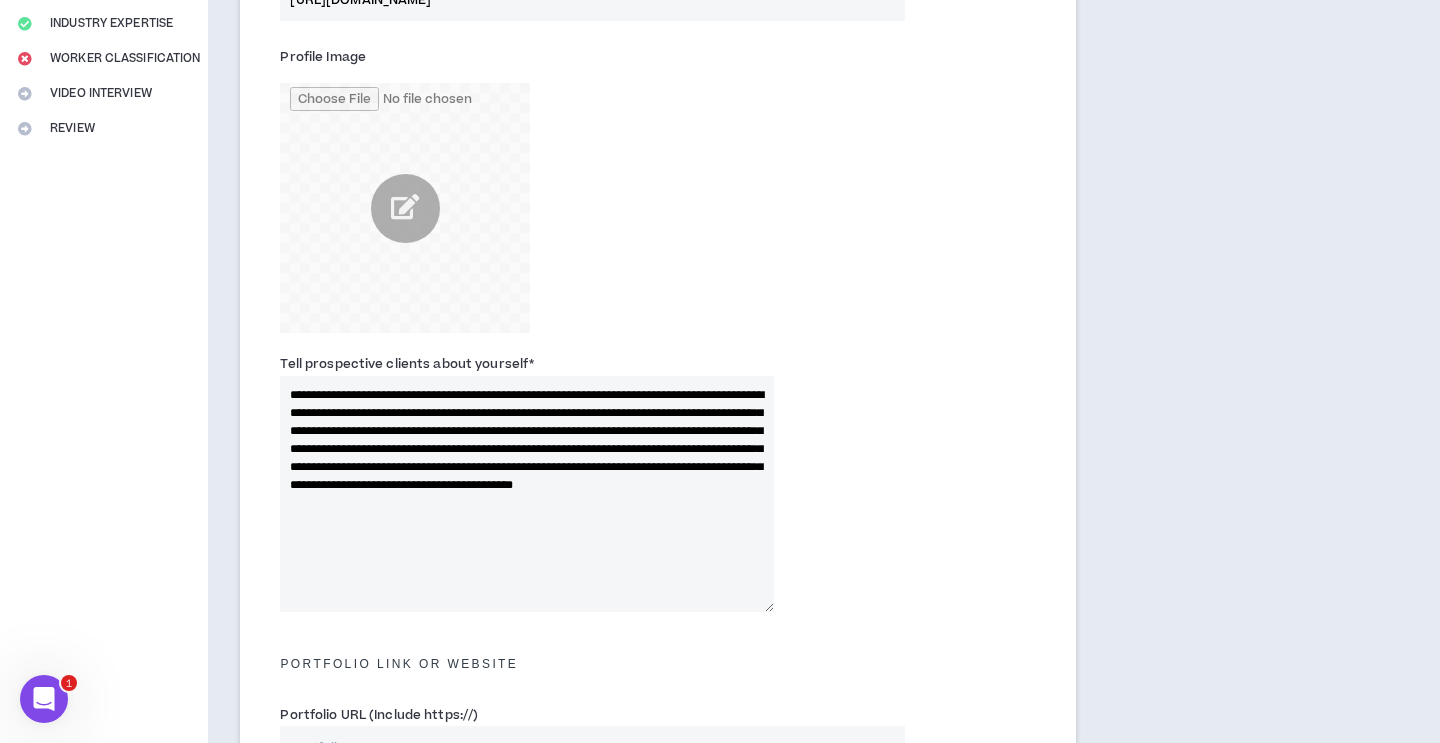 click on "**********" at bounding box center [527, 494] 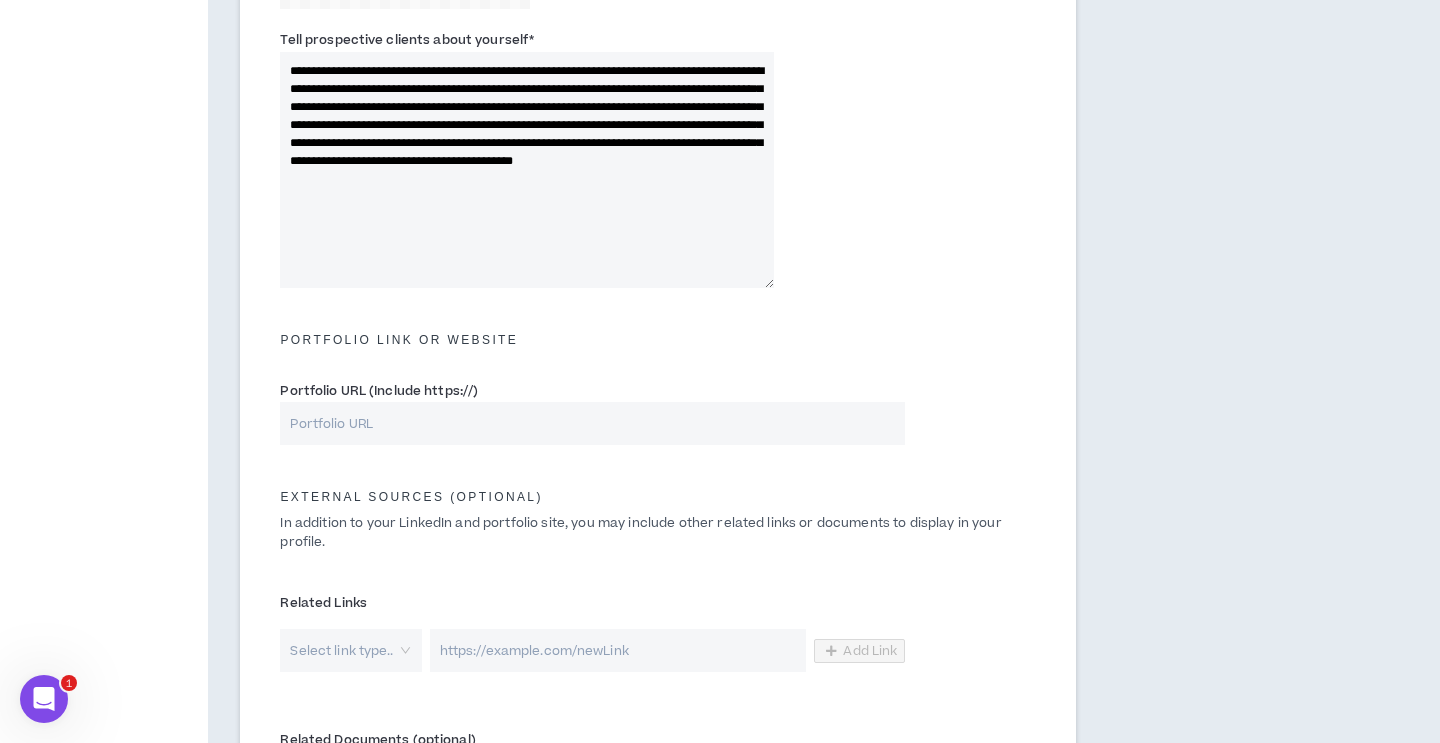 scroll, scrollTop: 702, scrollLeft: 0, axis: vertical 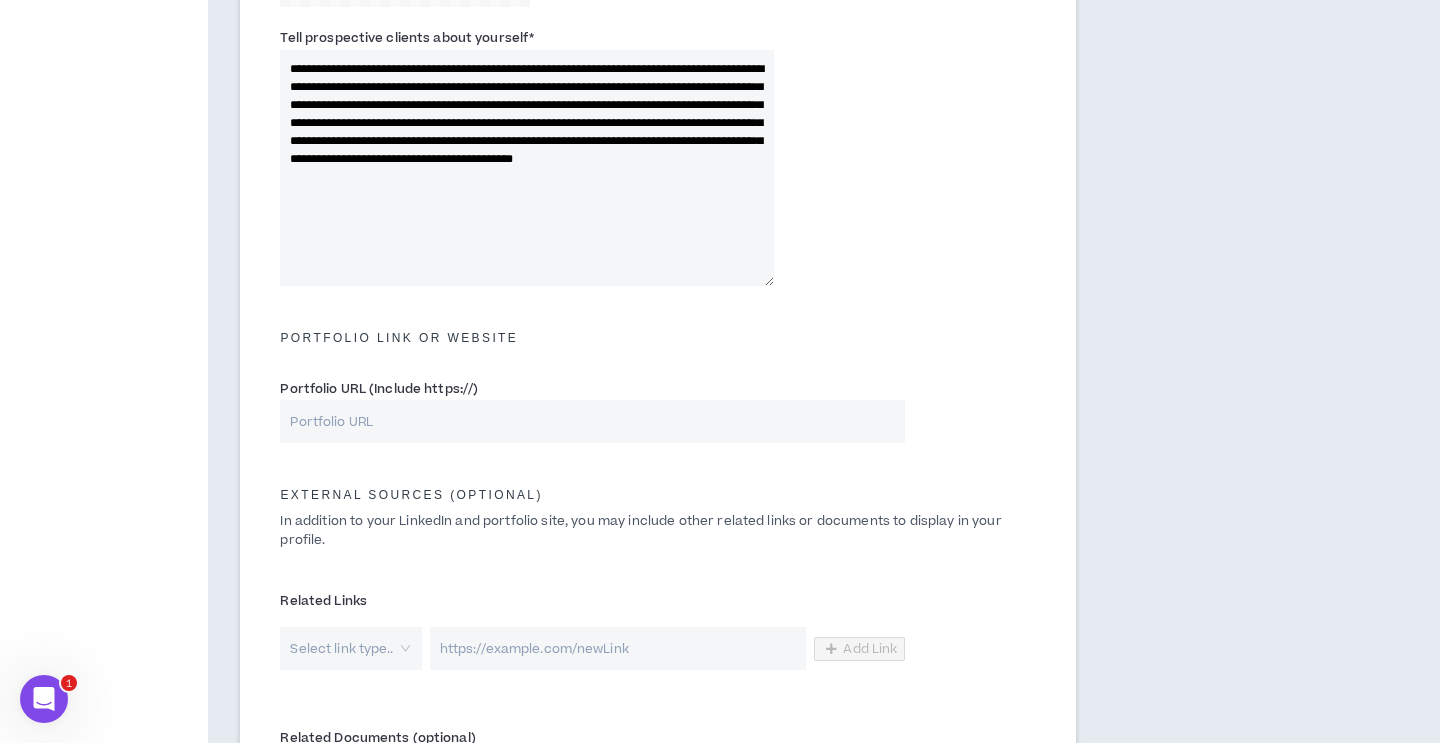 type on "**********" 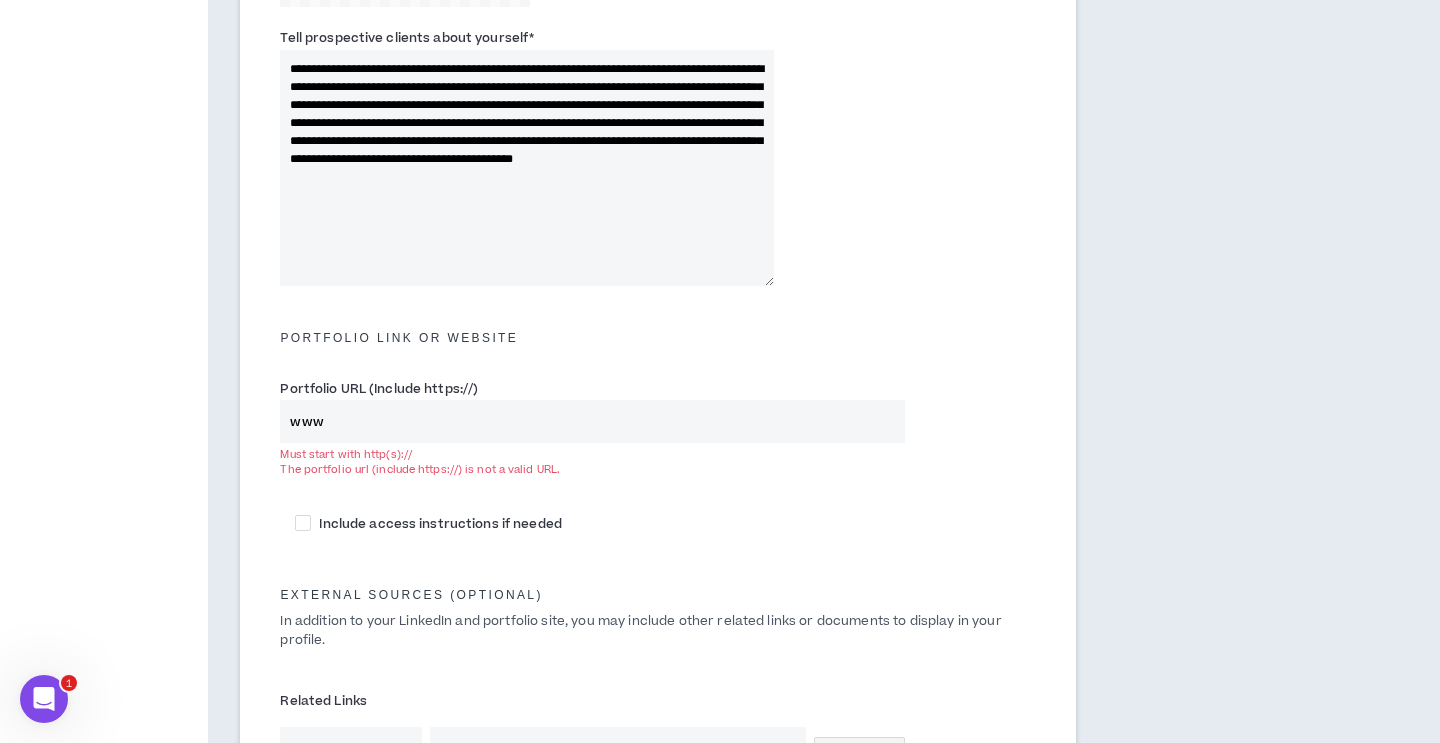 click on "www" at bounding box center [592, 421] 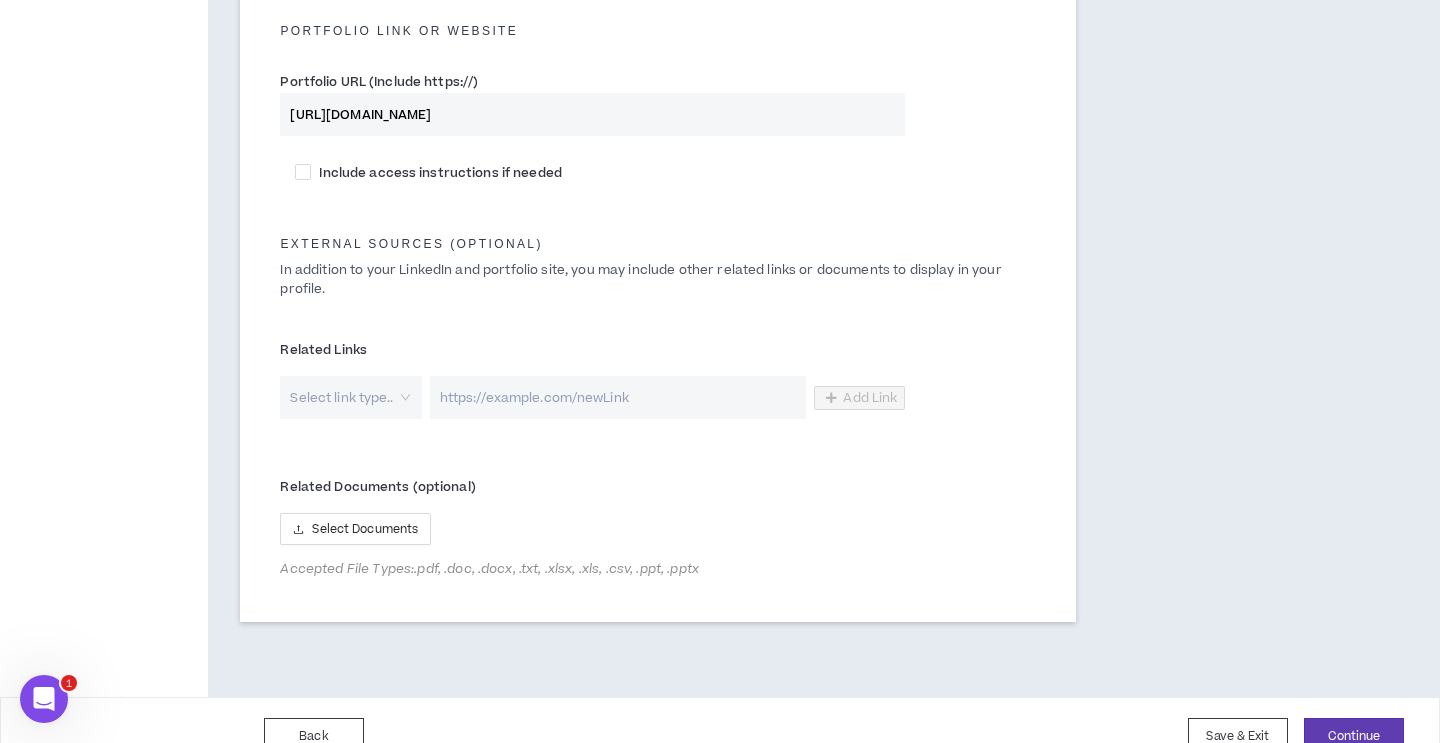 scroll, scrollTop: 1043, scrollLeft: 0, axis: vertical 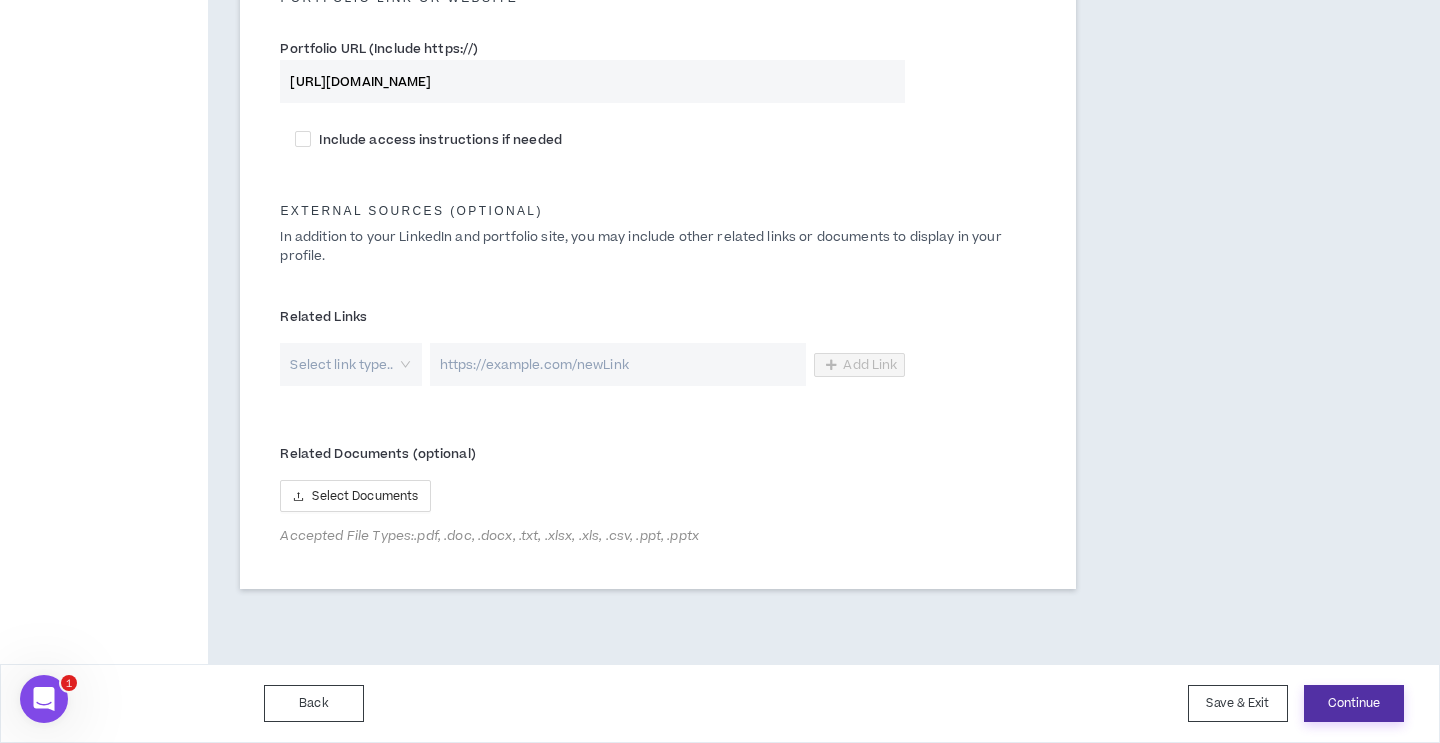 type on "[URL][DOMAIN_NAME]" 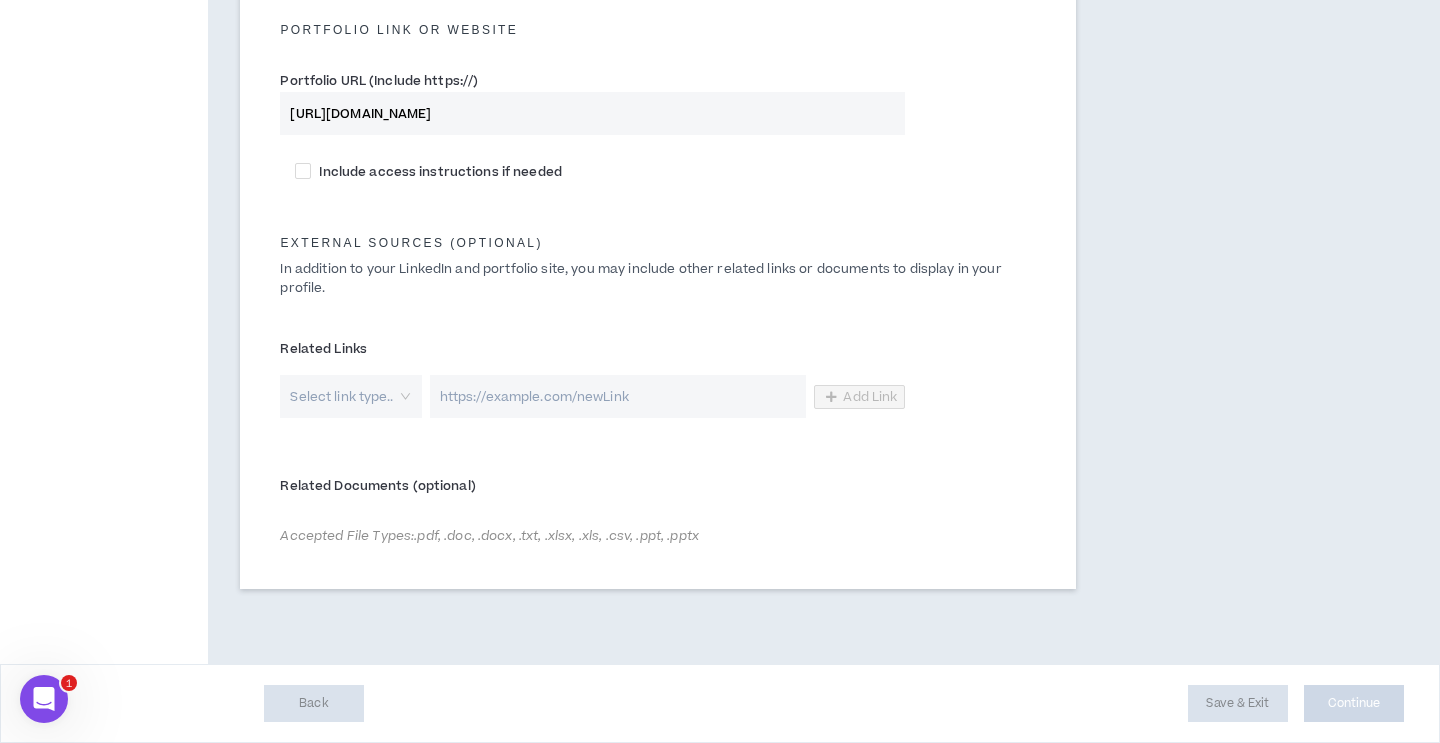 scroll, scrollTop: 0, scrollLeft: 0, axis: both 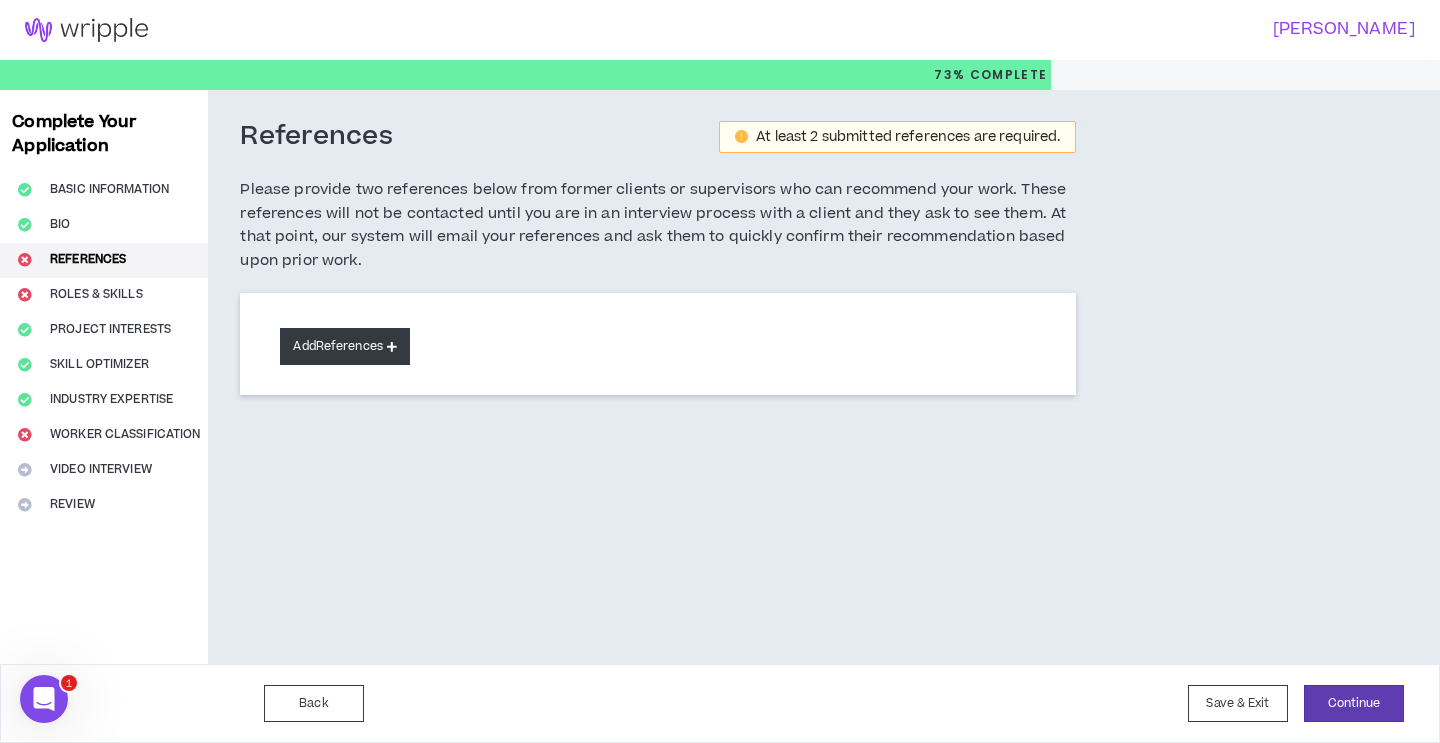 click on "Add  References" at bounding box center [345, 346] 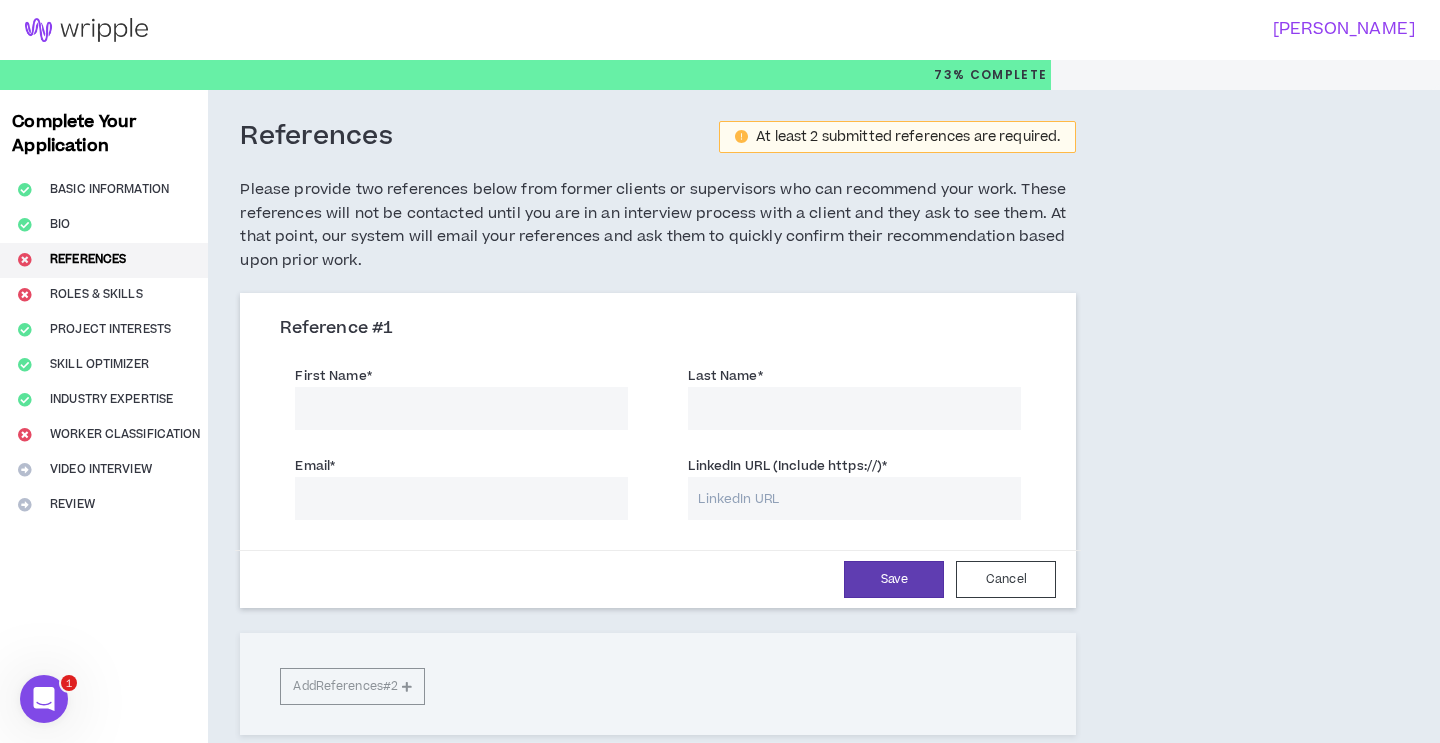 click on "First Name  *" at bounding box center [461, 408] 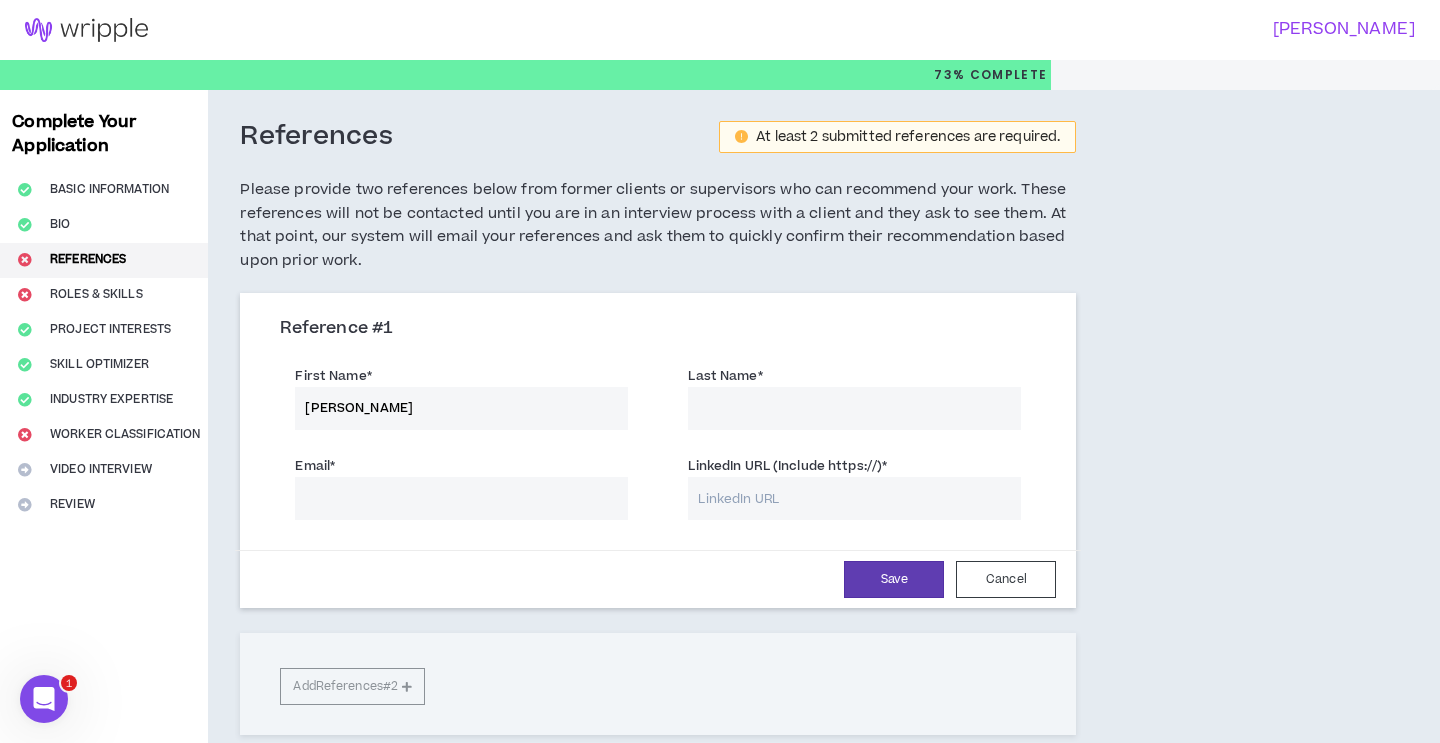 type on "[PERSON_NAME]" 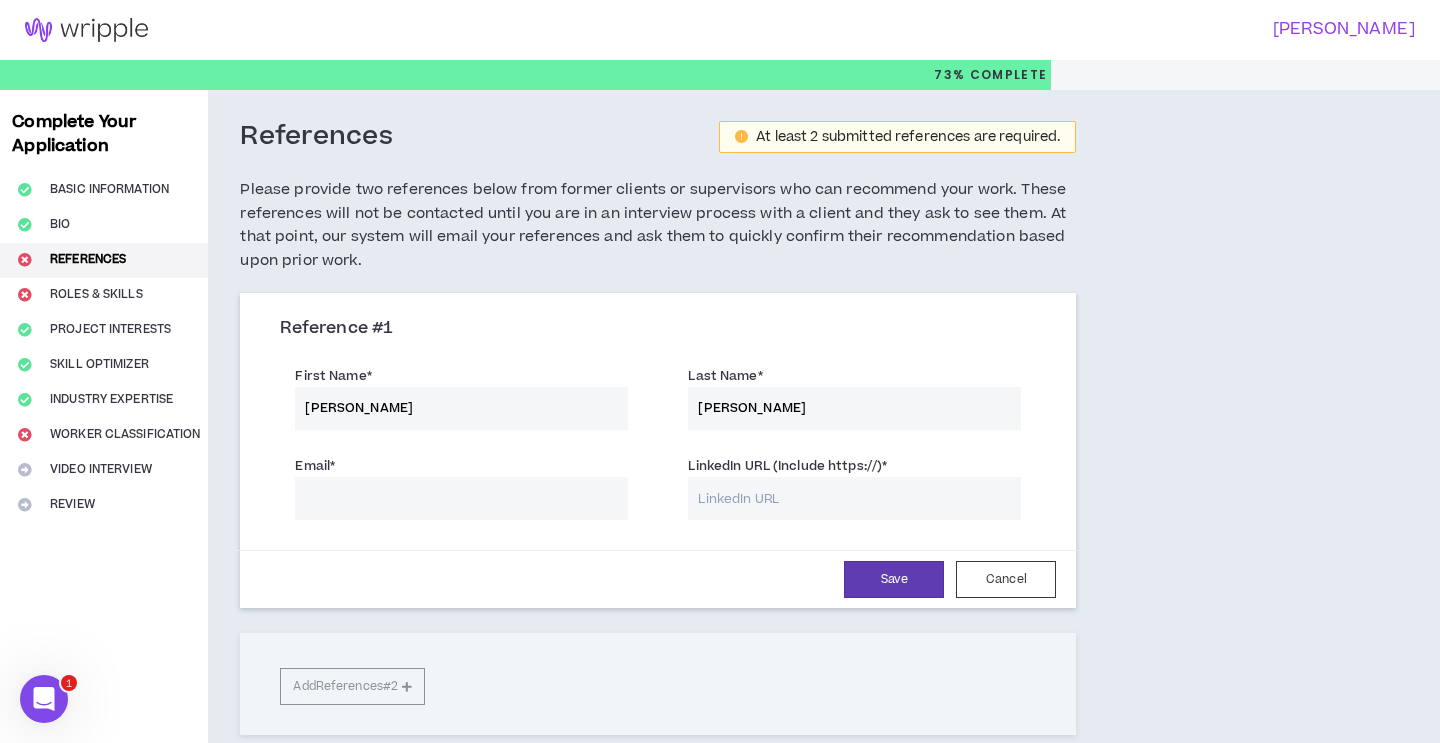 type on "[PERSON_NAME]" 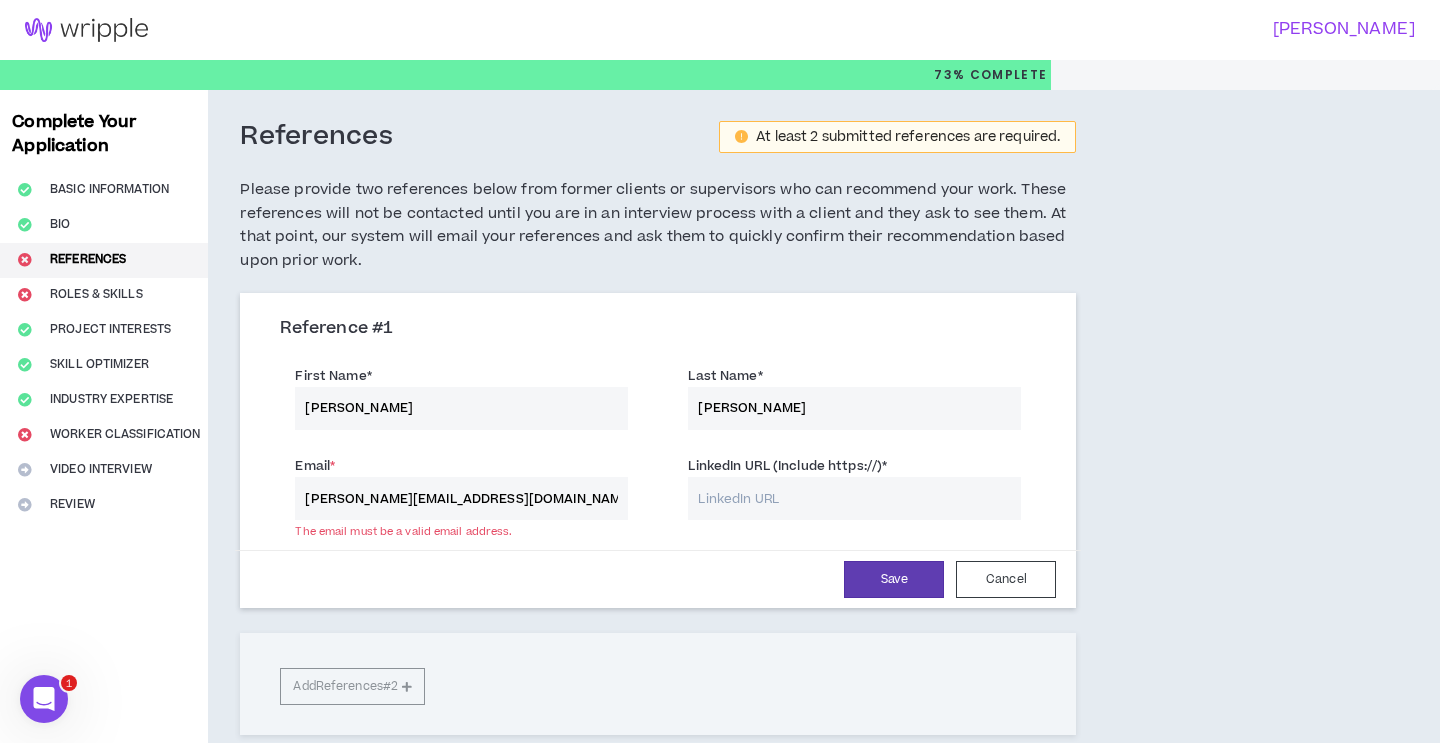 type on "[PERSON_NAME][EMAIL_ADDRESS][DOMAIN_NAME]" 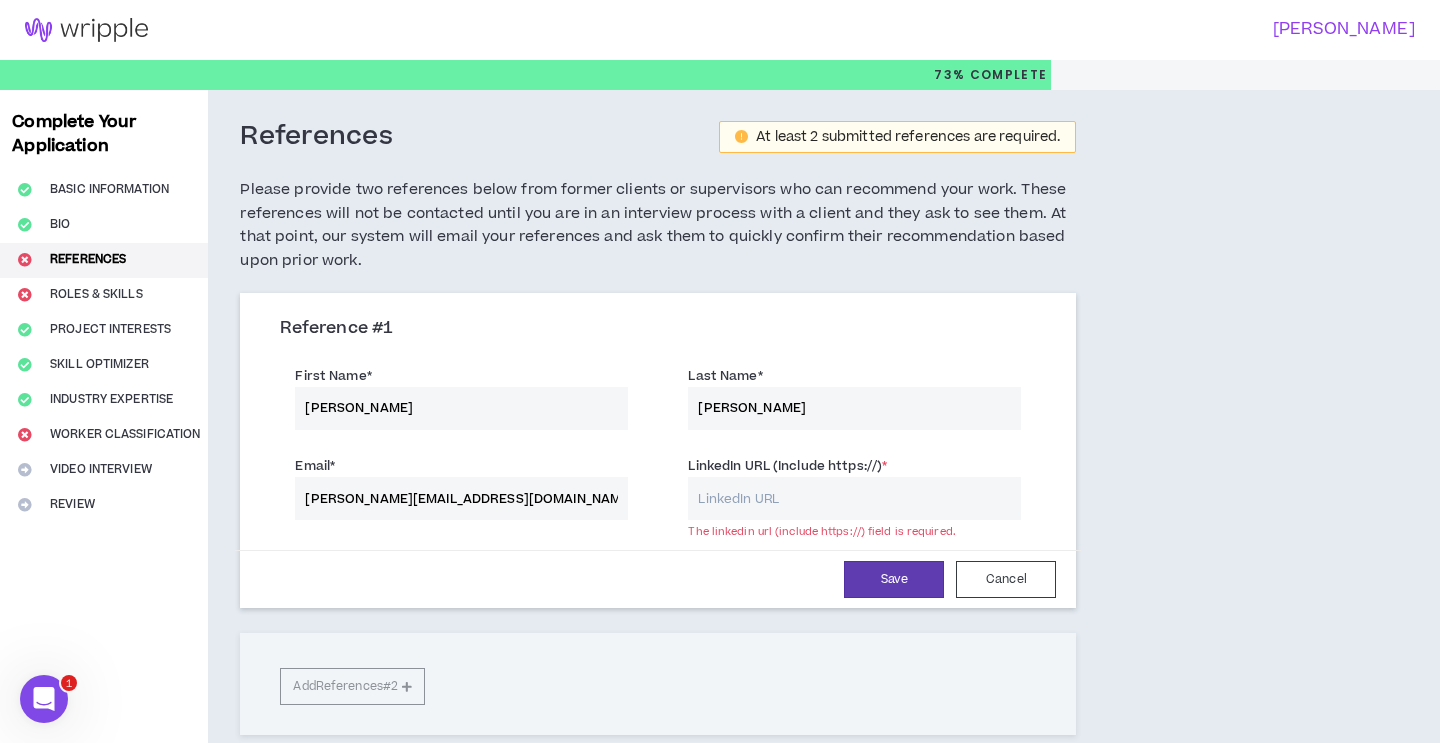 paste on "[URL][DOMAIN_NAME][PERSON_NAME]" 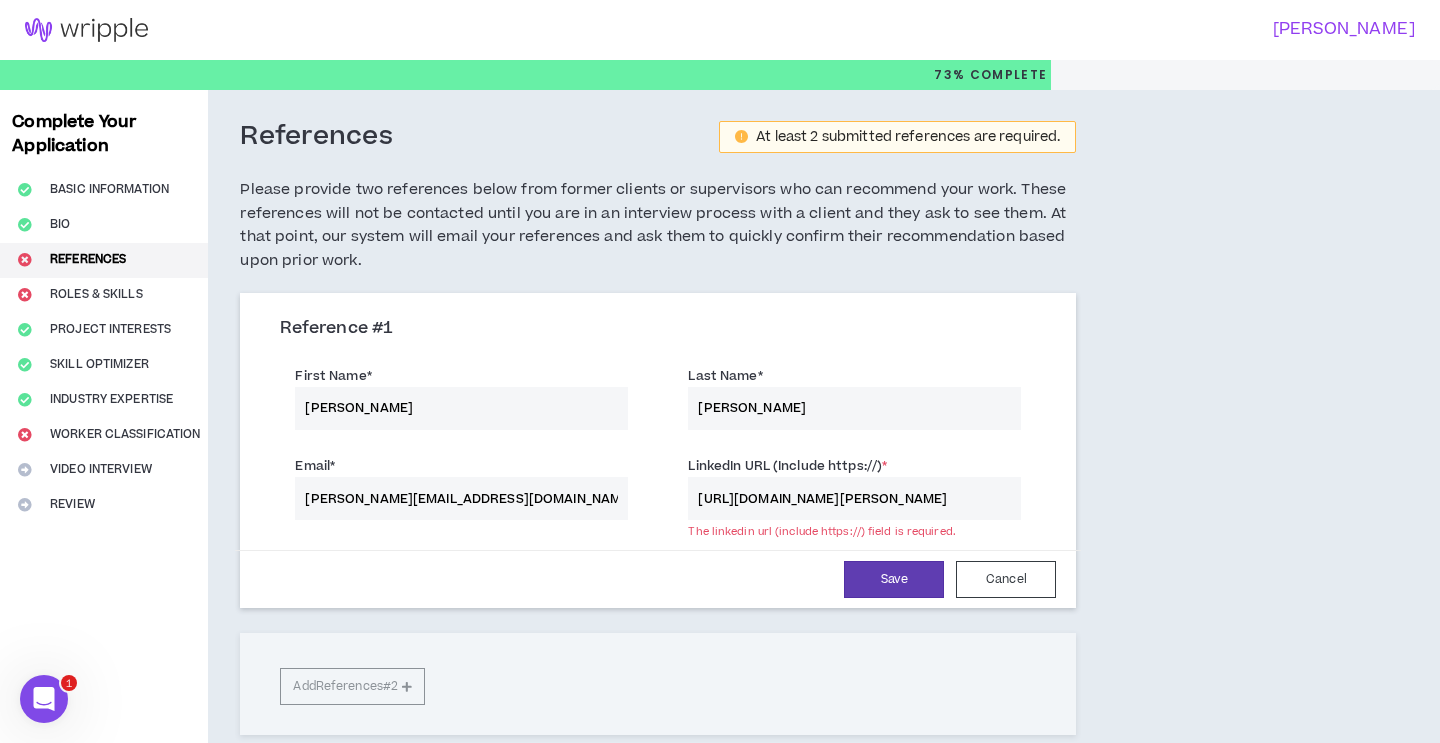 scroll, scrollTop: 0, scrollLeft: 2, axis: horizontal 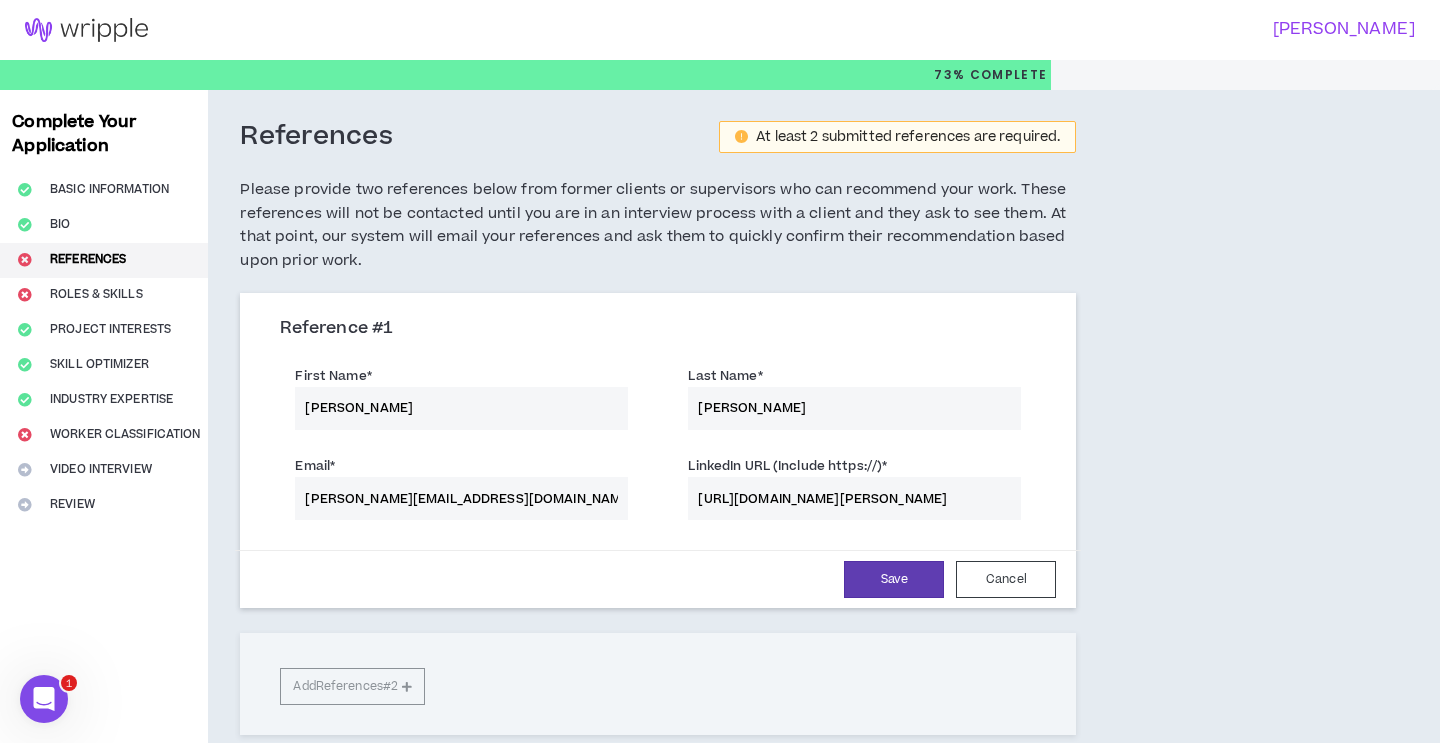 type on "[URL][DOMAIN_NAME][PERSON_NAME]" 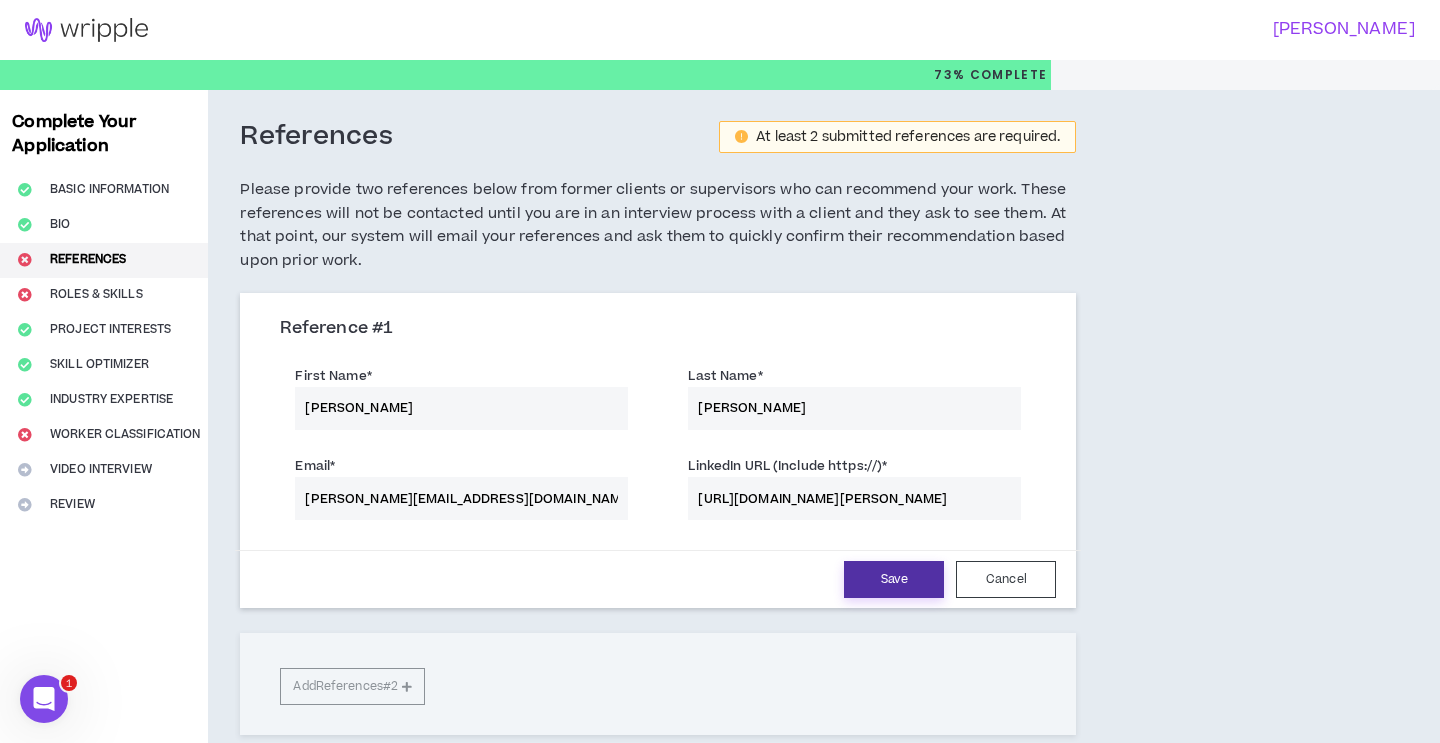 click on "Save" at bounding box center (894, 579) 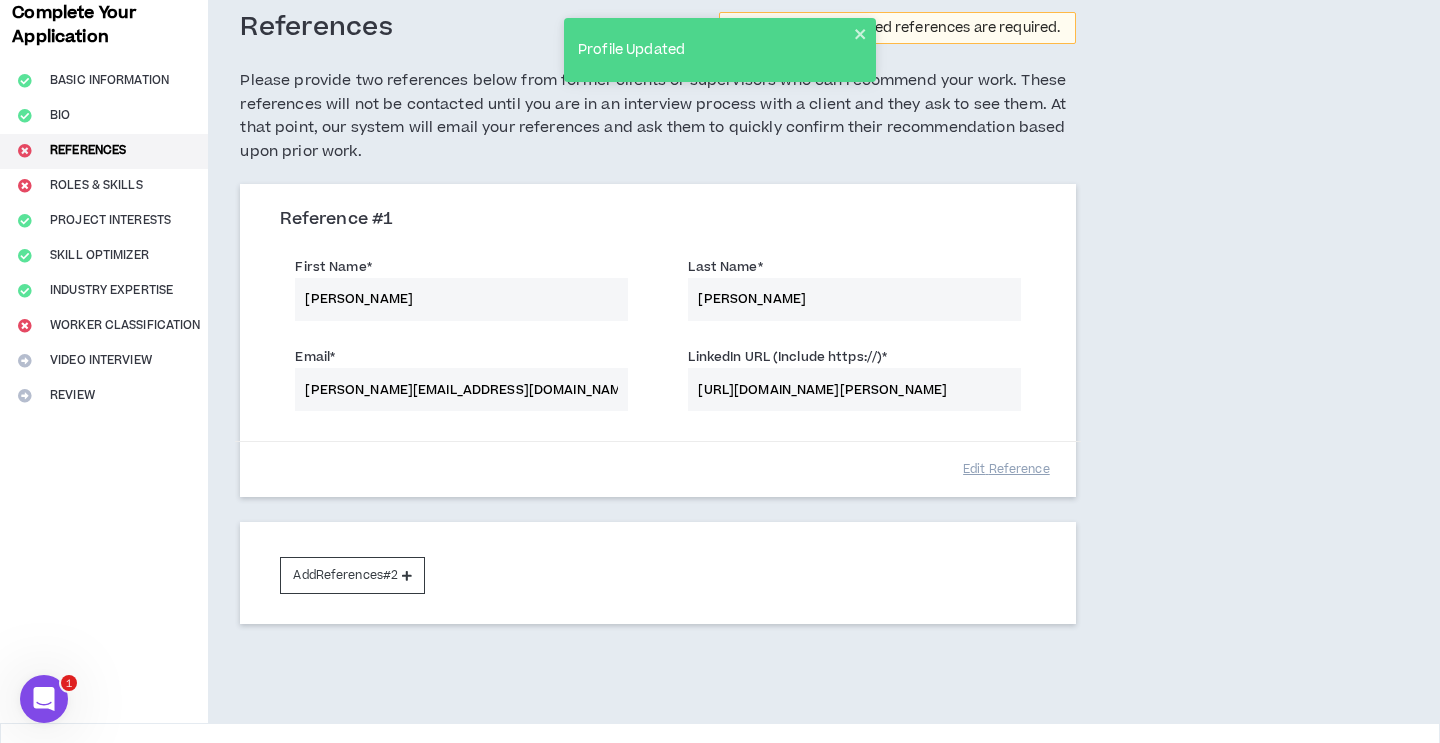 scroll, scrollTop: 168, scrollLeft: 0, axis: vertical 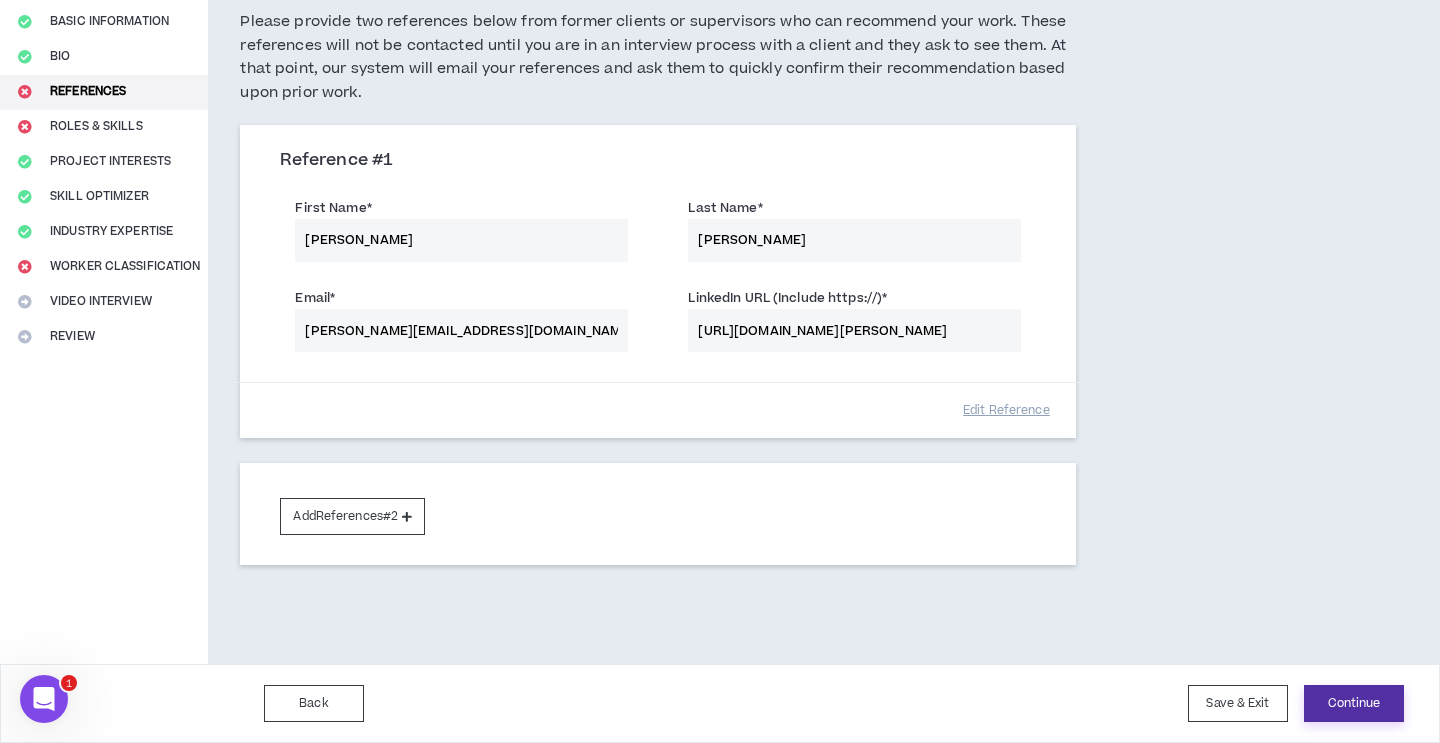 click on "Continue" at bounding box center (1354, 703) 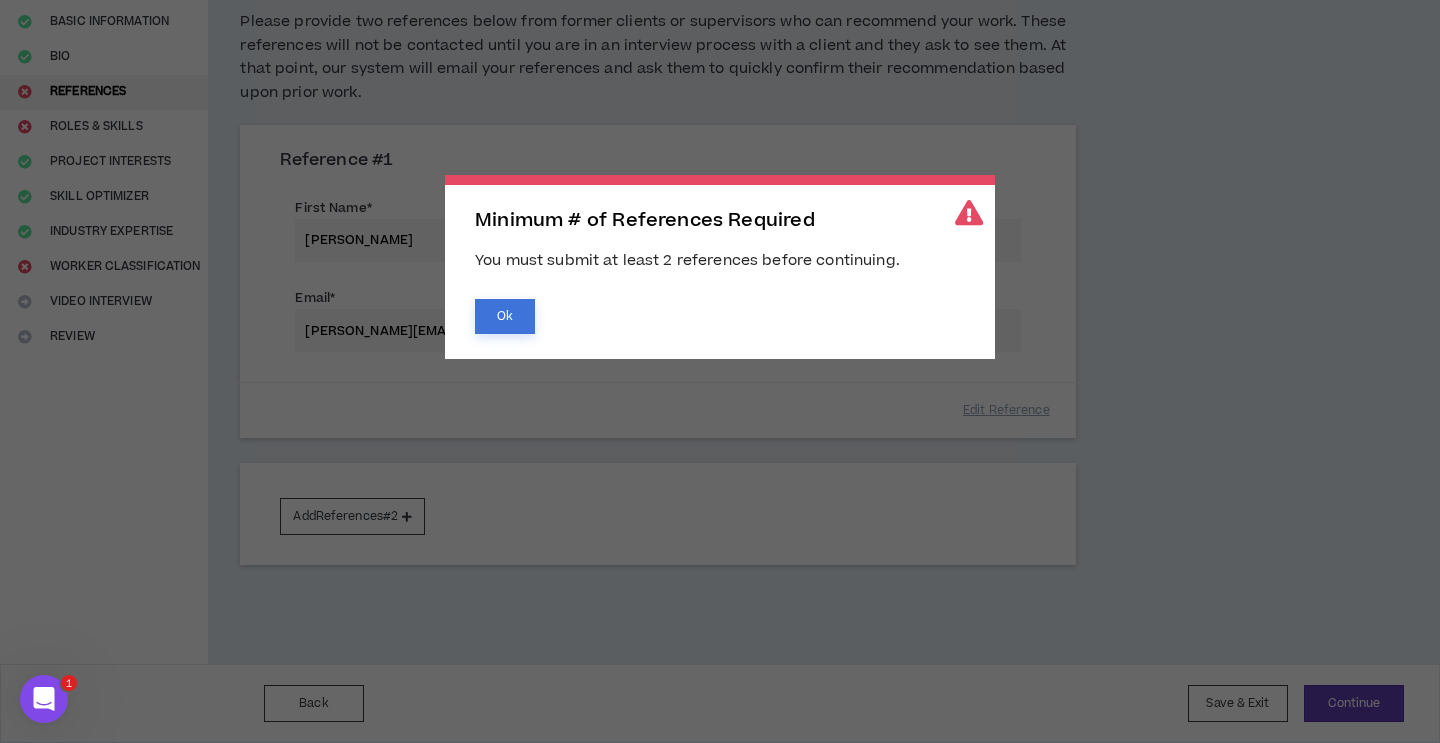 click on "Ok" at bounding box center (505, 316) 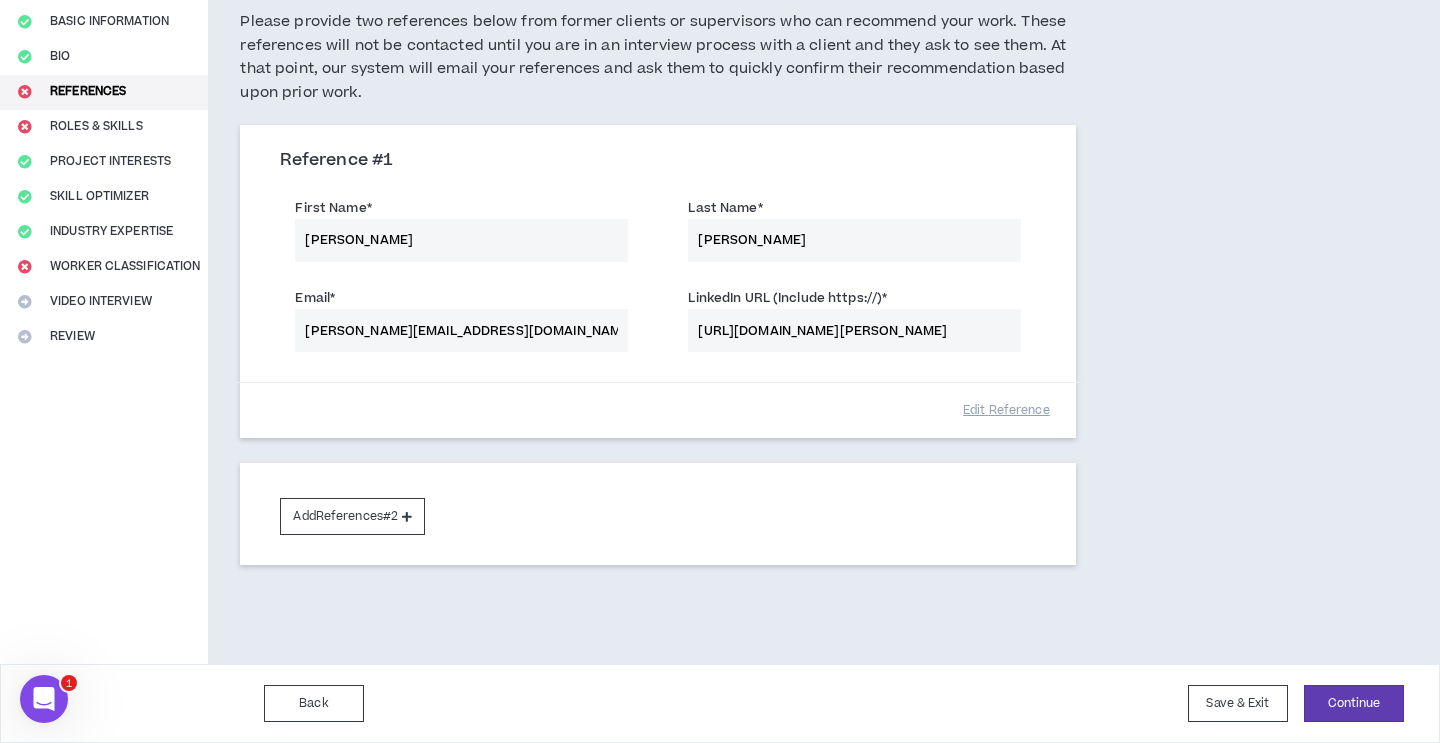 click on "References At least 2 submitted references are required. Please provide two references below from former clients or supervisors who can recommend your work. These references will not be contacted until you are in an interview process with a client and they ask to see them. At that point, our system will email your references and ask them to quickly confirm their recommendation based upon prior work. Reference # 1 First Name  * [PERSON_NAME] Last Name  * [PERSON_NAME] Email  * [PERSON_NAME][EMAIL_ADDRESS][DOMAIN_NAME] LinkedIn URL (Include https://)  * [URL][DOMAIN_NAME][PERSON_NAME] Edit   Reference Add  References  #2" at bounding box center (748, 293) 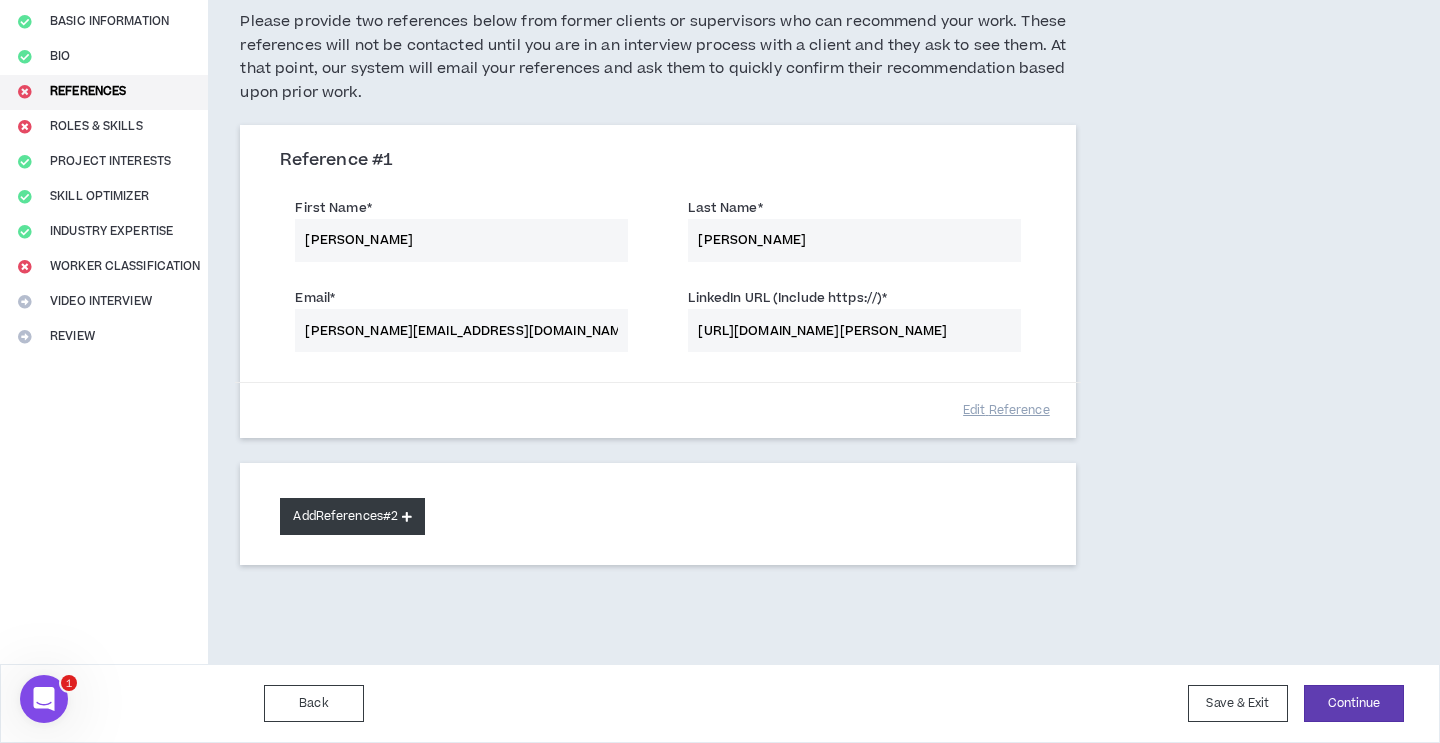 click on "Add  References  #2" at bounding box center (352, 516) 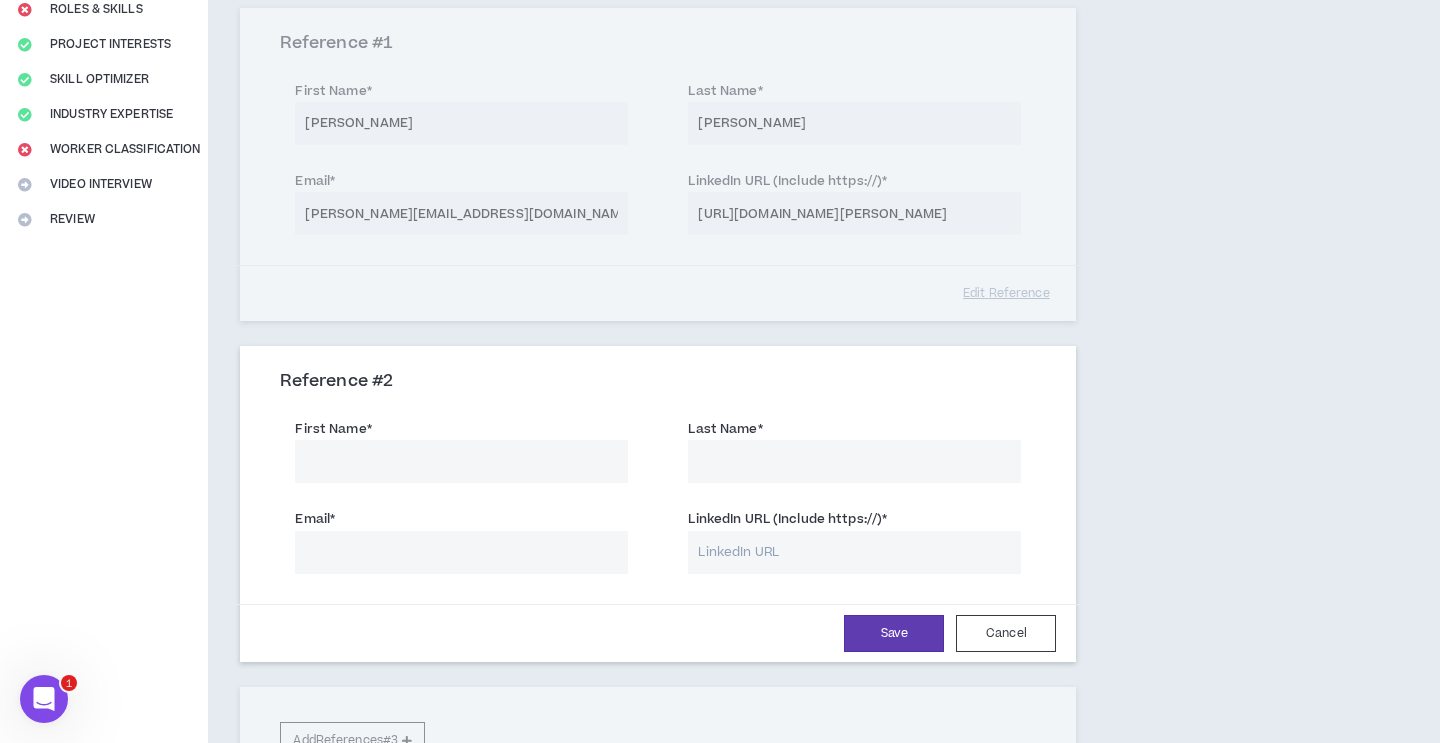 scroll, scrollTop: 282, scrollLeft: 0, axis: vertical 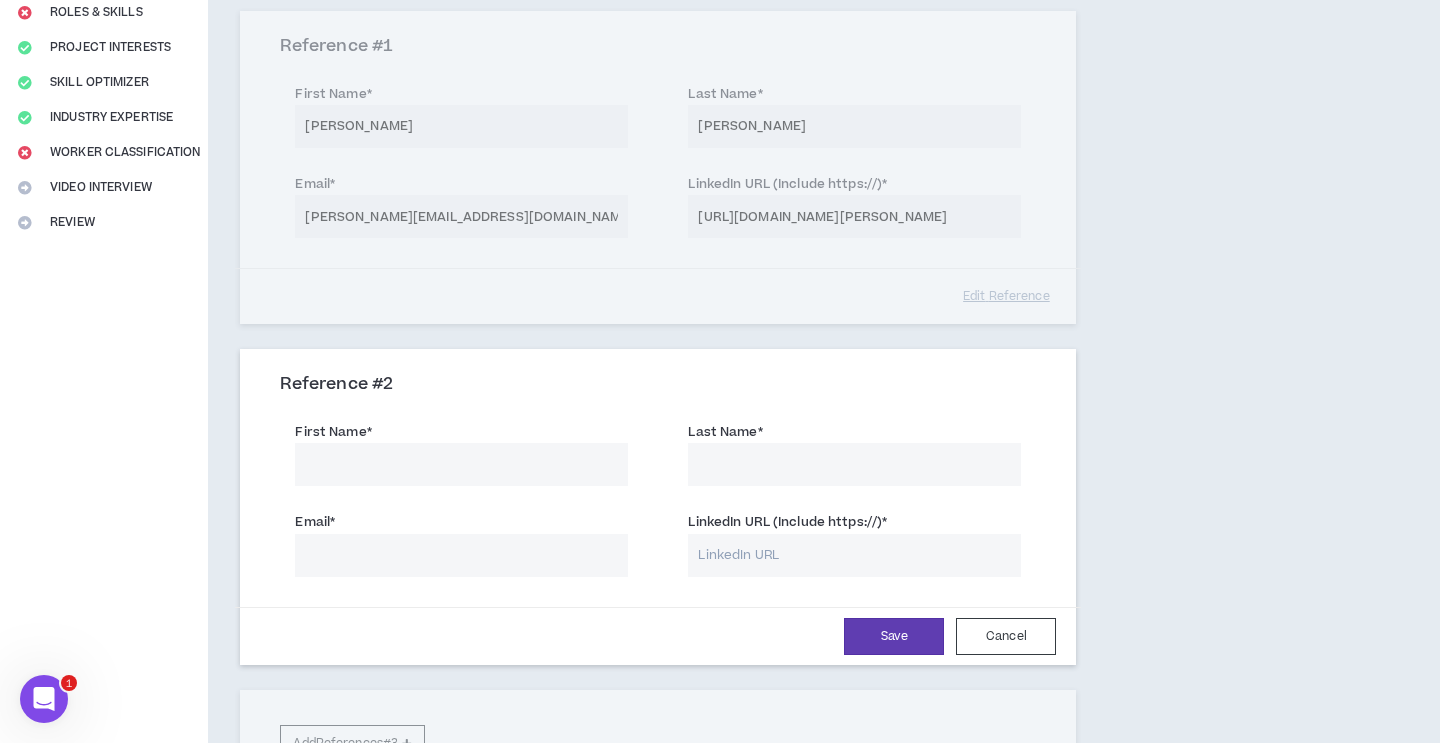 click on "First Name  *" at bounding box center (461, 464) 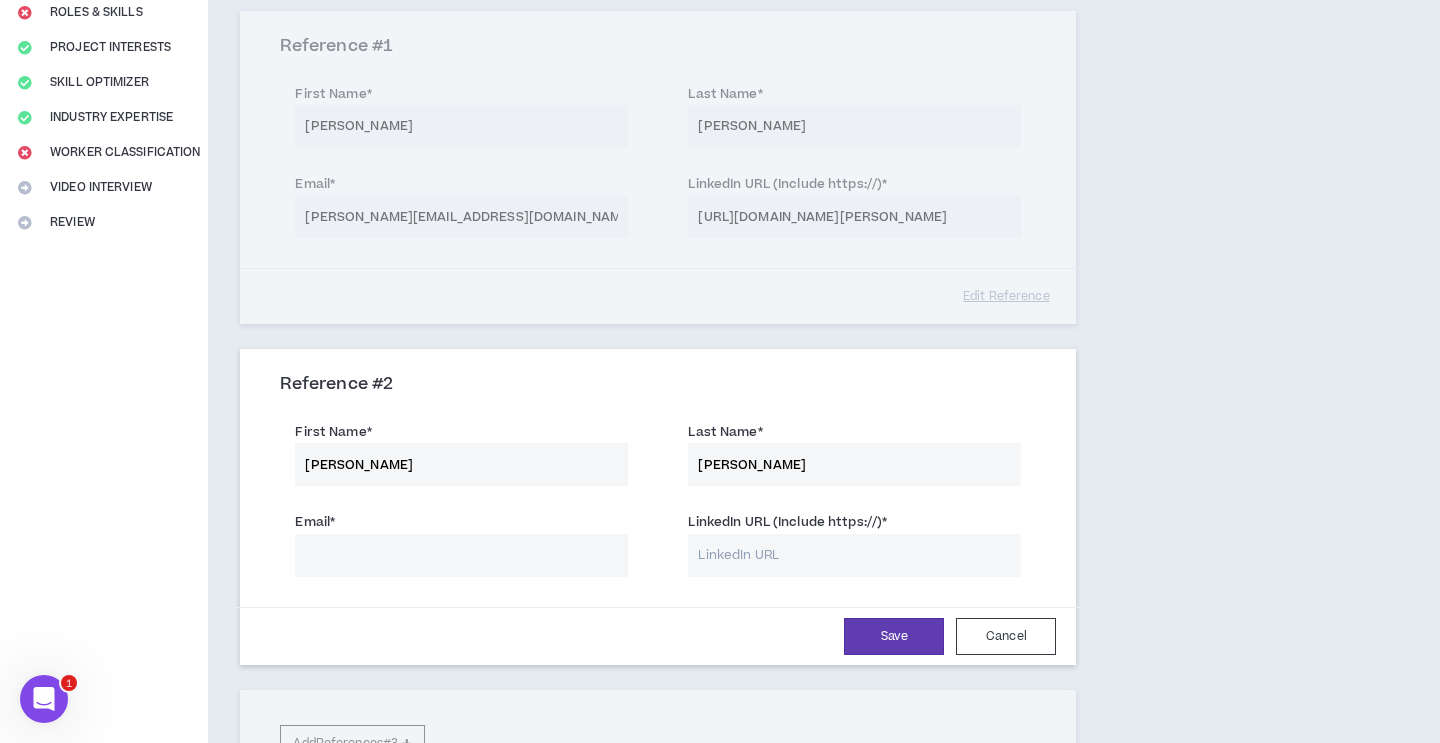 type on "[PERSON_NAME]" 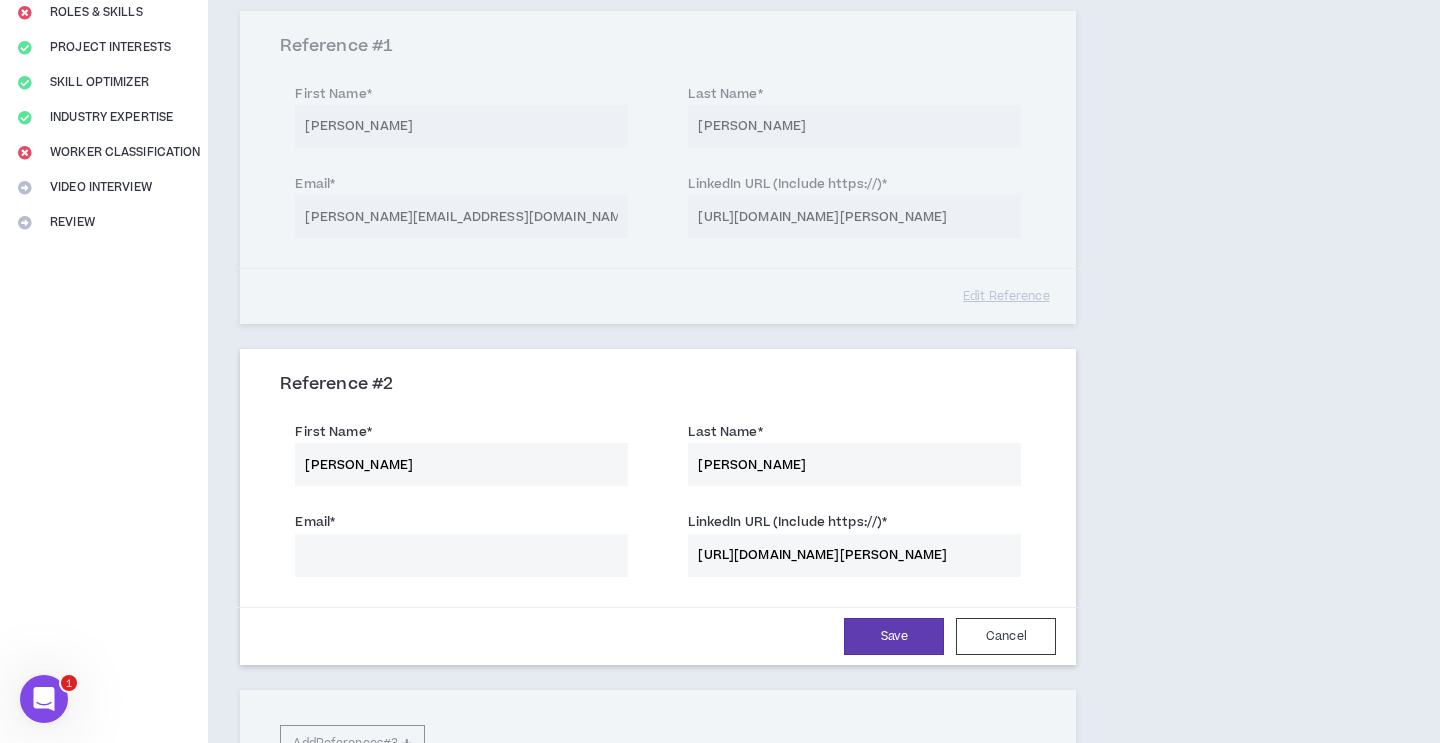 type on "[URL][DOMAIN_NAME][PERSON_NAME]" 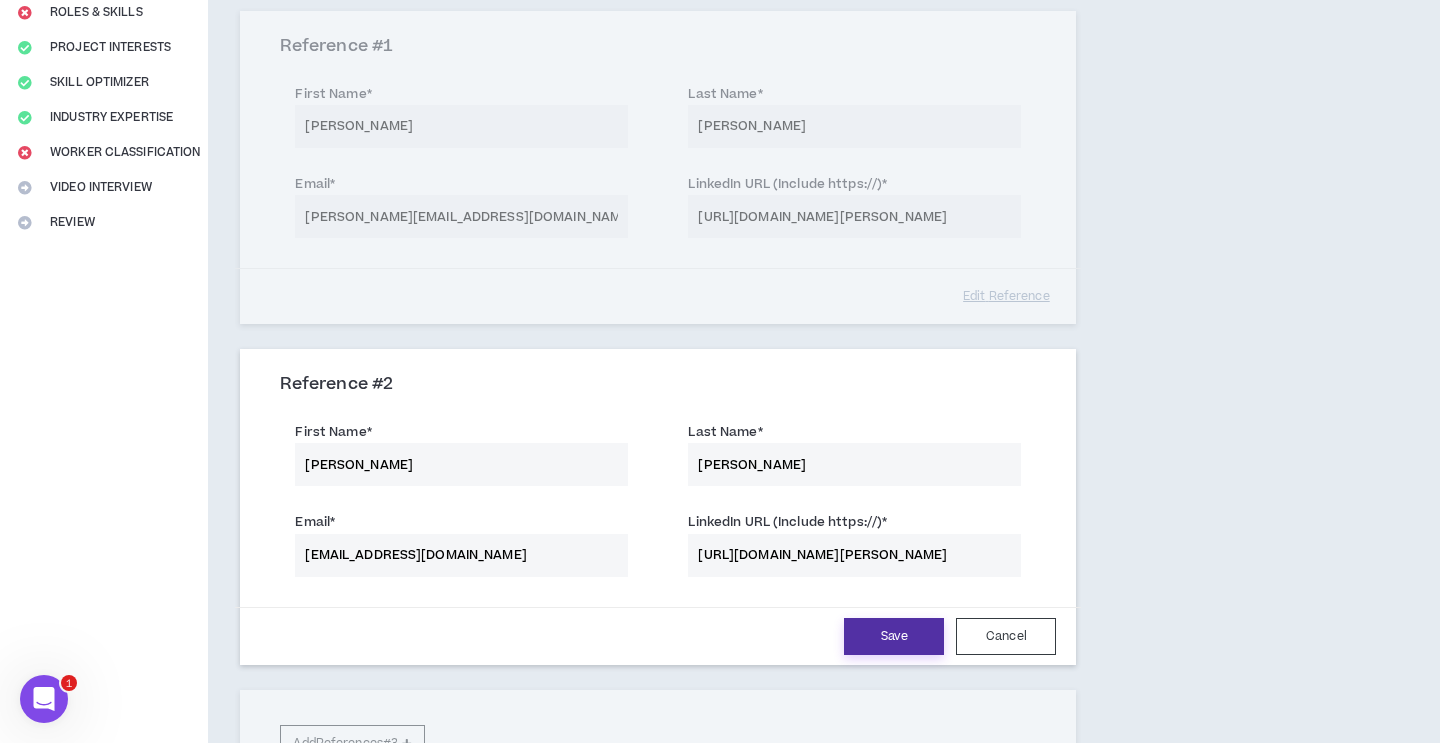 type on "[EMAIL_ADDRESS][DOMAIN_NAME]" 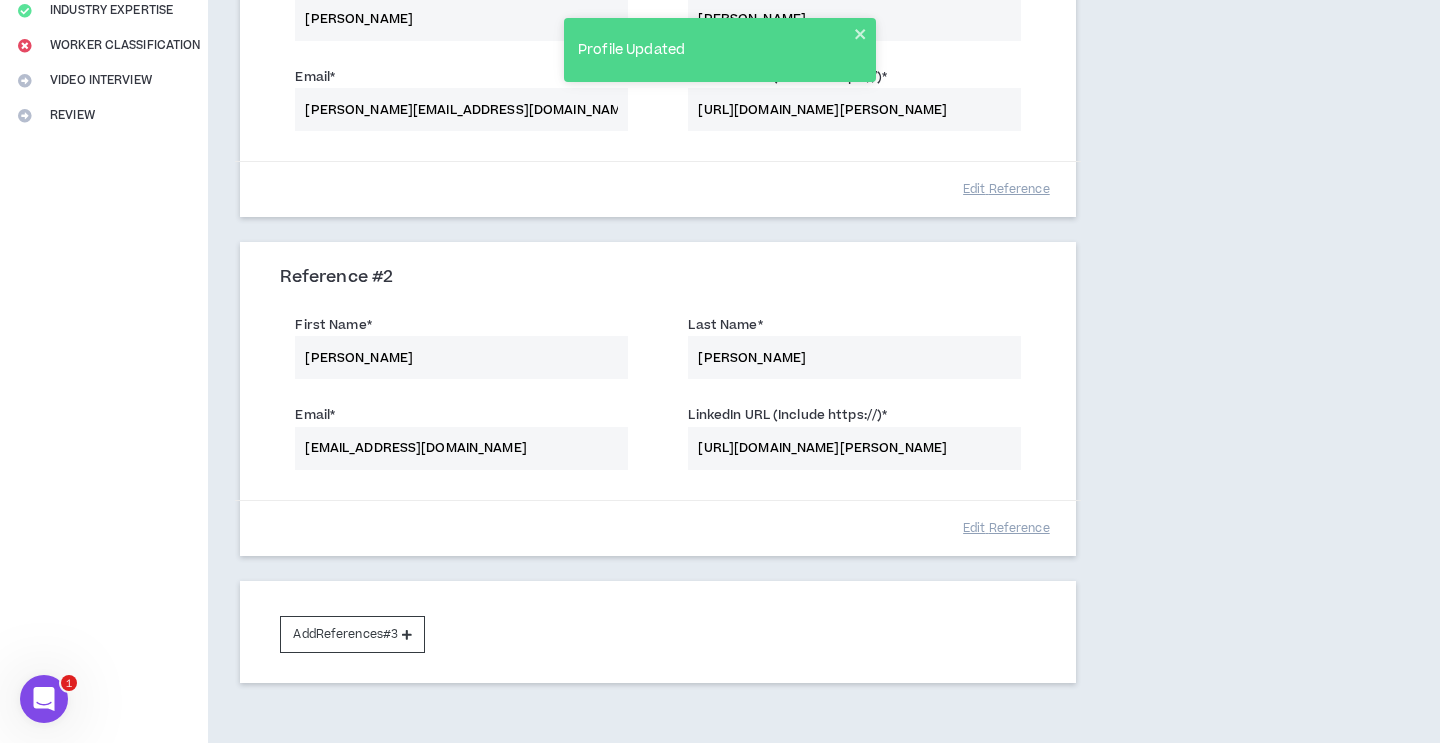 scroll, scrollTop: 506, scrollLeft: 0, axis: vertical 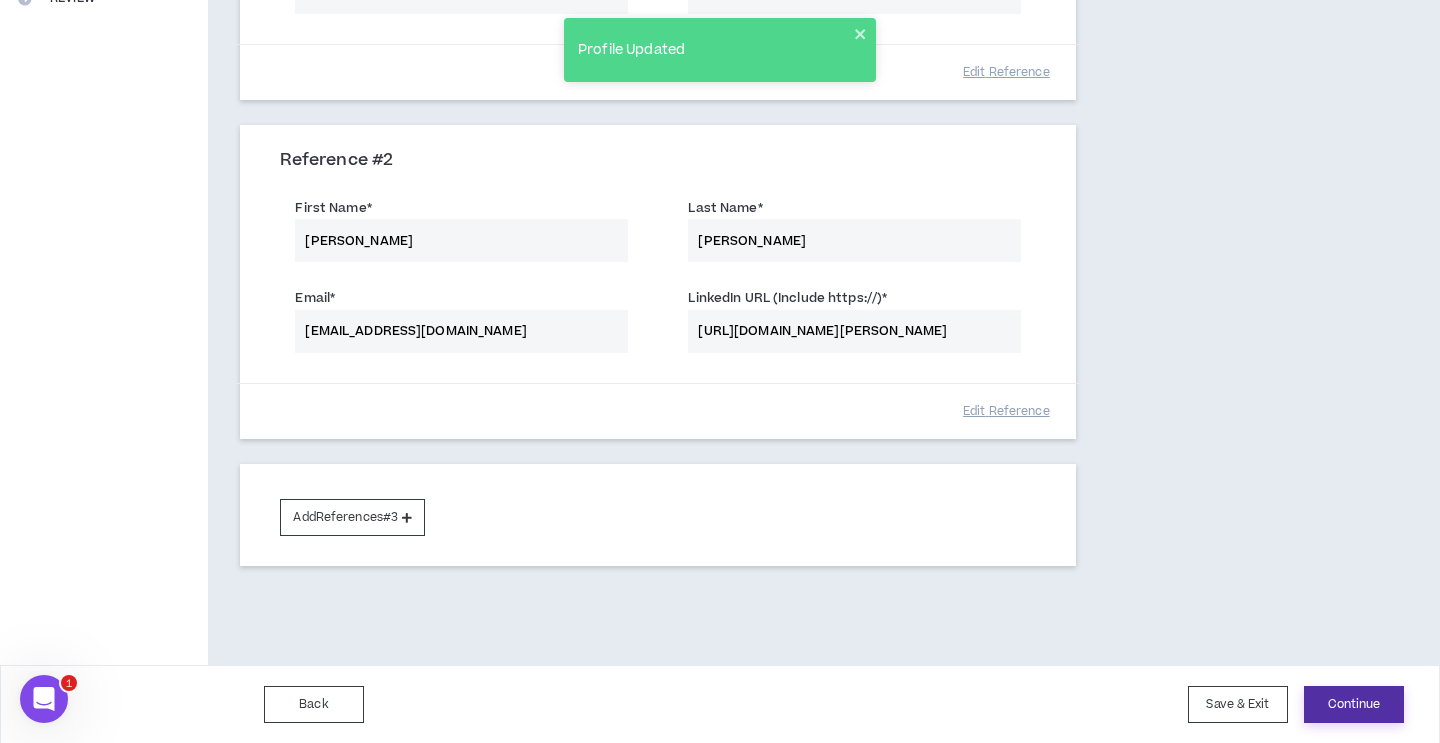 click on "Continue" at bounding box center (1354, 704) 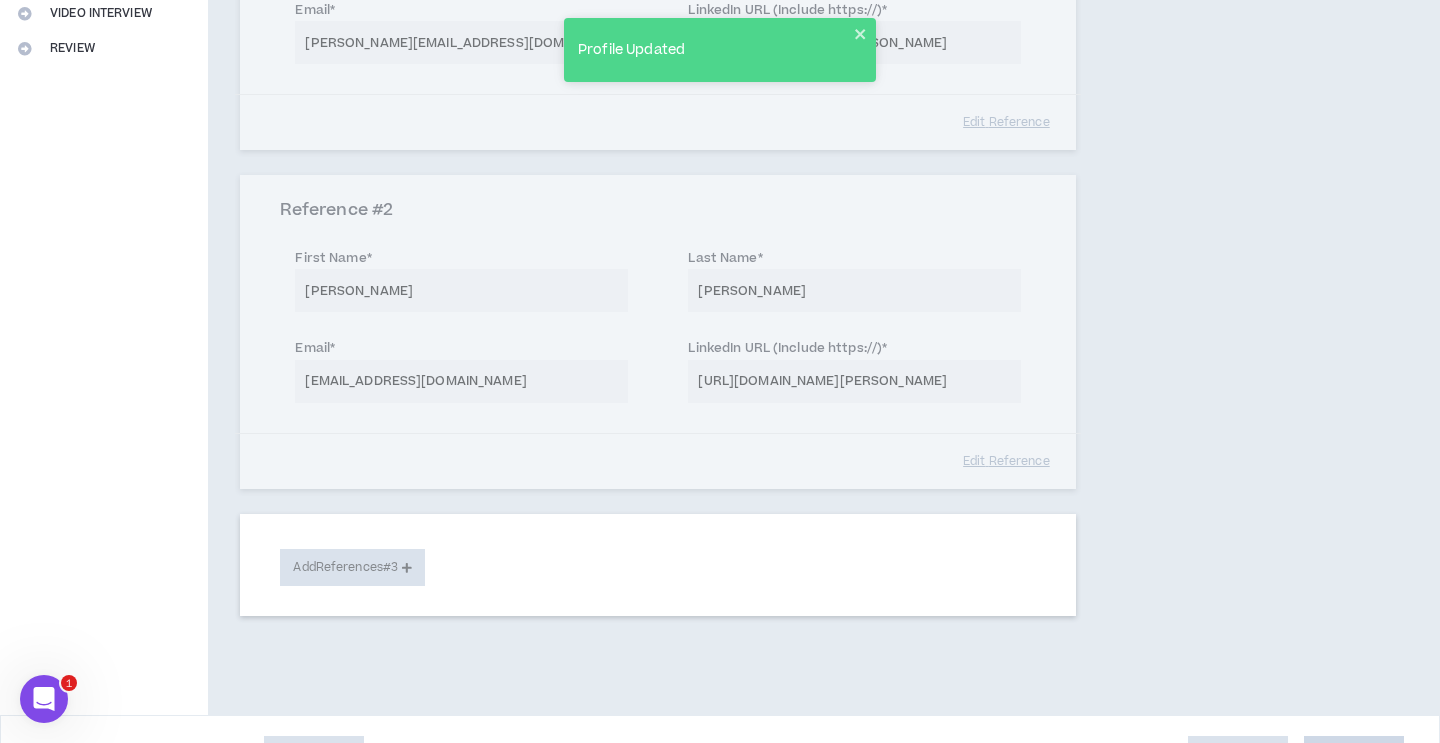 select on "**" 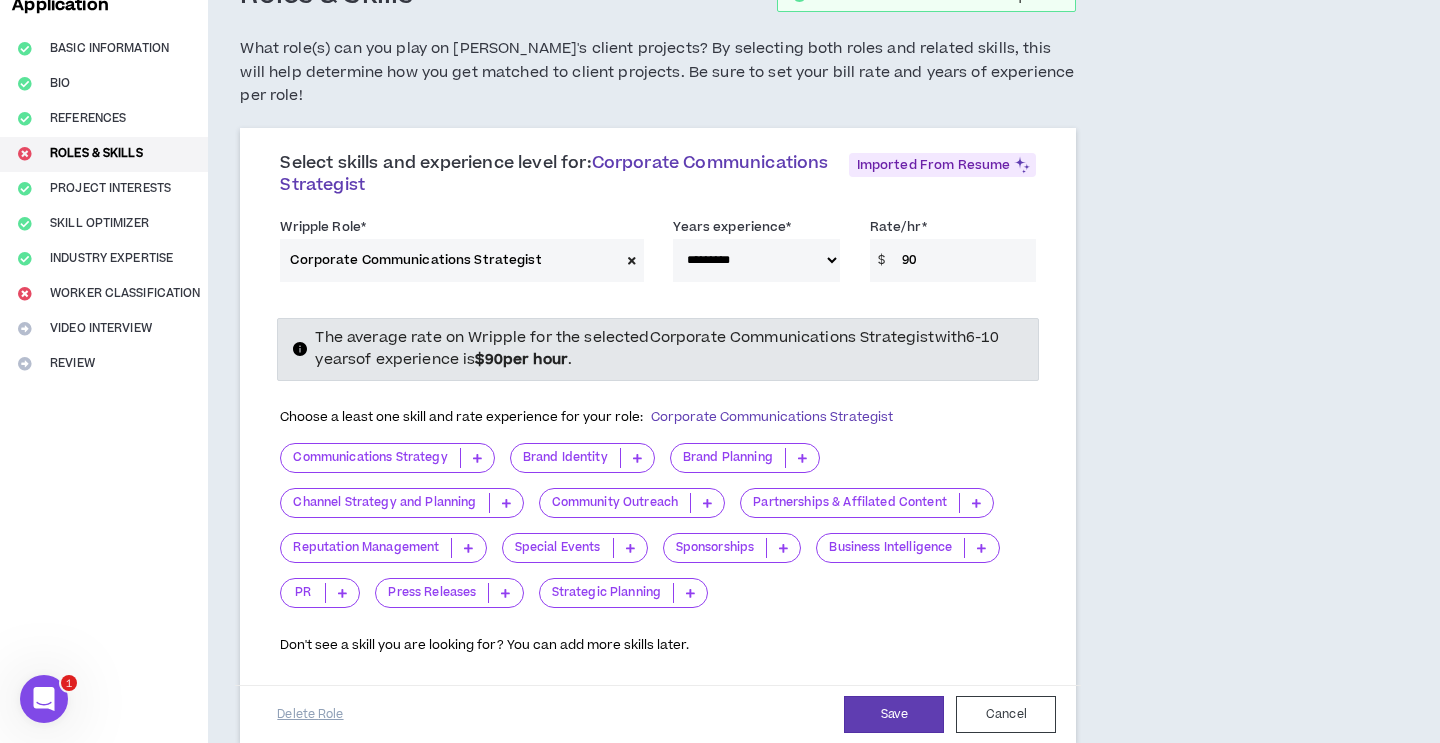 scroll, scrollTop: 144, scrollLeft: 0, axis: vertical 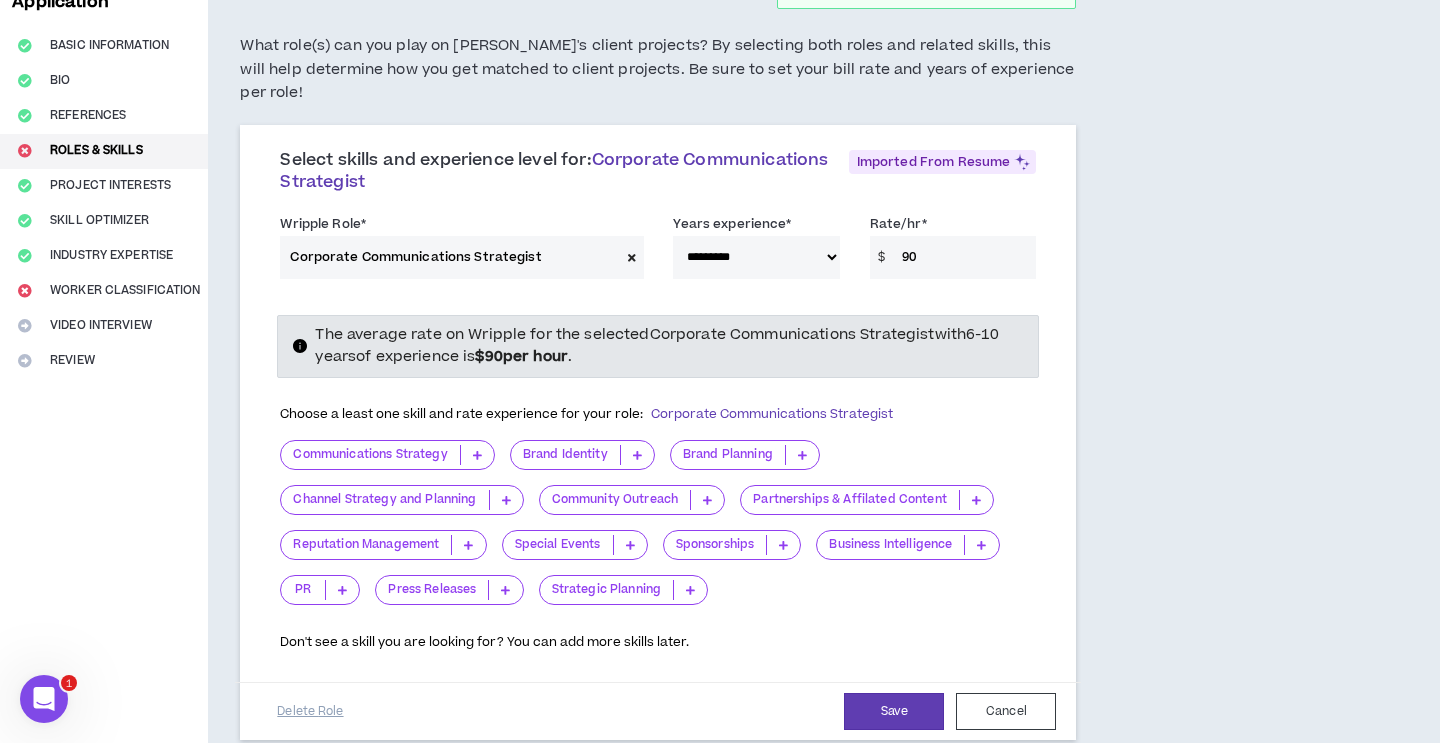 click at bounding box center [477, 455] 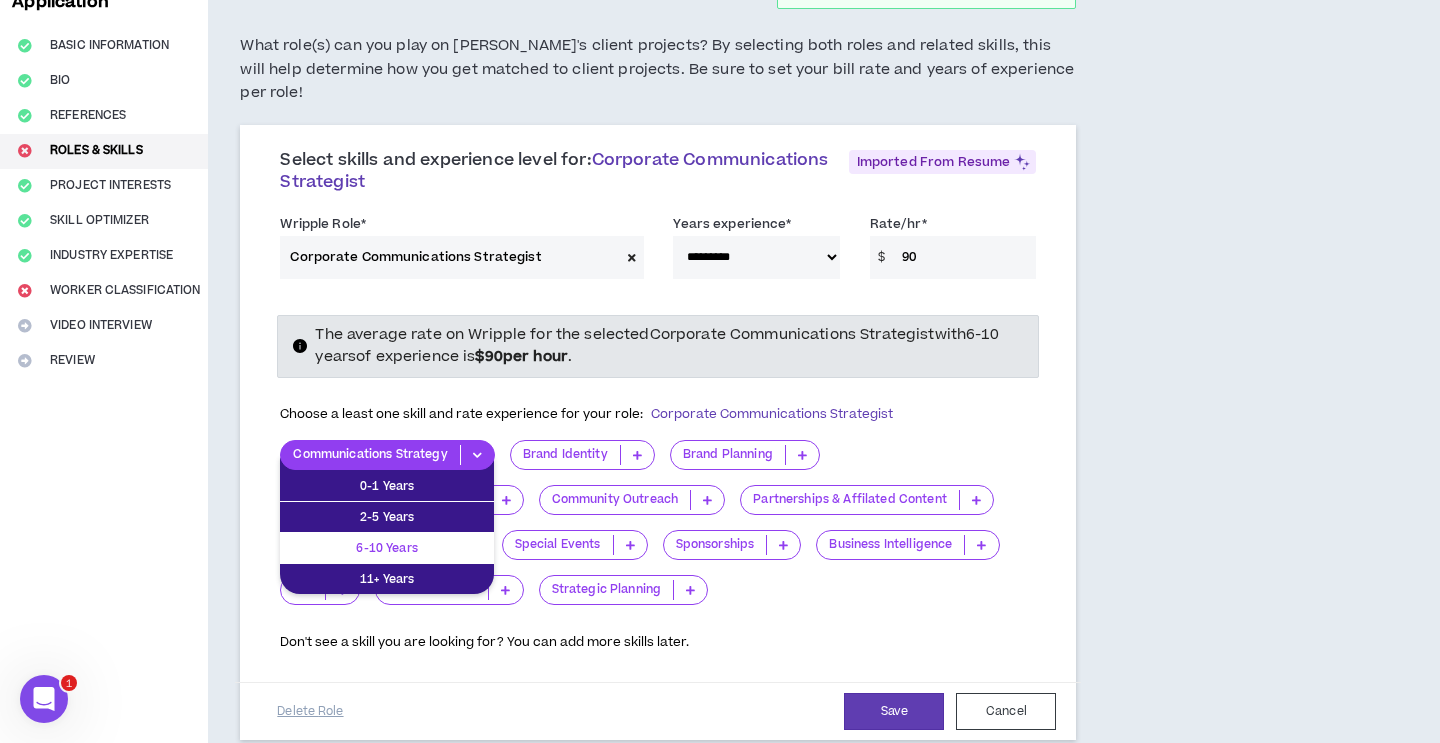 click on "6-10 Years" at bounding box center [387, 548] 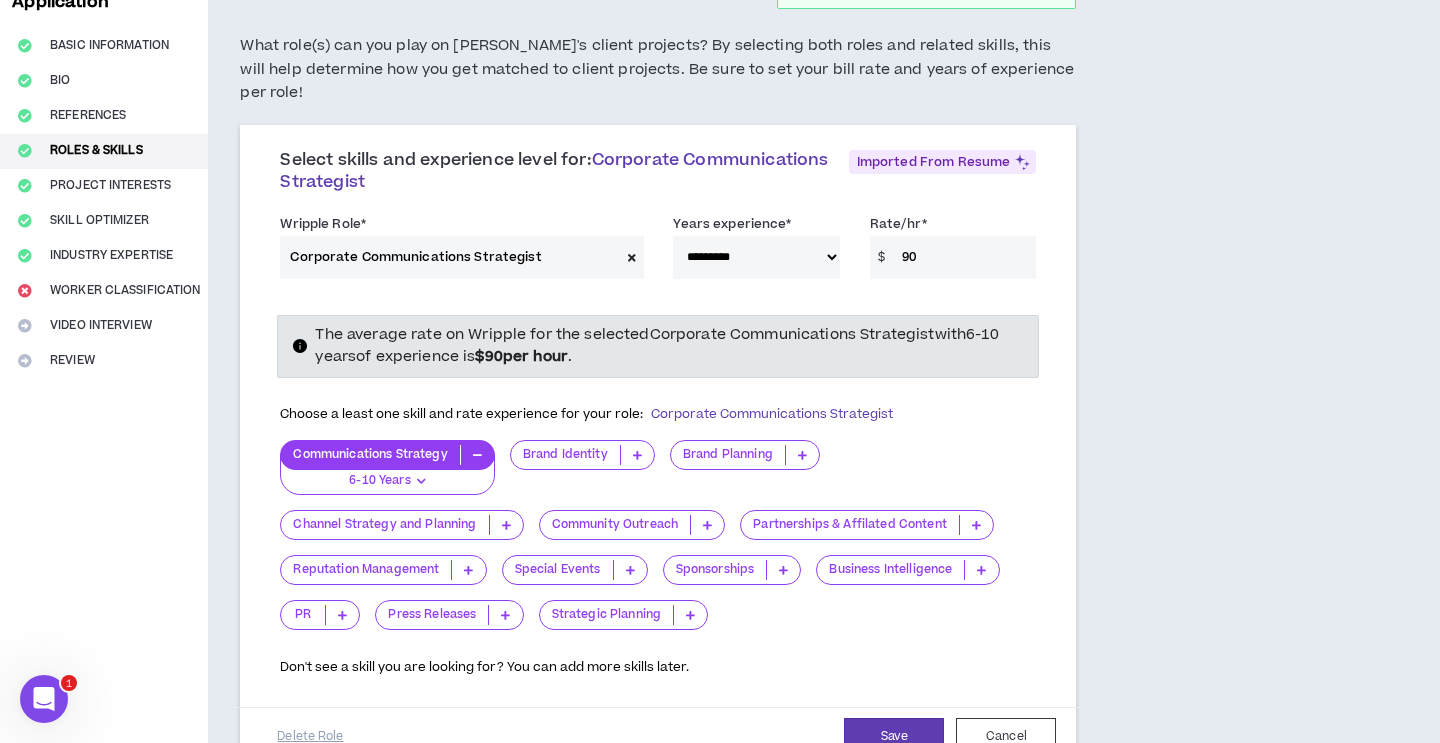 click at bounding box center (802, 455) 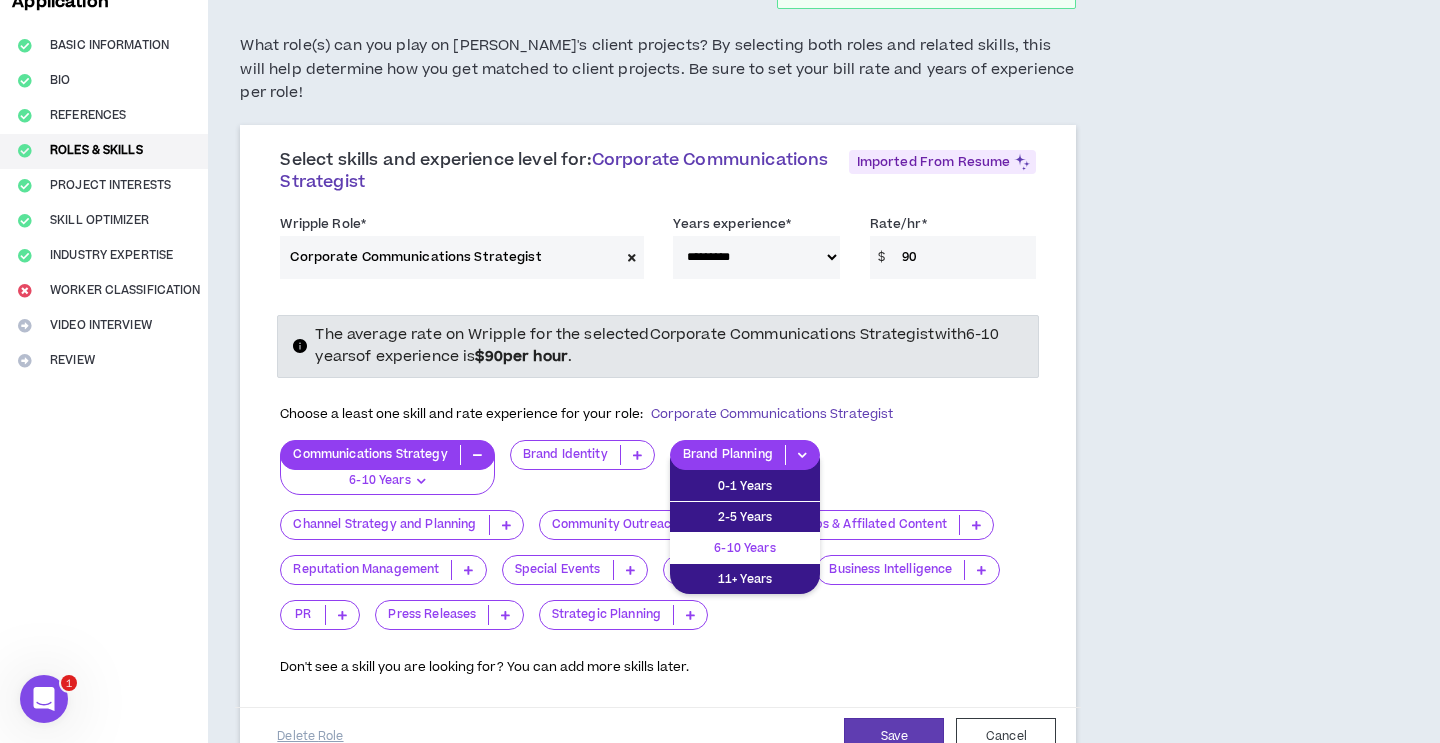 click on "6-10 Years" at bounding box center (745, 548) 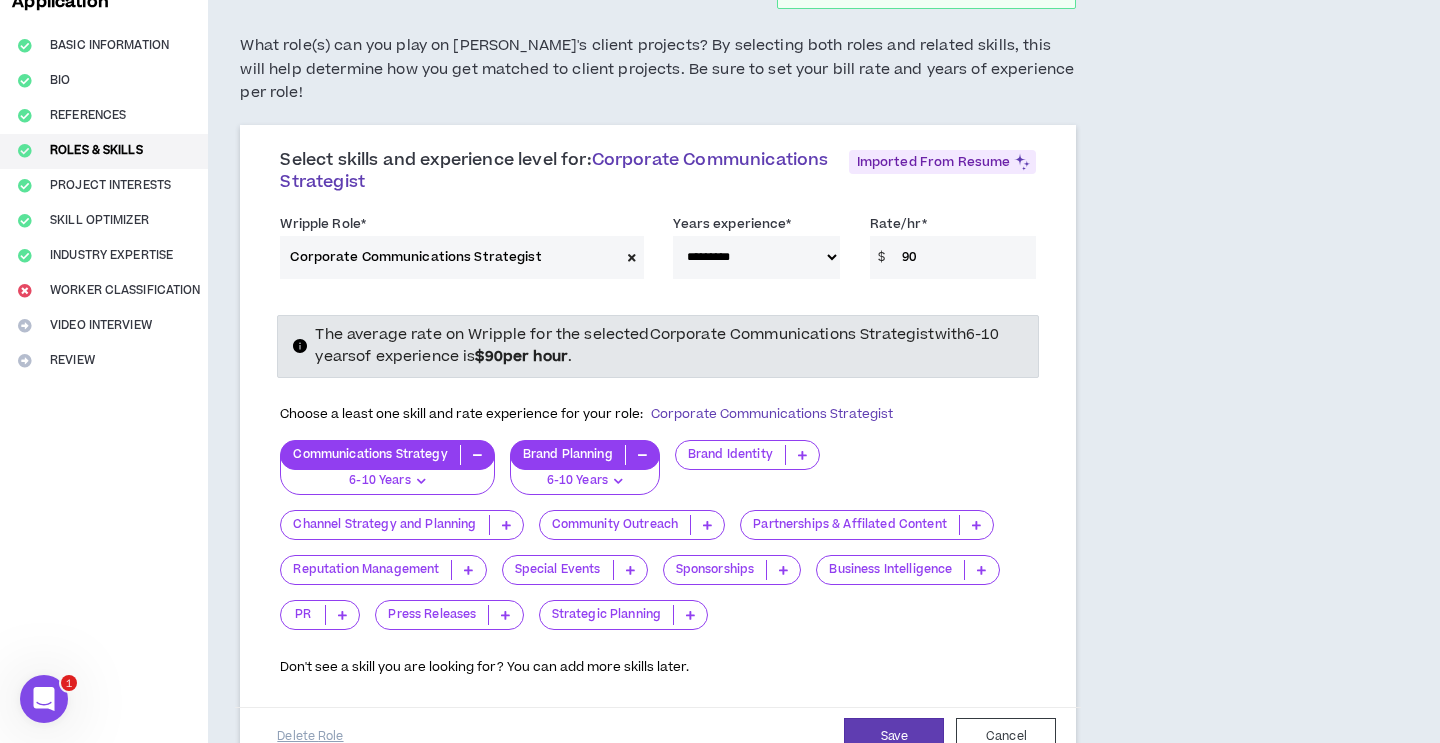 click at bounding box center [506, 525] 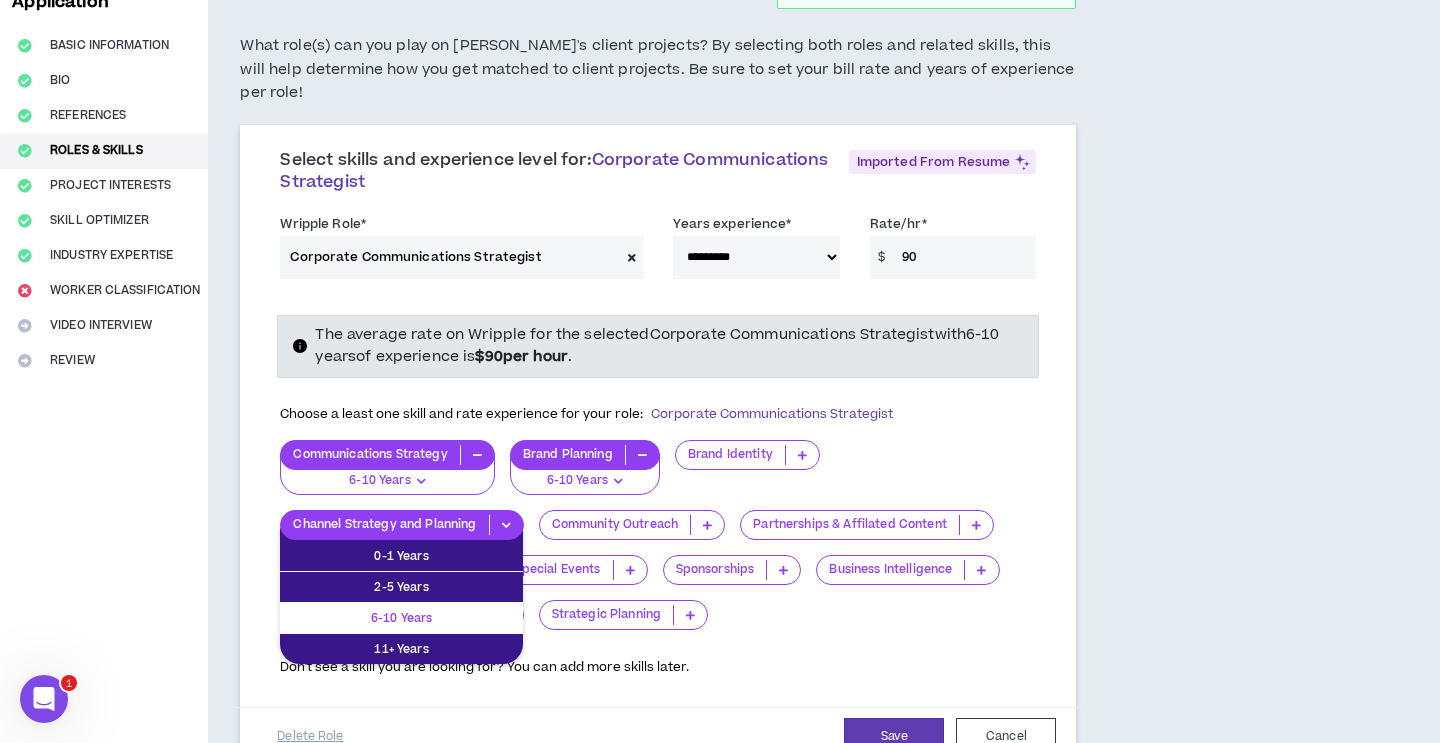 click on "6-10 Years" at bounding box center (401, 618) 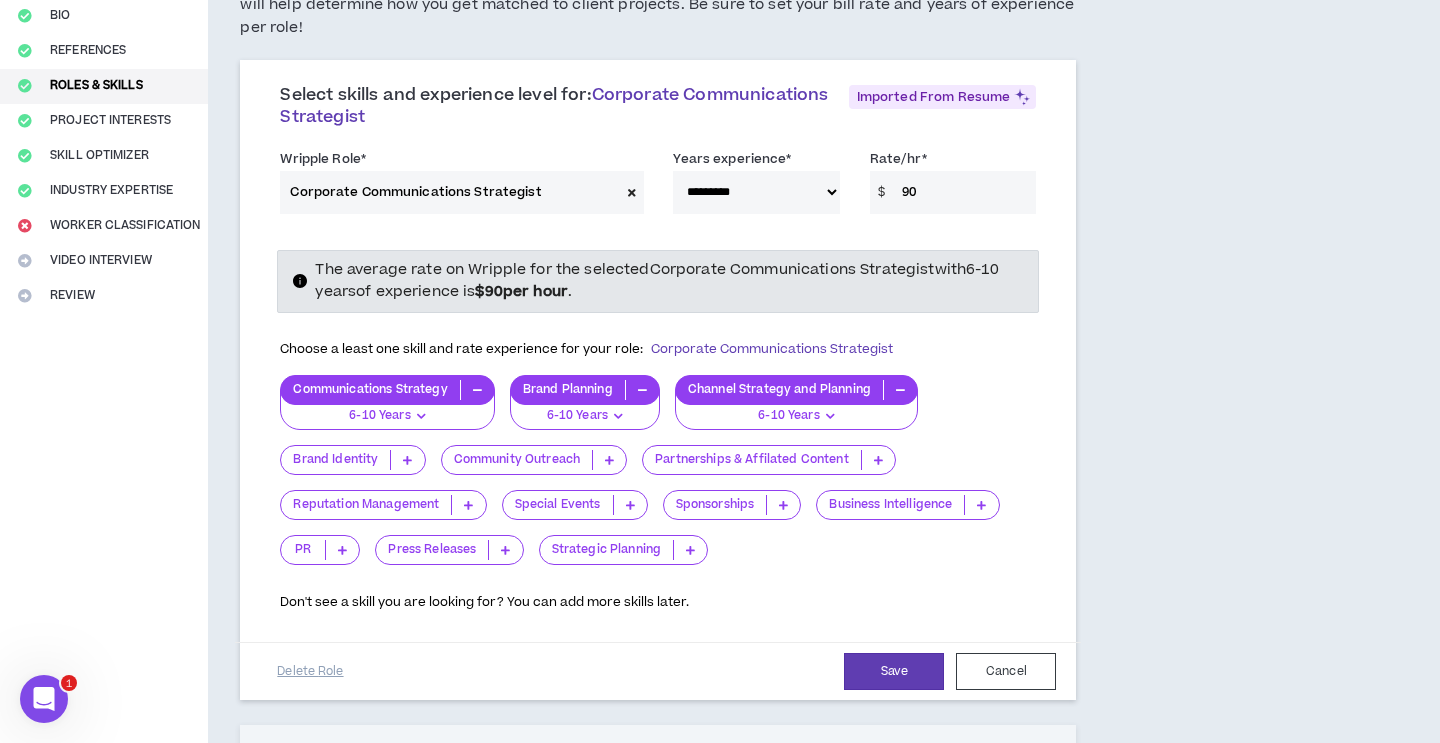 scroll, scrollTop: 235, scrollLeft: 0, axis: vertical 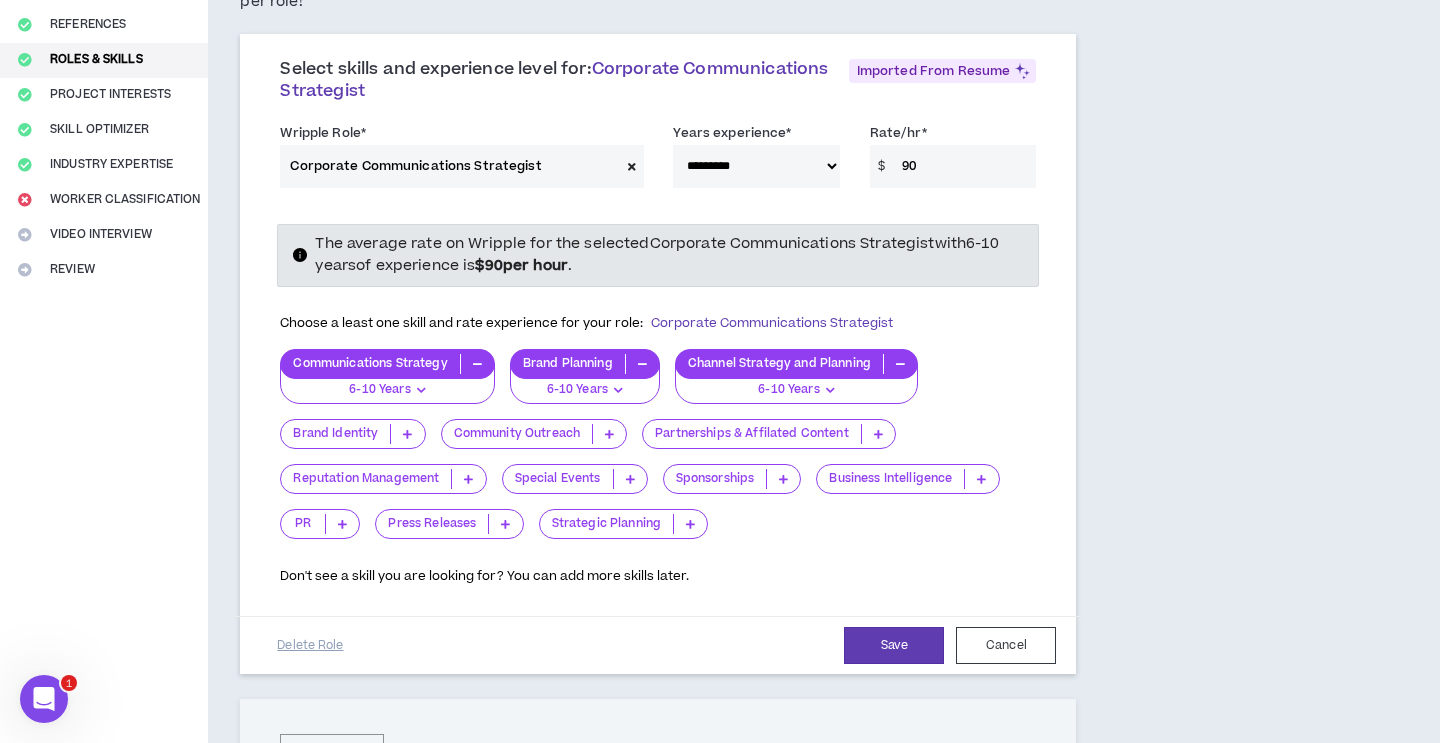 click at bounding box center (407, 434) 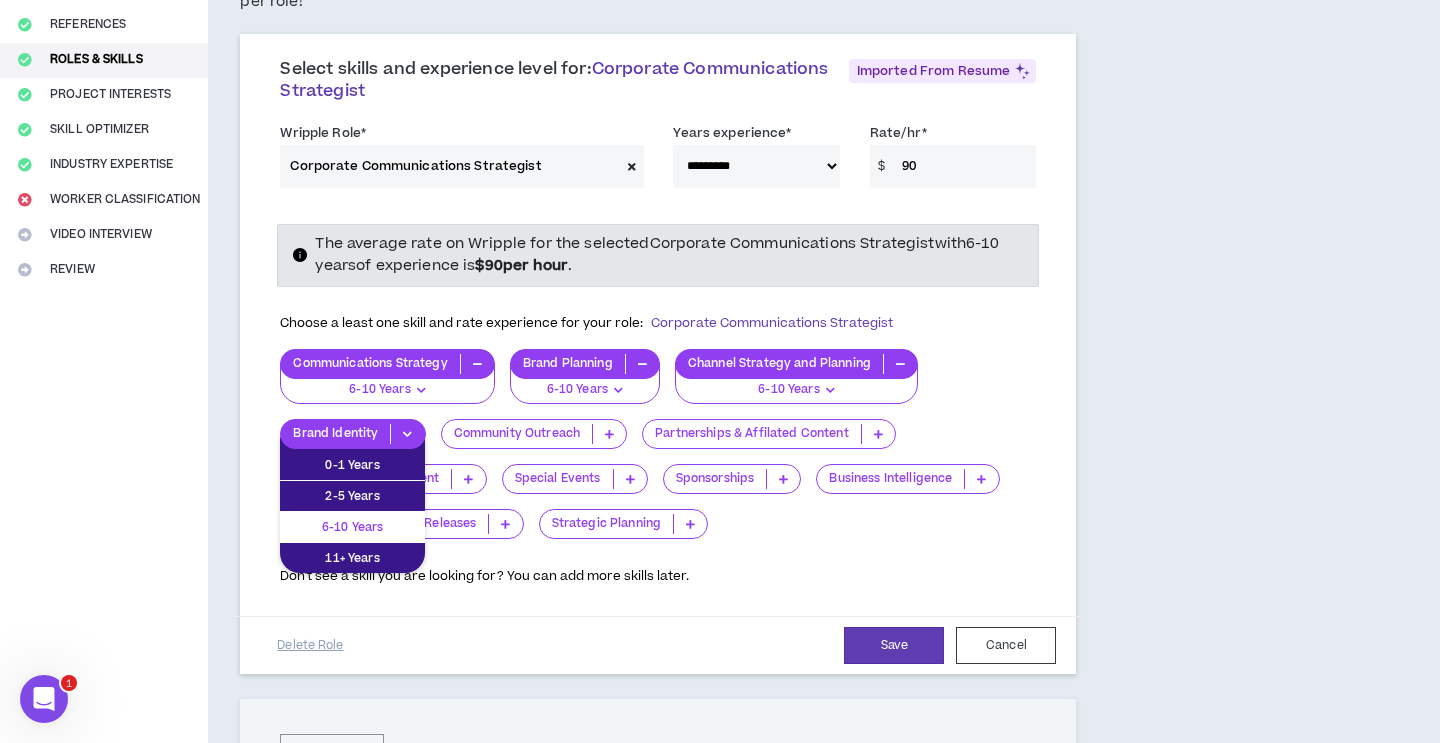 click on "6-10 Years" at bounding box center [352, 527] 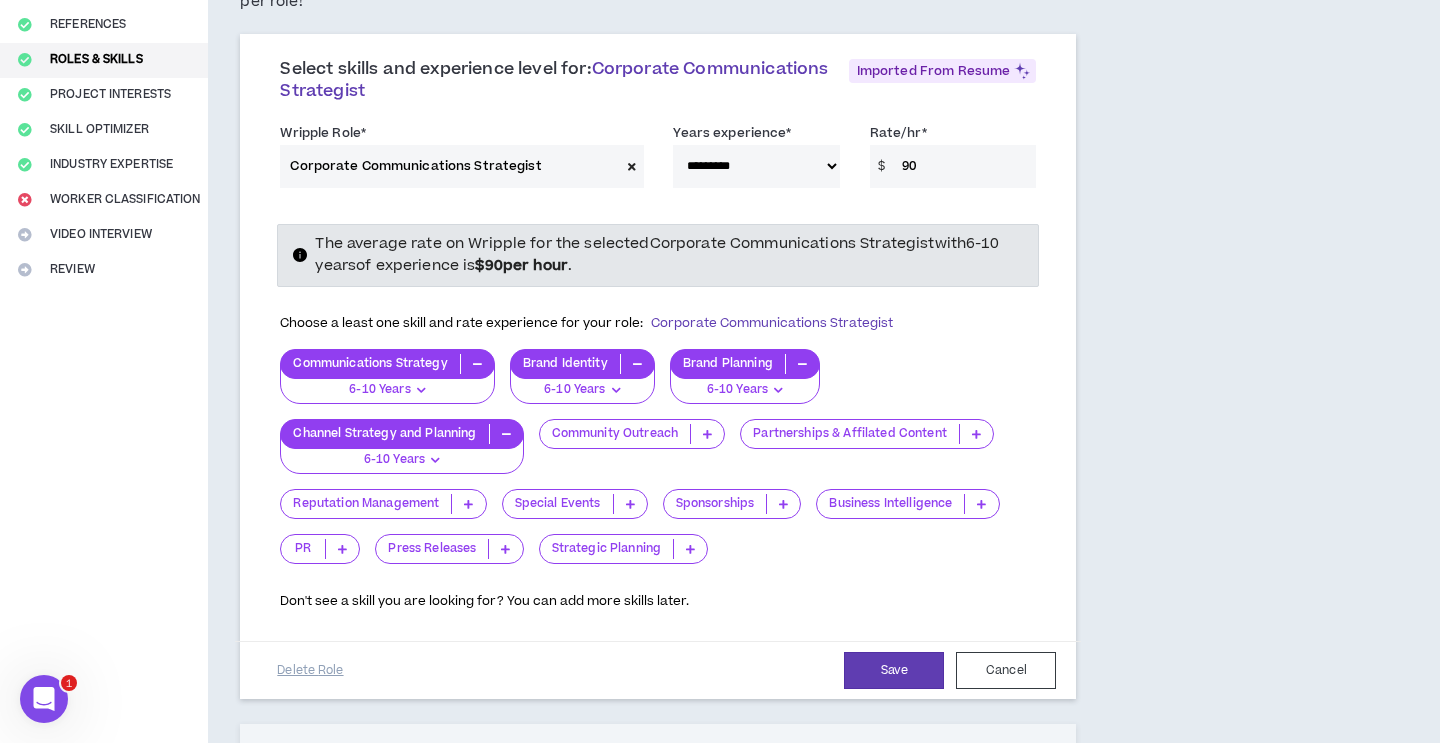 click at bounding box center [630, 504] 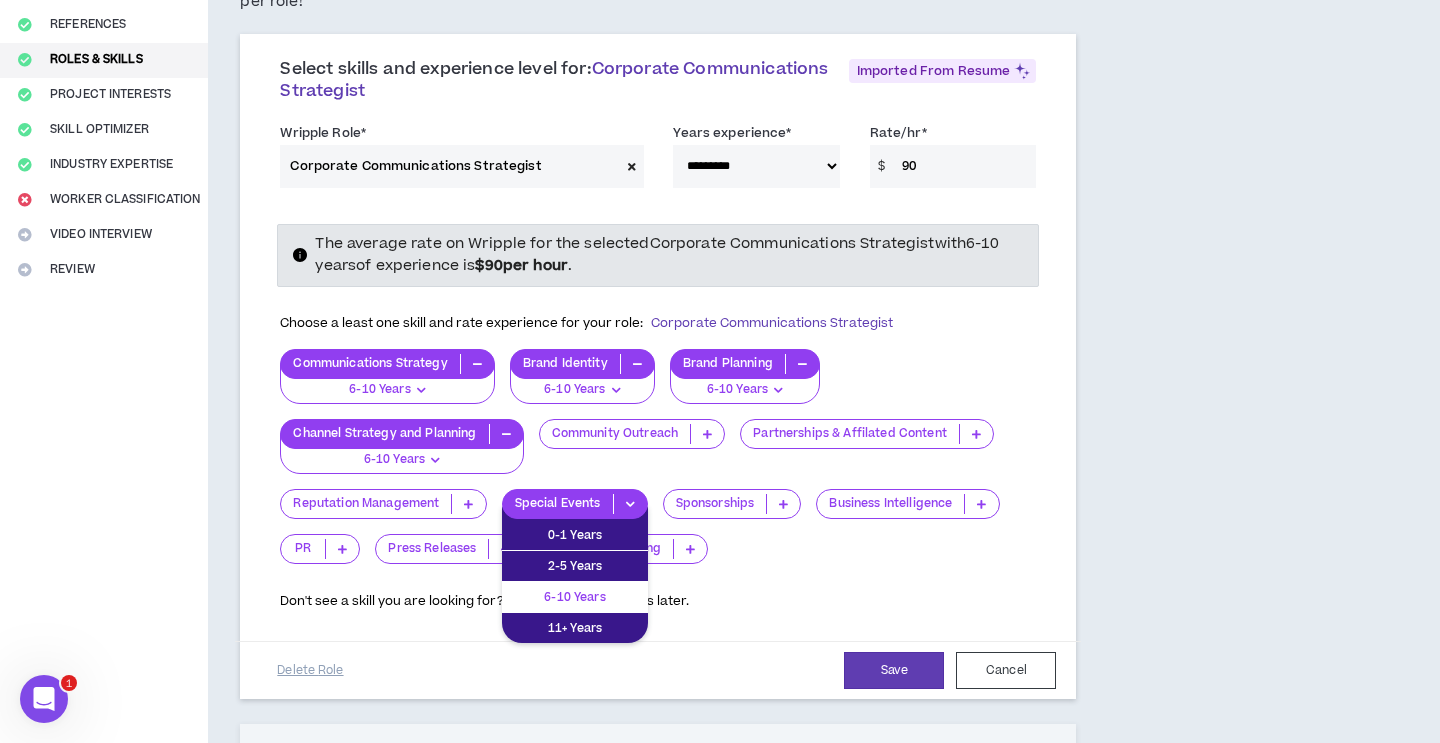 click on "6-10 Years" at bounding box center (575, 597) 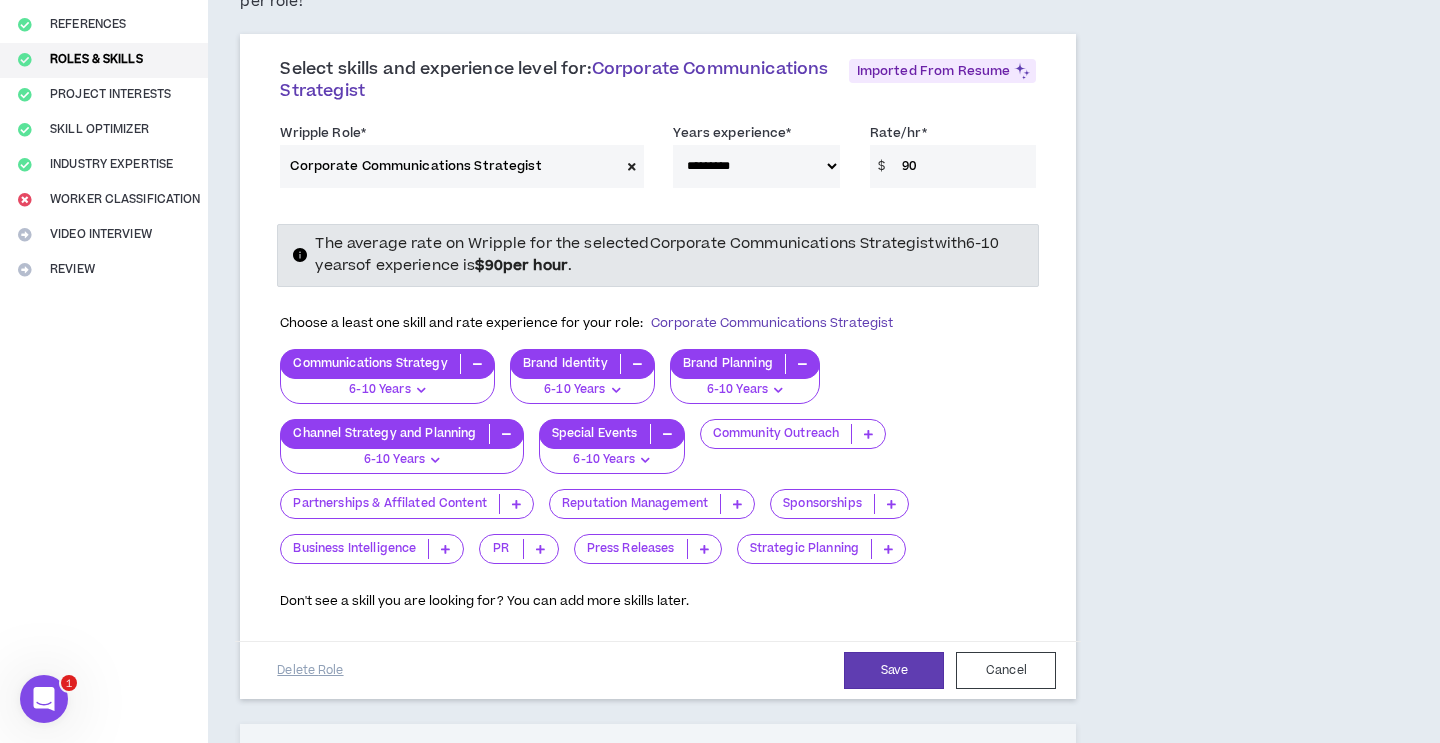 click at bounding box center (516, 504) 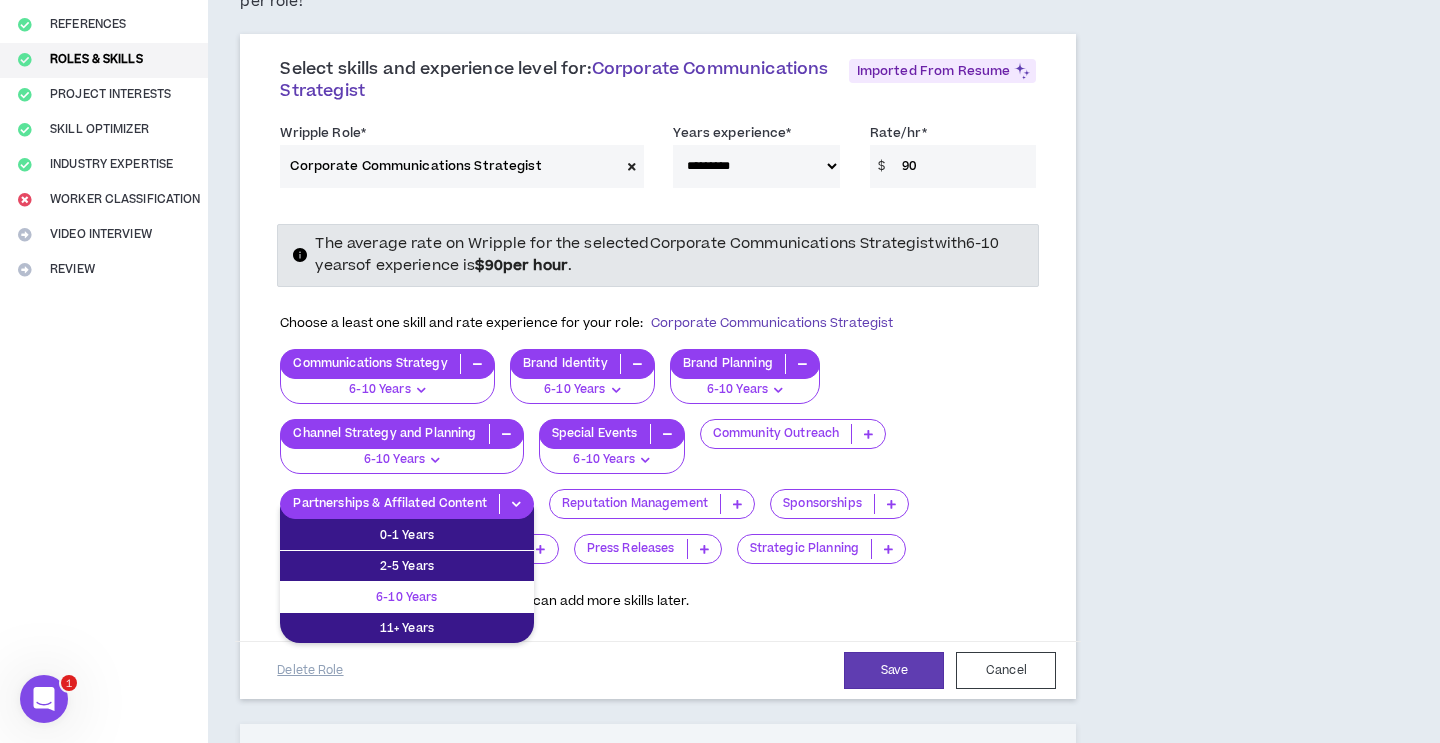 click on "6-10 Years" at bounding box center (407, 597) 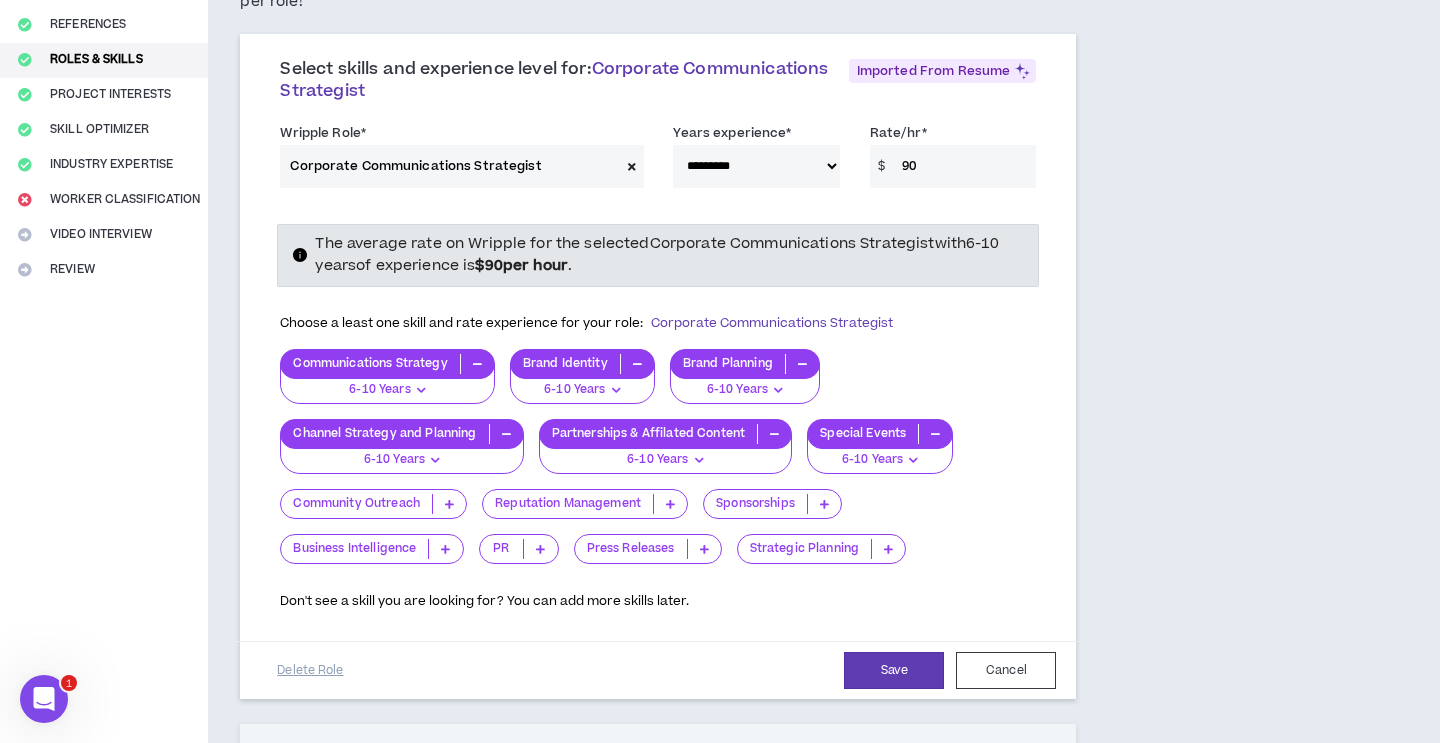 click on "Business Intelligence" at bounding box center [371, 549] 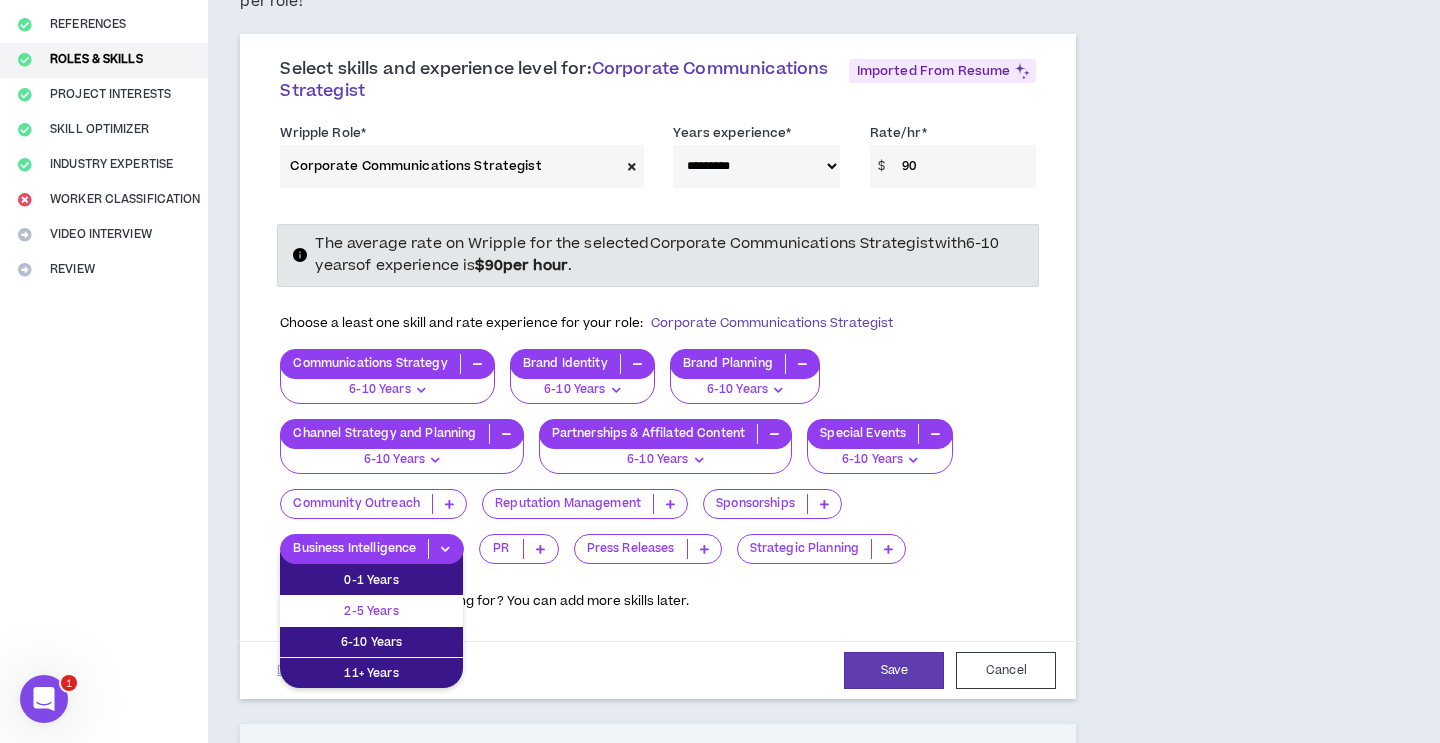 click on "2-5 Years" at bounding box center [371, 611] 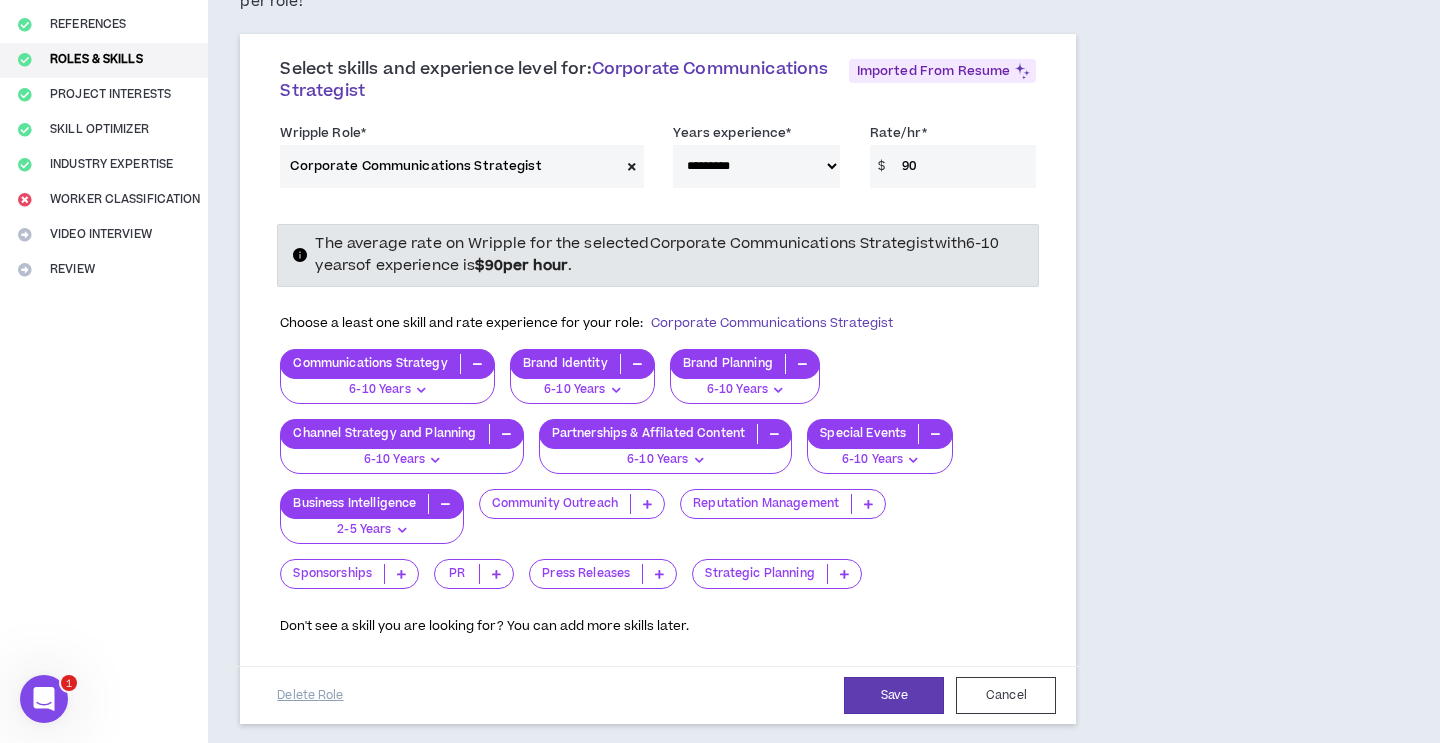 click at bounding box center (496, 574) 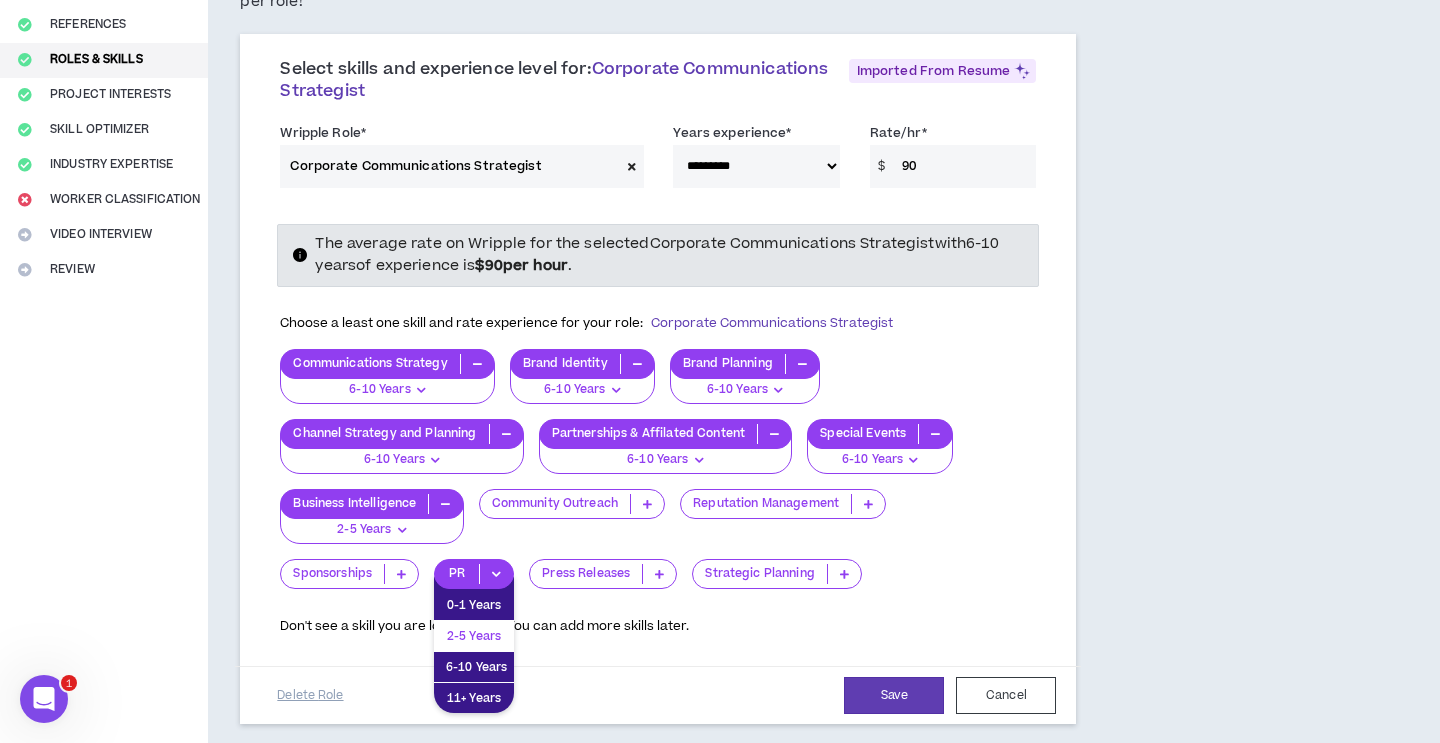 click on "2-5 Years" at bounding box center [474, 636] 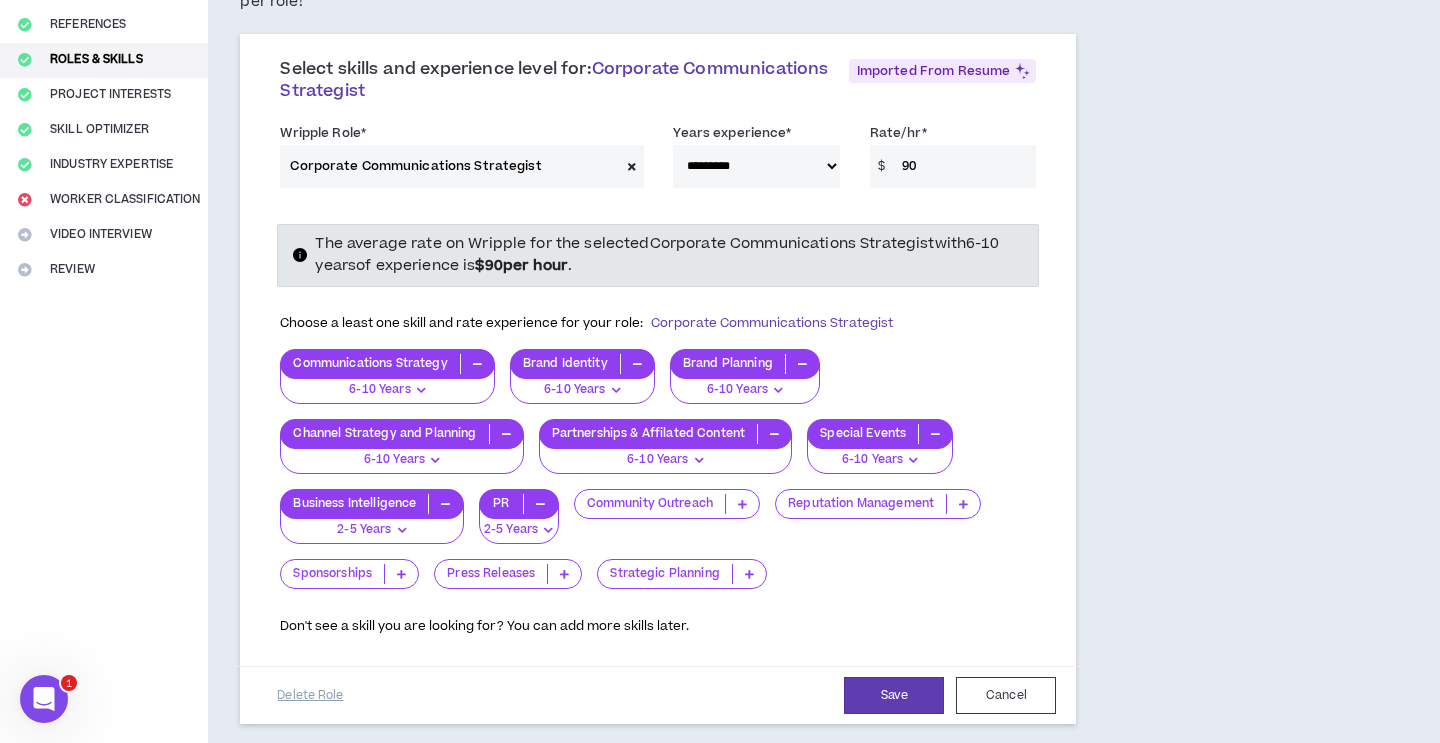 click at bounding box center (564, 574) 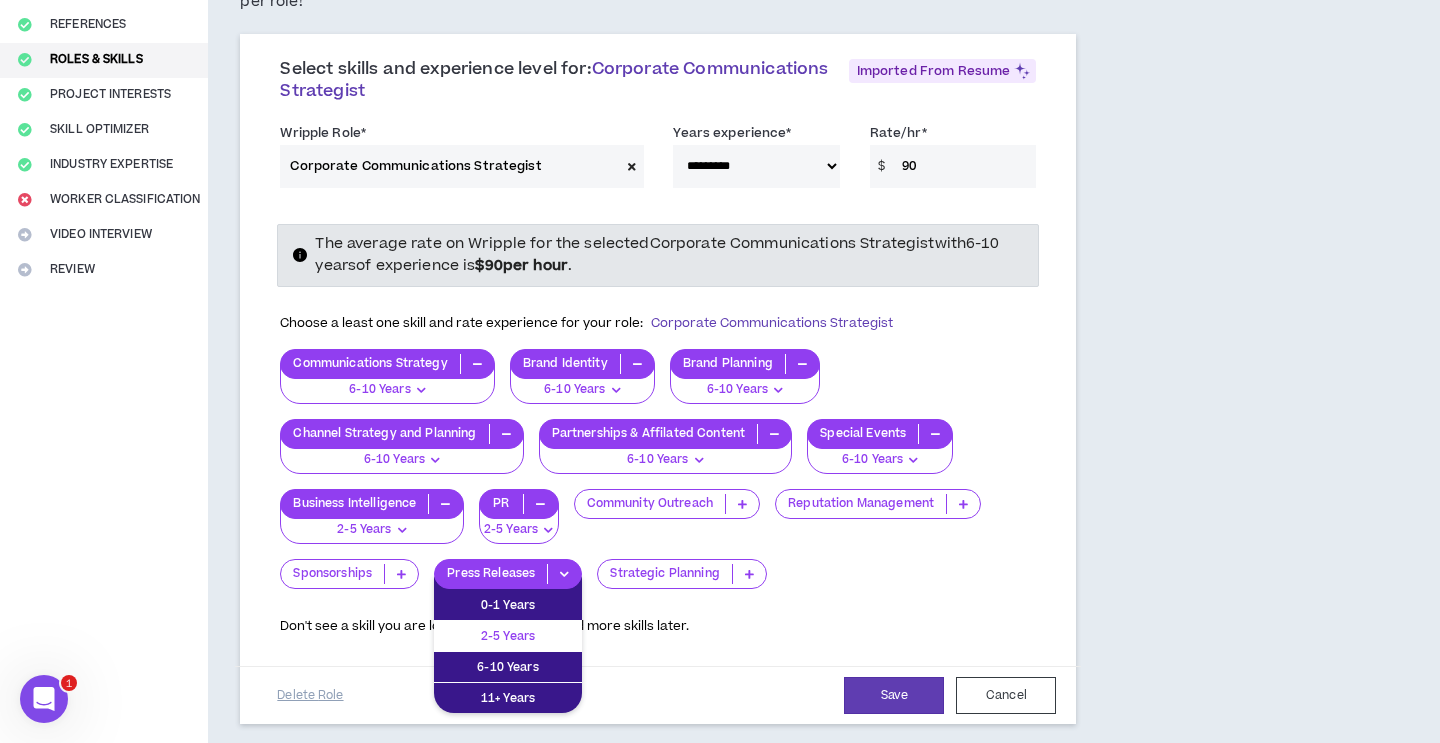 click on "2-5 Years" at bounding box center [508, 636] 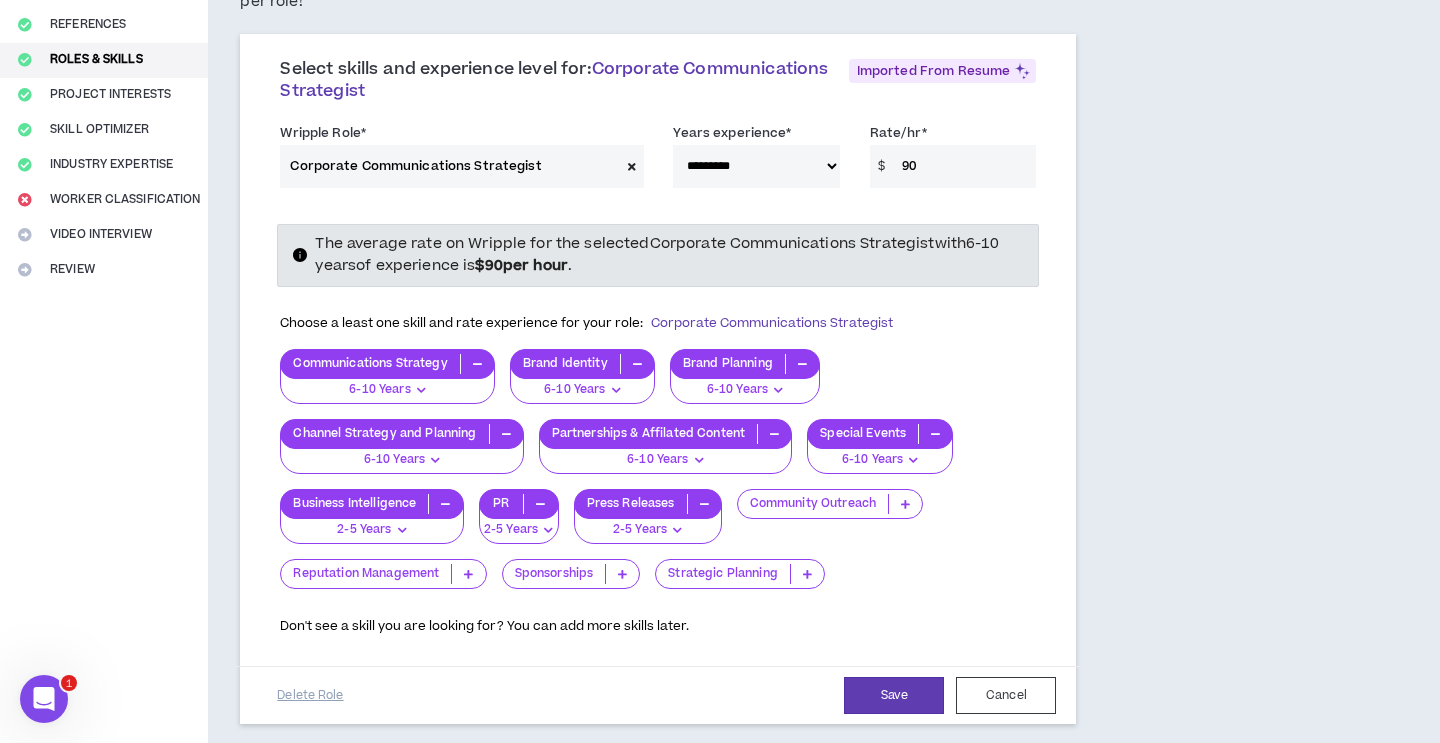 click at bounding box center [807, 574] 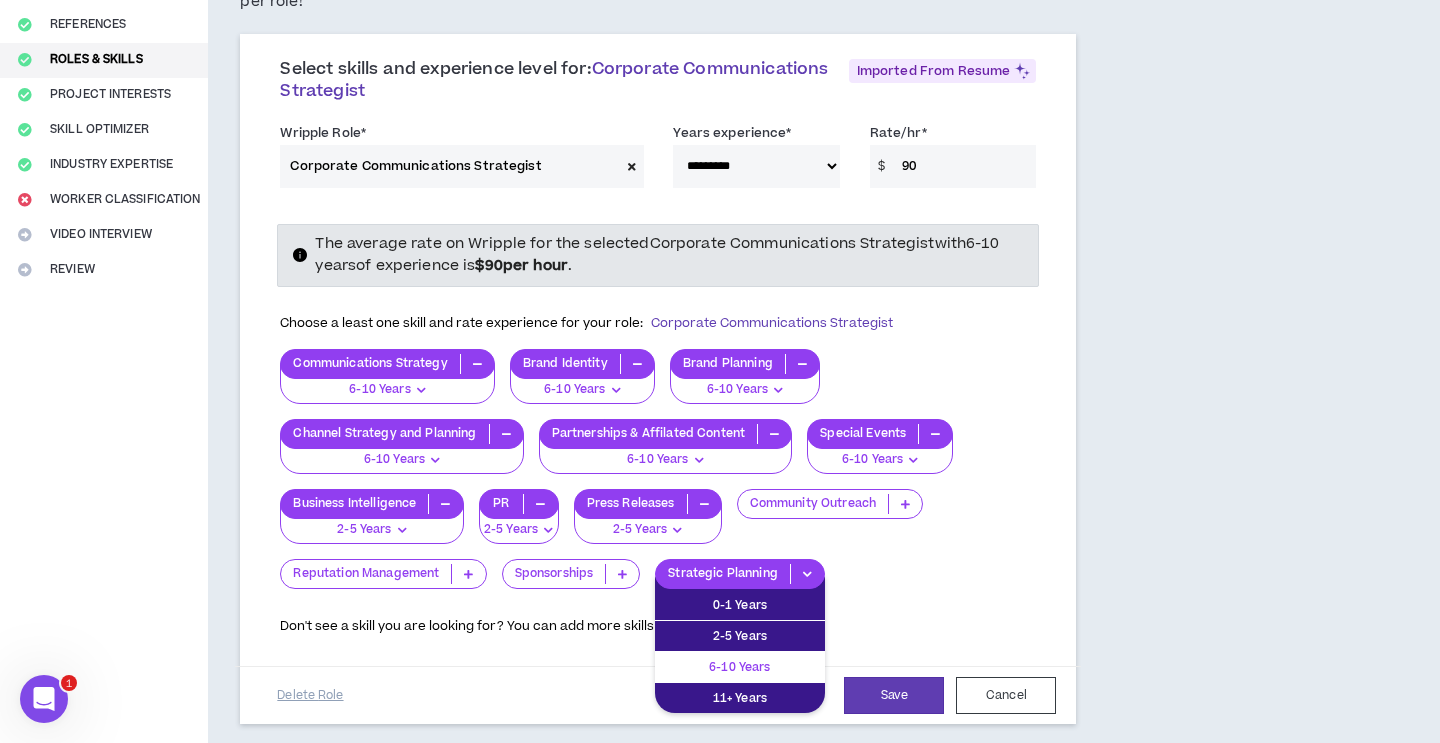 click on "6-10 Years" at bounding box center (740, 667) 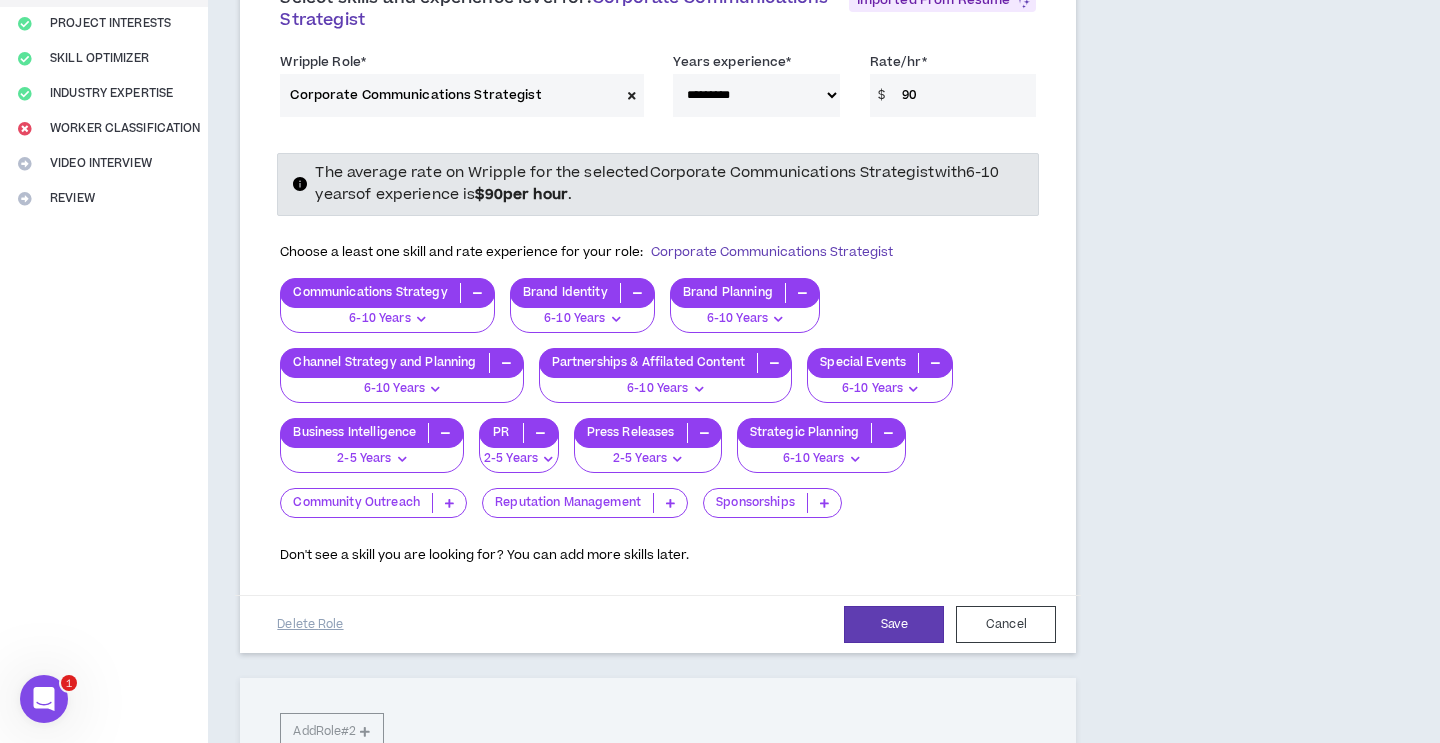 scroll, scrollTop: 307, scrollLeft: 0, axis: vertical 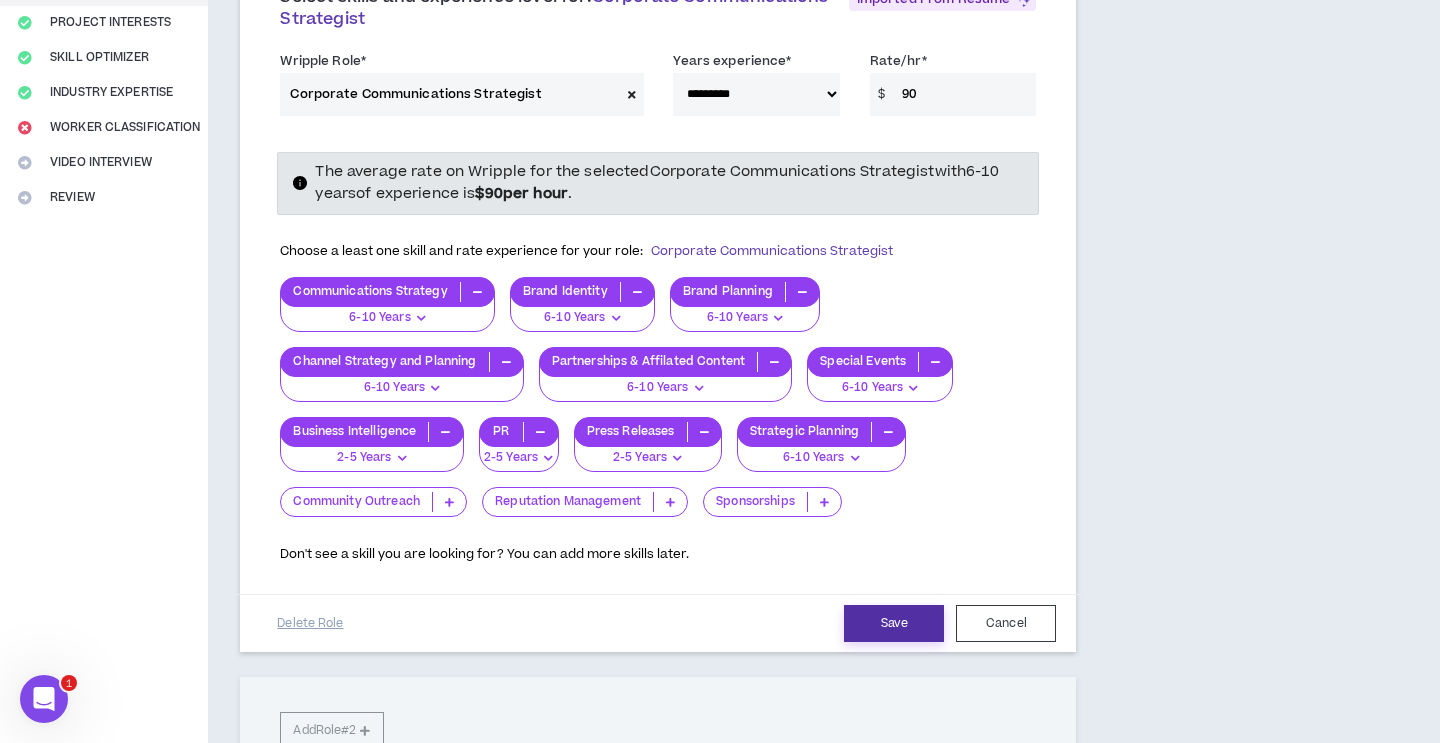 click on "Save" at bounding box center [894, 623] 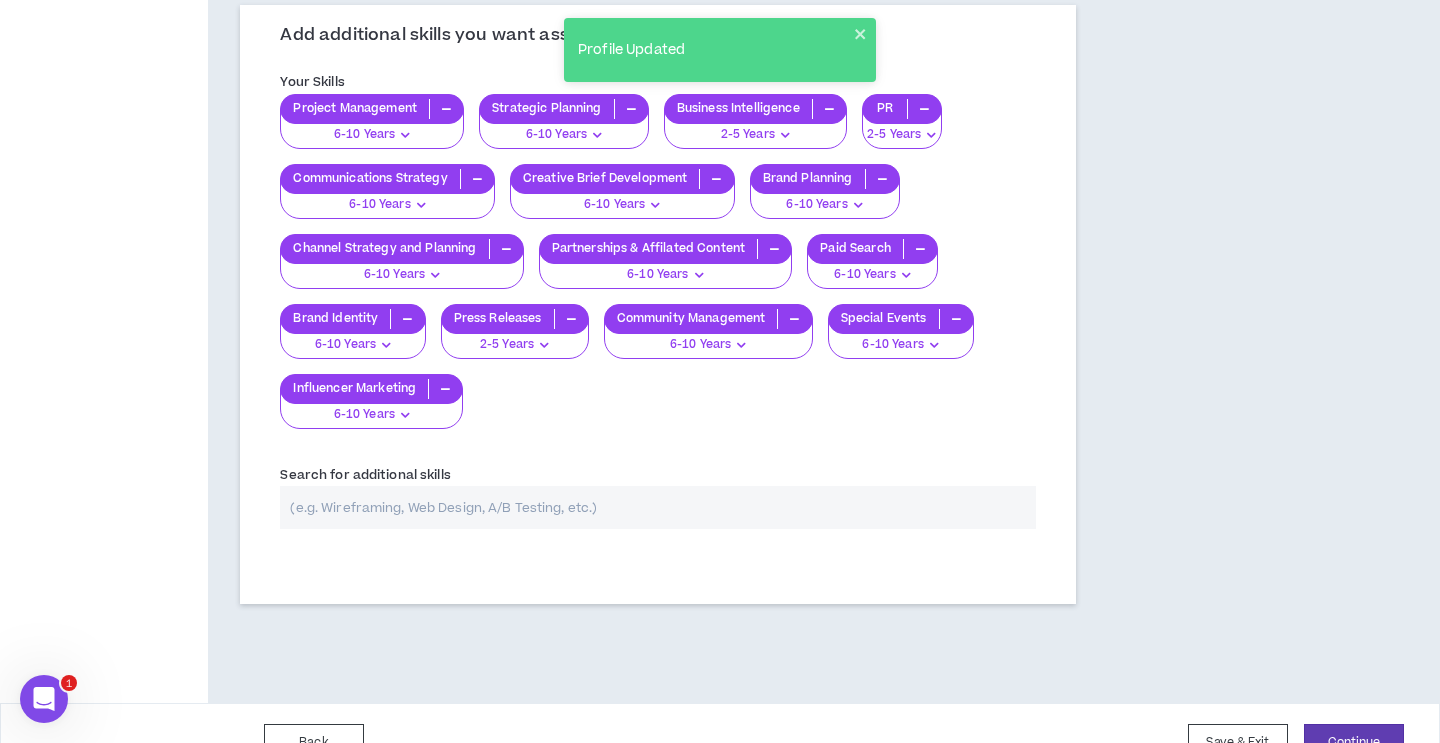 scroll, scrollTop: 673, scrollLeft: 0, axis: vertical 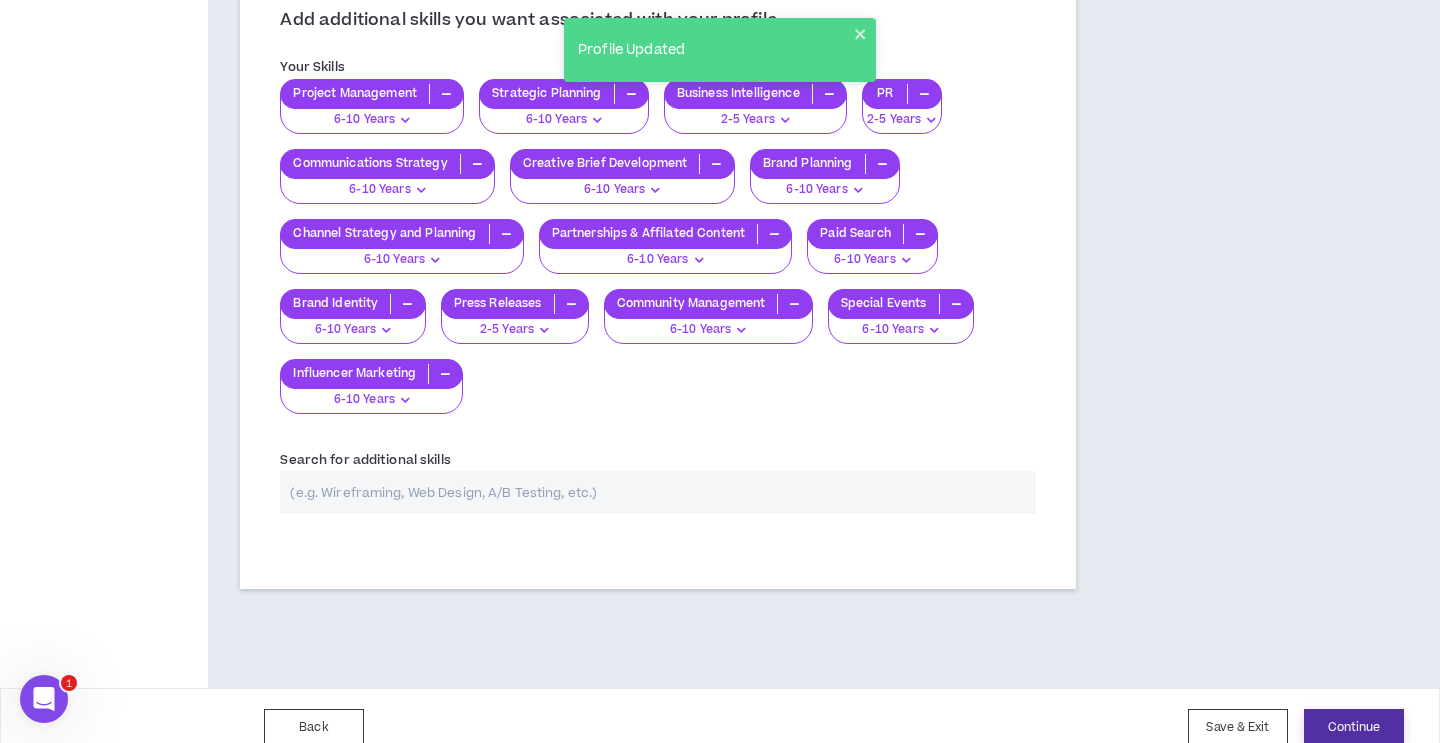 click on "Continue" at bounding box center [1354, 727] 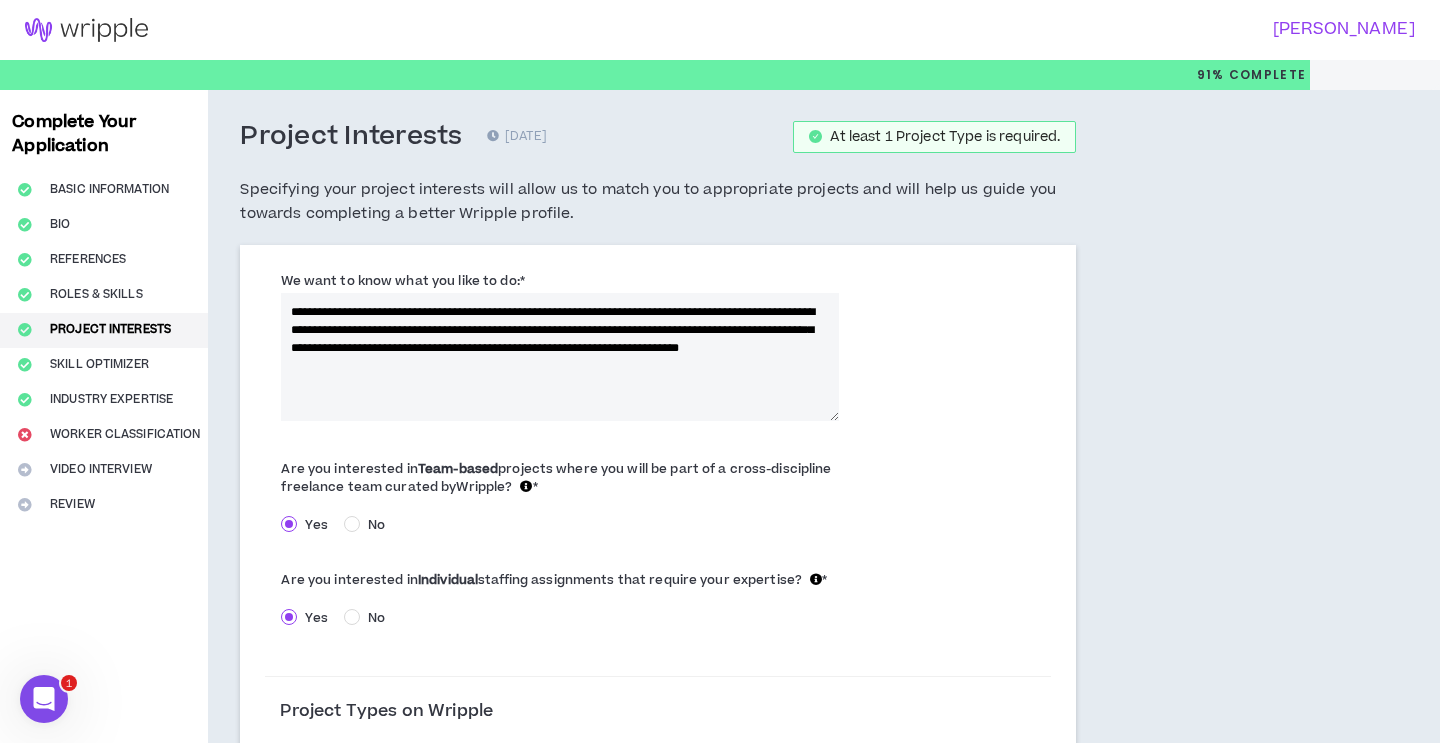 scroll, scrollTop: 1185, scrollLeft: 0, axis: vertical 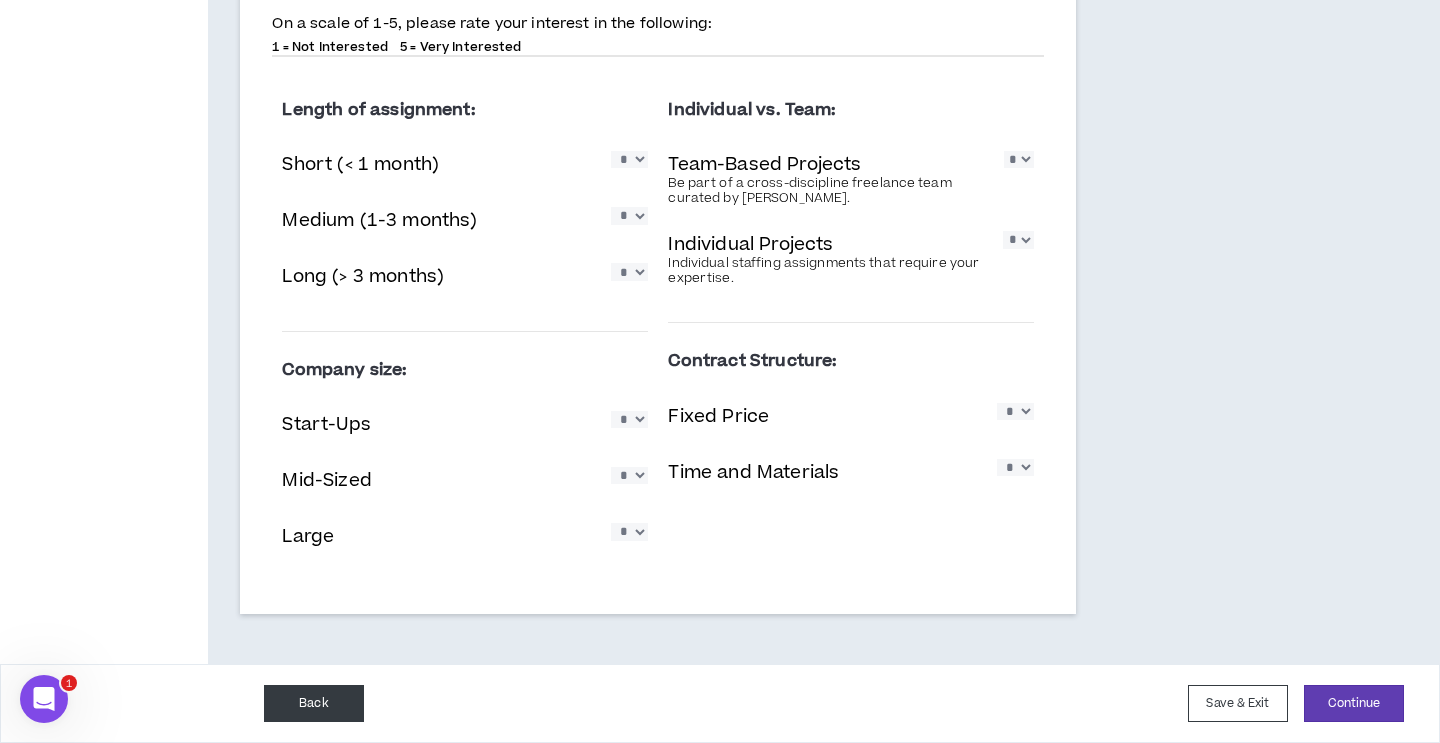 click on "Back" at bounding box center [314, 703] 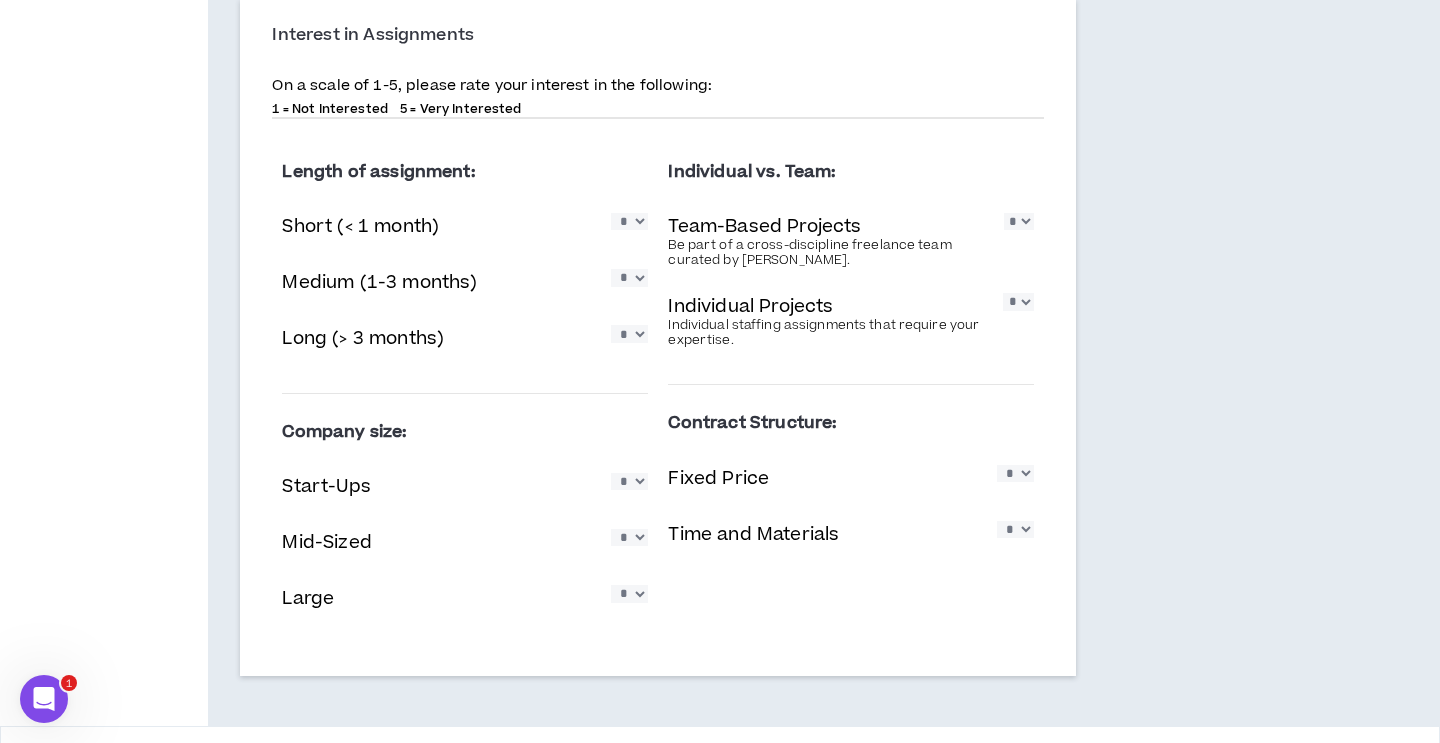 select on "**" 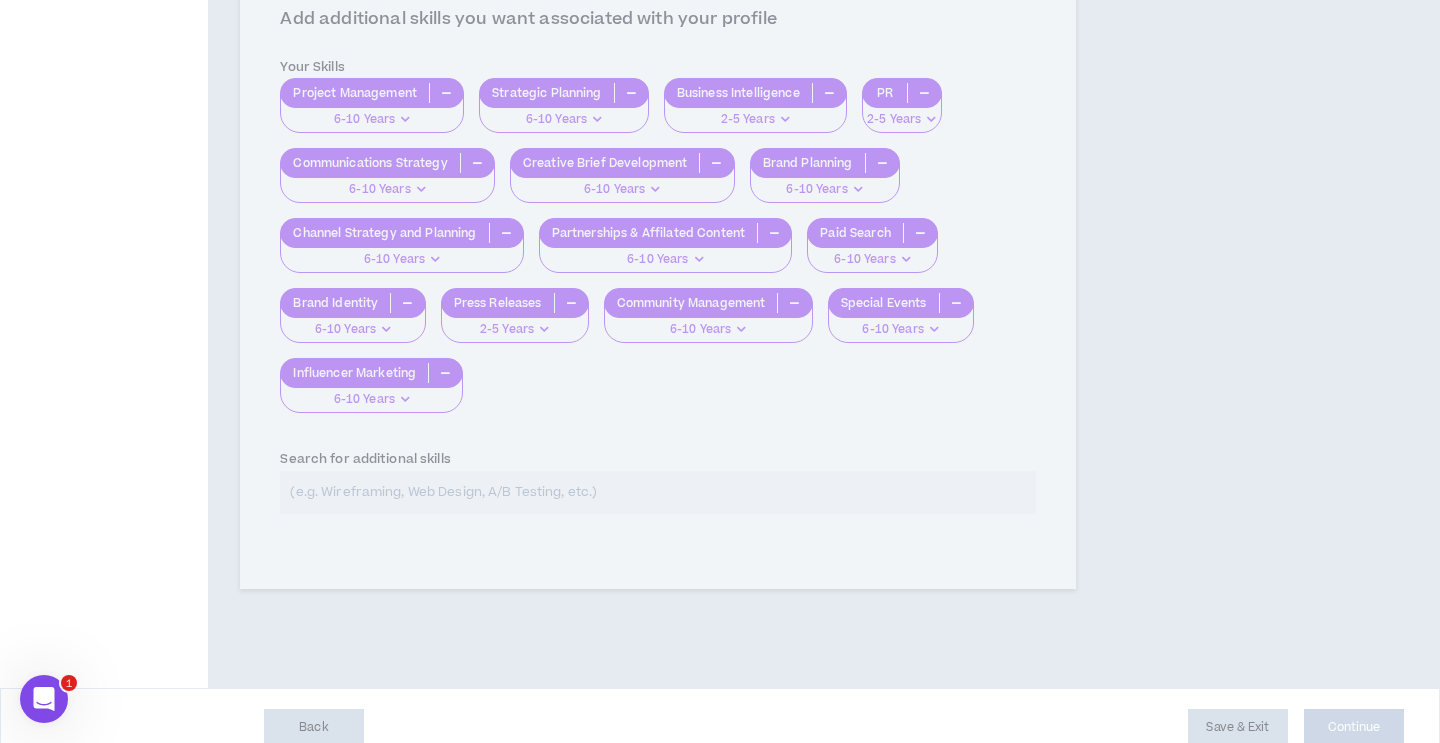 click on "**********" at bounding box center [658, -108] 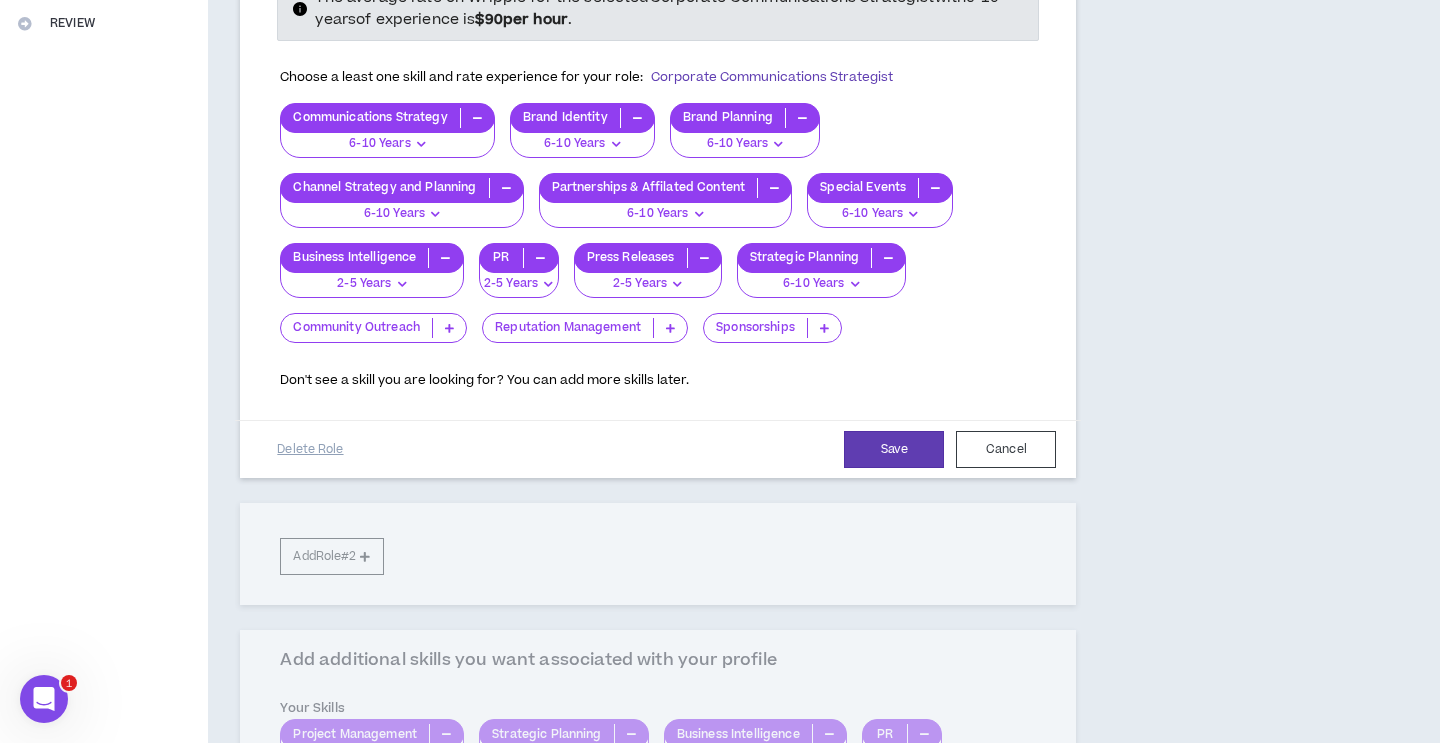 scroll, scrollTop: 467, scrollLeft: 0, axis: vertical 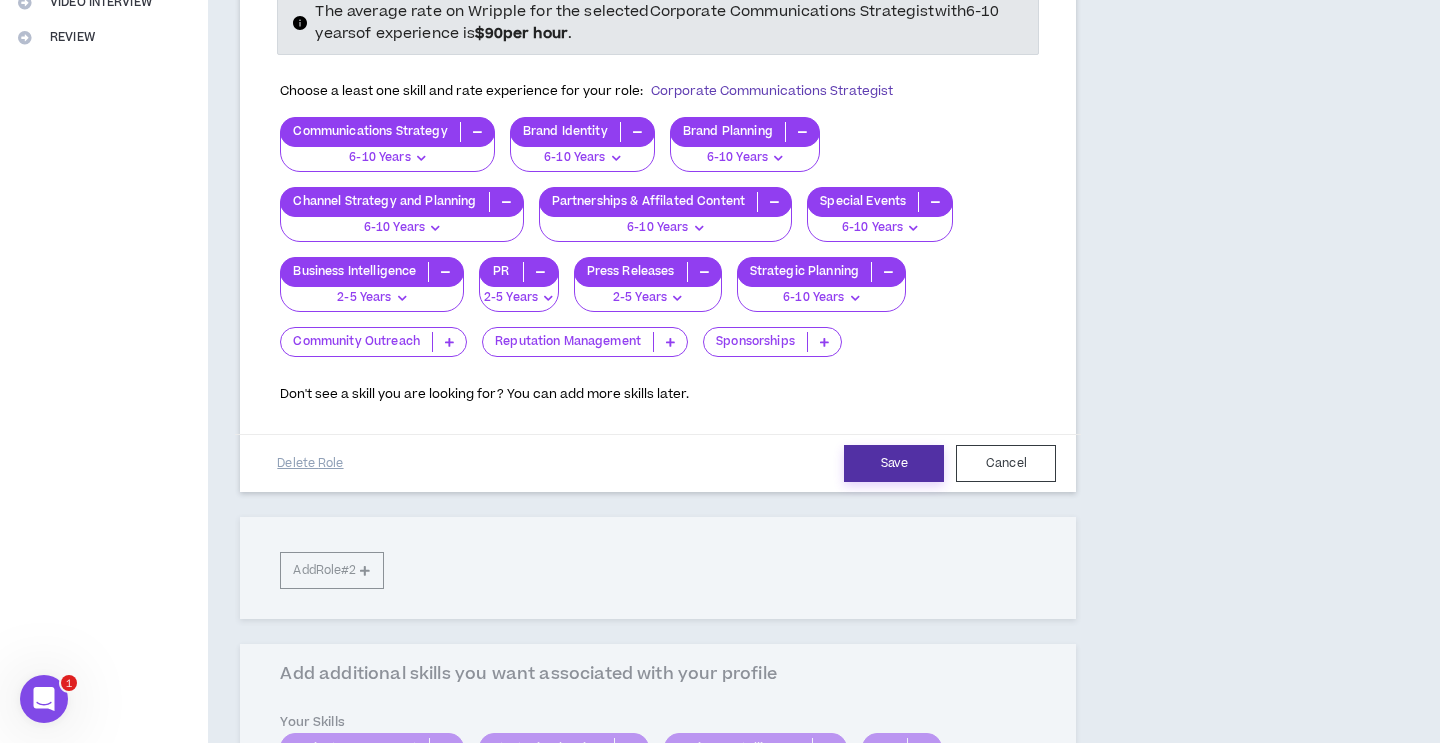 click on "Save" at bounding box center [894, 463] 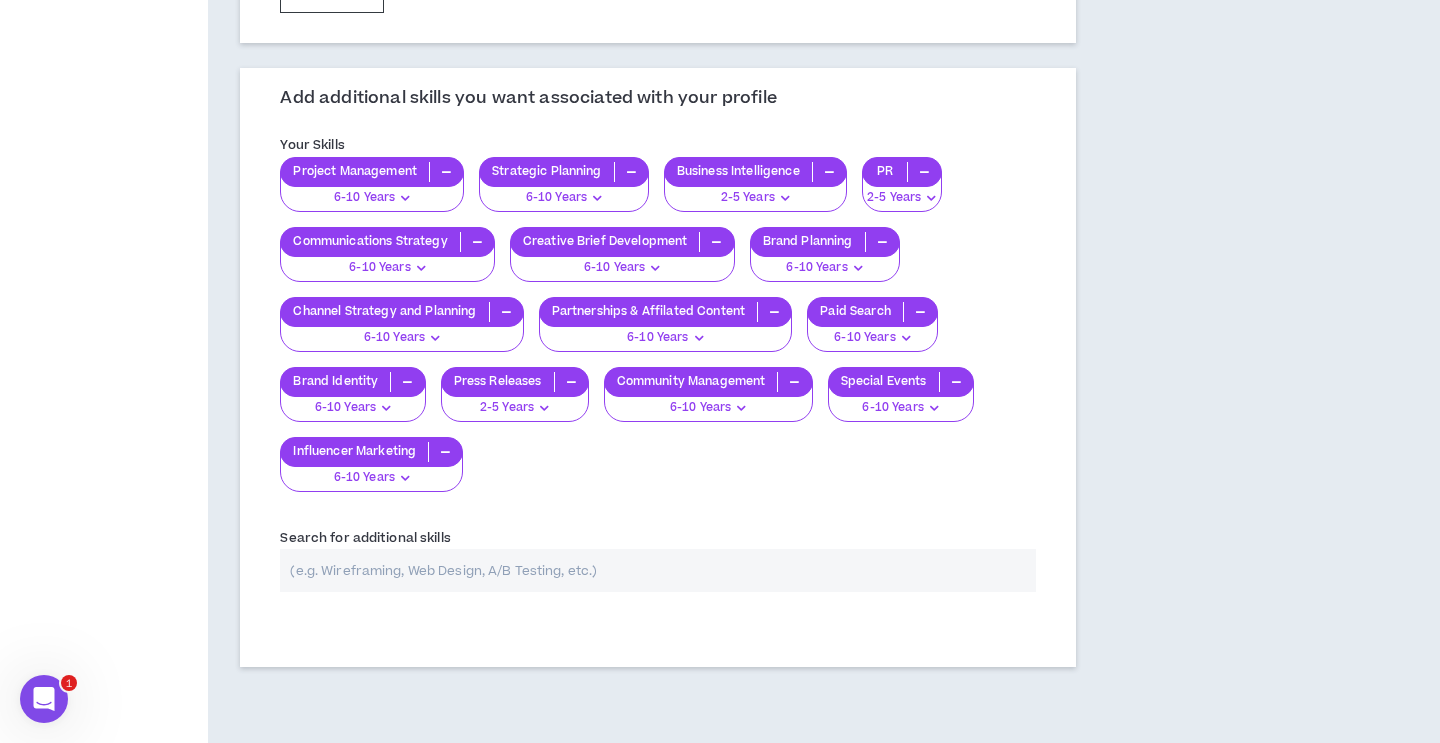 scroll, scrollTop: 609, scrollLeft: 0, axis: vertical 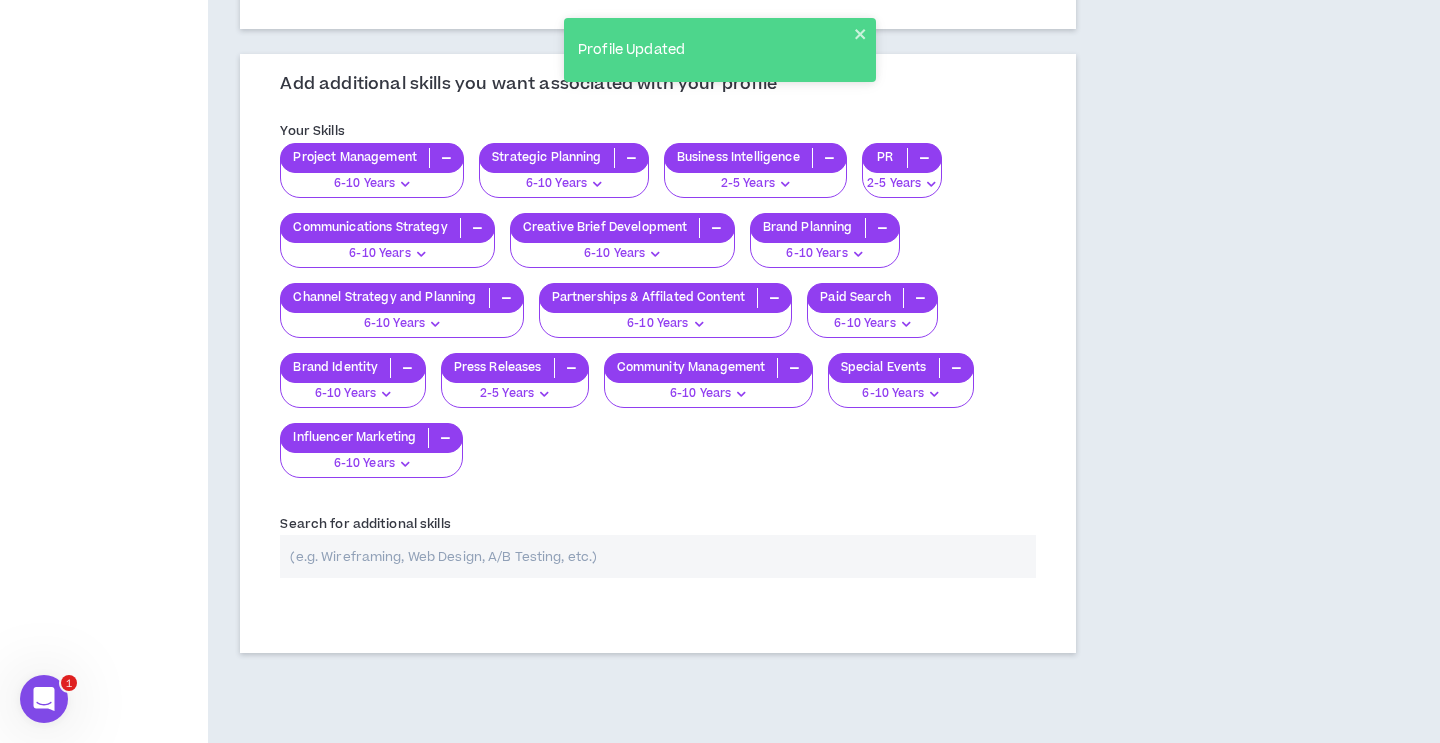 click at bounding box center (658, 556) 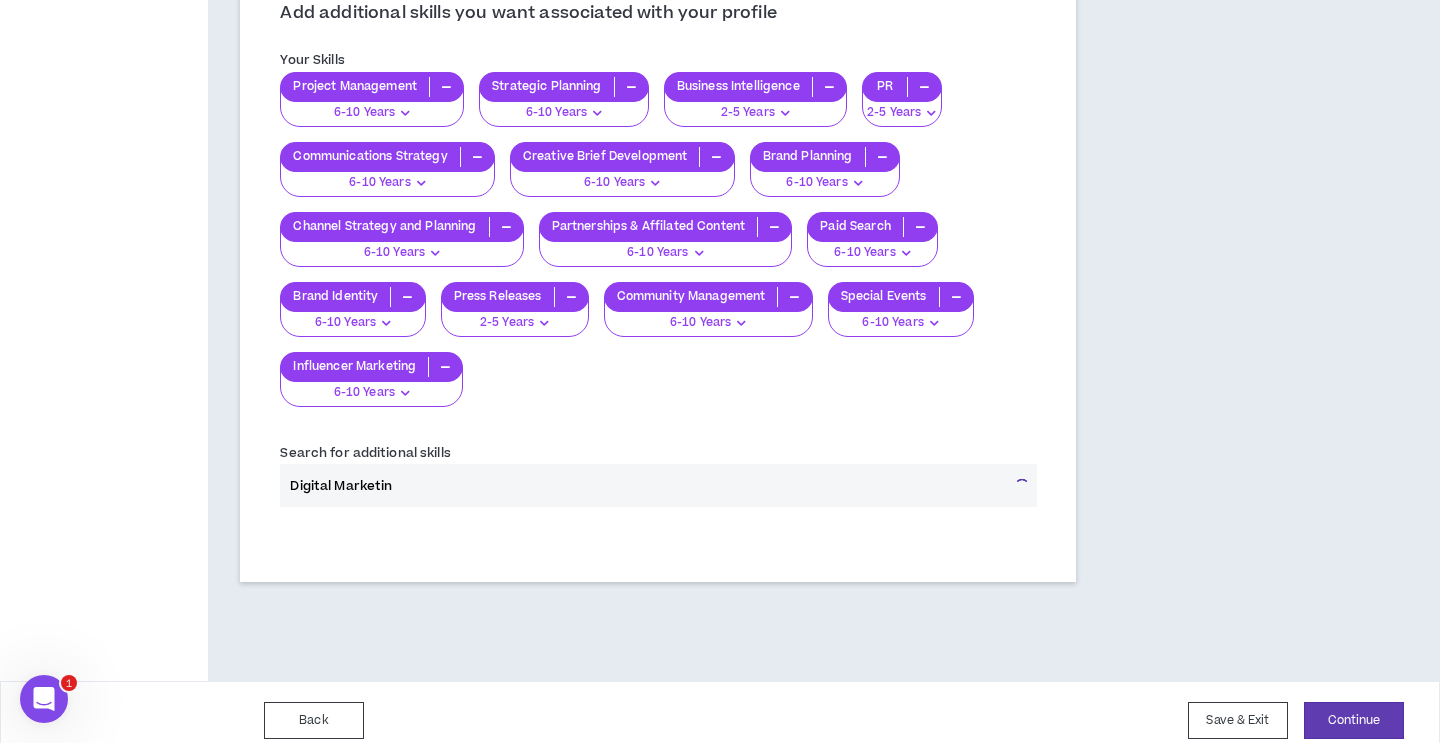 scroll, scrollTop: 673, scrollLeft: 0, axis: vertical 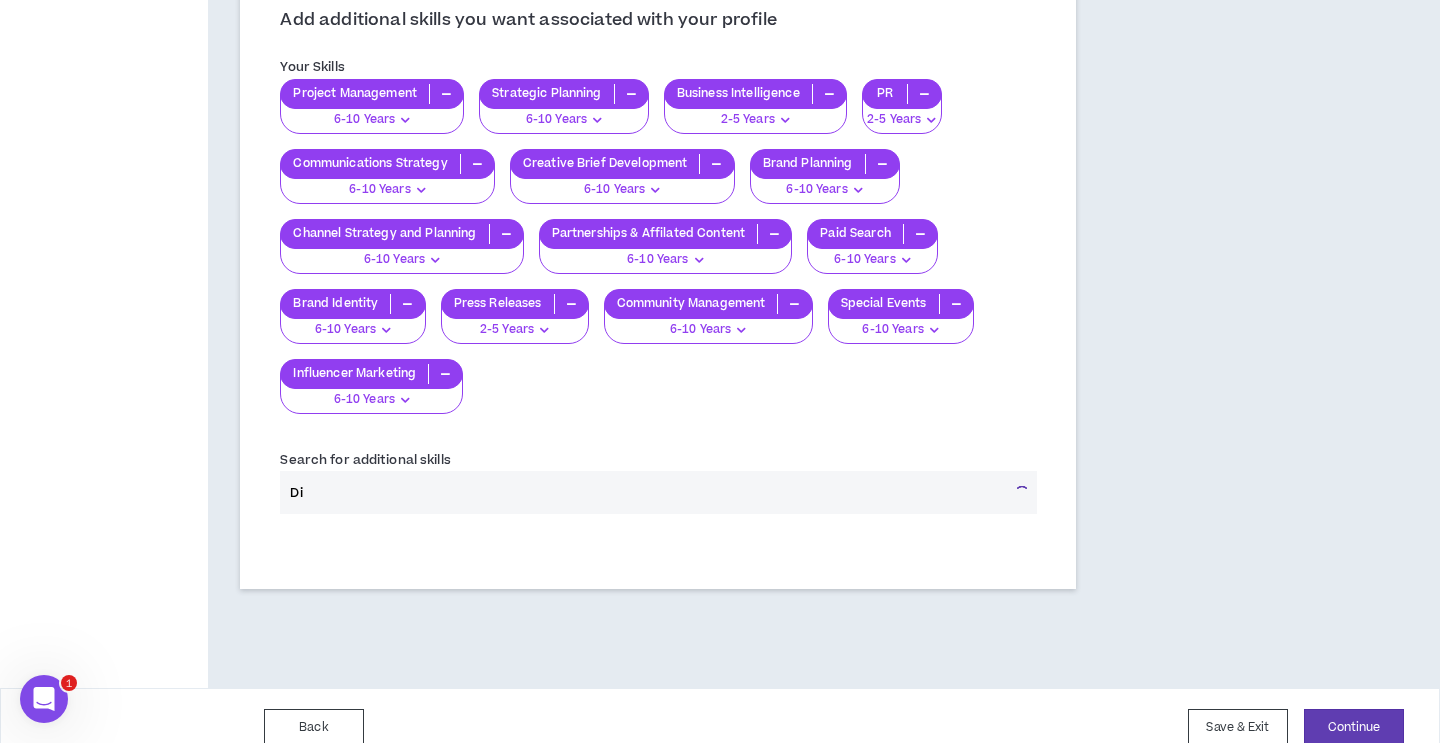 type on "D" 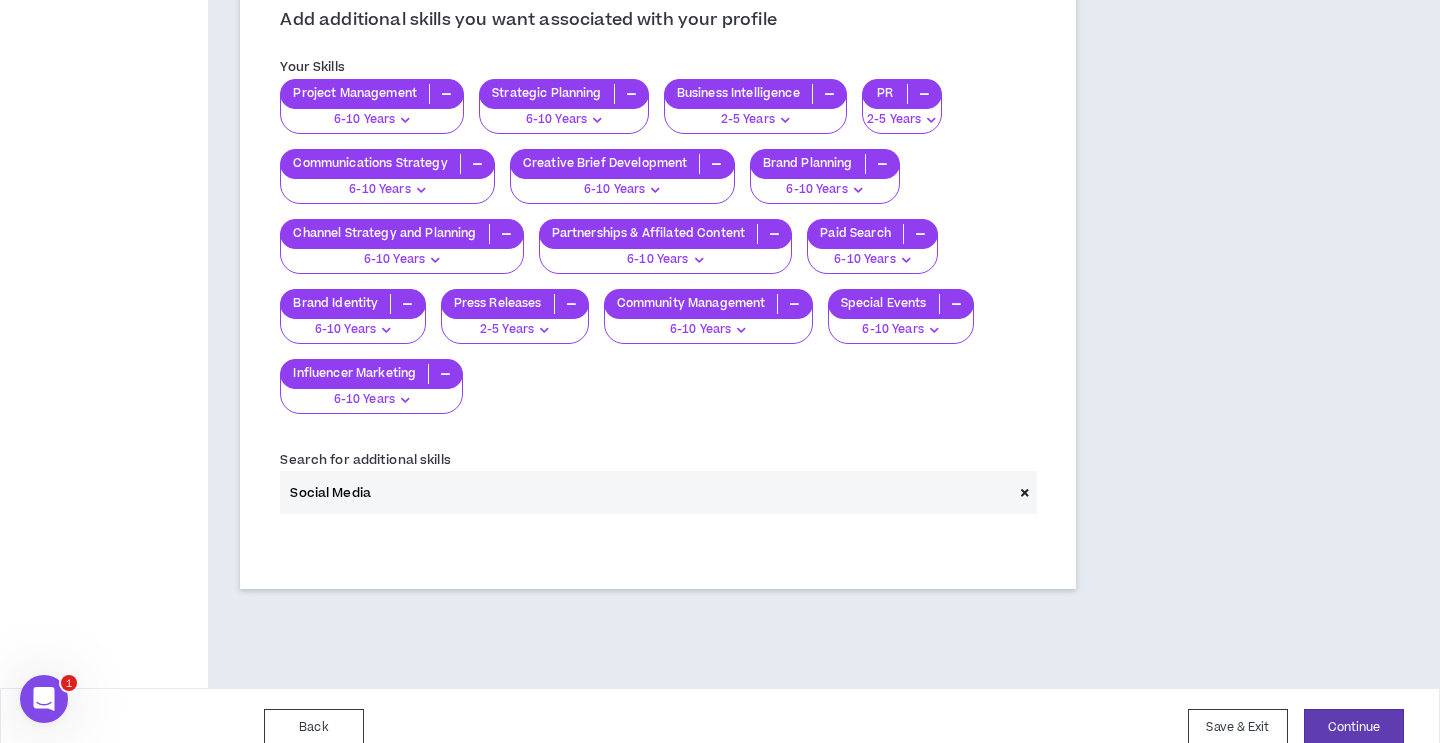 scroll, scrollTop: 680, scrollLeft: 0, axis: vertical 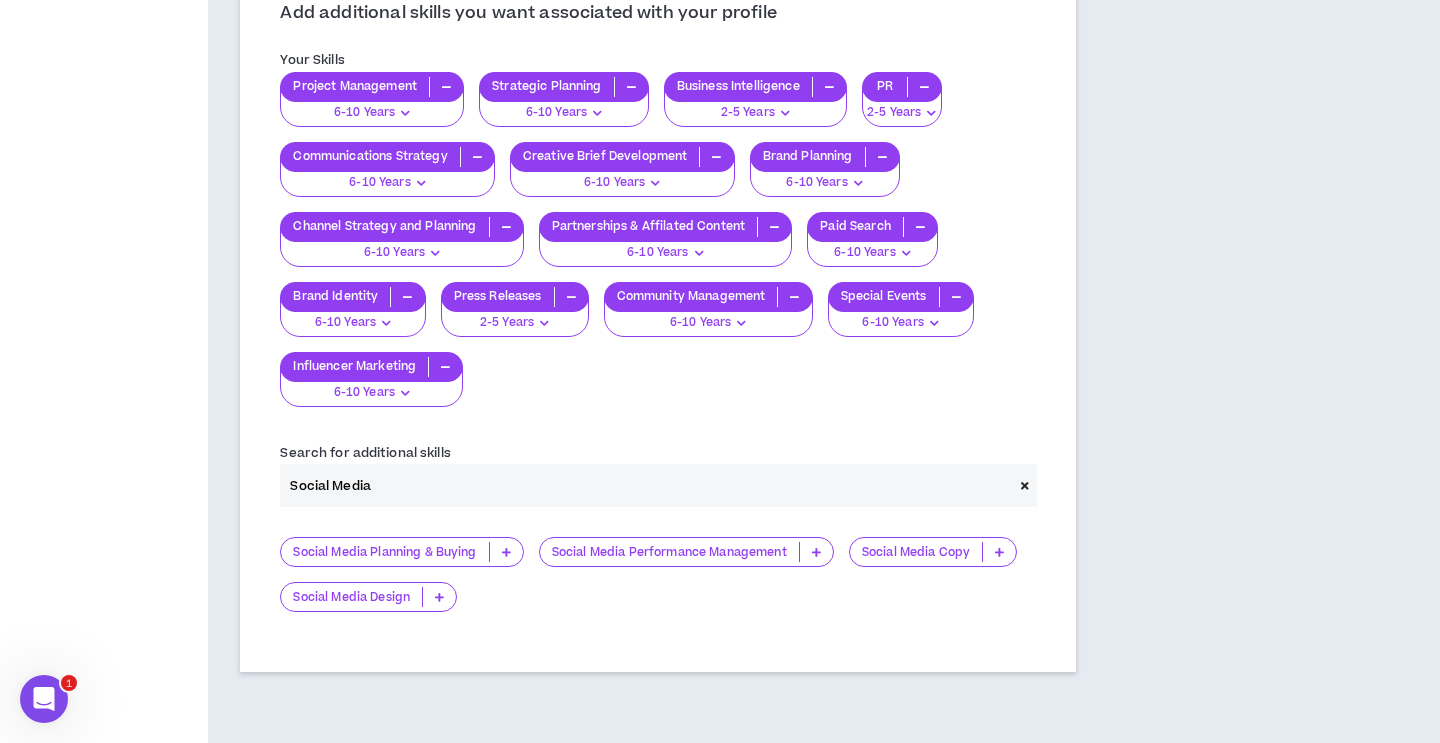 click at bounding box center [816, 552] 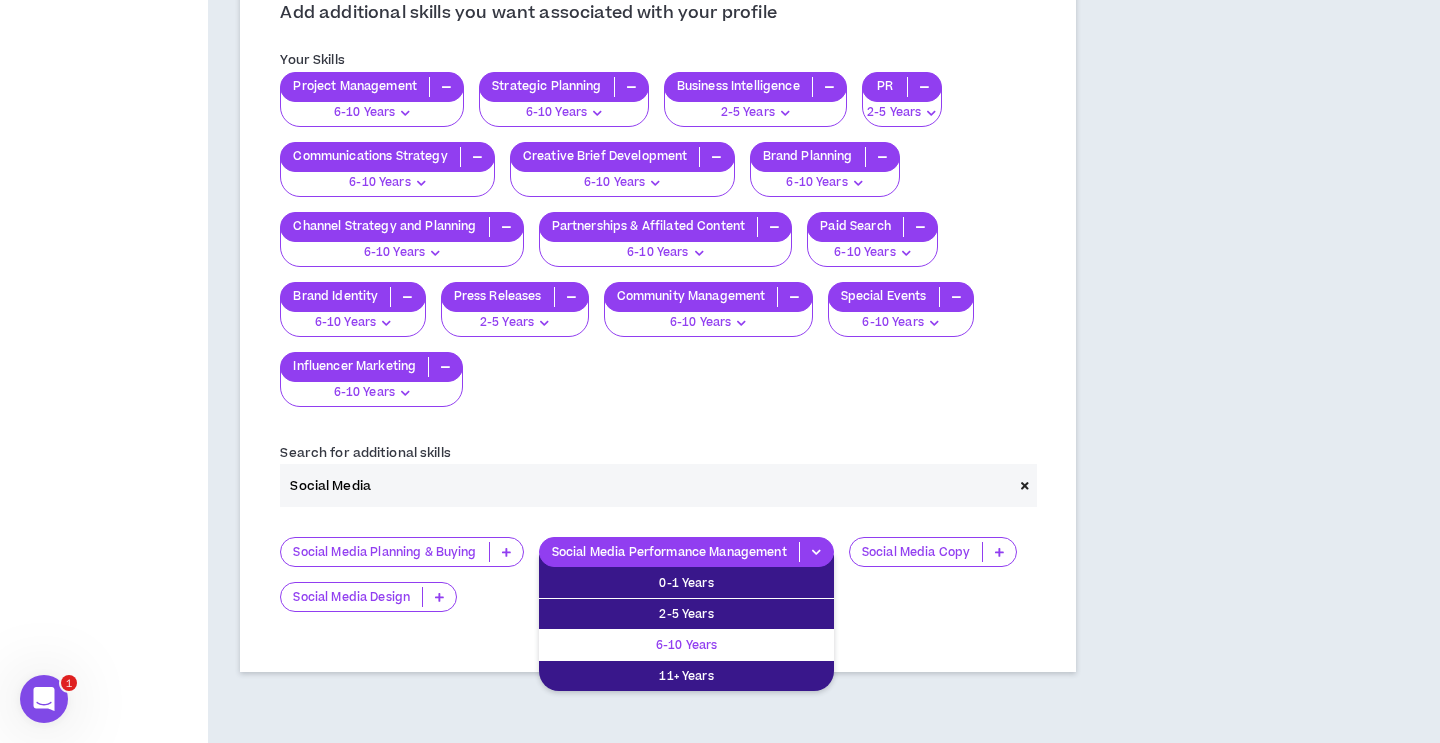 click on "6-10 Years" at bounding box center (686, 645) 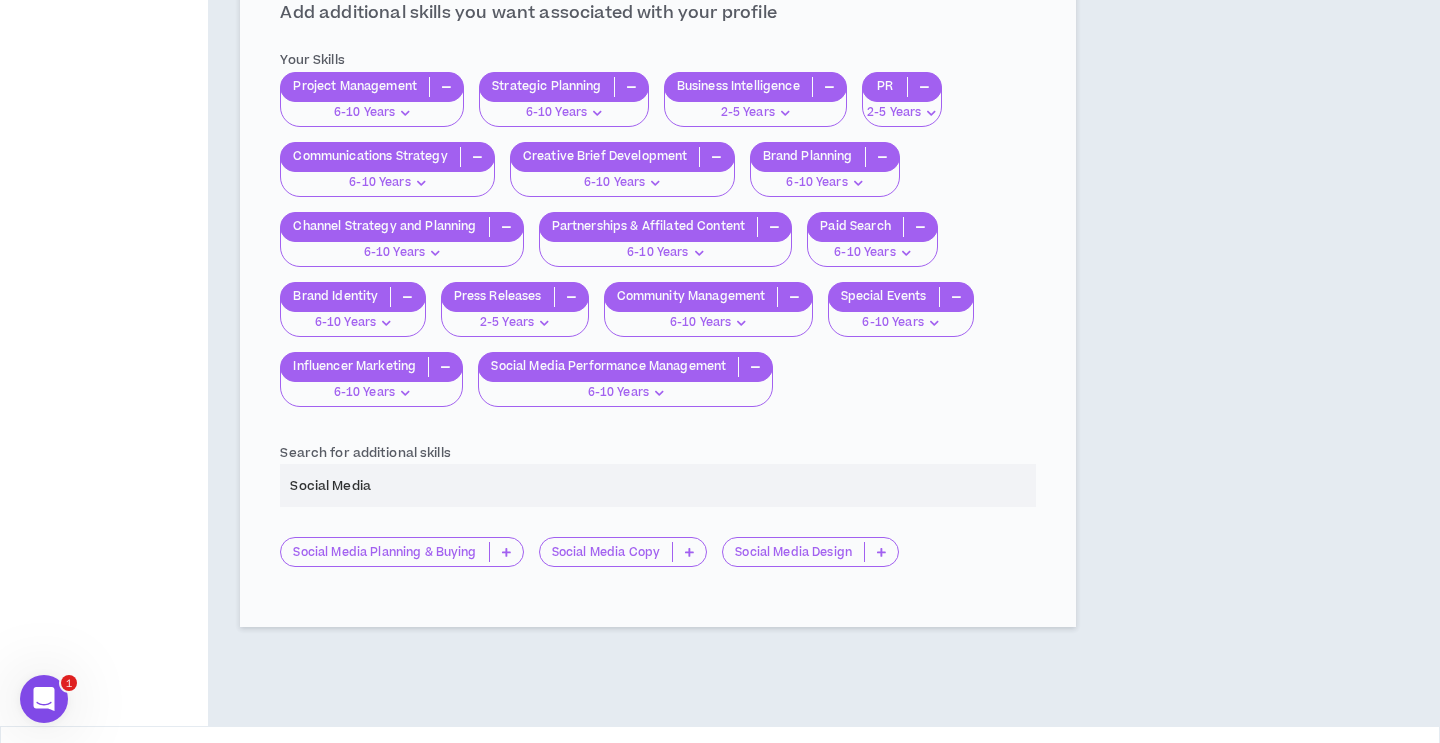 click on "Social Media Planning & Buying" at bounding box center [409, 559] 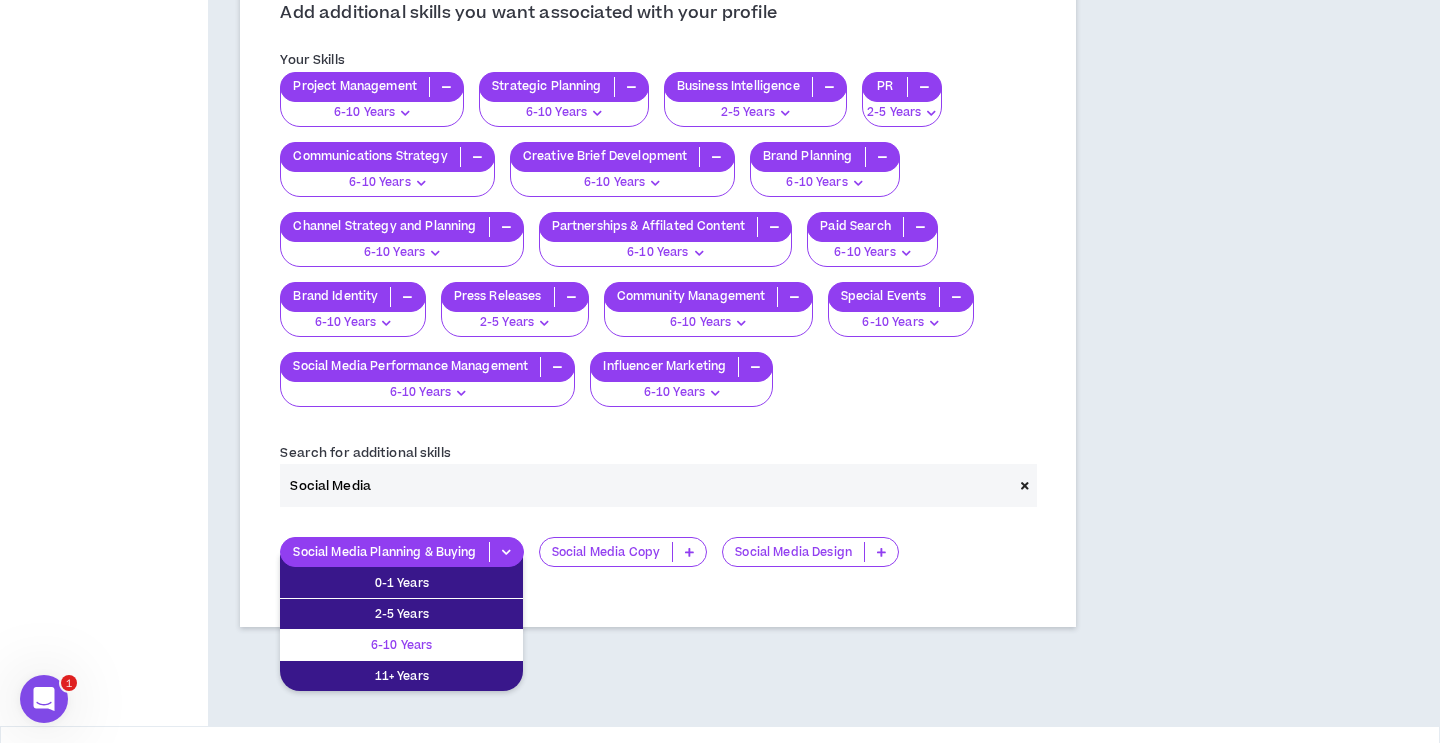 click on "6-10 Years" at bounding box center [401, 645] 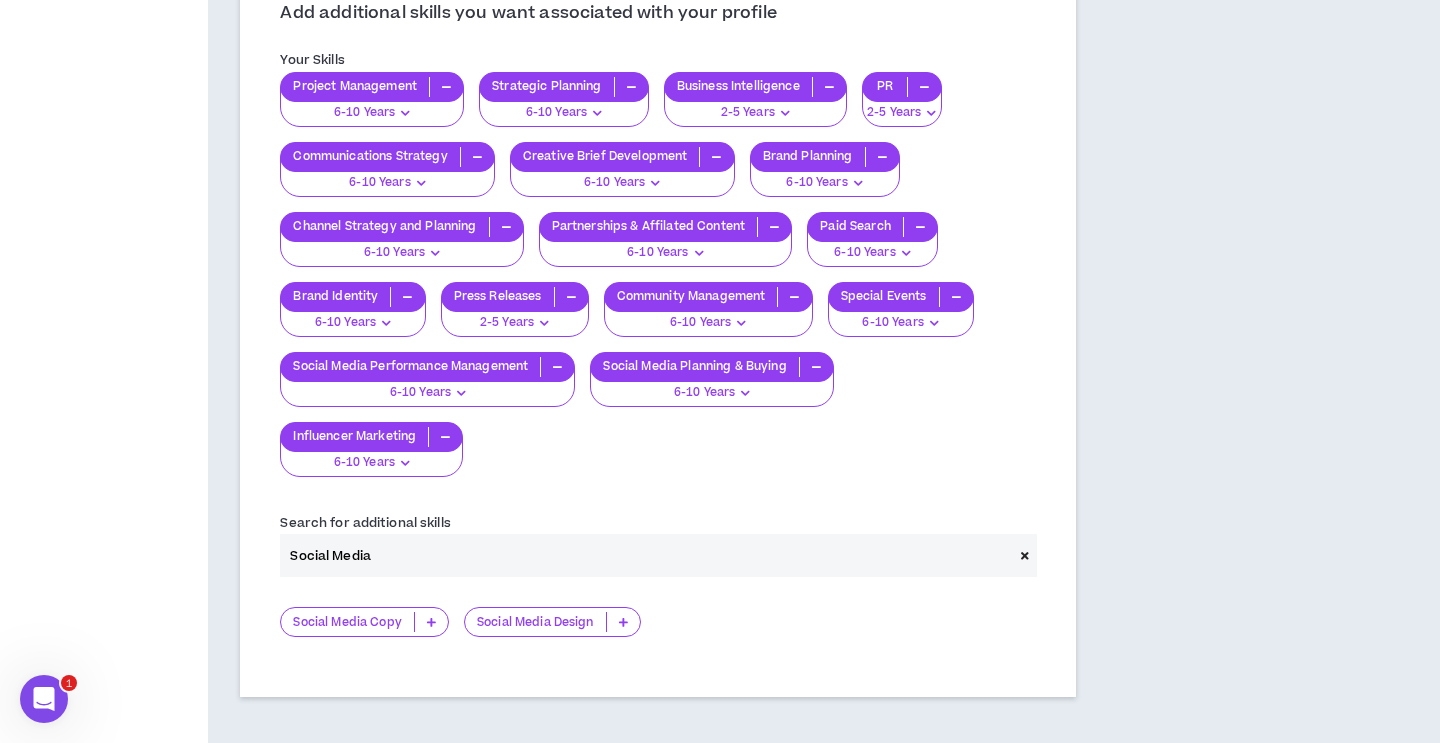 click at bounding box center (623, 622) 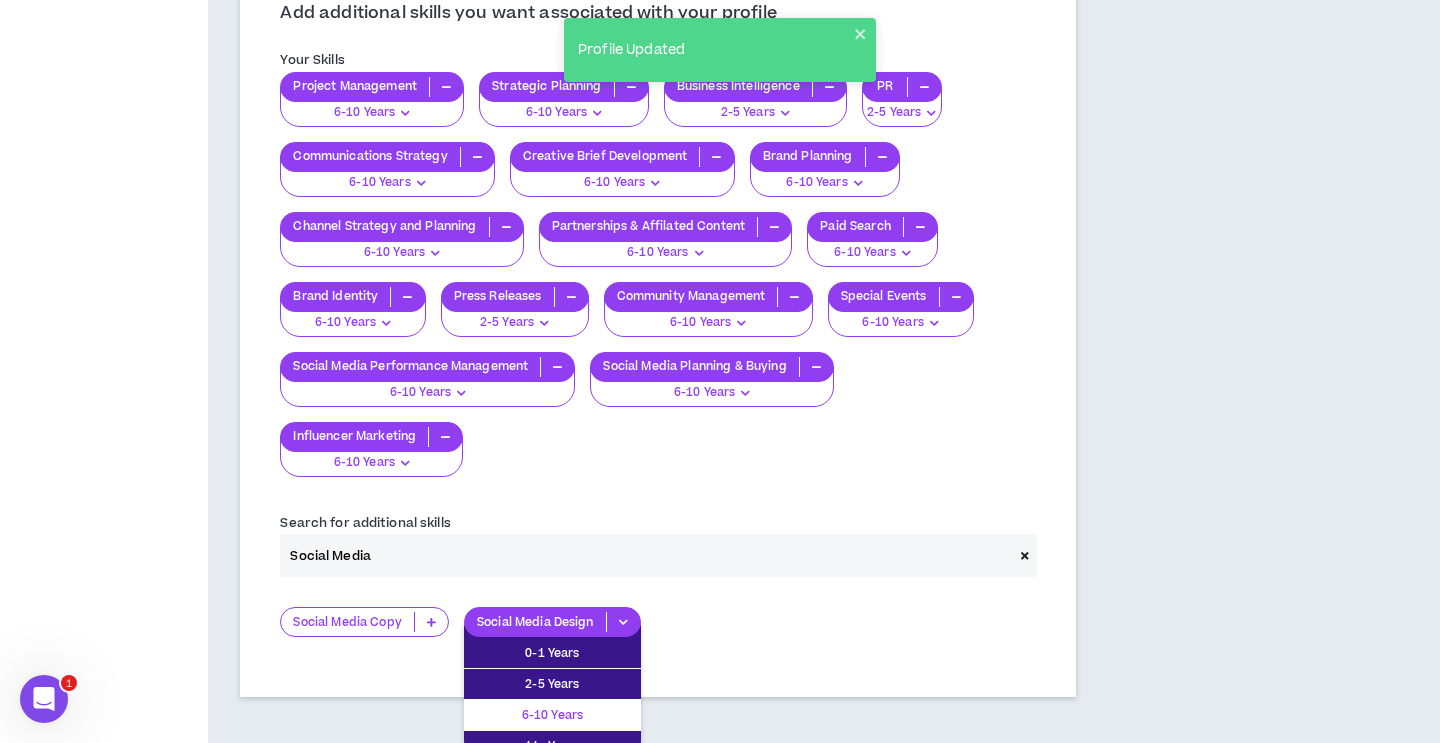 click on "6-10 Years" at bounding box center [552, 715] 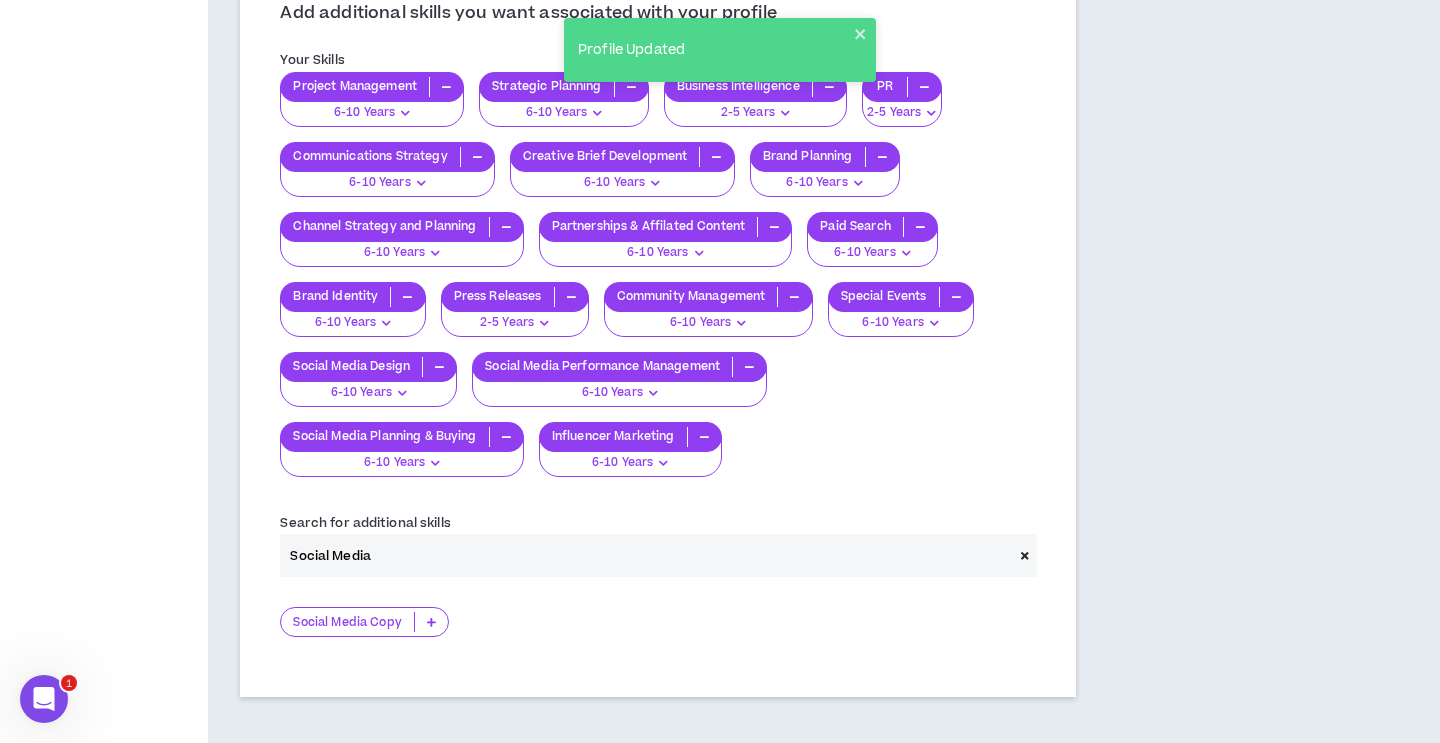 click at bounding box center [431, 622] 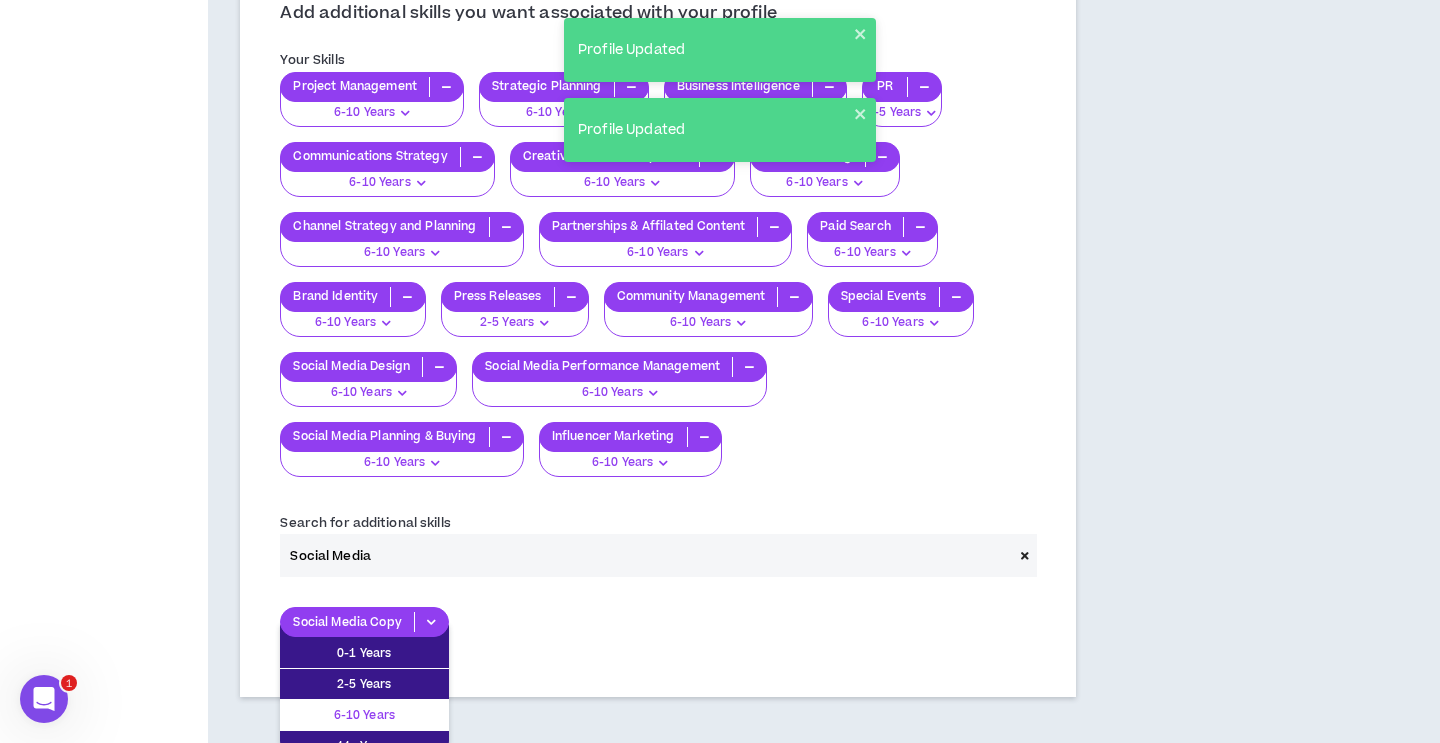 click on "6-10 Years" at bounding box center (364, 715) 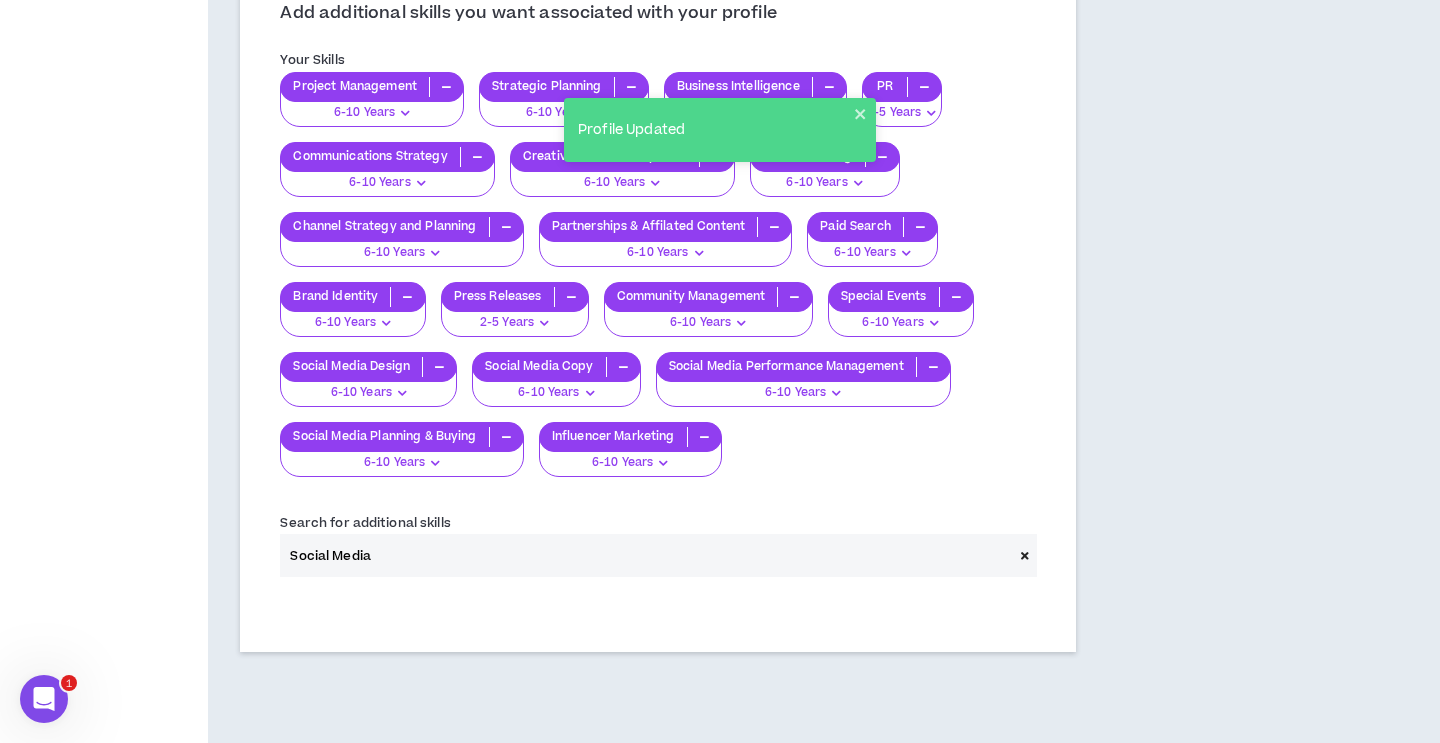 click on "Social Media" at bounding box center [646, 555] 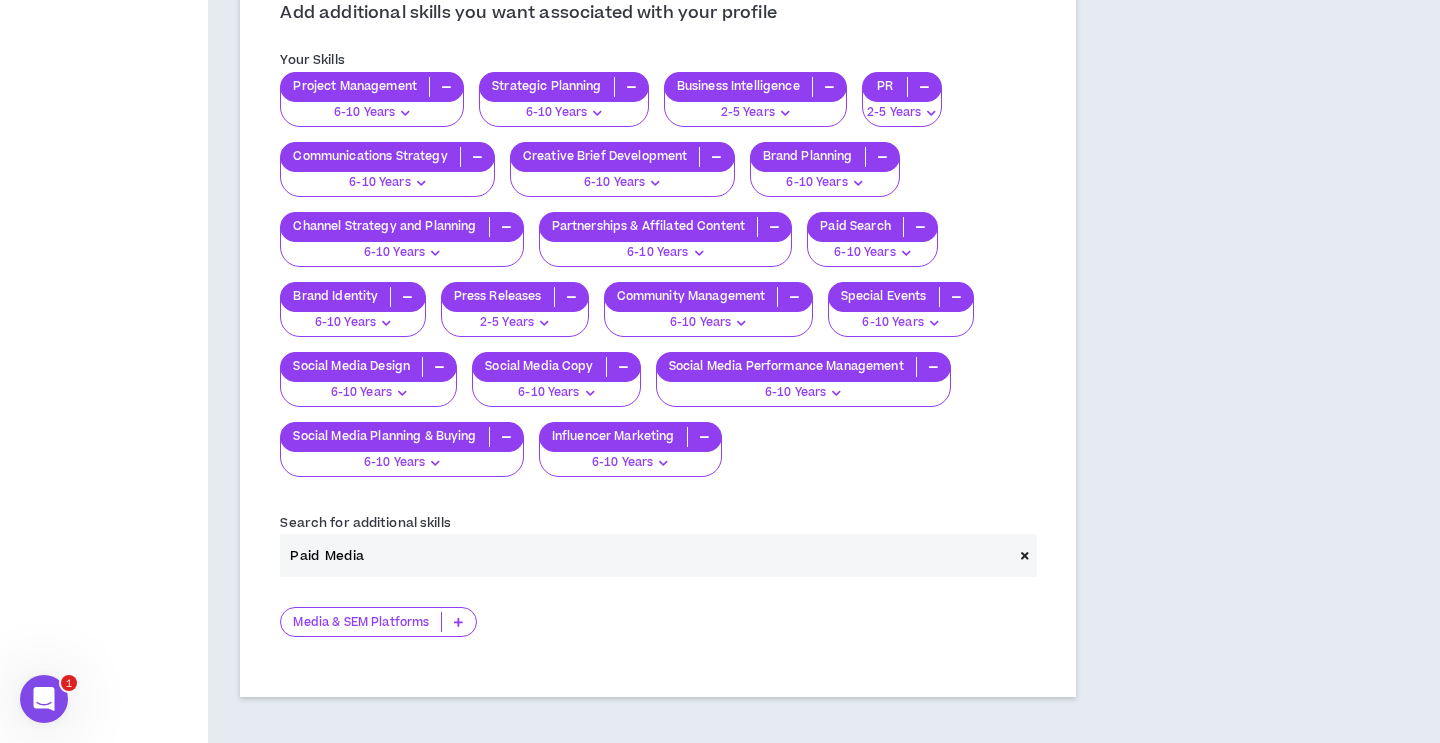 click at bounding box center (458, 622) 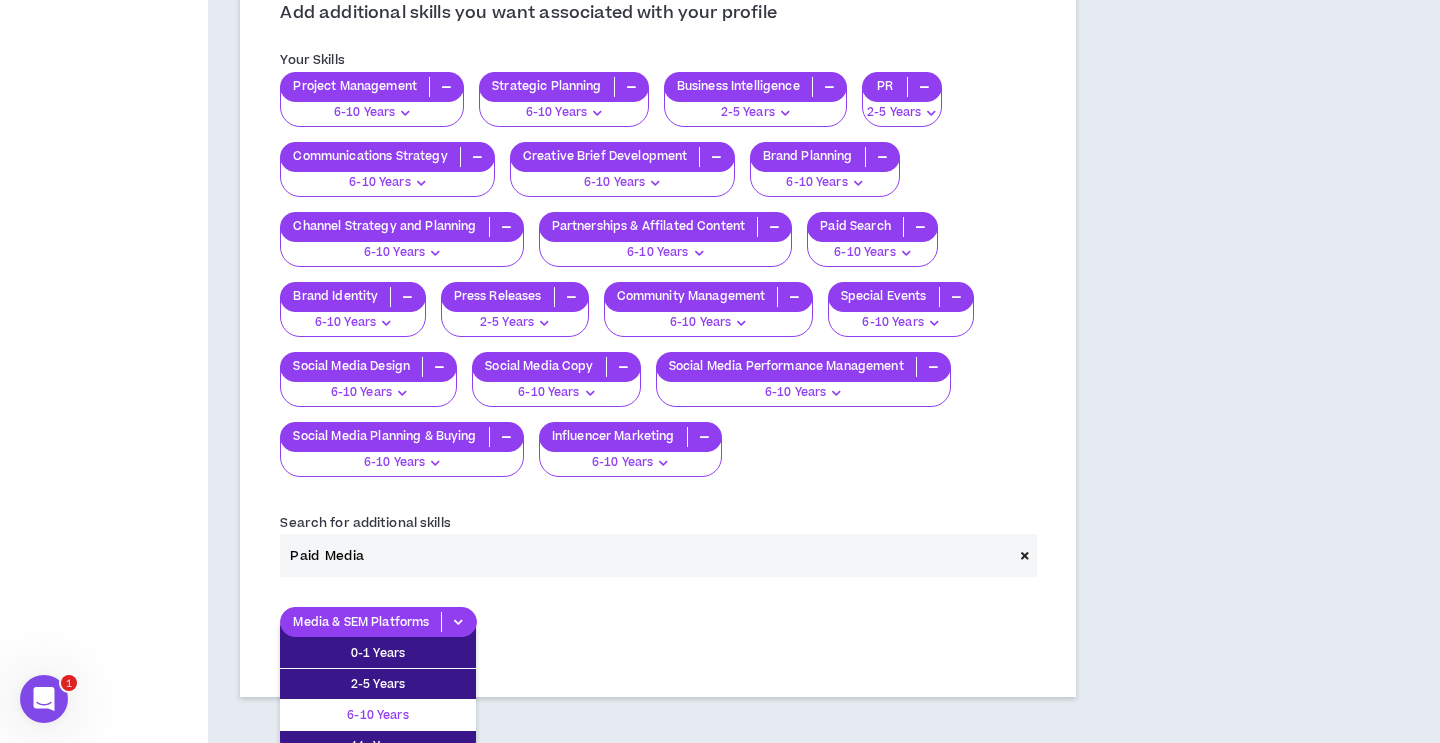 click on "6-10 Years" at bounding box center (378, 715) 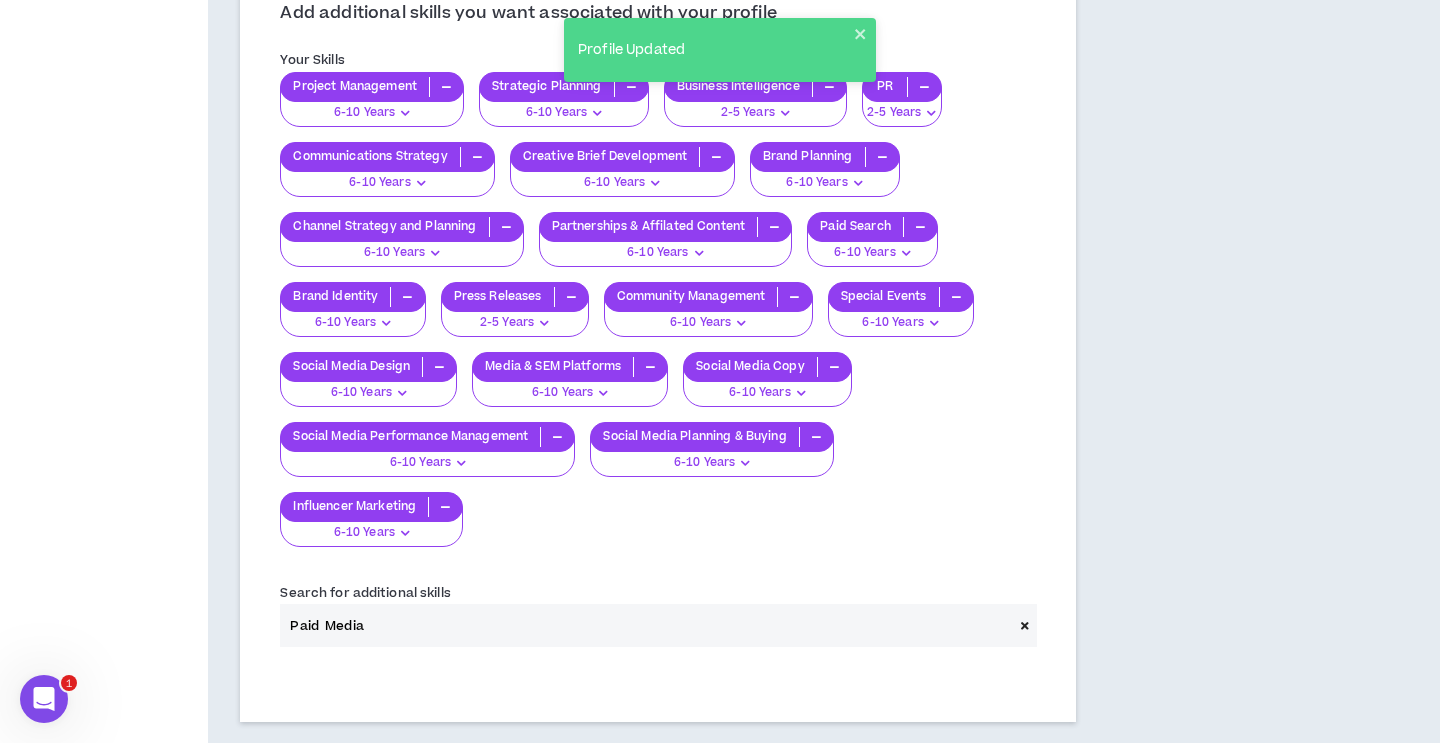 click on "Paid  Media" at bounding box center [646, 625] 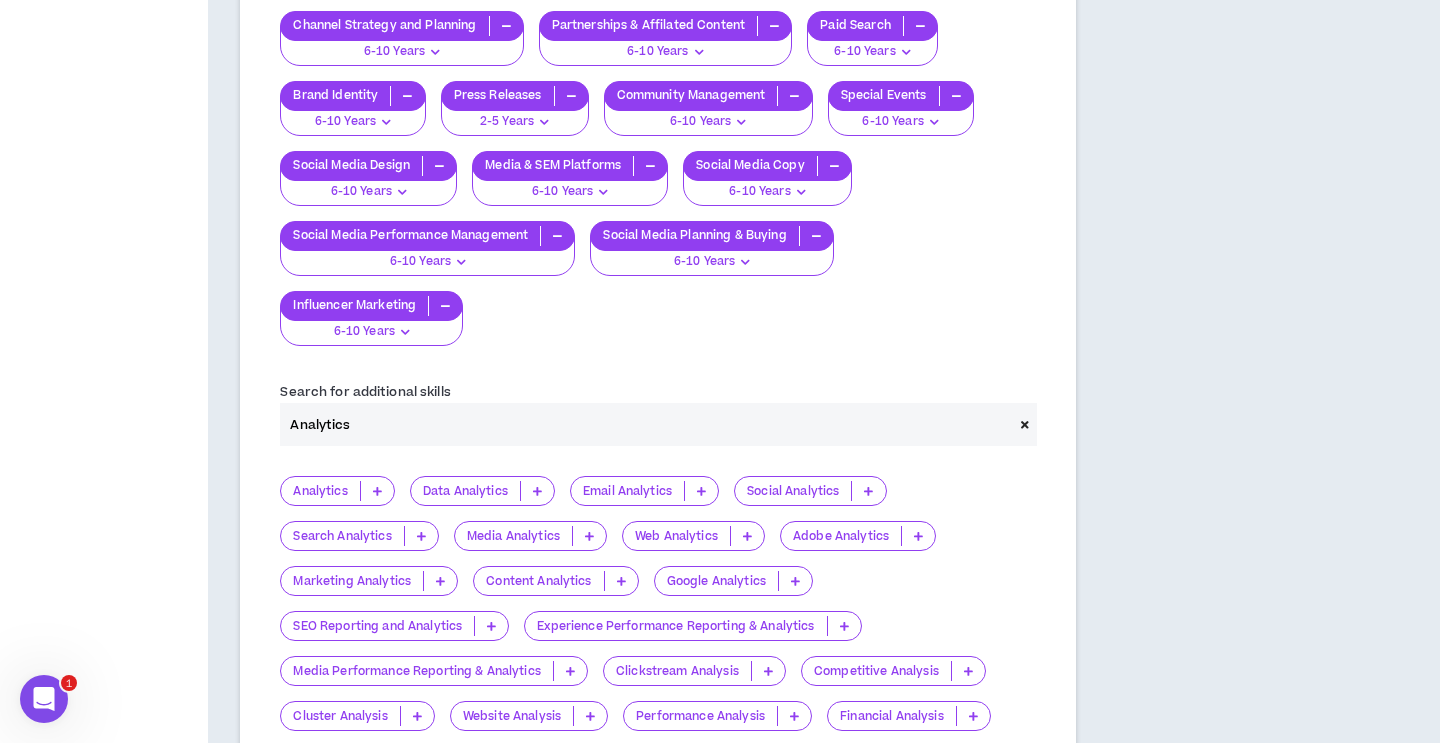 scroll, scrollTop: 890, scrollLeft: 0, axis: vertical 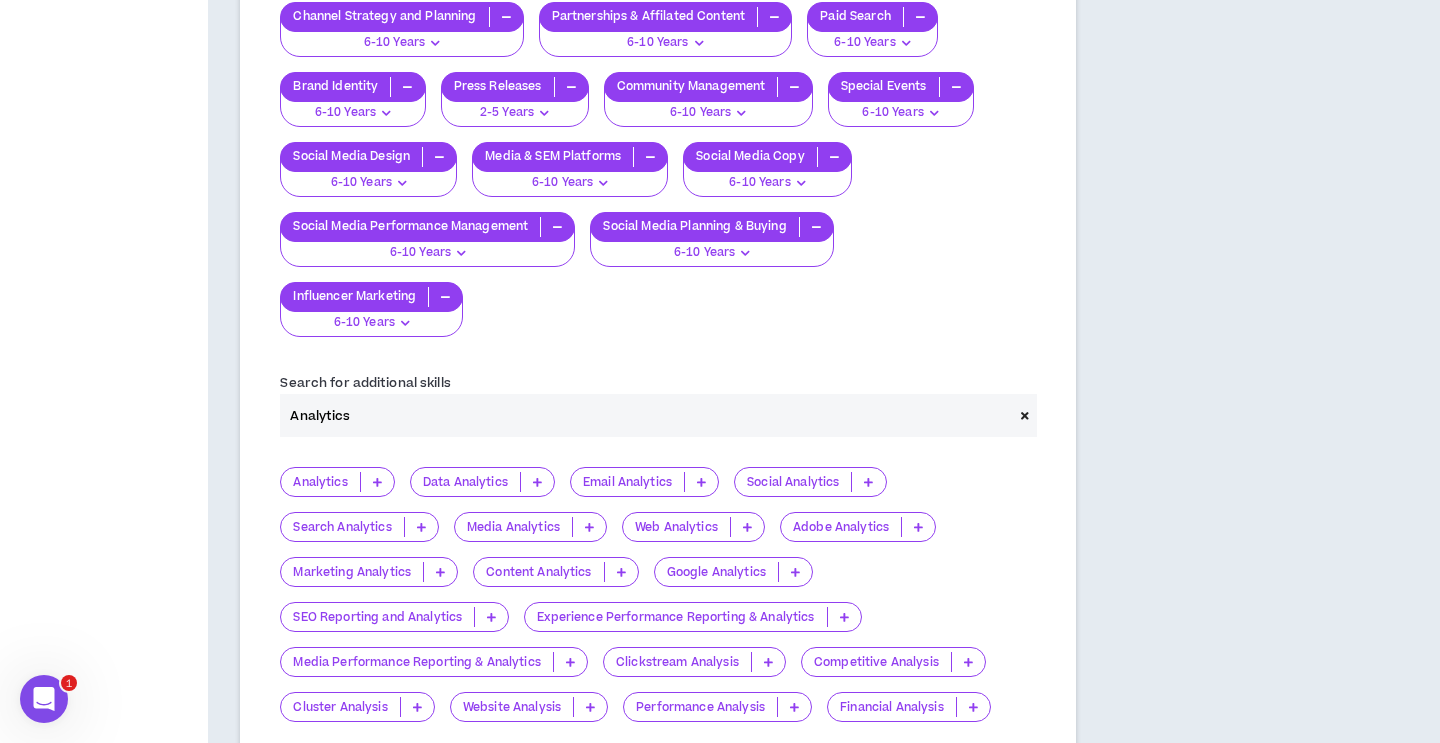 click at bounding box center (377, 482) 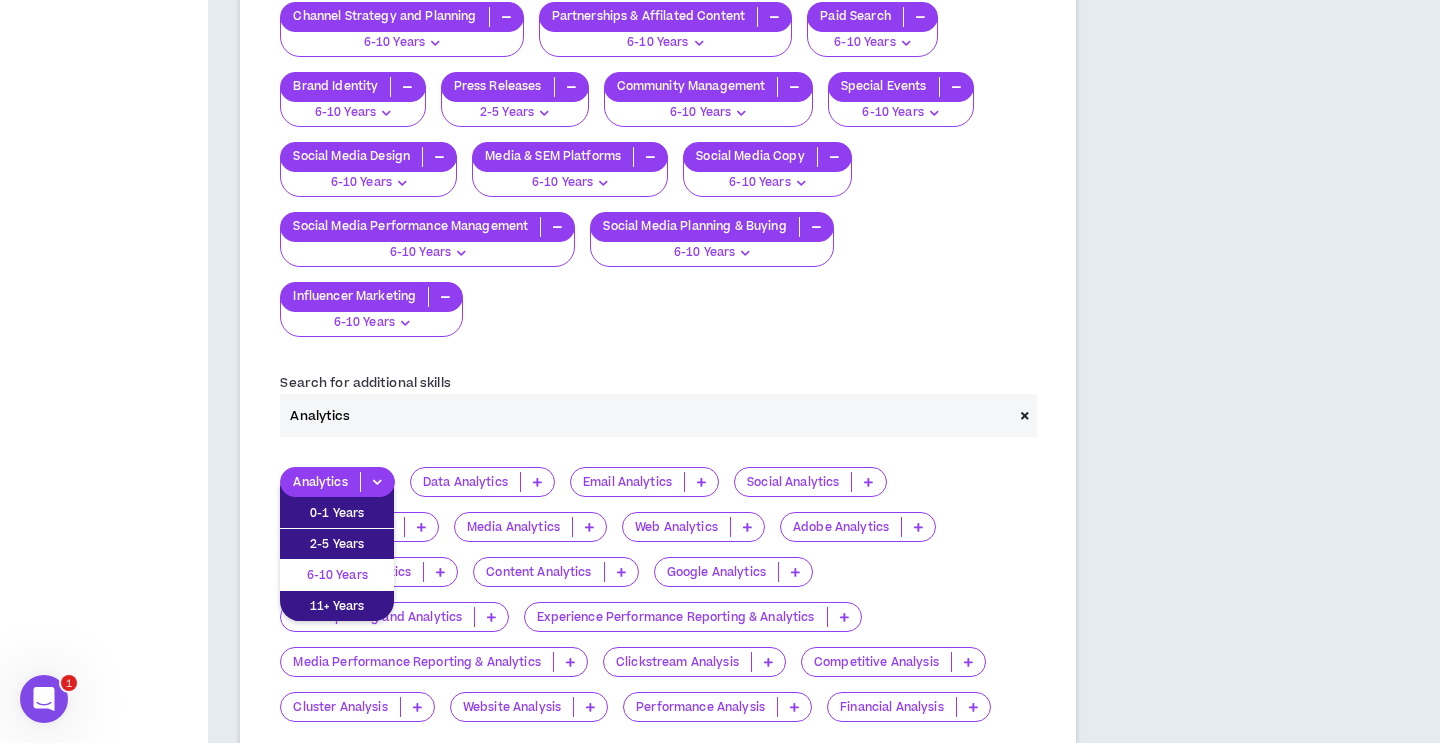 click on "6-10 Years" at bounding box center [337, 575] 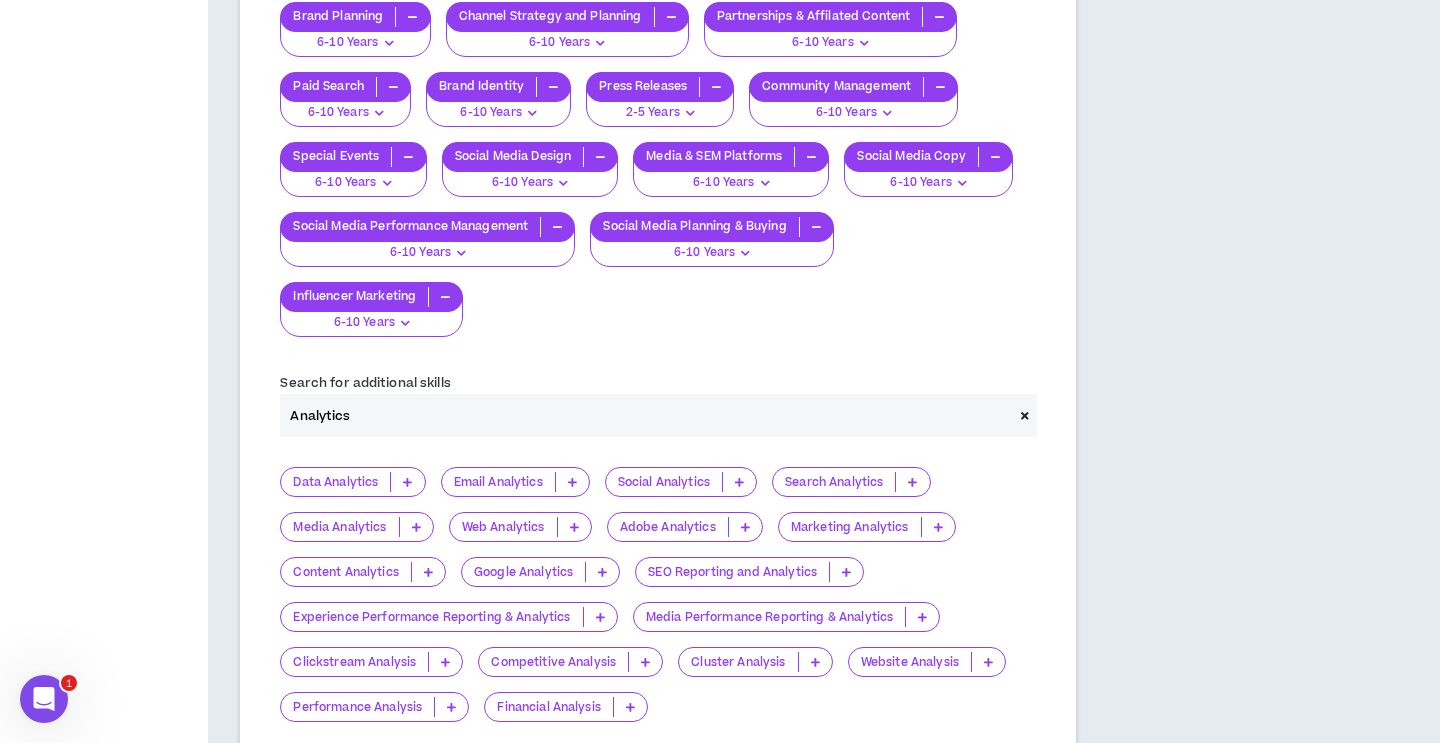 click at bounding box center (407, 482) 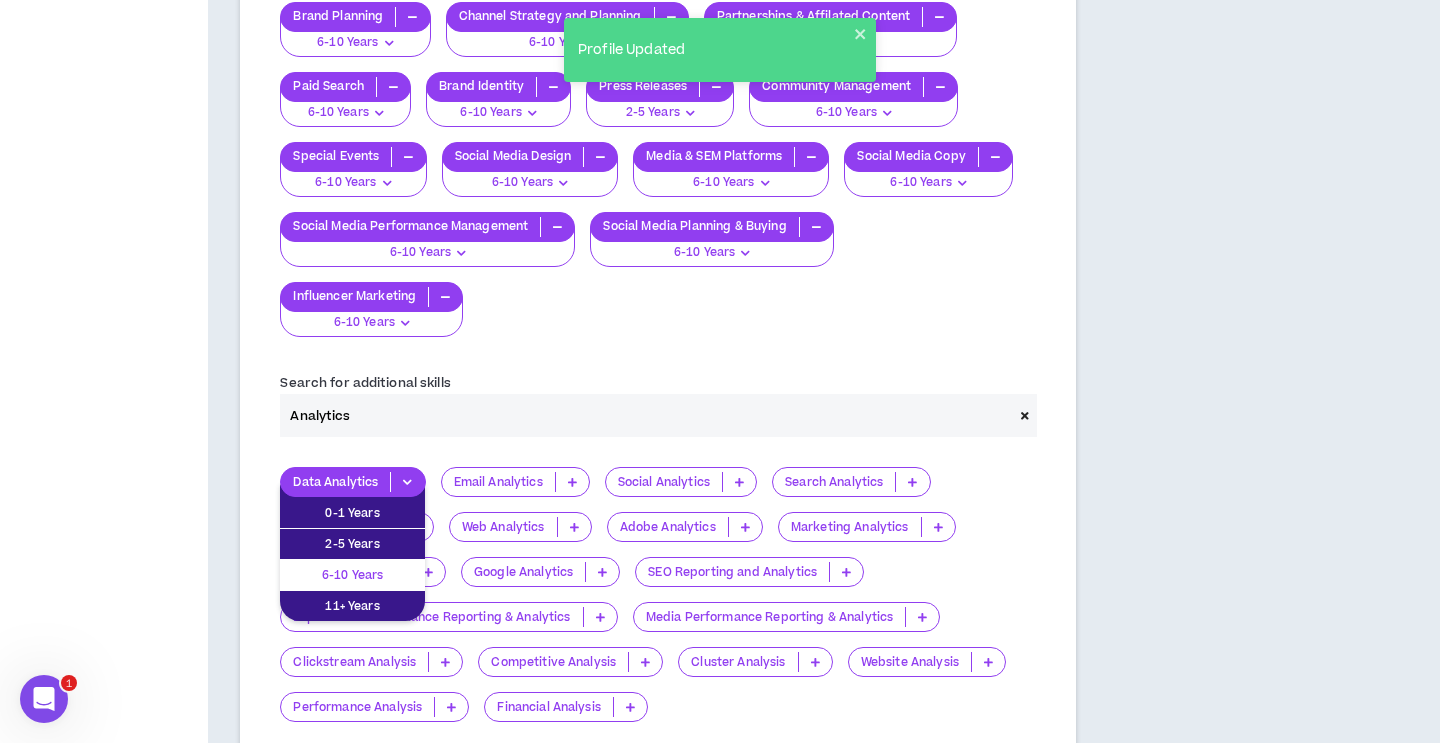 click on "6-10 Years" at bounding box center [352, 575] 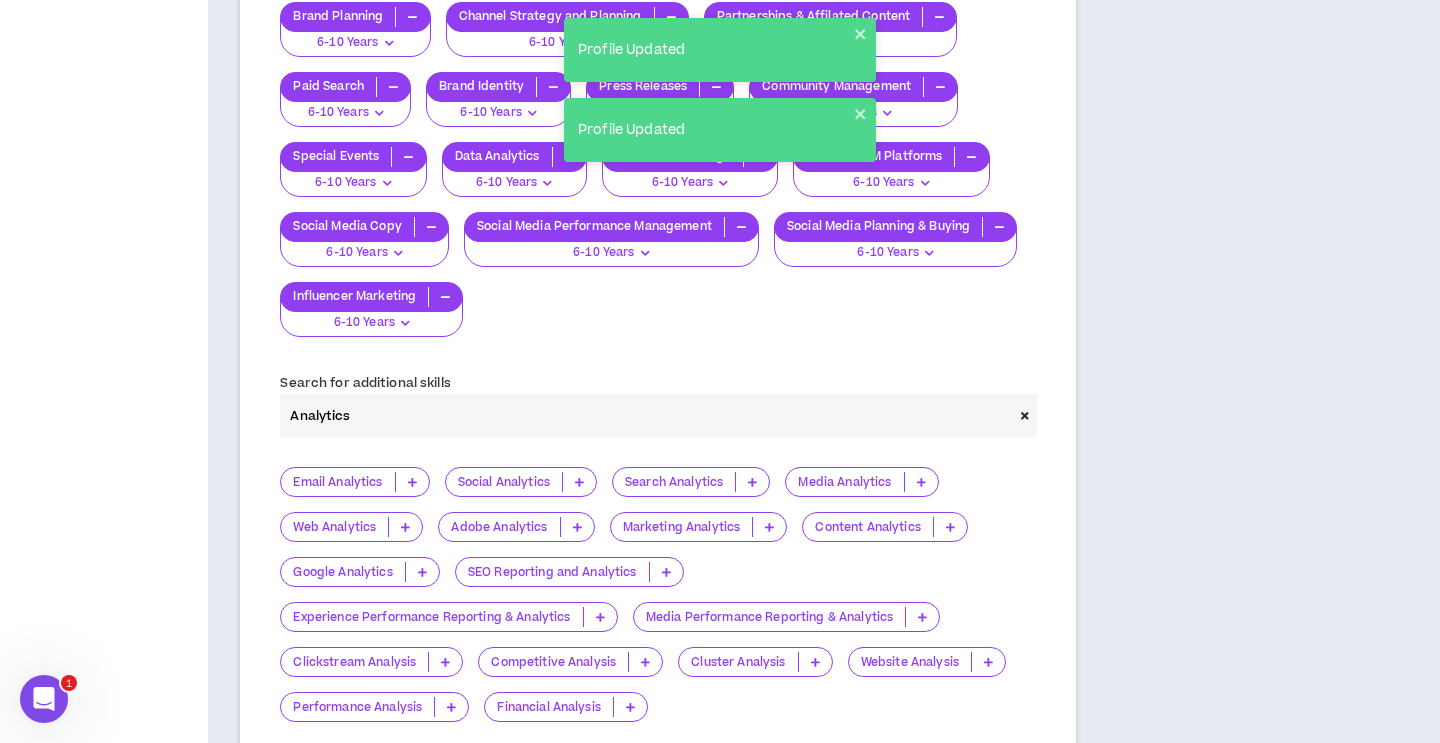 click at bounding box center (579, 482) 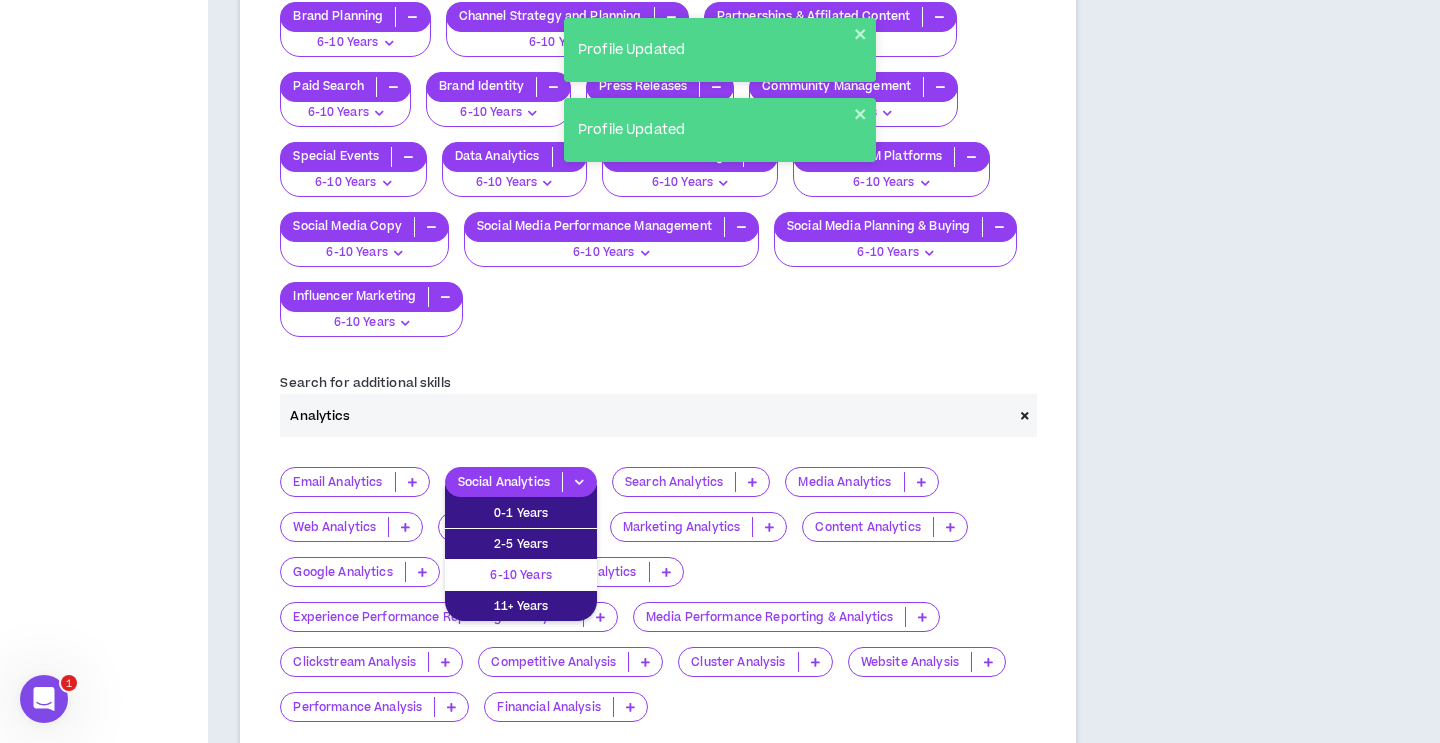 click on "6-10 Years" at bounding box center [521, 575] 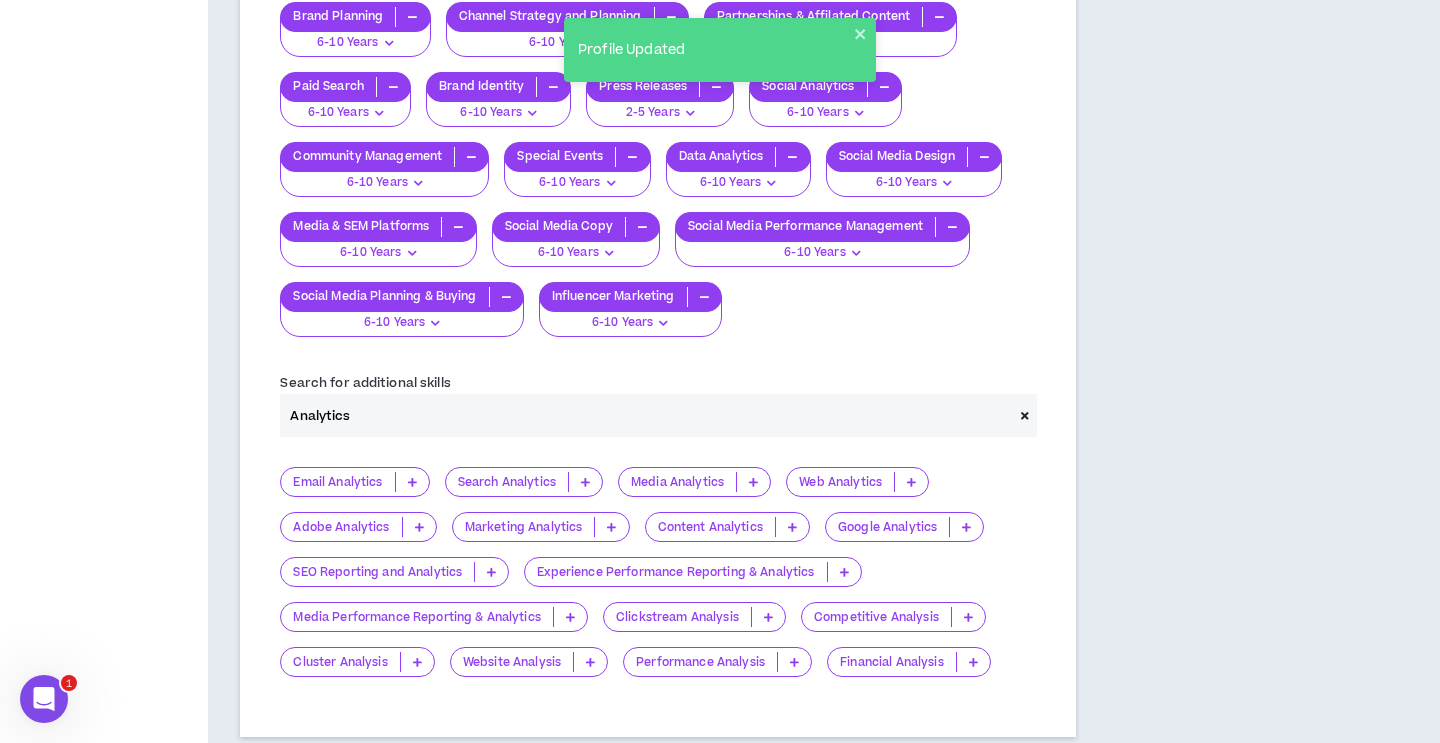 click at bounding box center [412, 482] 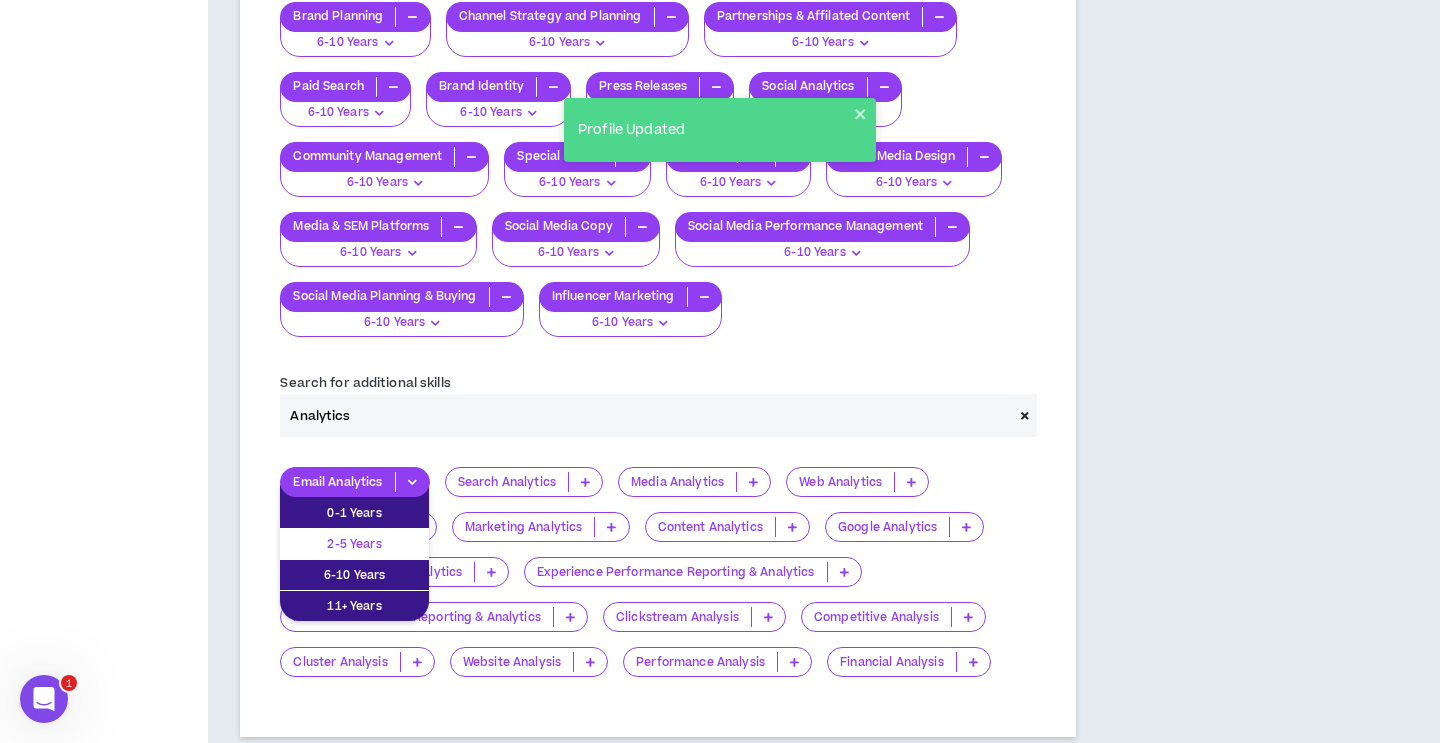 click on "2-5 Years" at bounding box center (354, 544) 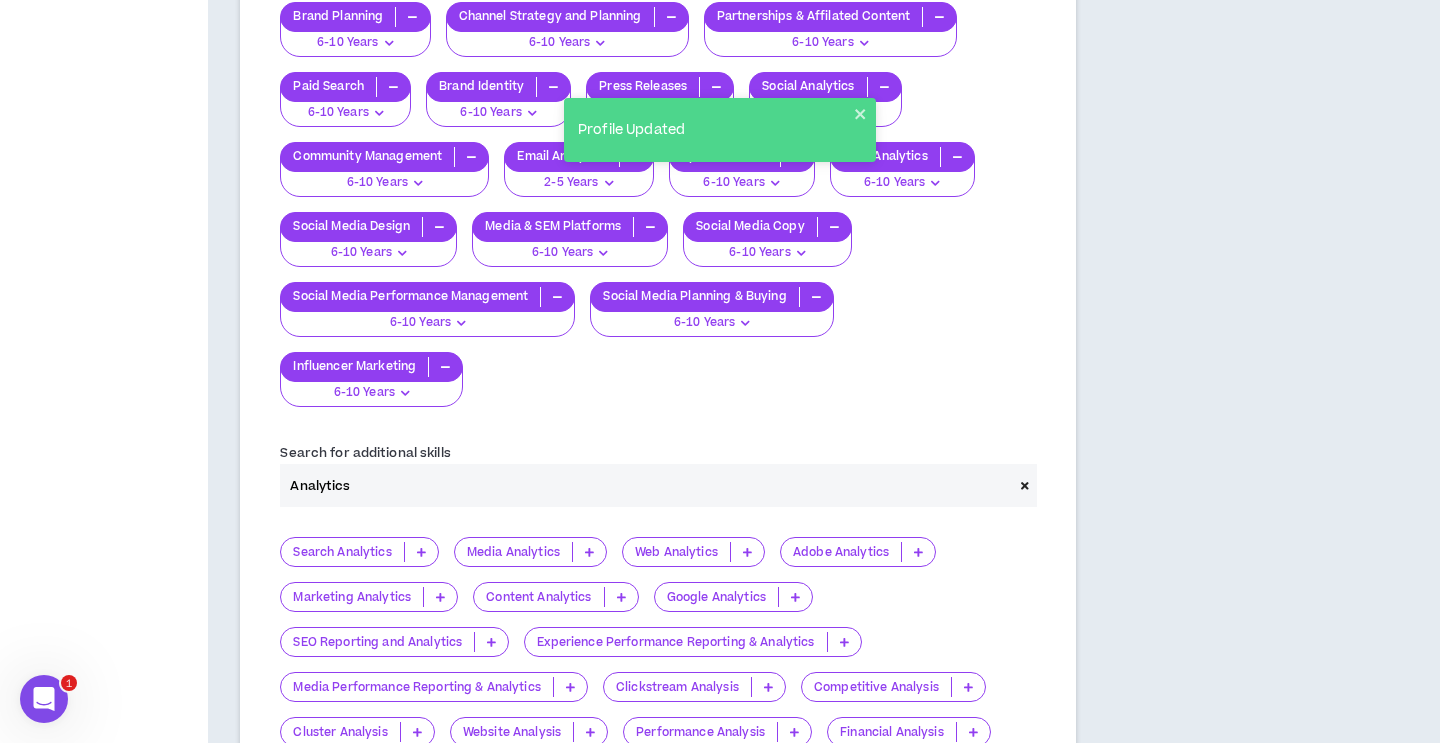 click at bounding box center [421, 552] 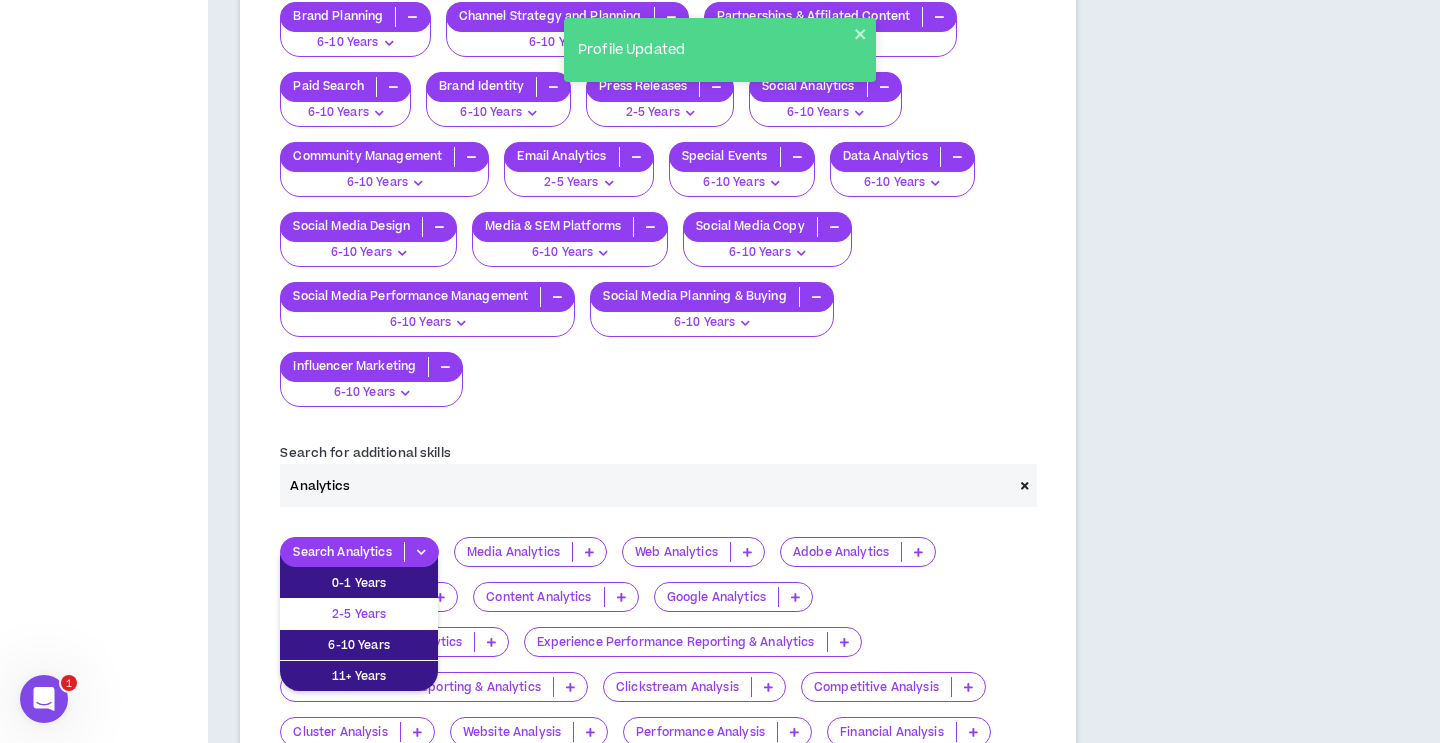 click on "2-5 Years" at bounding box center (359, 614) 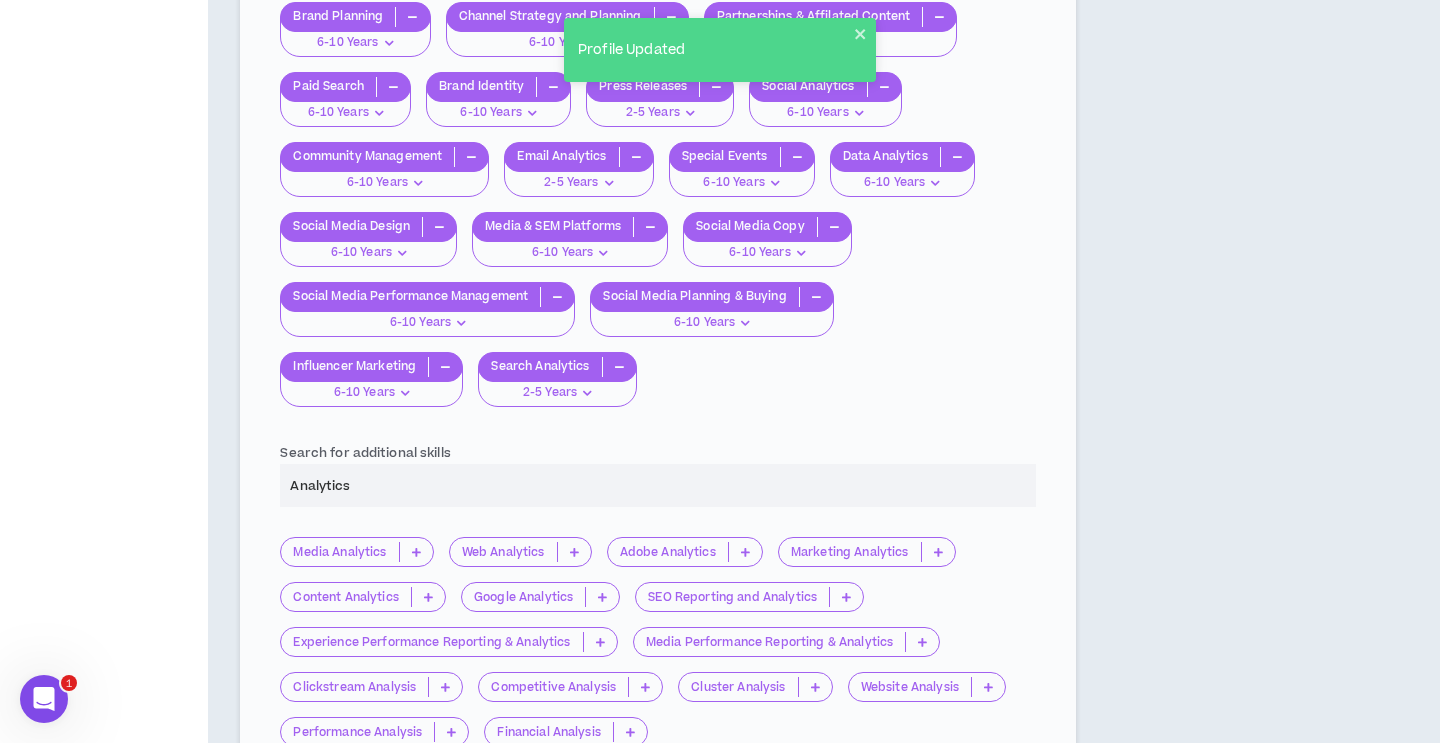 click on "Media Analytics" at bounding box center [364, 559] 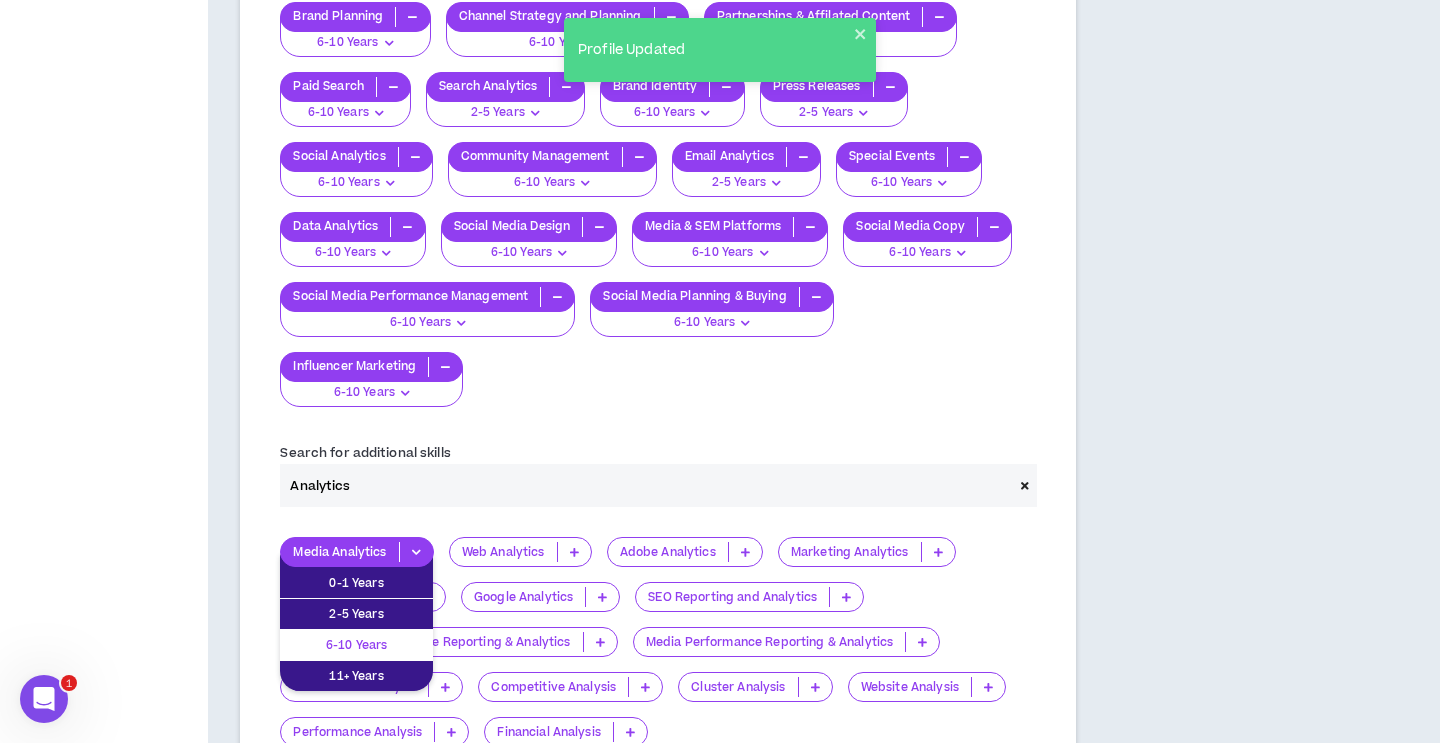 click on "6-10 Years" at bounding box center [356, 645] 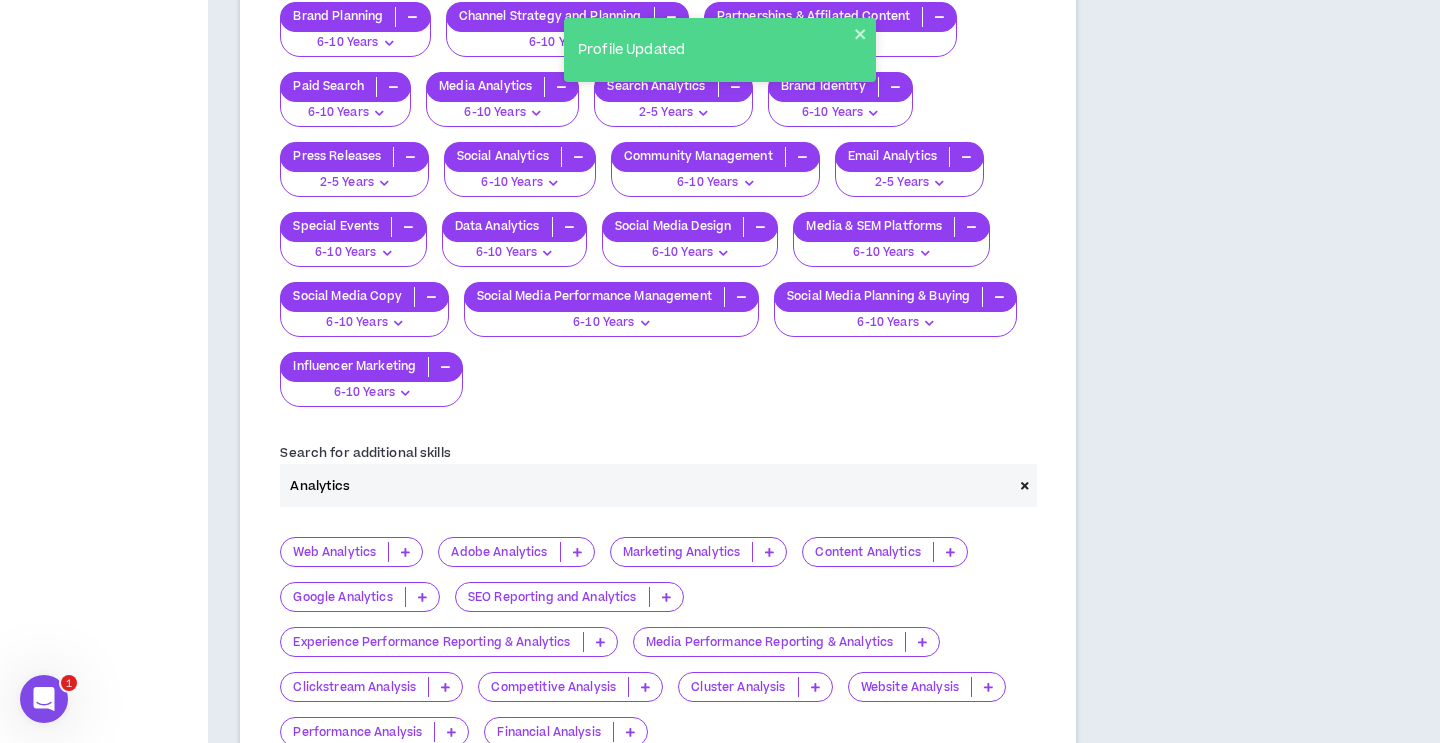 click at bounding box center (405, 552) 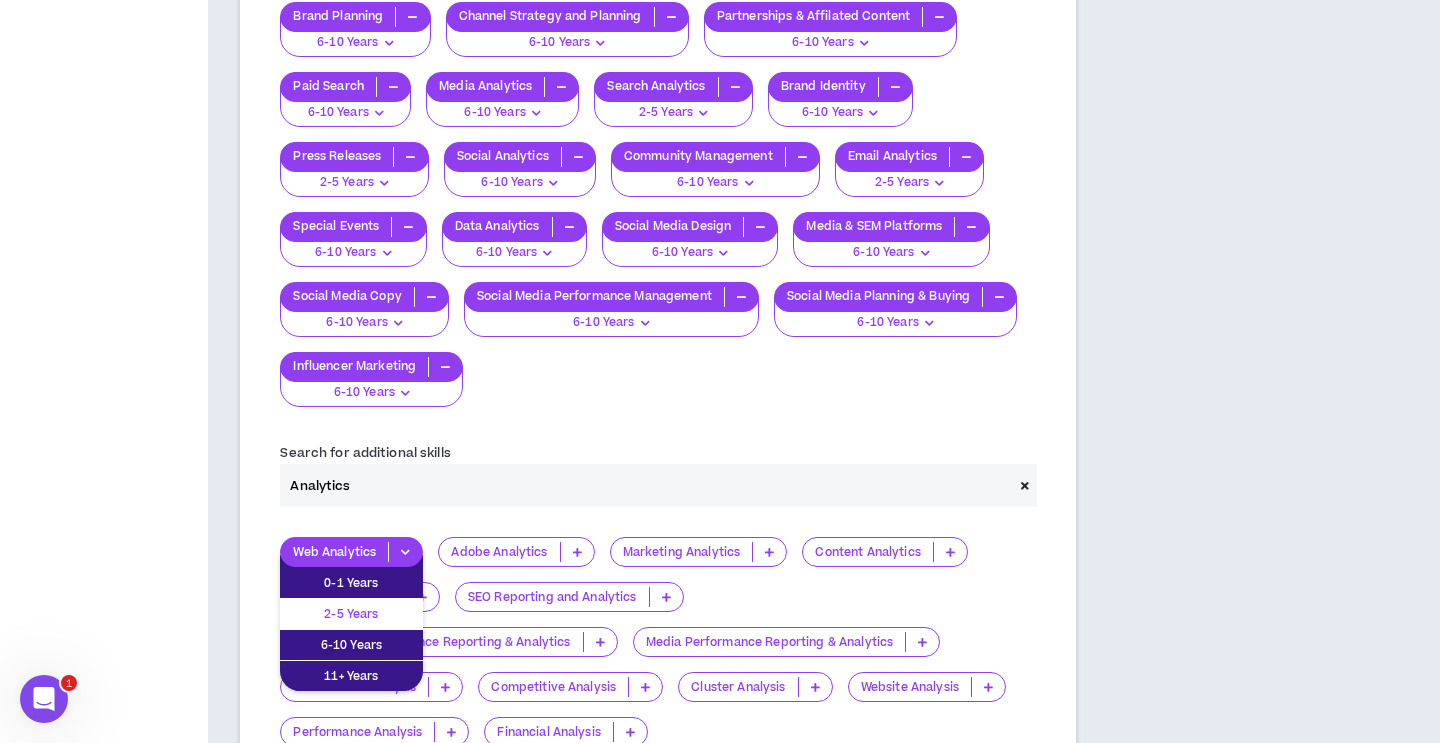 click on "2-5 Years" at bounding box center [351, 614] 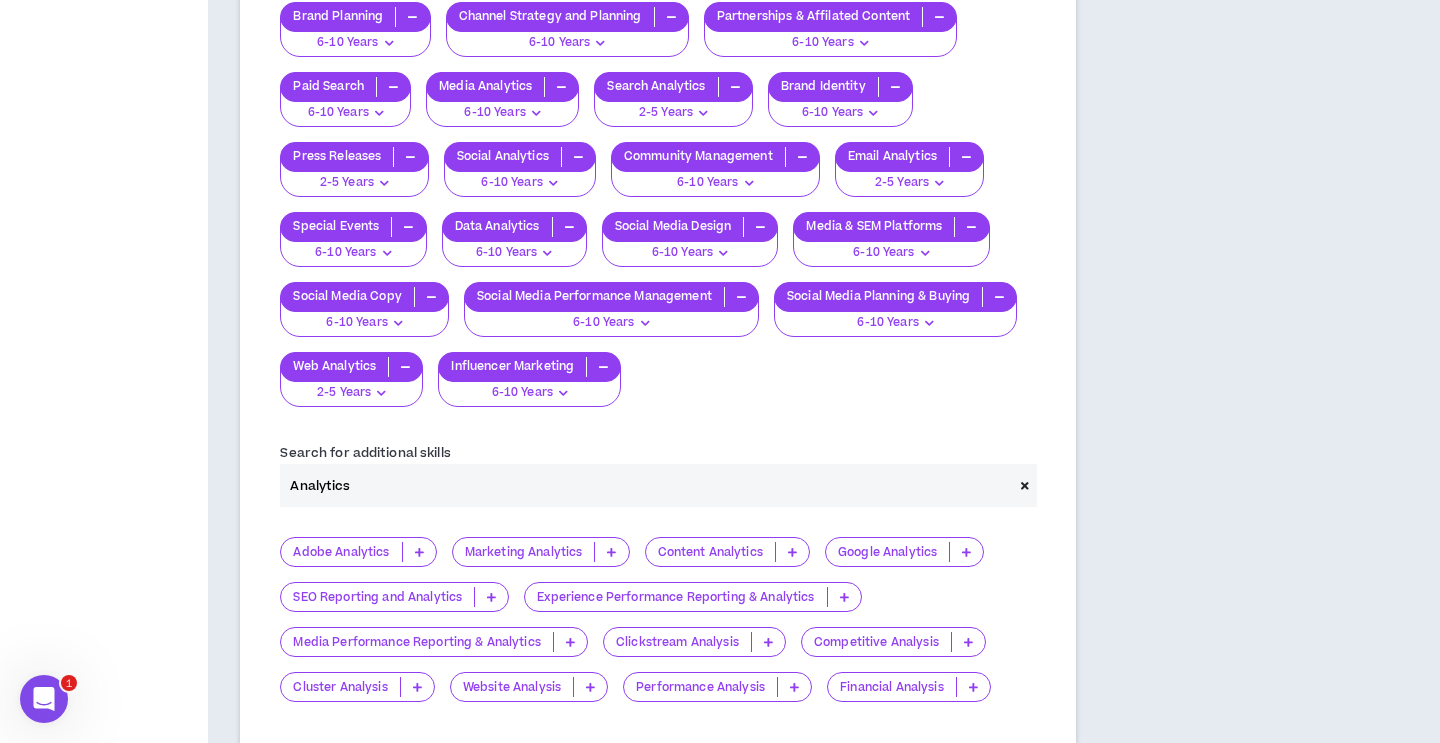 click at bounding box center [419, 552] 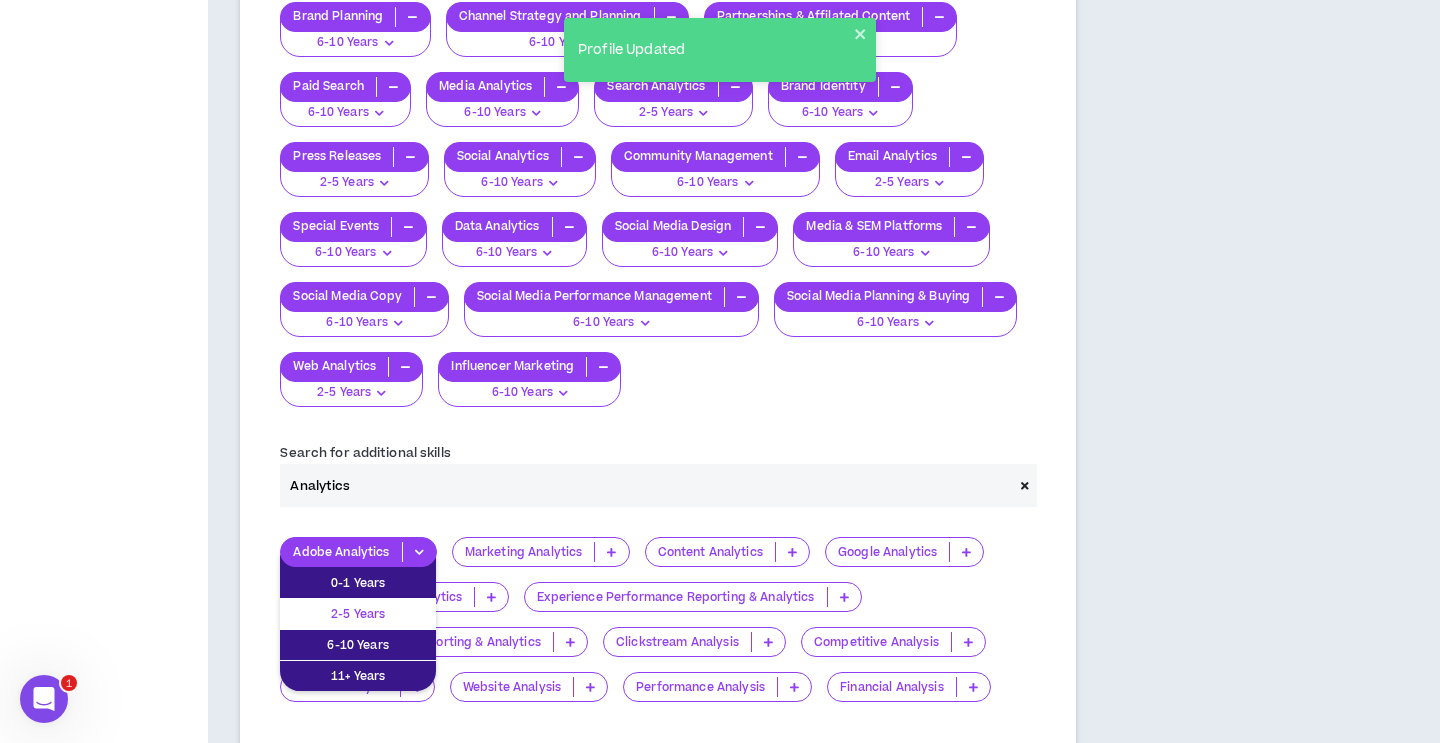 click on "2-5 Years" at bounding box center [358, 614] 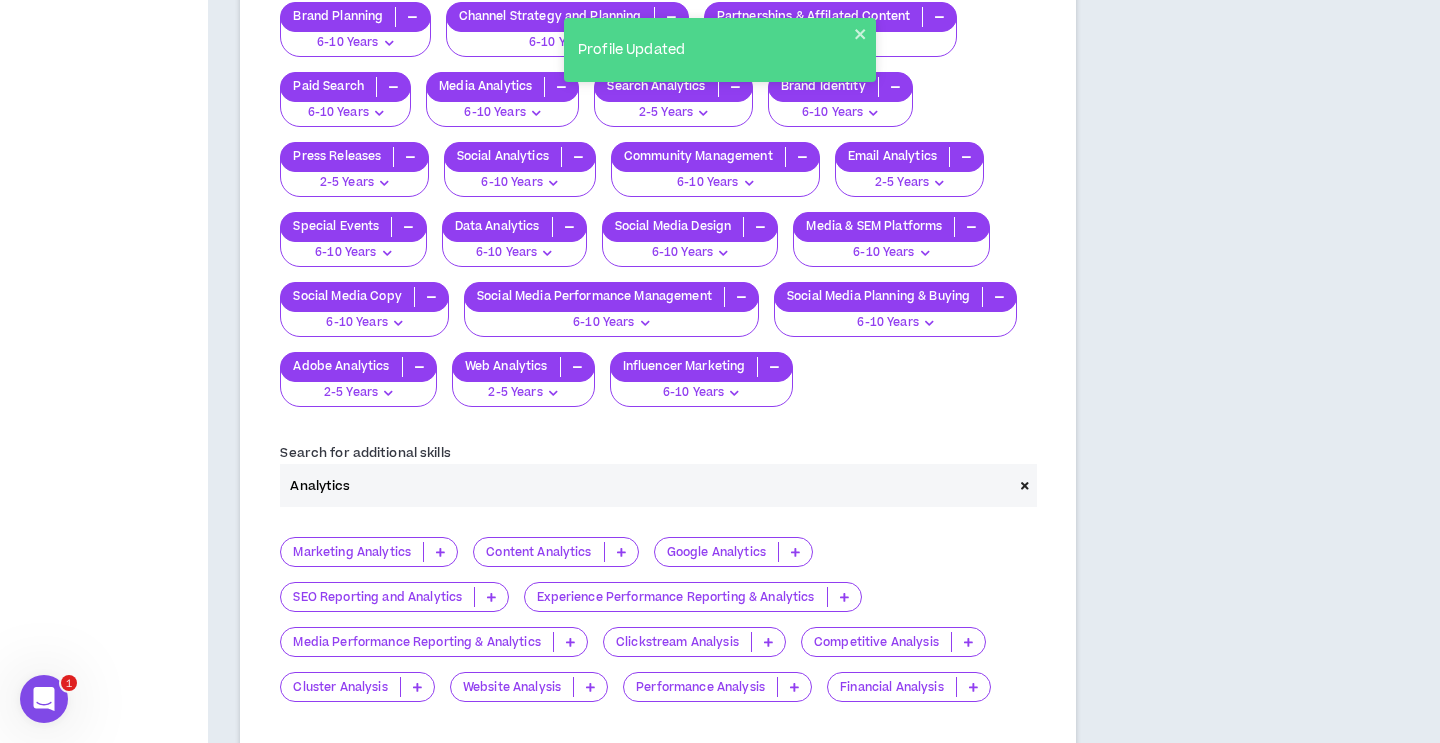 click at bounding box center (440, 552) 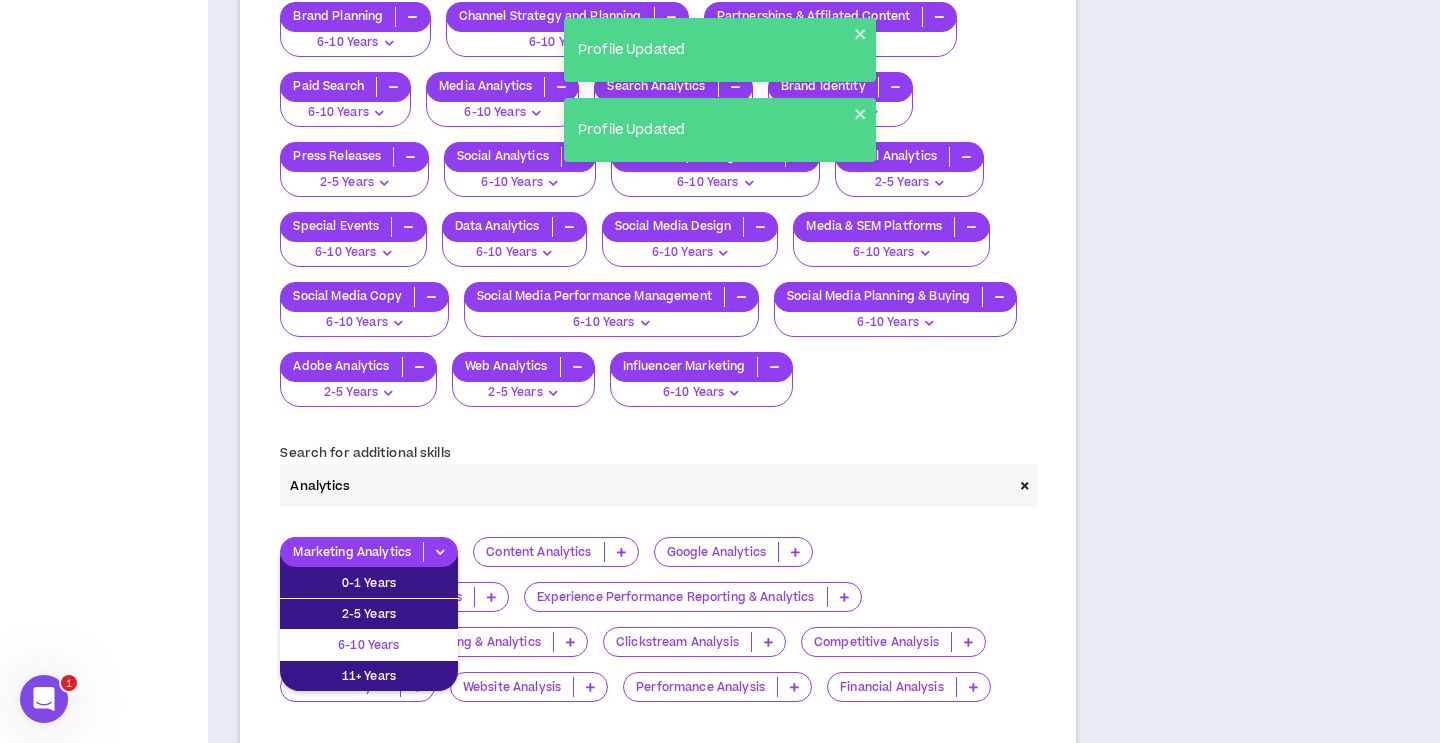 click on "6-10 Years" at bounding box center [369, 645] 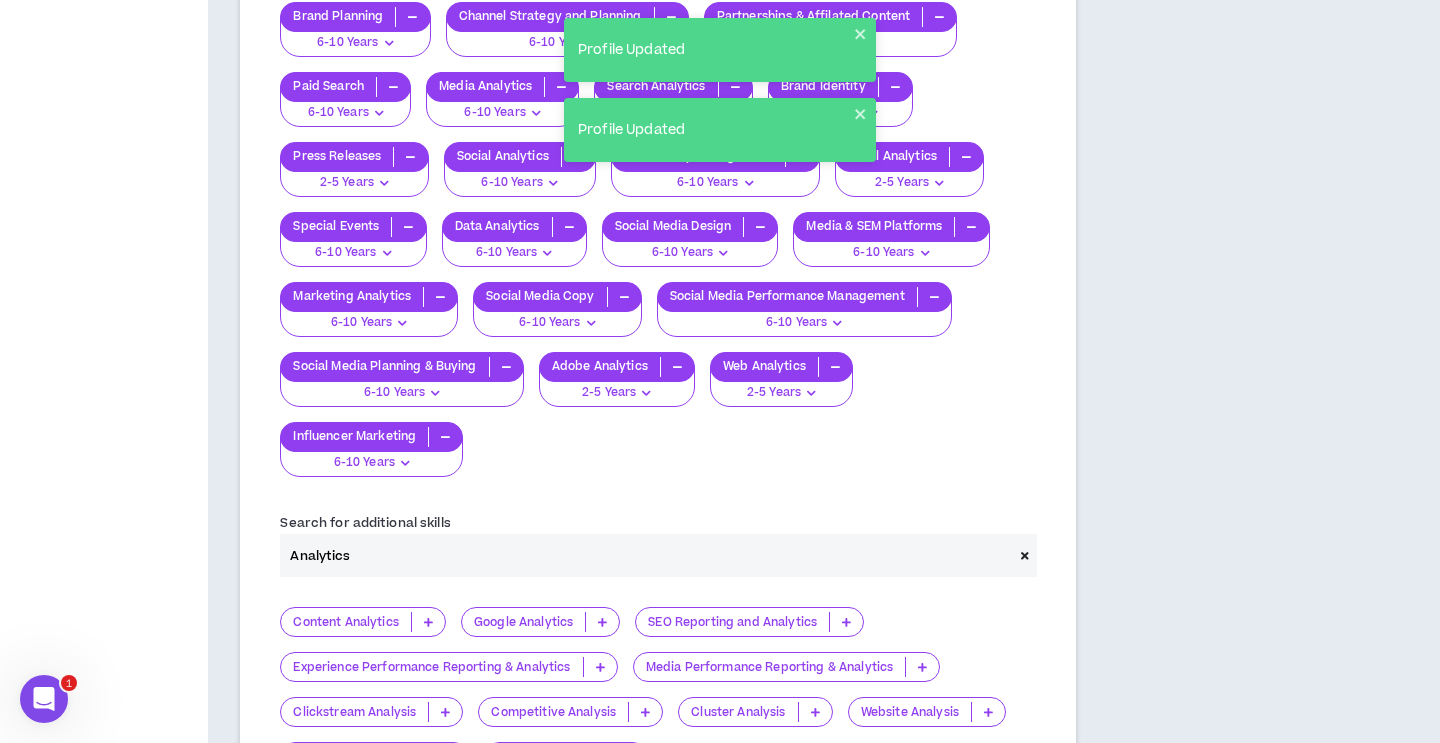 click at bounding box center (428, 622) 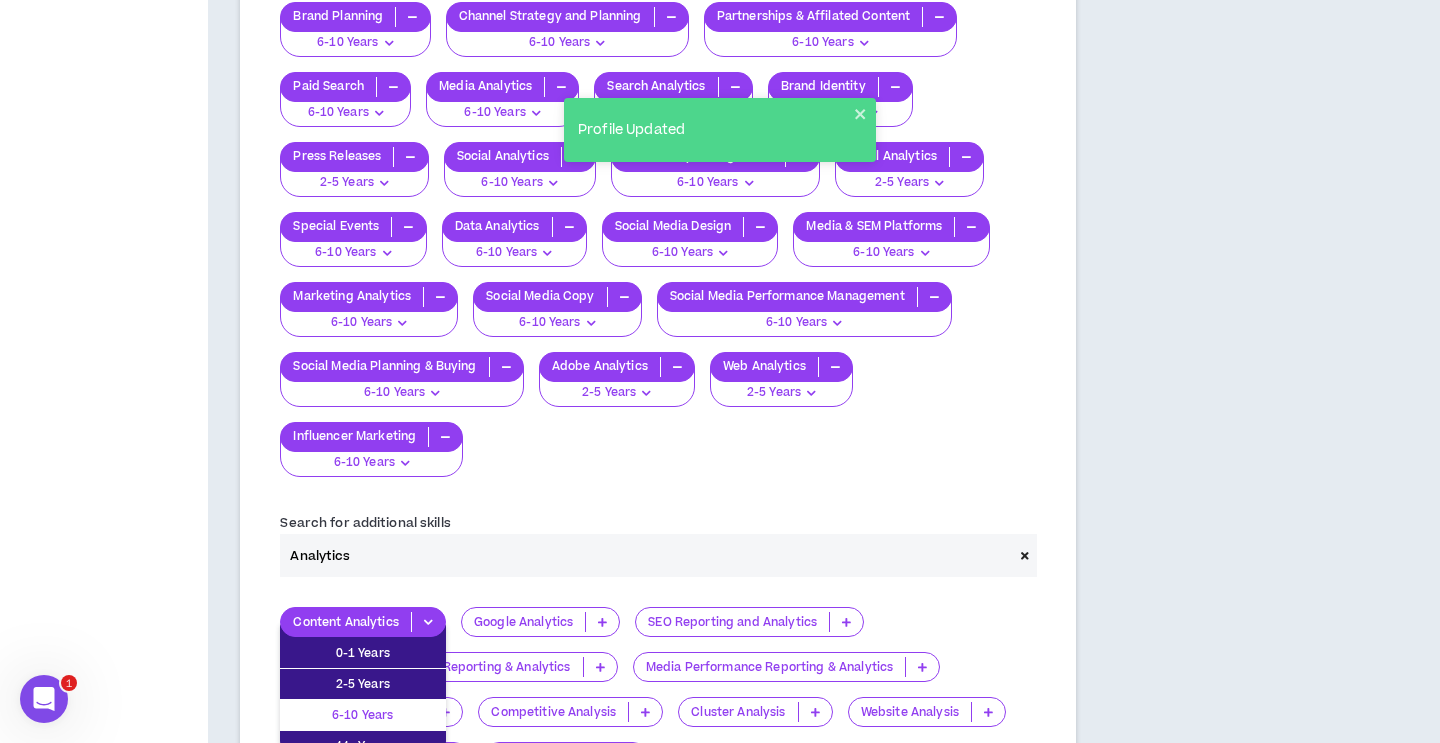 click on "6-10 Years" at bounding box center (363, 715) 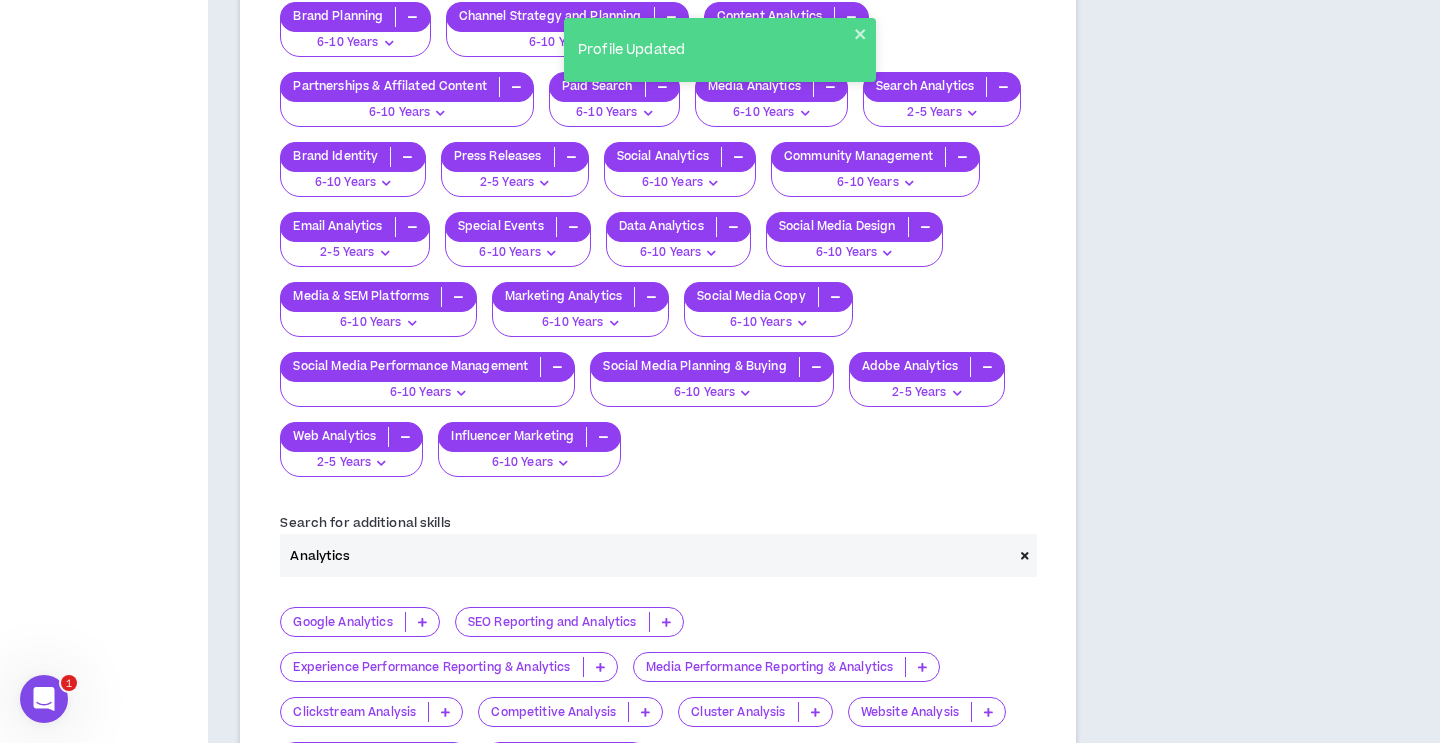 click at bounding box center [422, 622] 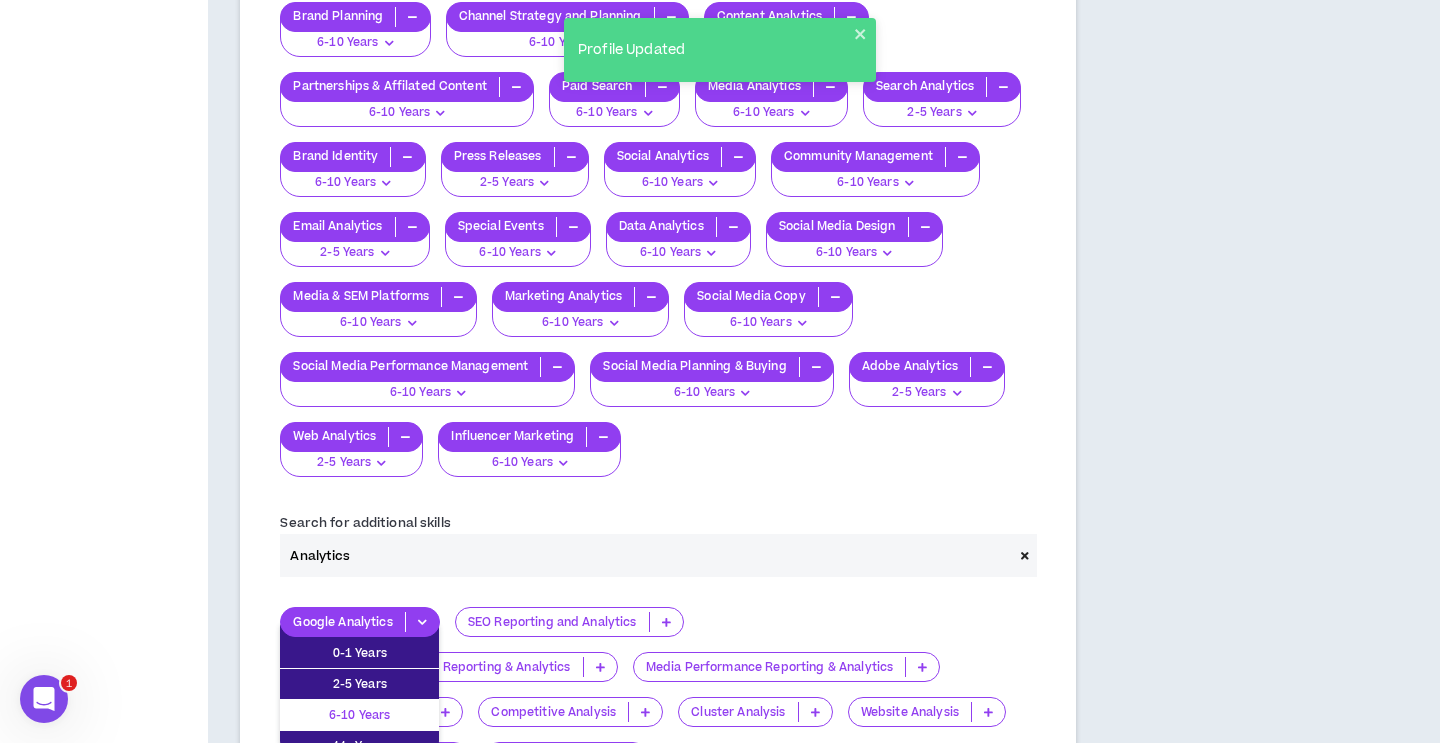 click on "6-10 Years" at bounding box center [359, 715] 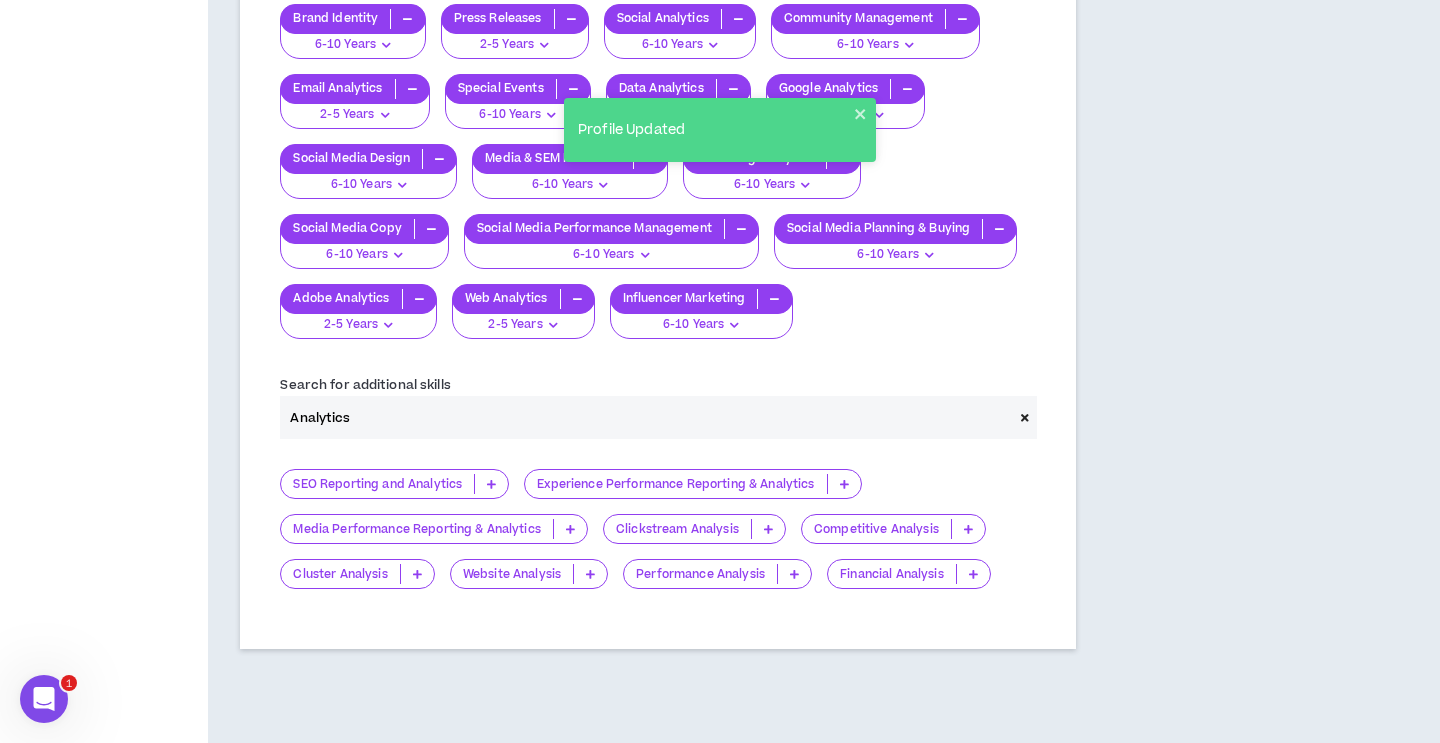 scroll, scrollTop: 1057, scrollLeft: 0, axis: vertical 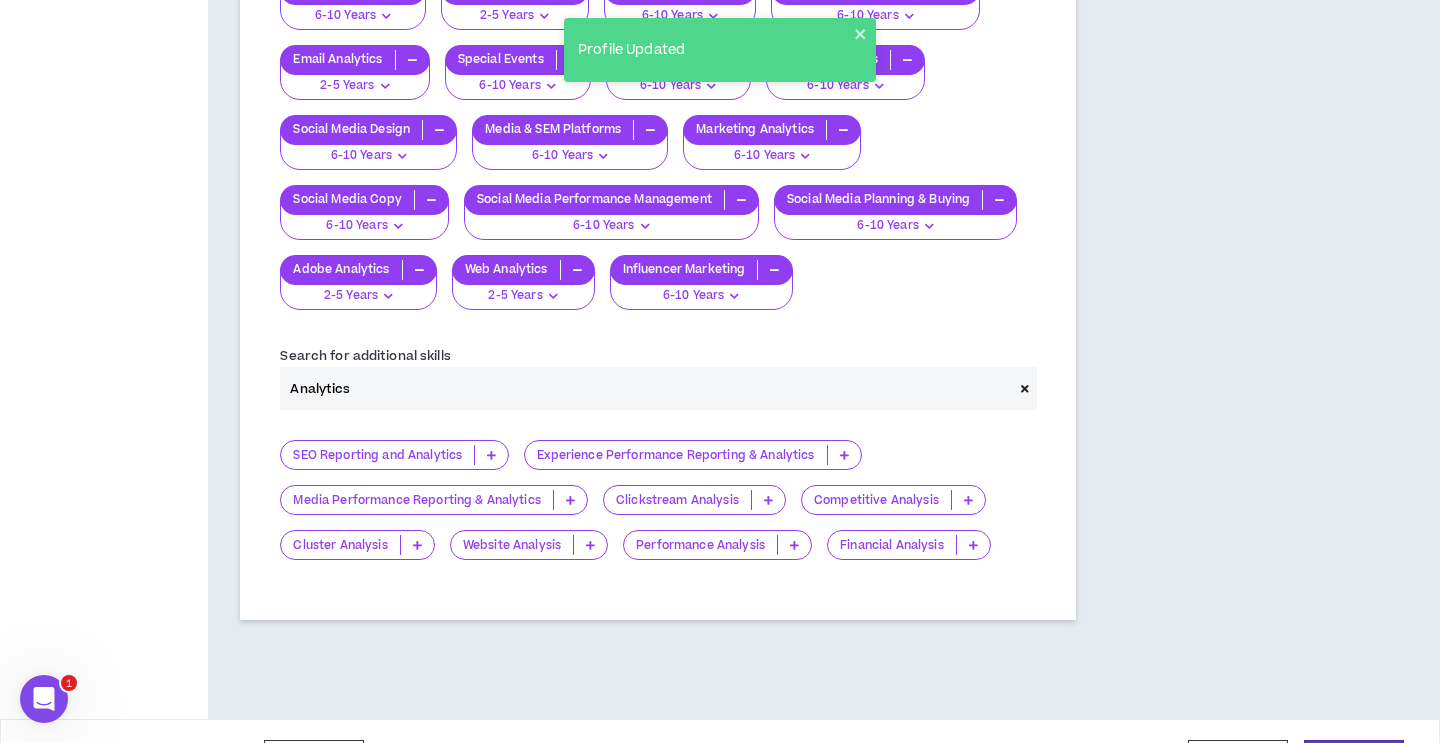 click on "SEO Reporting and Analytics" at bounding box center [394, 455] 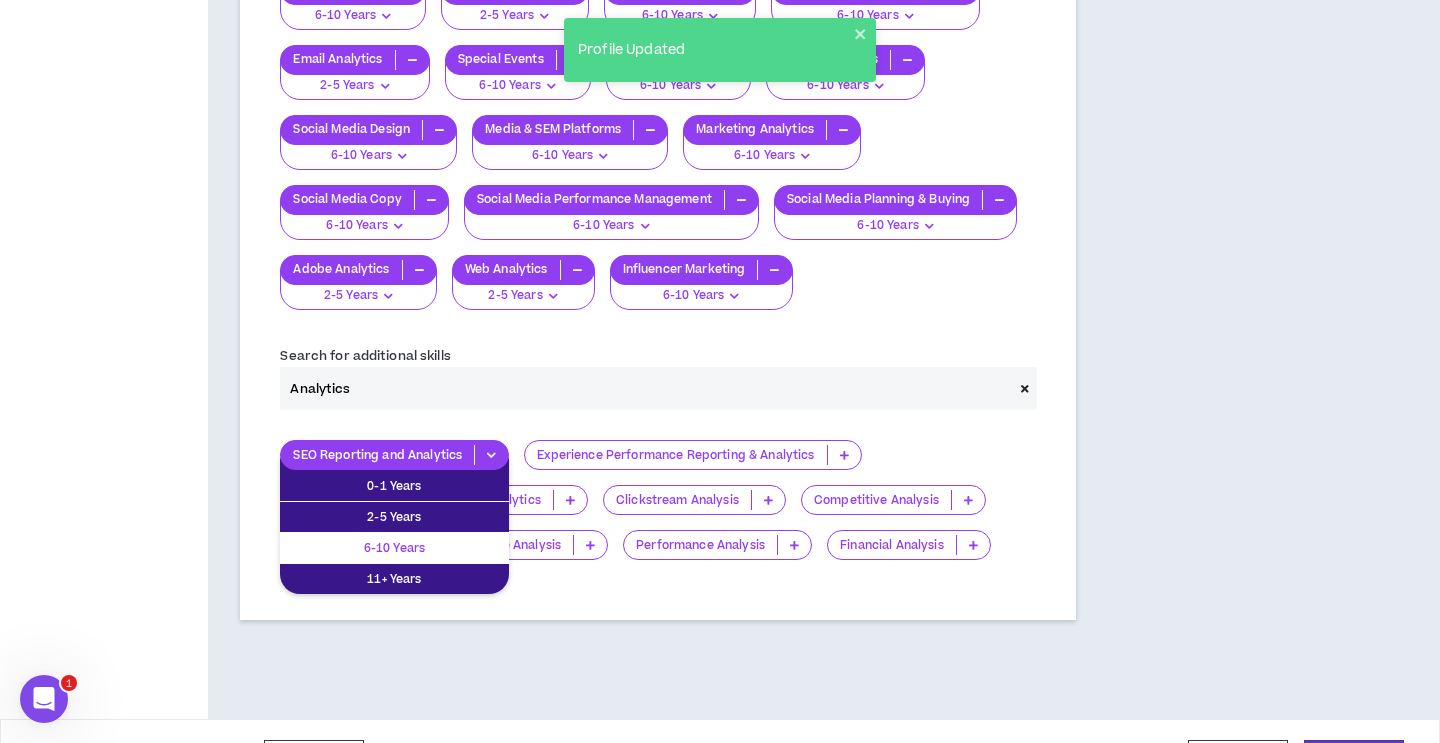 click on "6-10 Years" at bounding box center (394, 548) 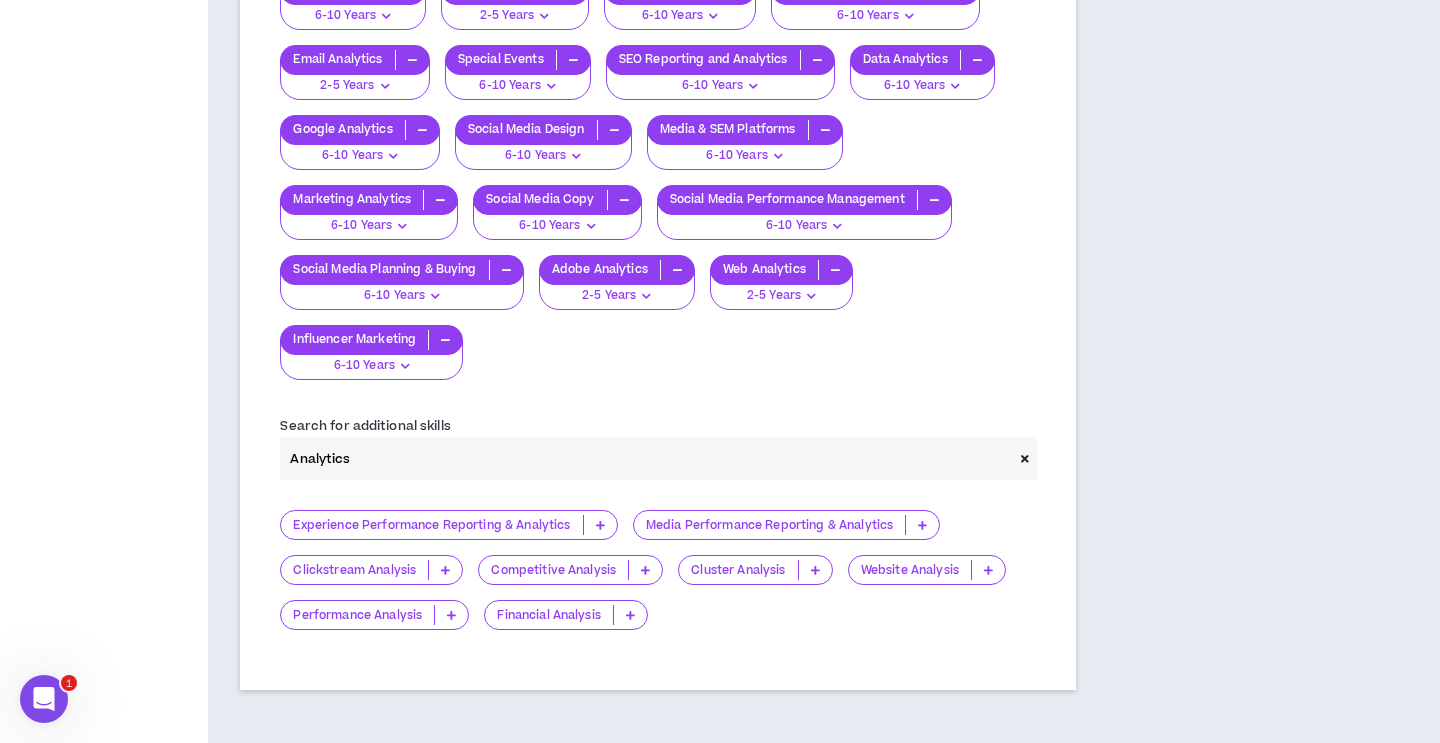 click at bounding box center [988, 570] 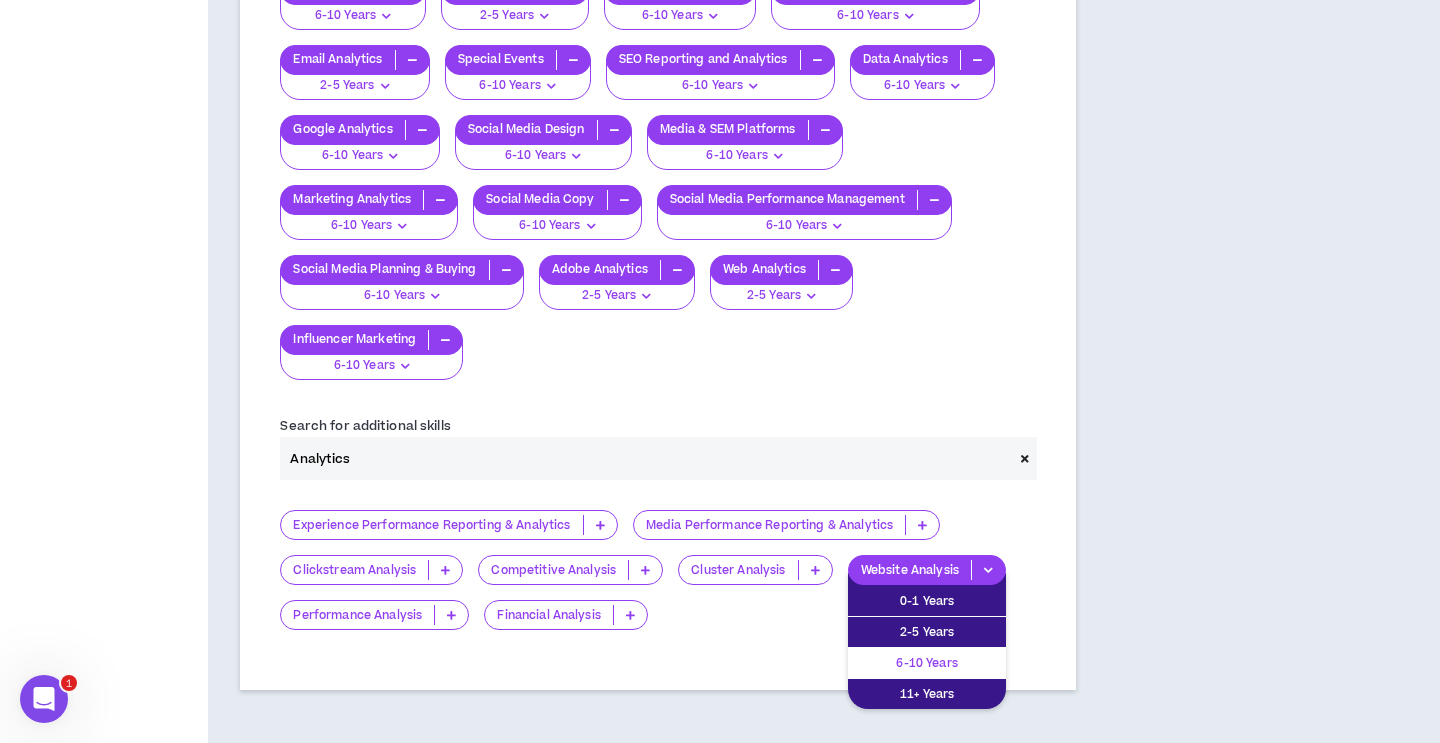 click on "6-10 Years" at bounding box center [927, 663] 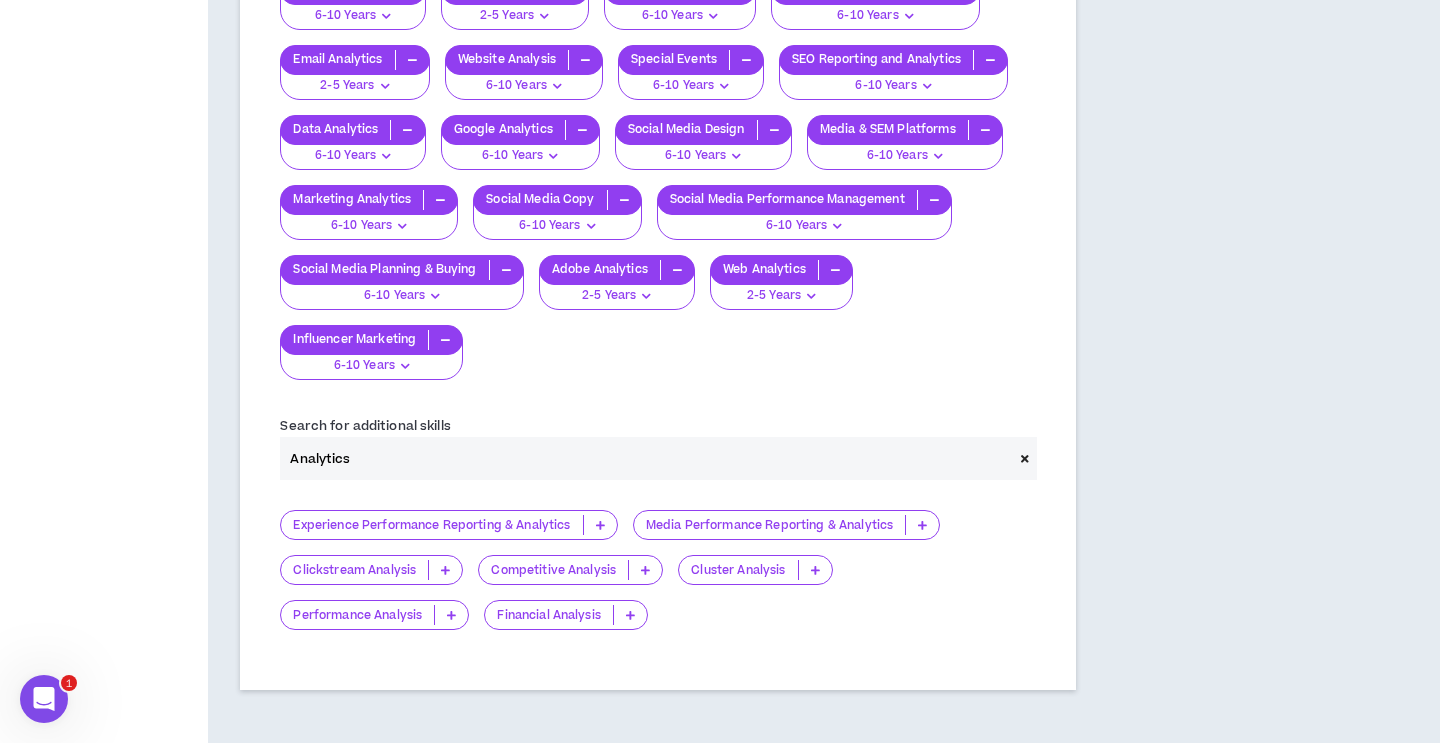 click at bounding box center [922, 525] 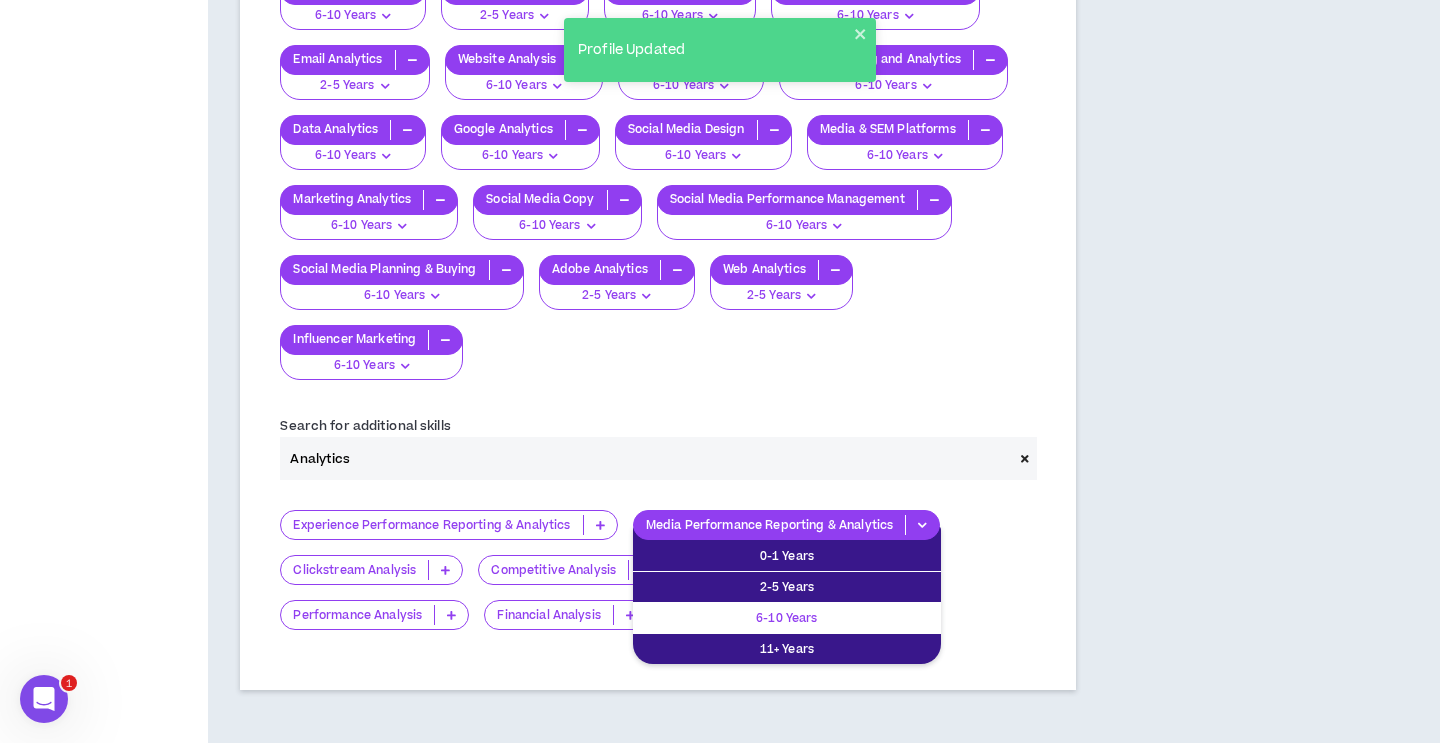 click on "6-10 Years" at bounding box center (787, 618) 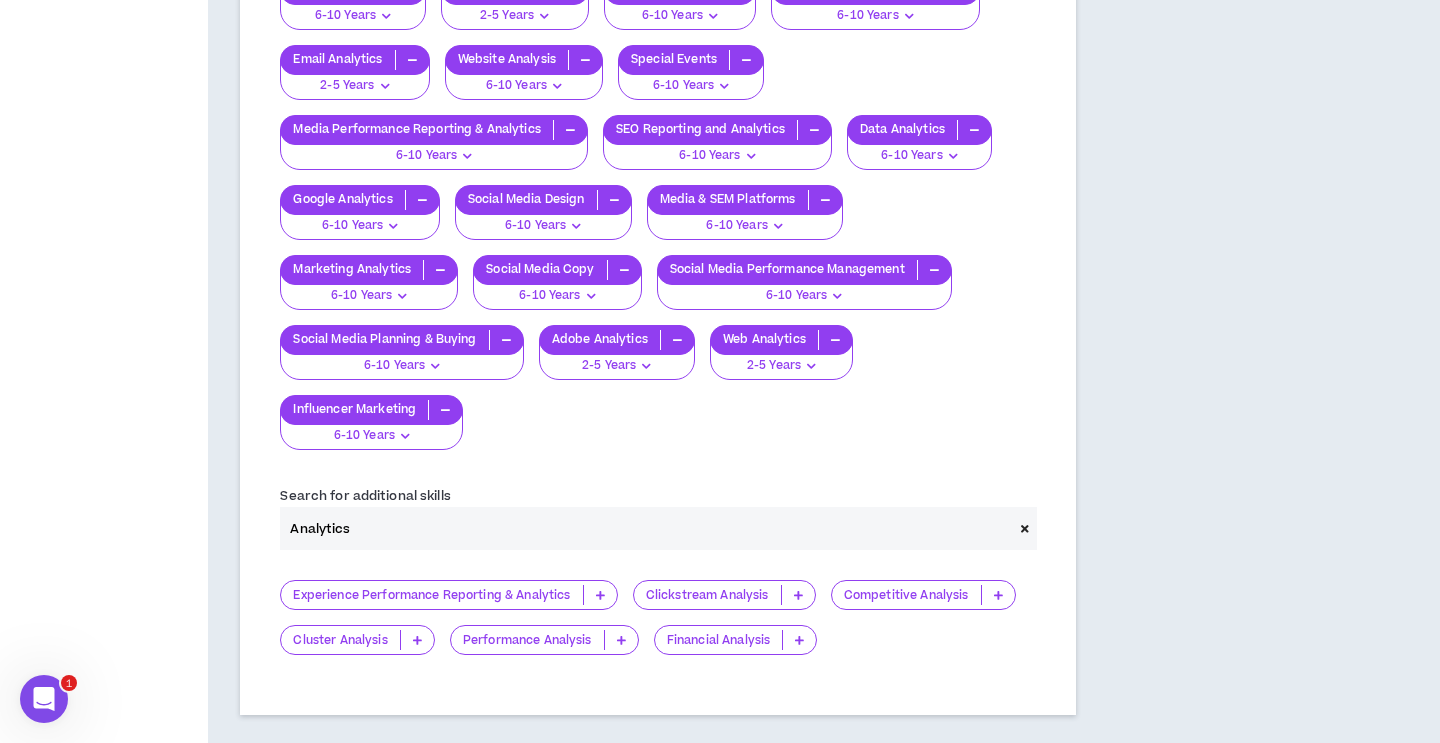 click on "Analytics" at bounding box center [646, 528] 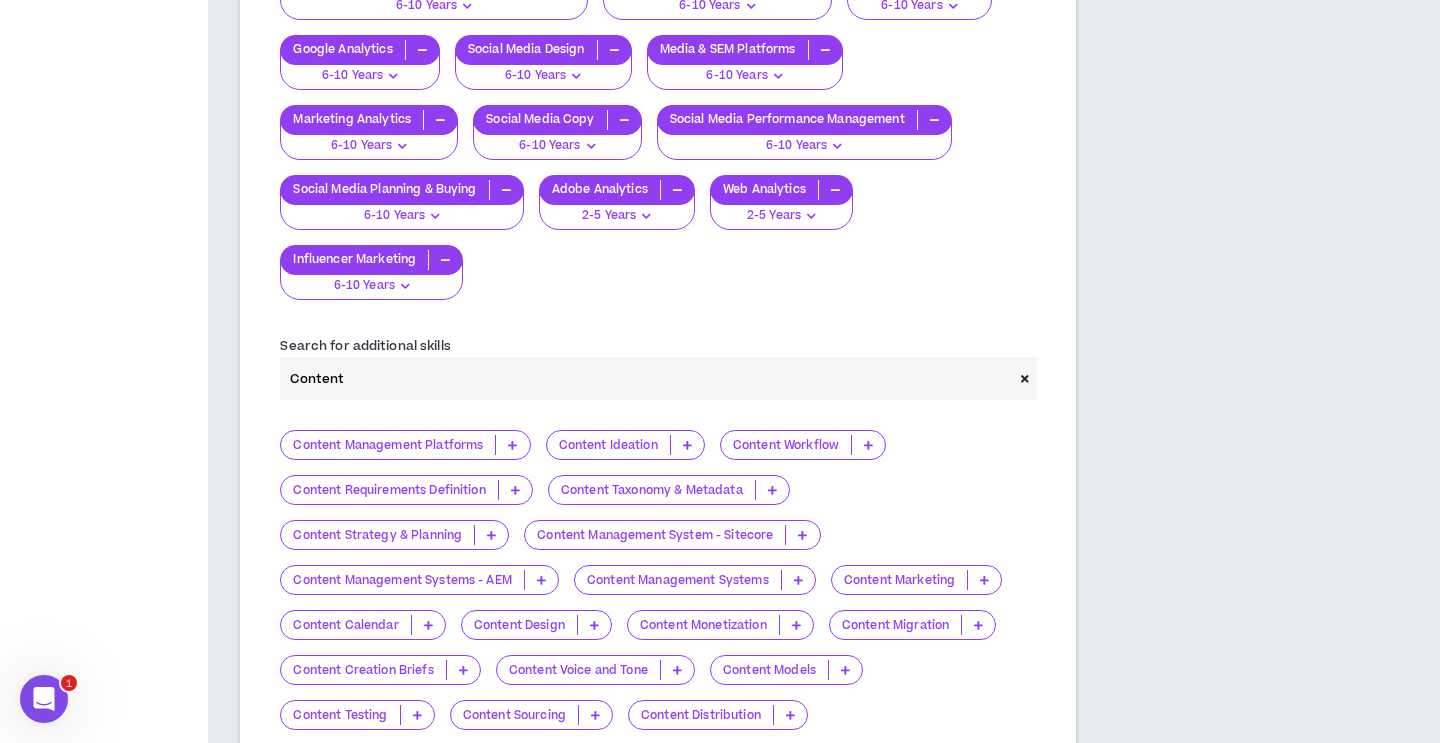 scroll, scrollTop: 1229, scrollLeft: 0, axis: vertical 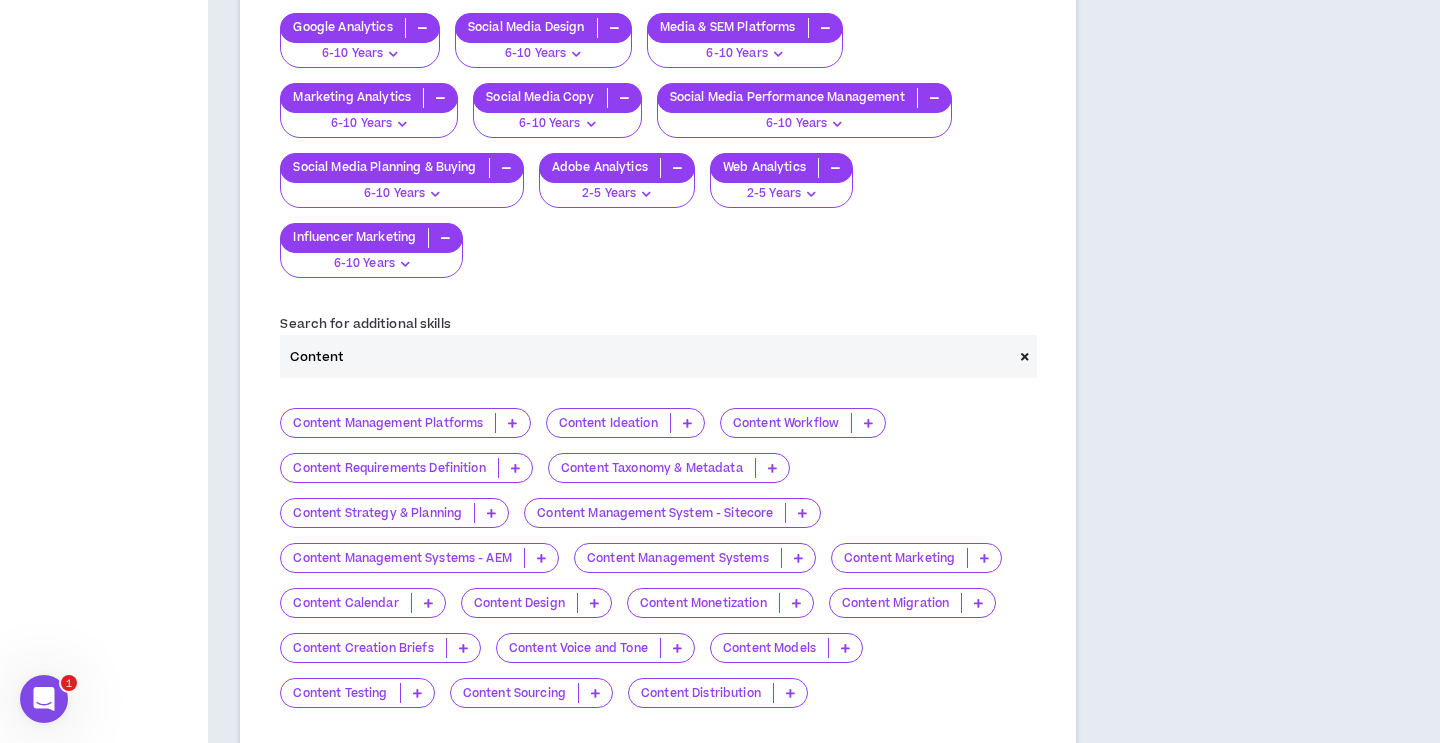 click at bounding box center [512, 423] 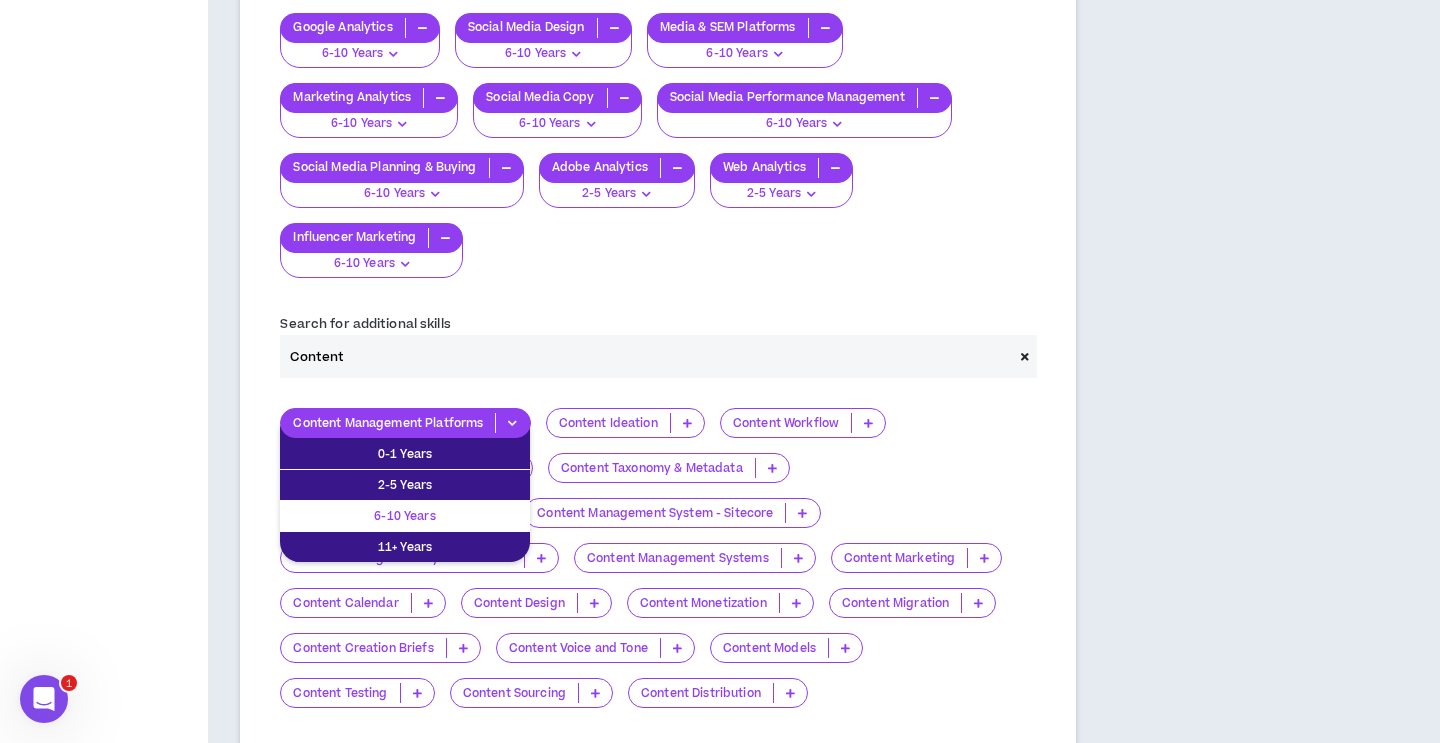 click on "6-10 Years" at bounding box center (405, 516) 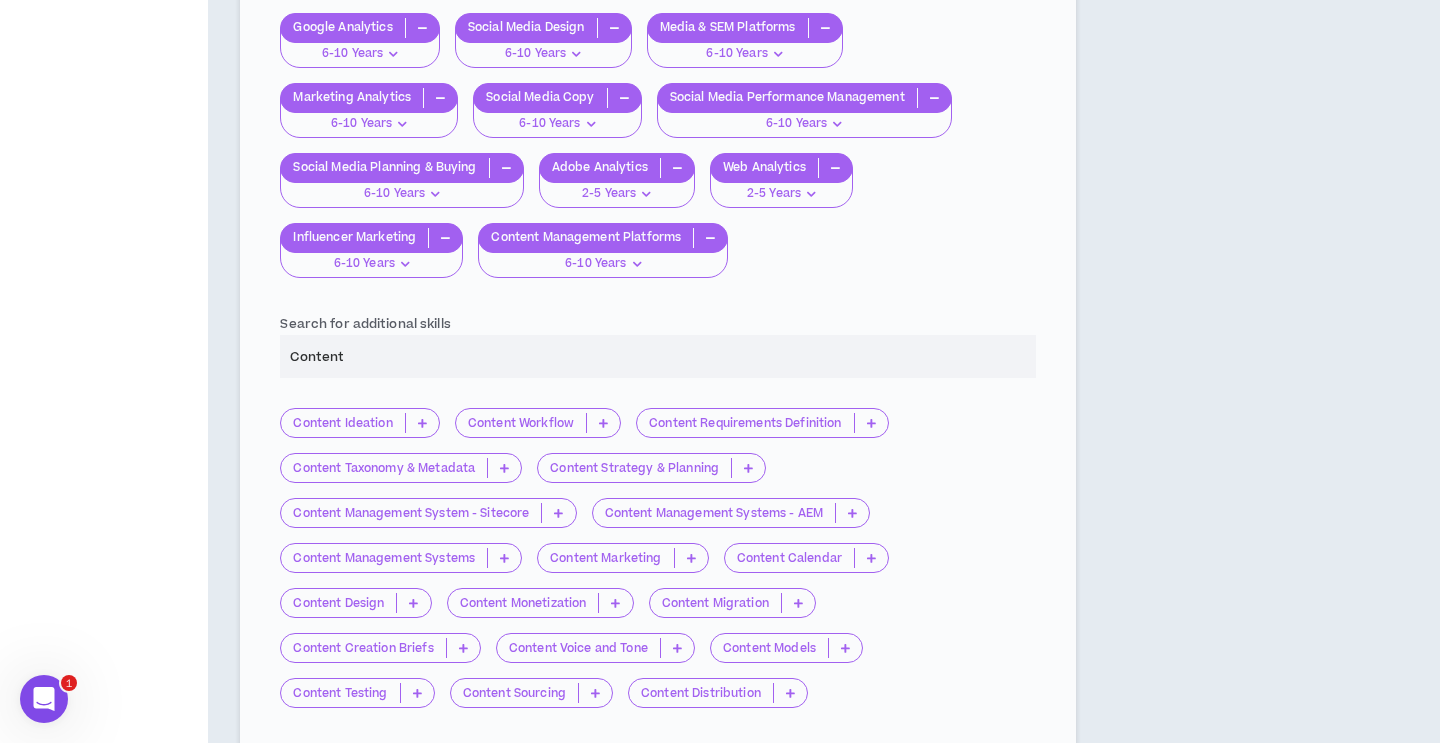 click at bounding box center (422, 423) 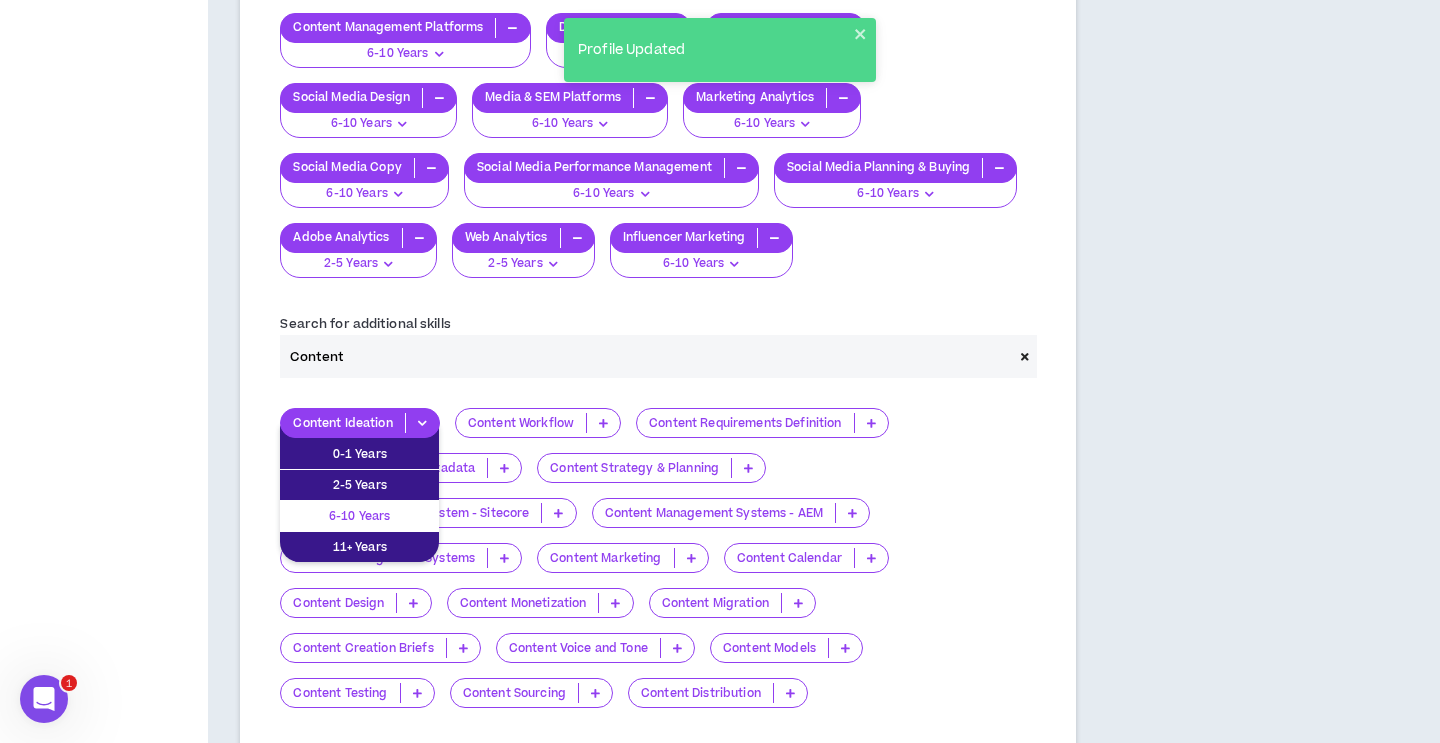 click on "6-10 Years" at bounding box center (359, 516) 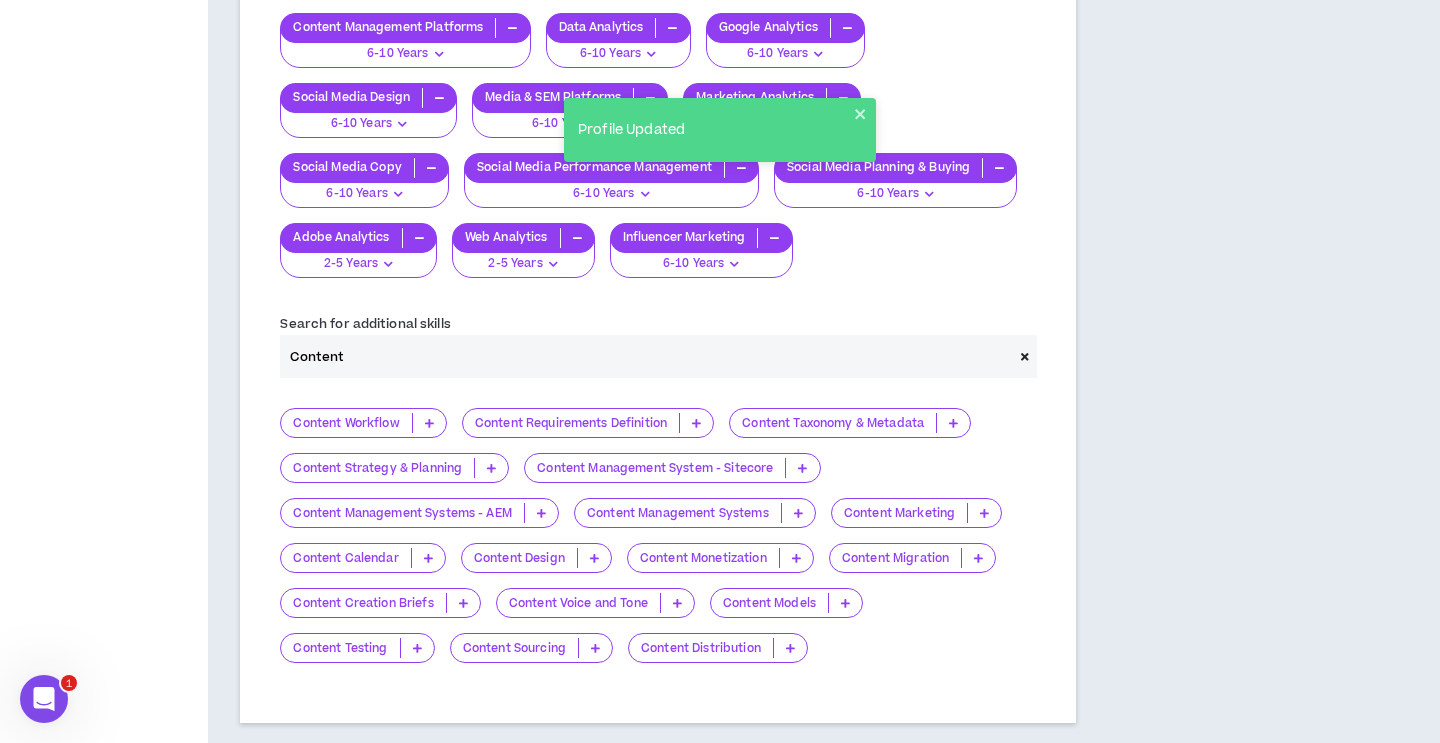 click at bounding box center (491, 468) 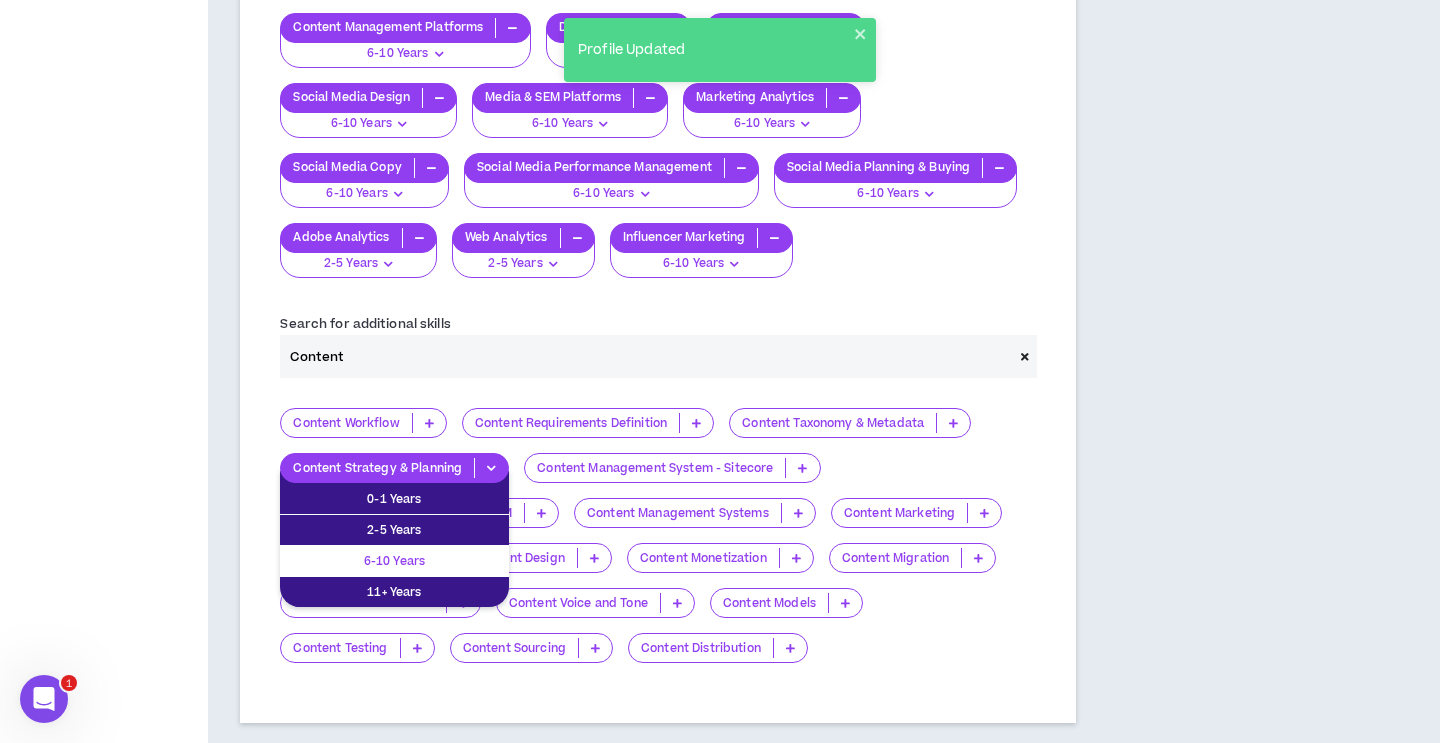 click on "6-10 Years" at bounding box center (394, 561) 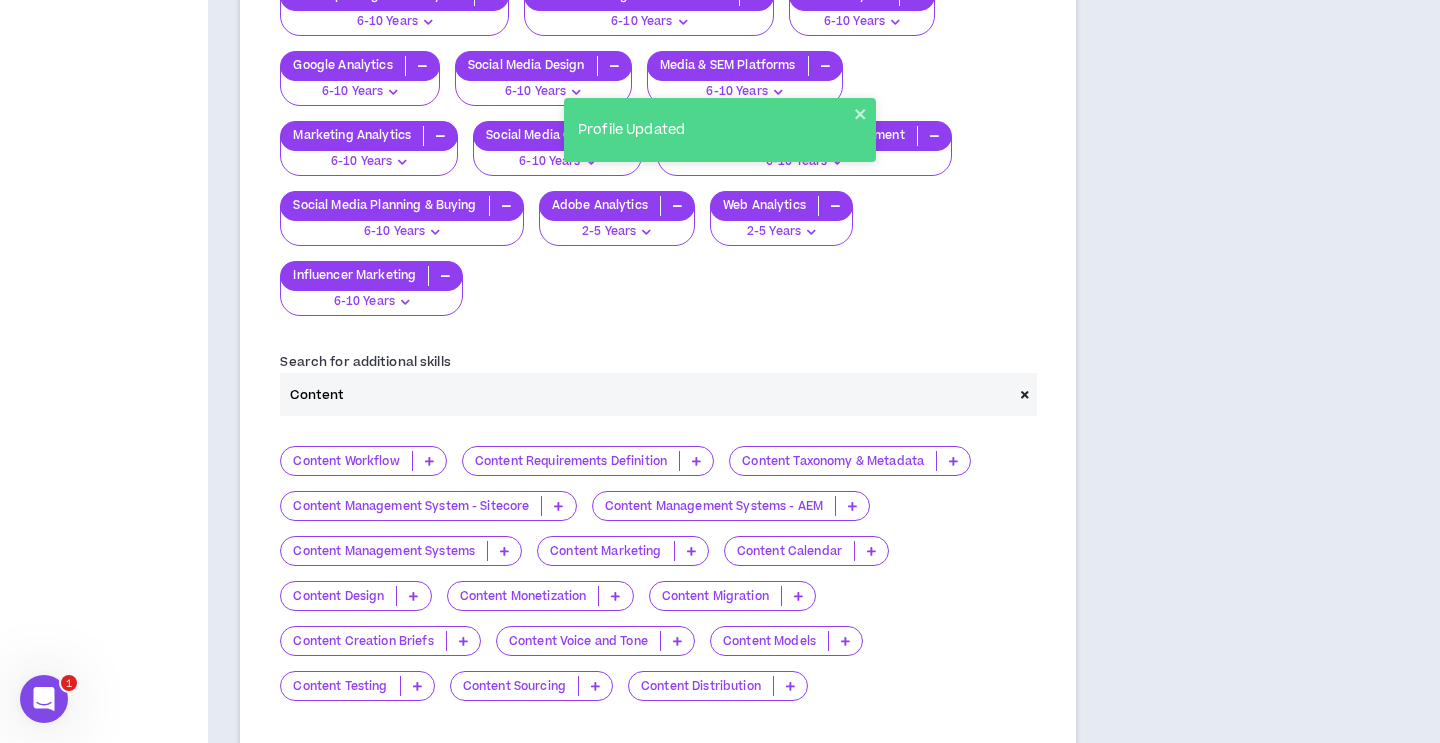 scroll, scrollTop: 1313, scrollLeft: 0, axis: vertical 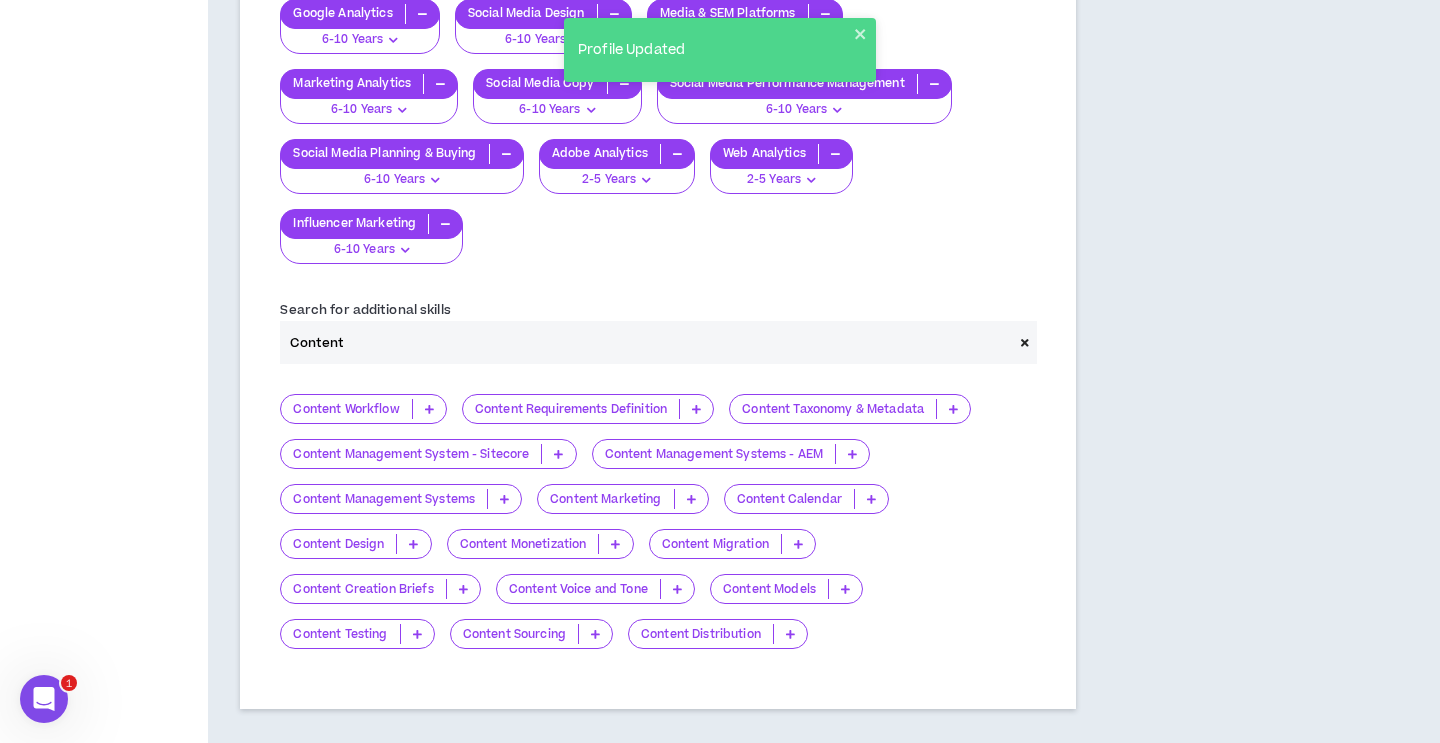 click at bounding box center [417, 634] 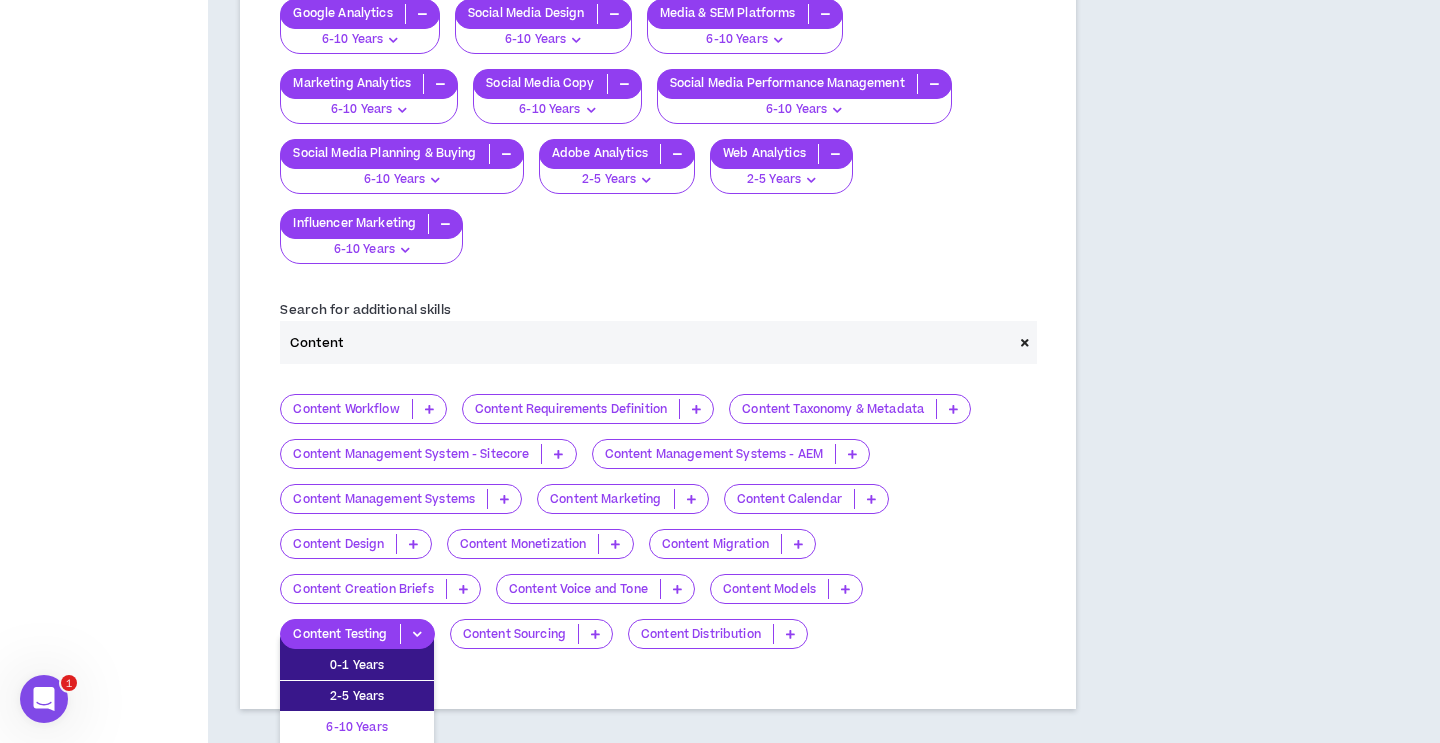 click on "6-10 Years" at bounding box center [357, 727] 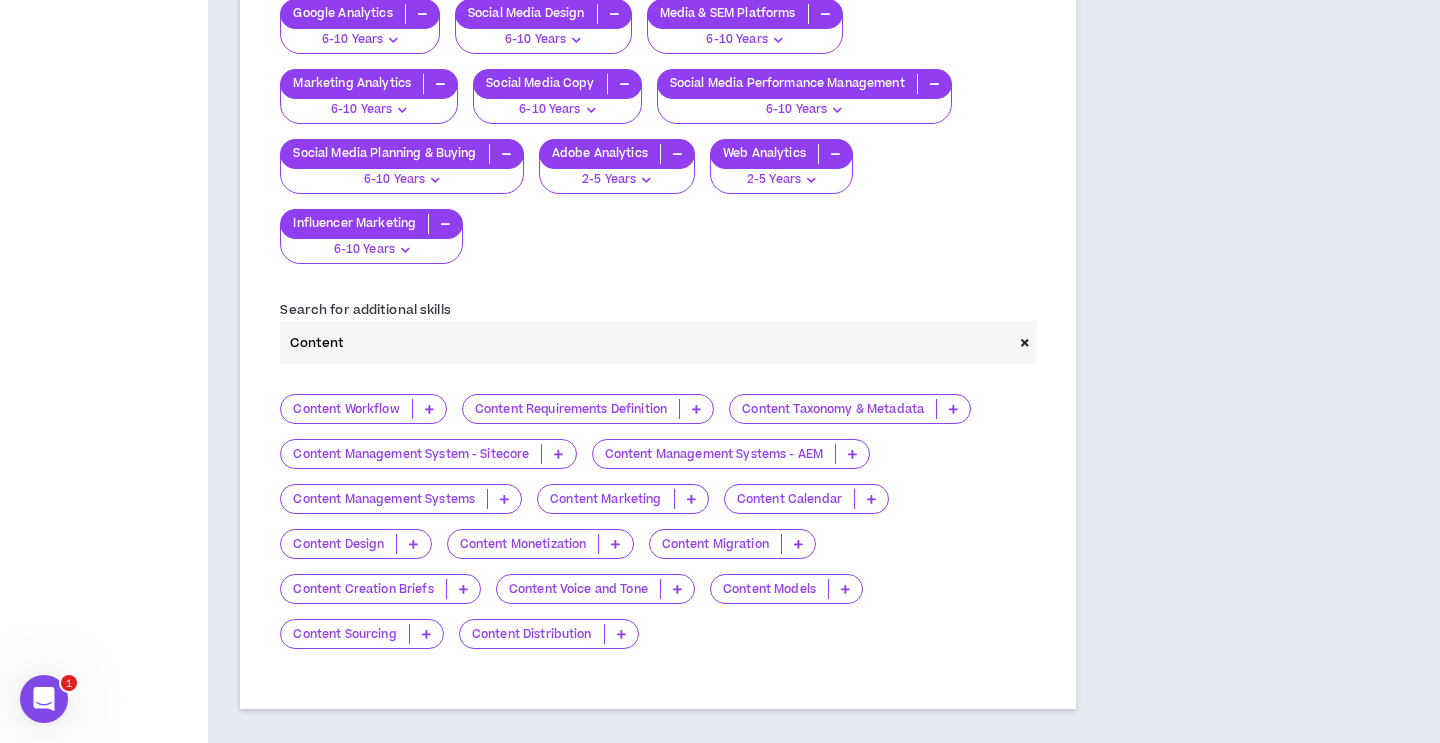 click on "Content Marketing" at bounding box center [623, 499] 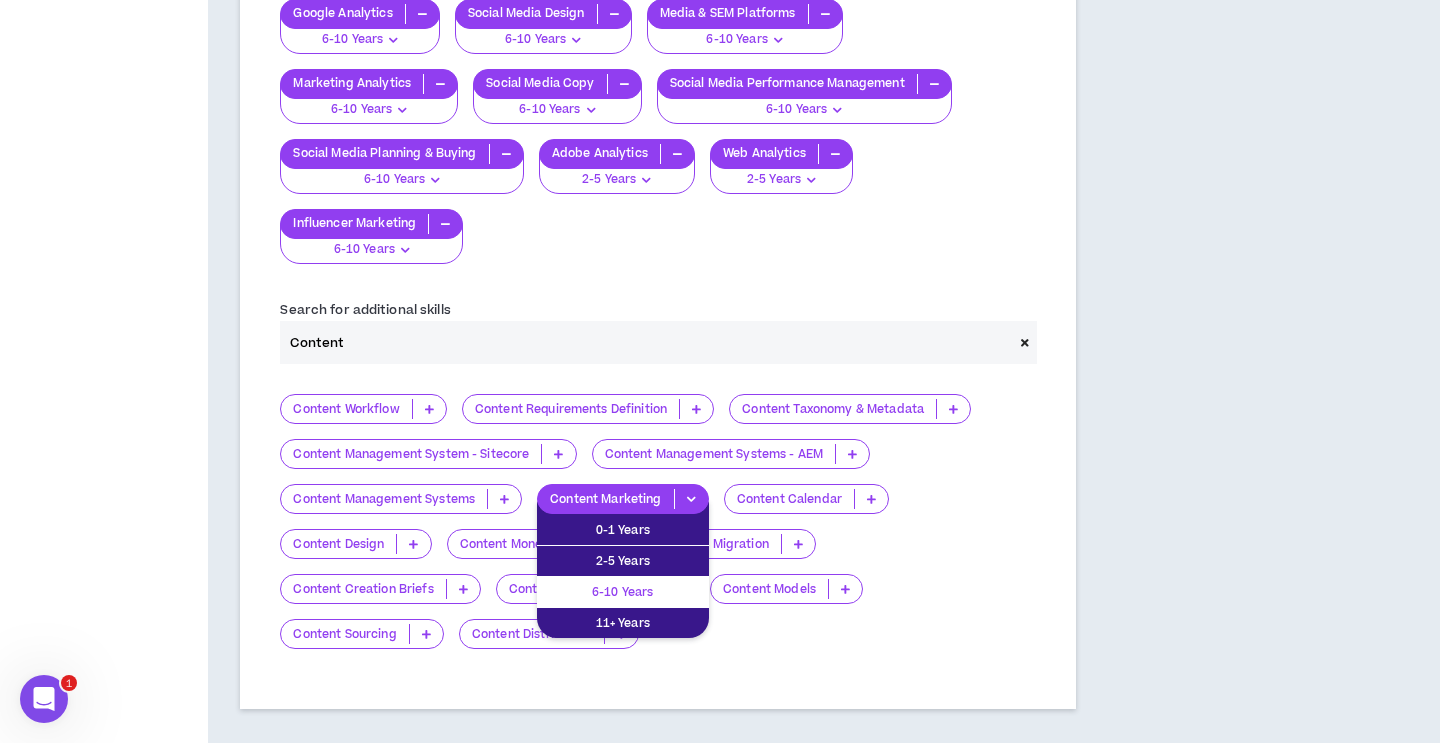 click on "6-10 Years" at bounding box center [623, 592] 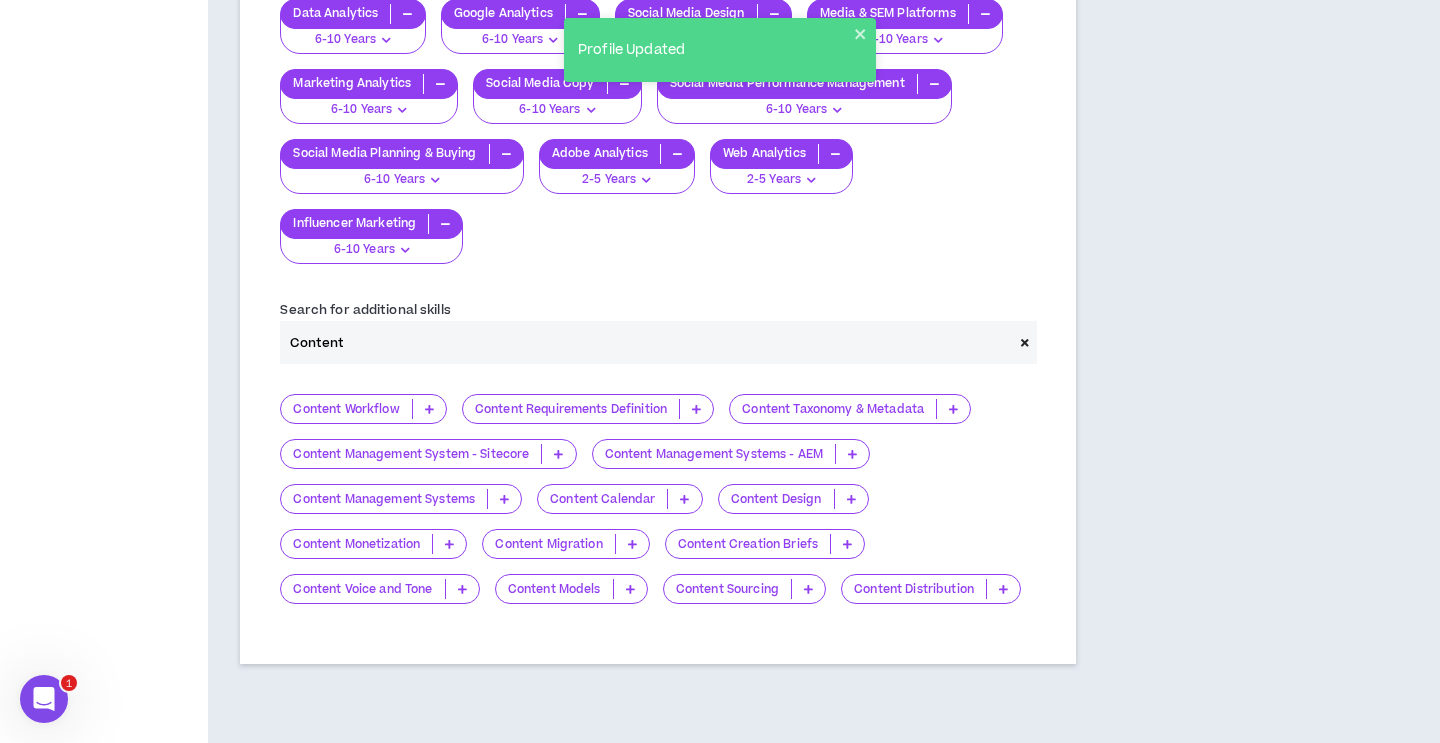 click at bounding box center [684, 499] 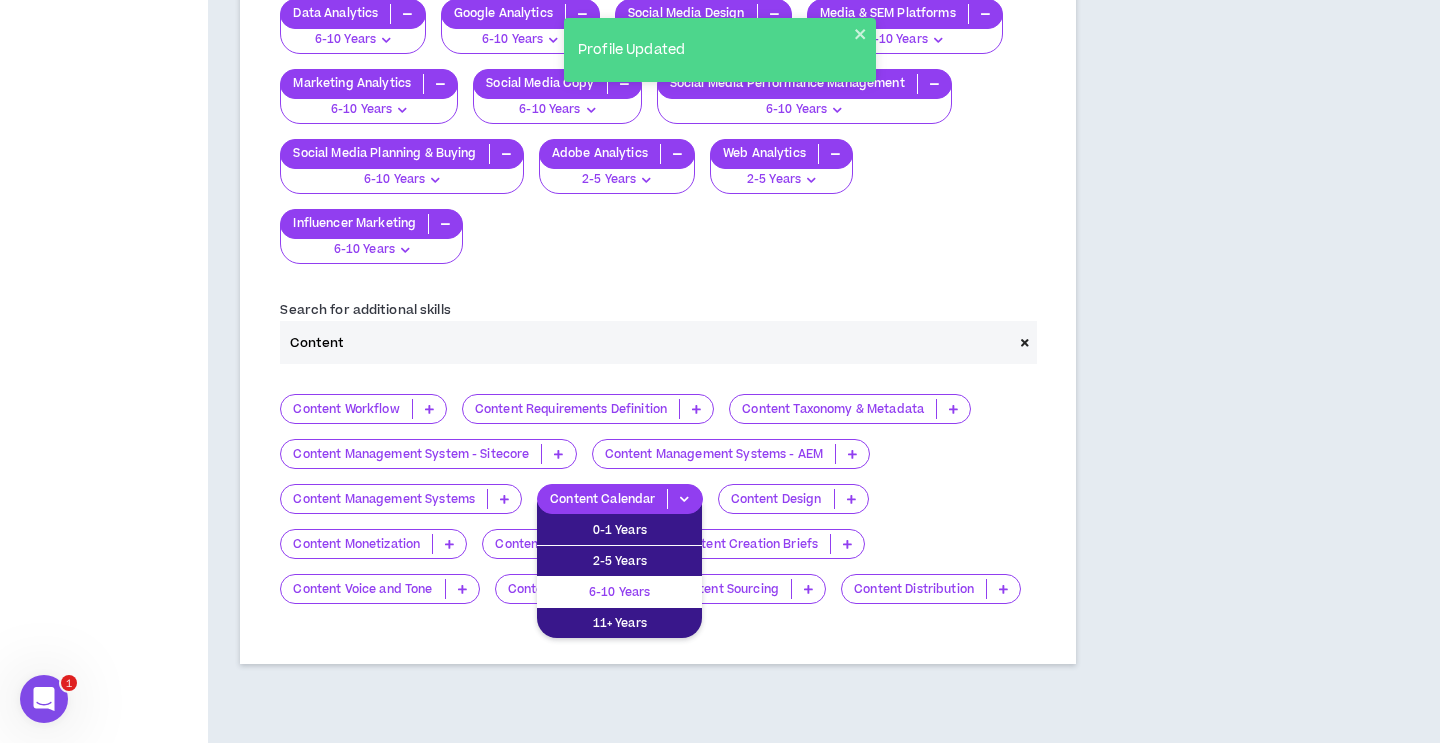 click on "6-10 Years" at bounding box center [619, 592] 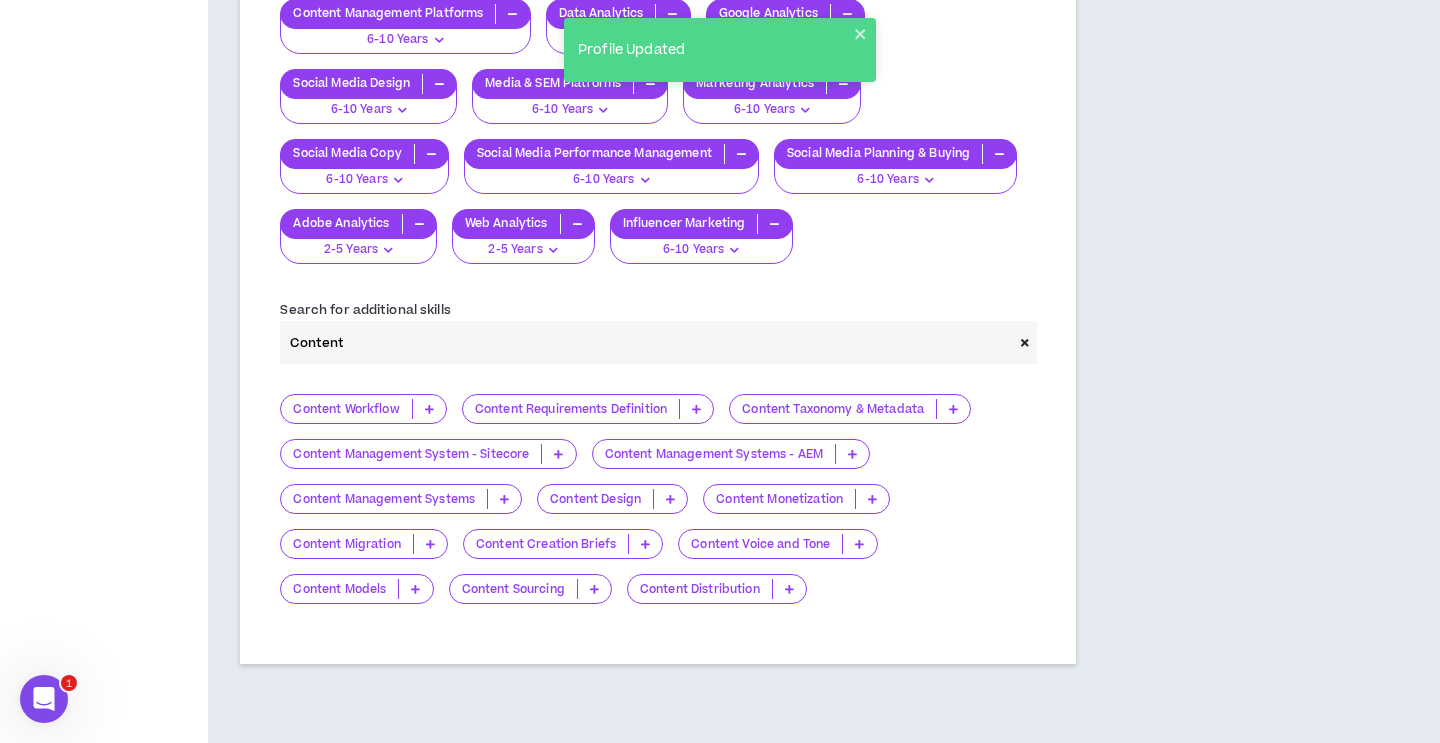 click at bounding box center (859, 544) 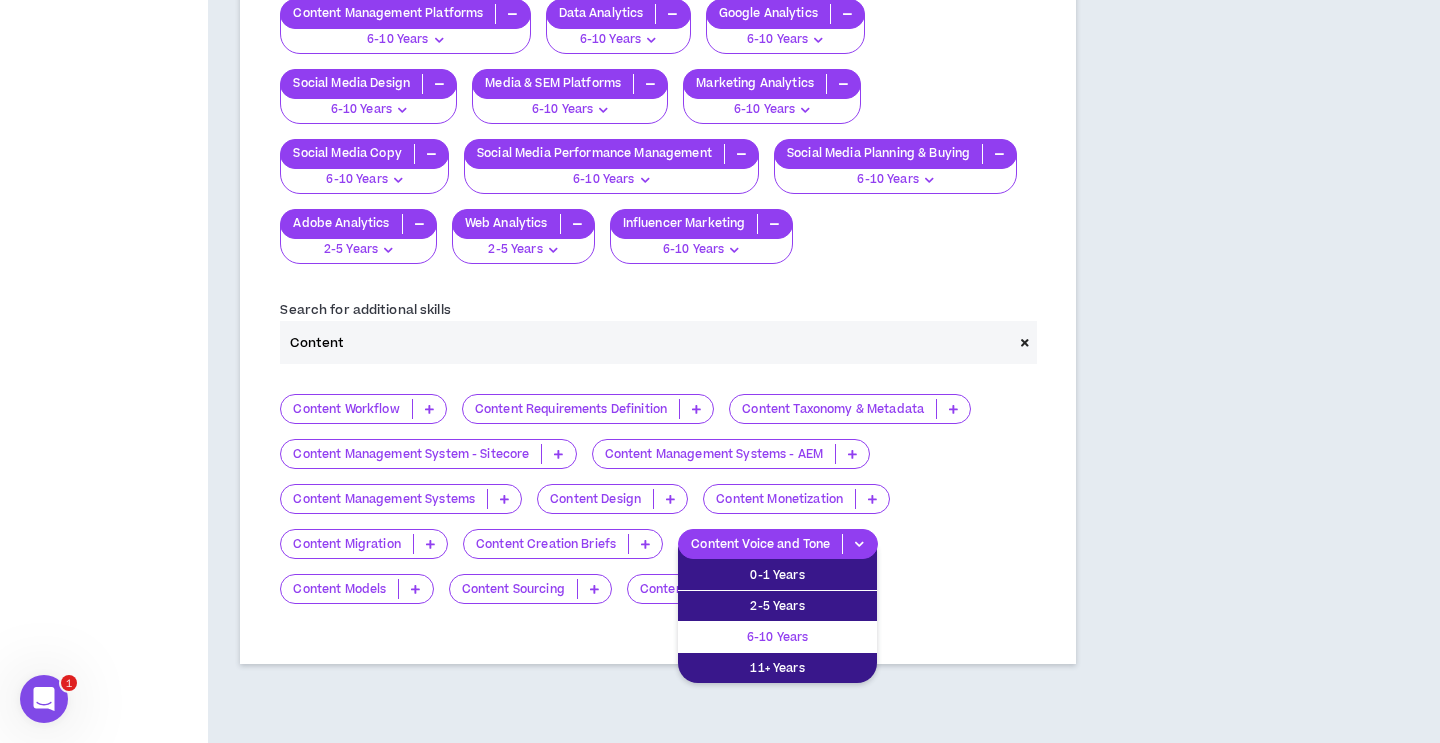 click on "6-10 Years" at bounding box center [777, 637] 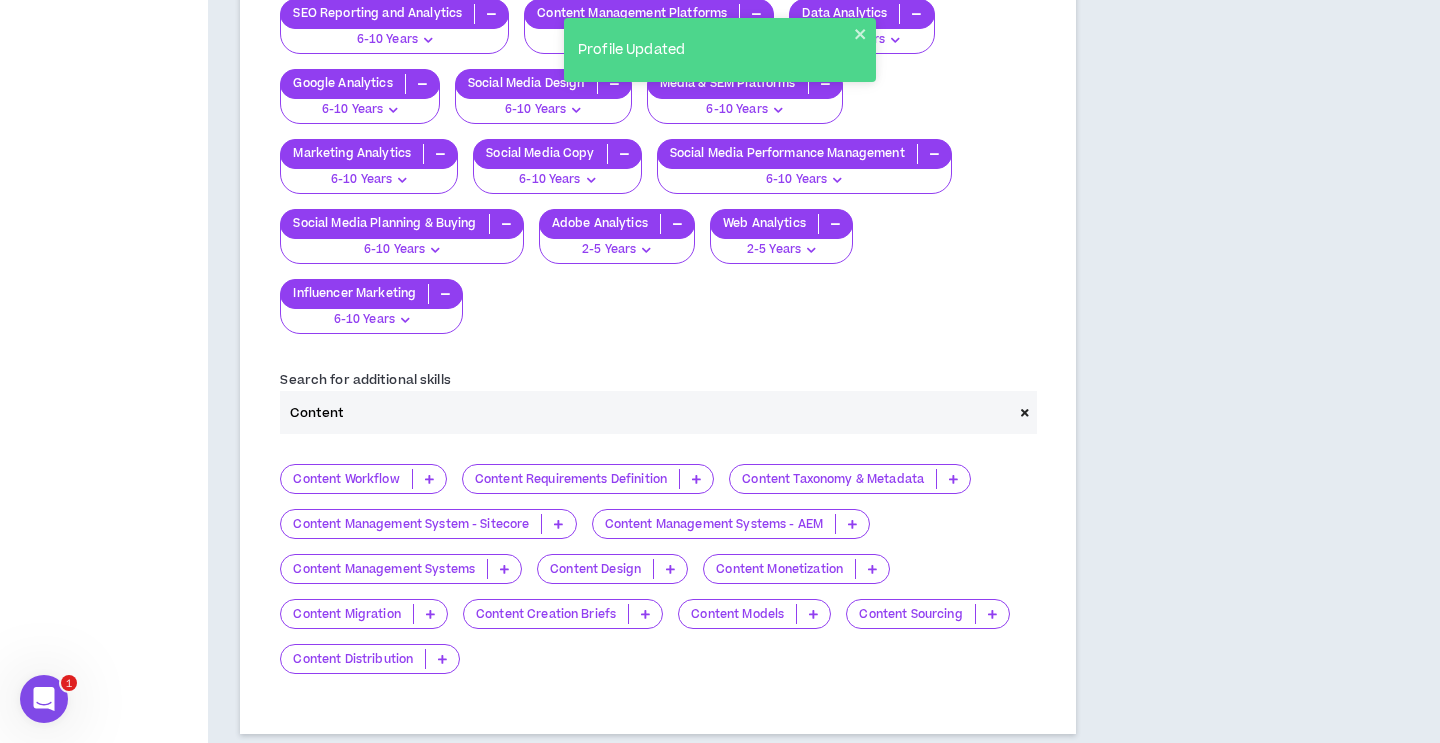 click at bounding box center [992, 614] 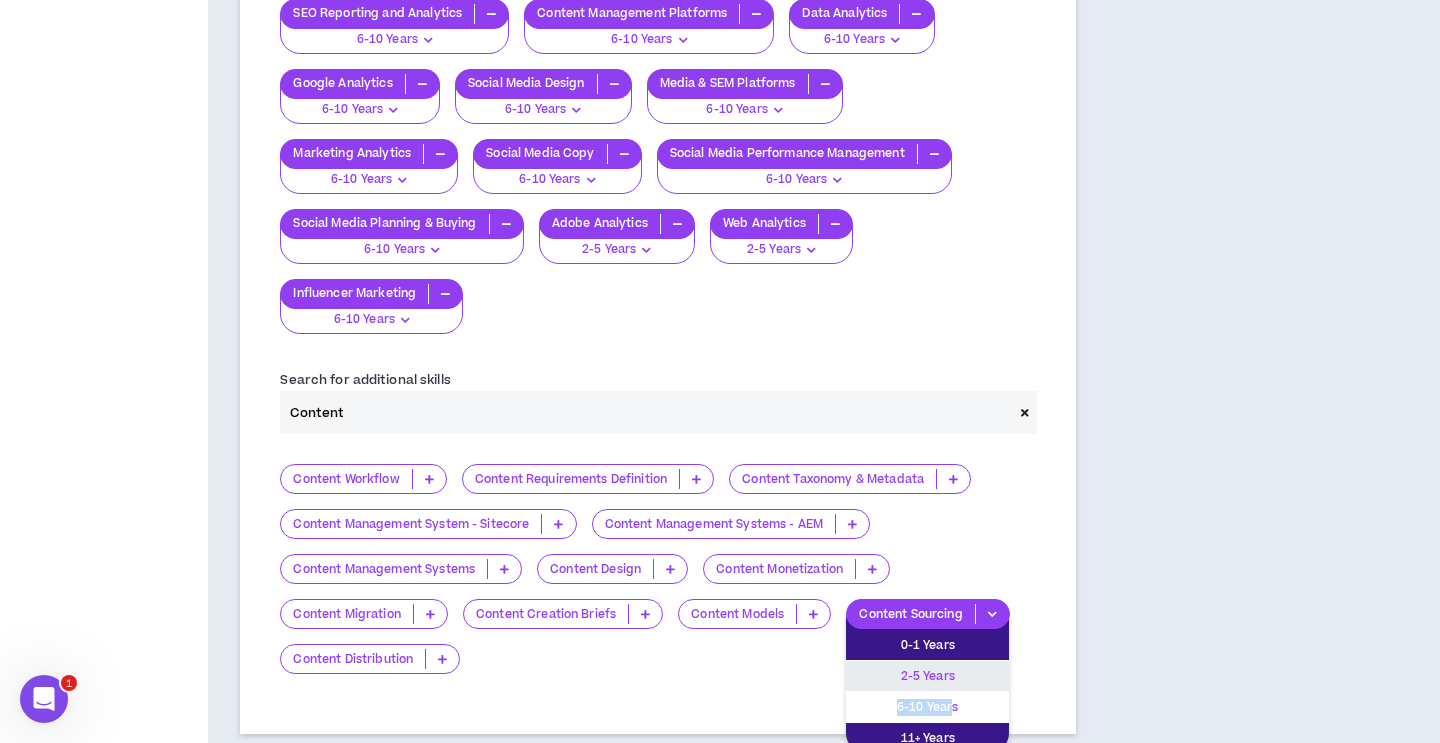 drag, startPoint x: 957, startPoint y: 665, endPoint x: 954, endPoint y: 679, distance: 14.3178215 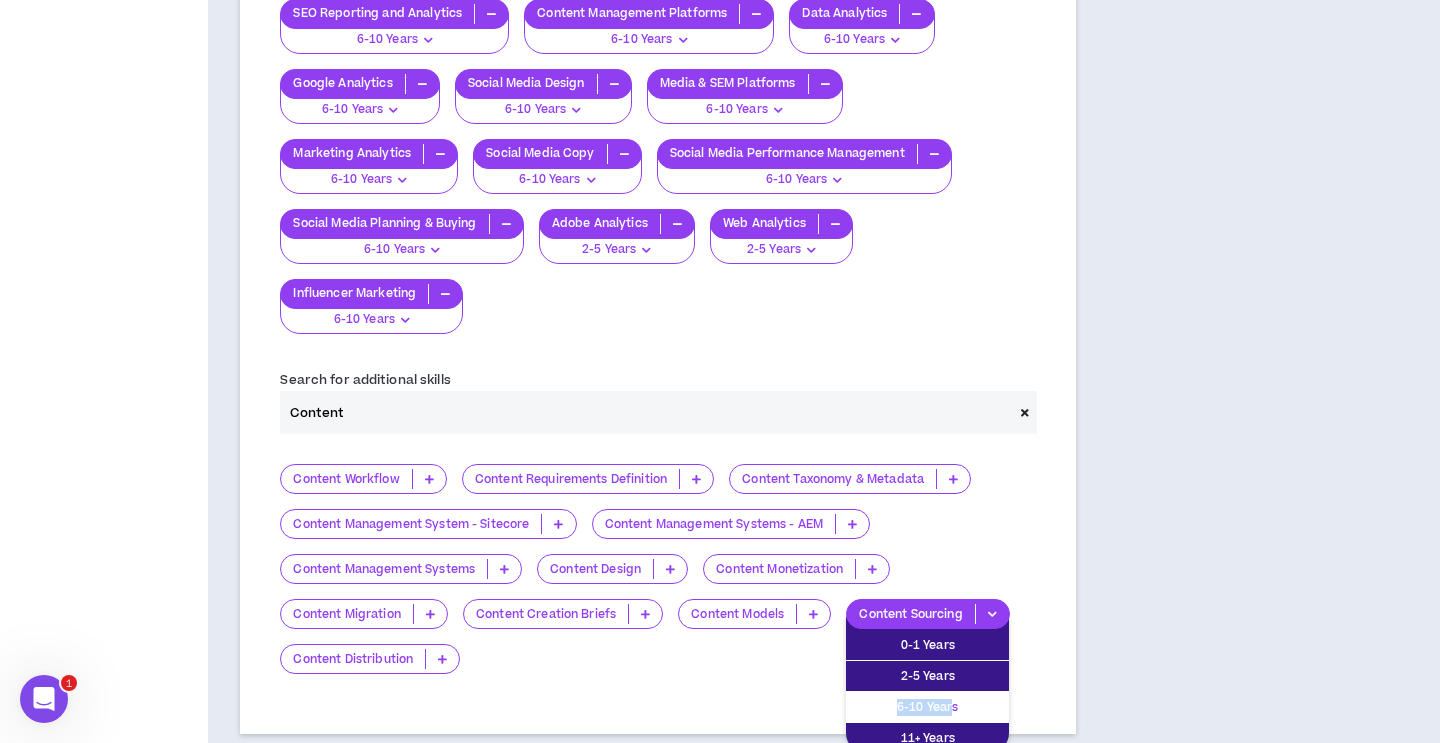 click on "6-10 Years" at bounding box center (927, 707) 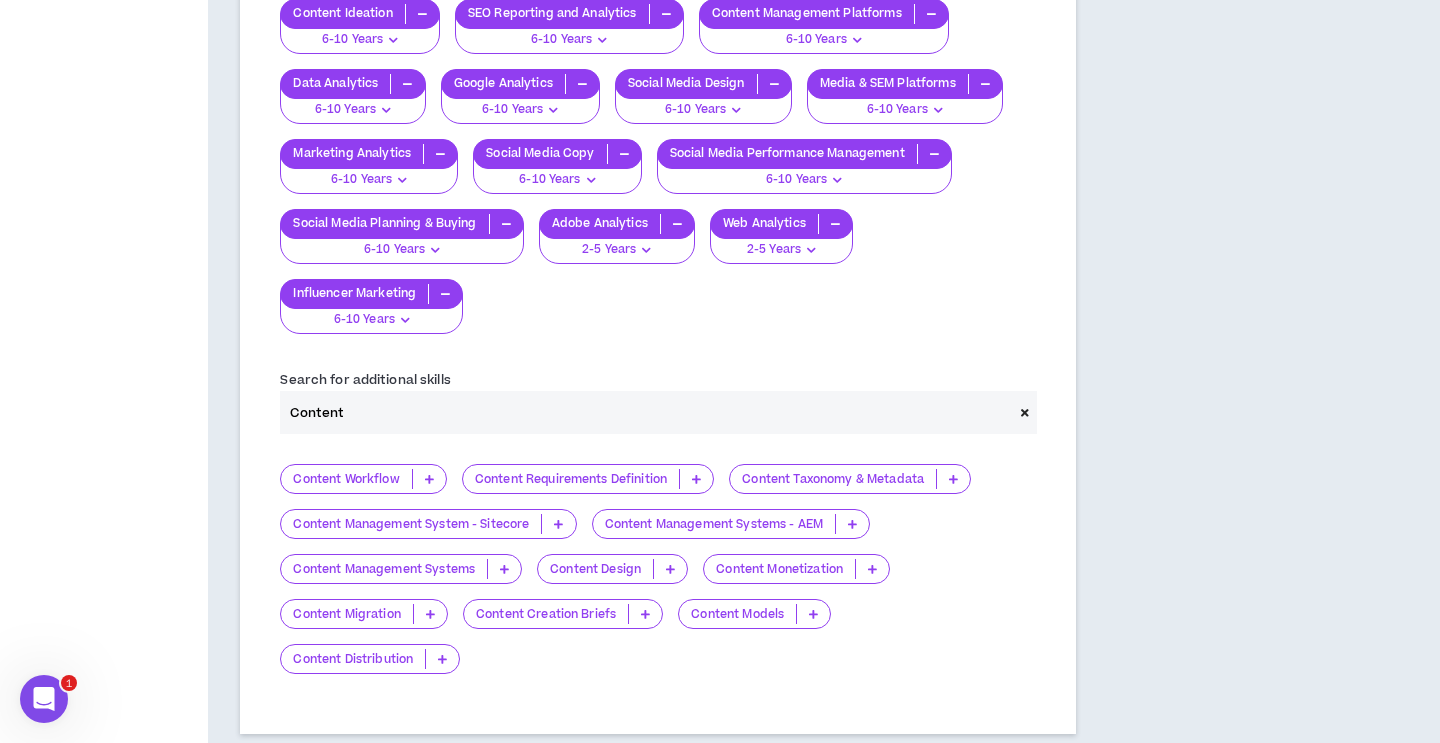 click on "Content" at bounding box center (646, 412) 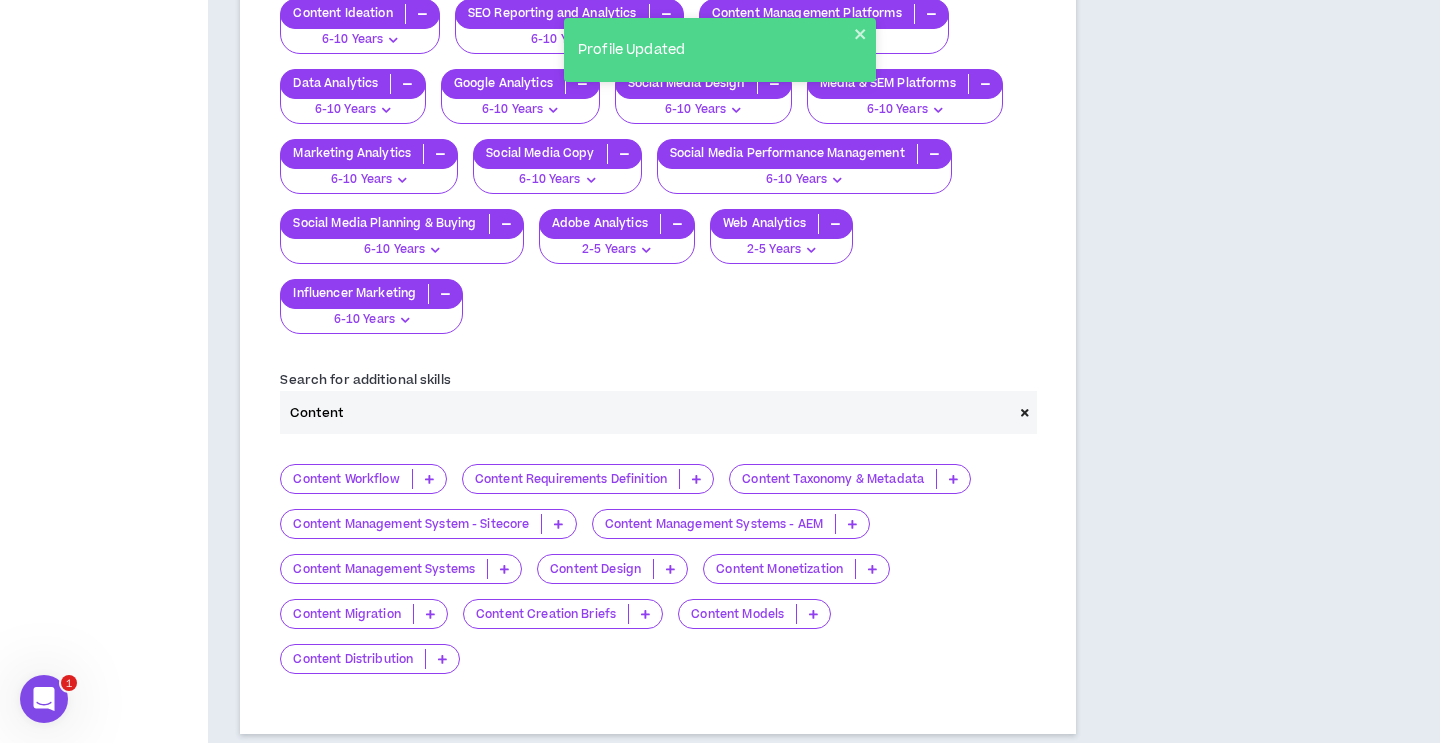drag, startPoint x: 510, startPoint y: 398, endPoint x: 263, endPoint y: 398, distance: 247 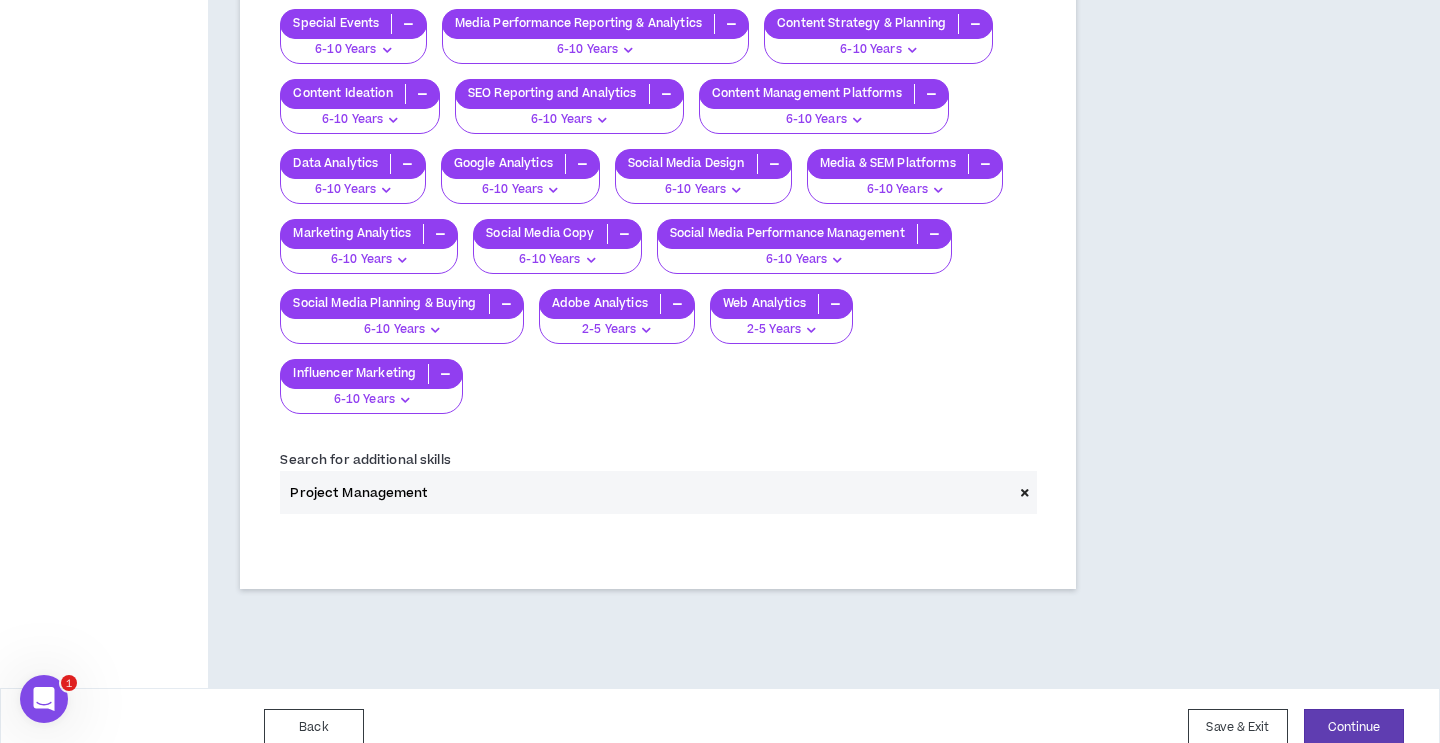 scroll, scrollTop: 1313, scrollLeft: 0, axis: vertical 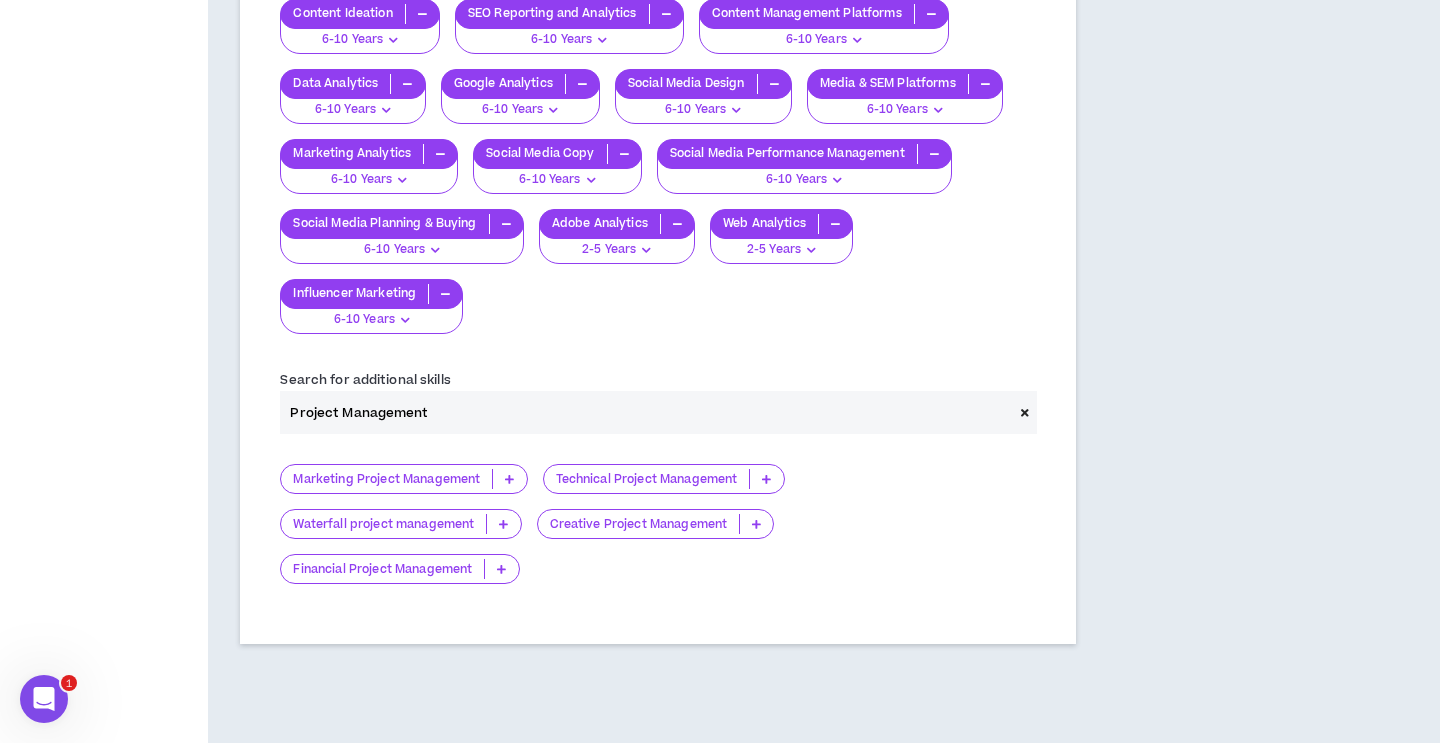 click at bounding box center [509, 479] 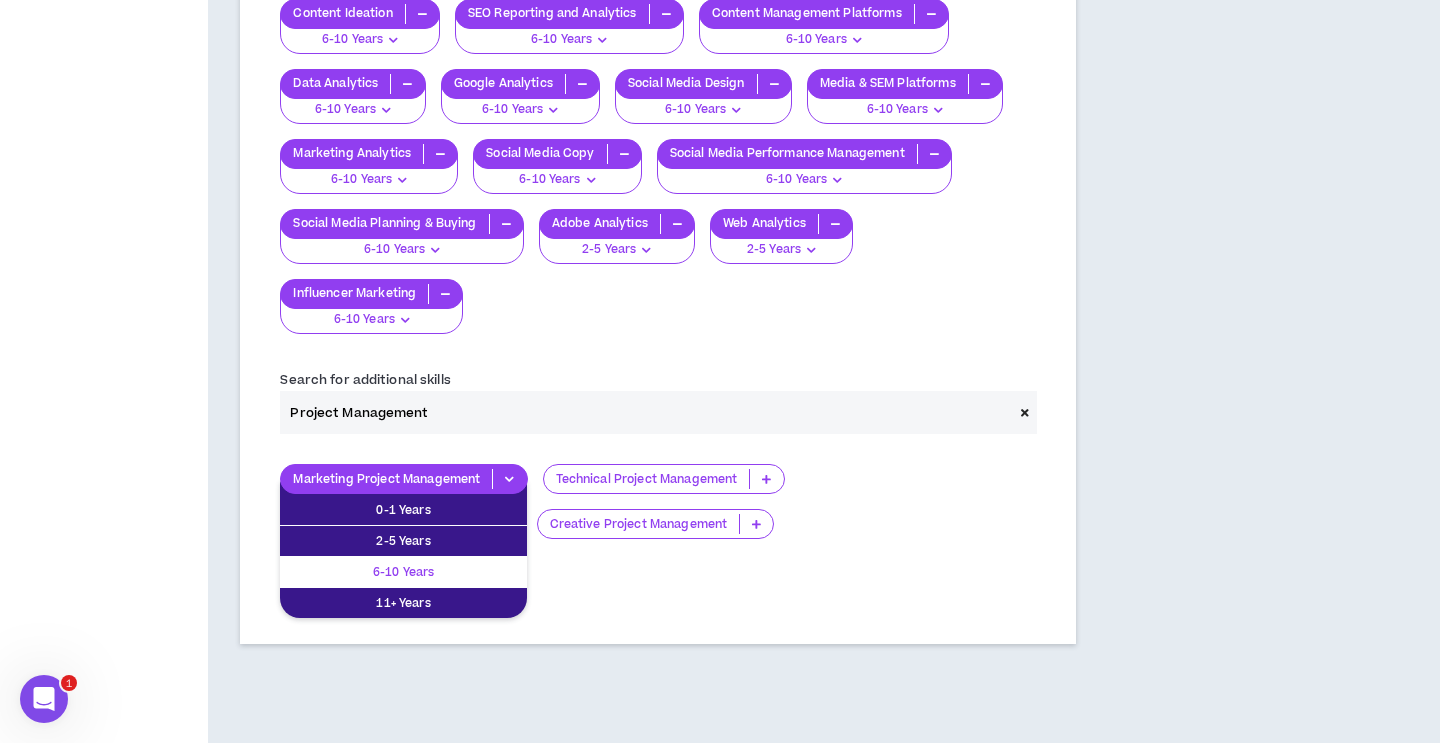 click on "6-10 Years" at bounding box center [403, 572] 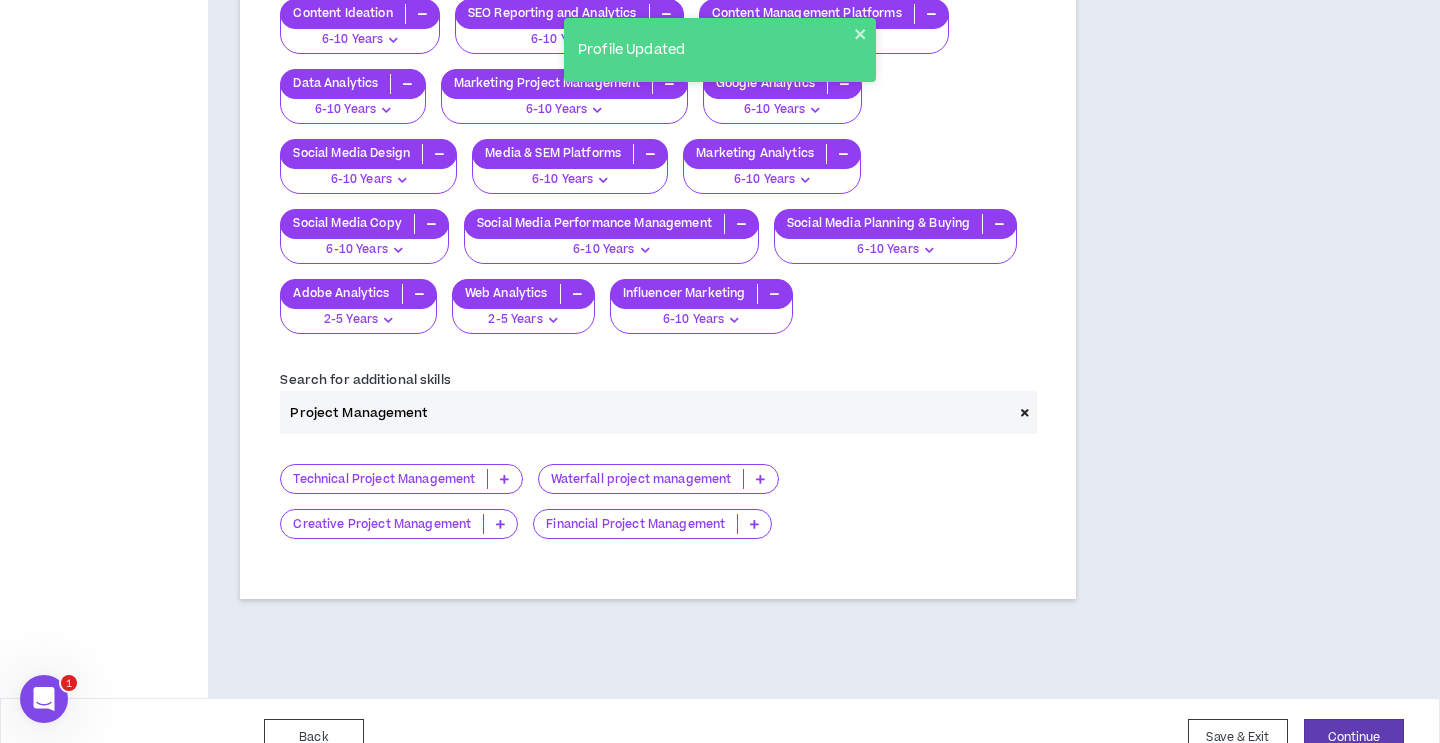 click on "6-10 Years" at bounding box center [701, 314] 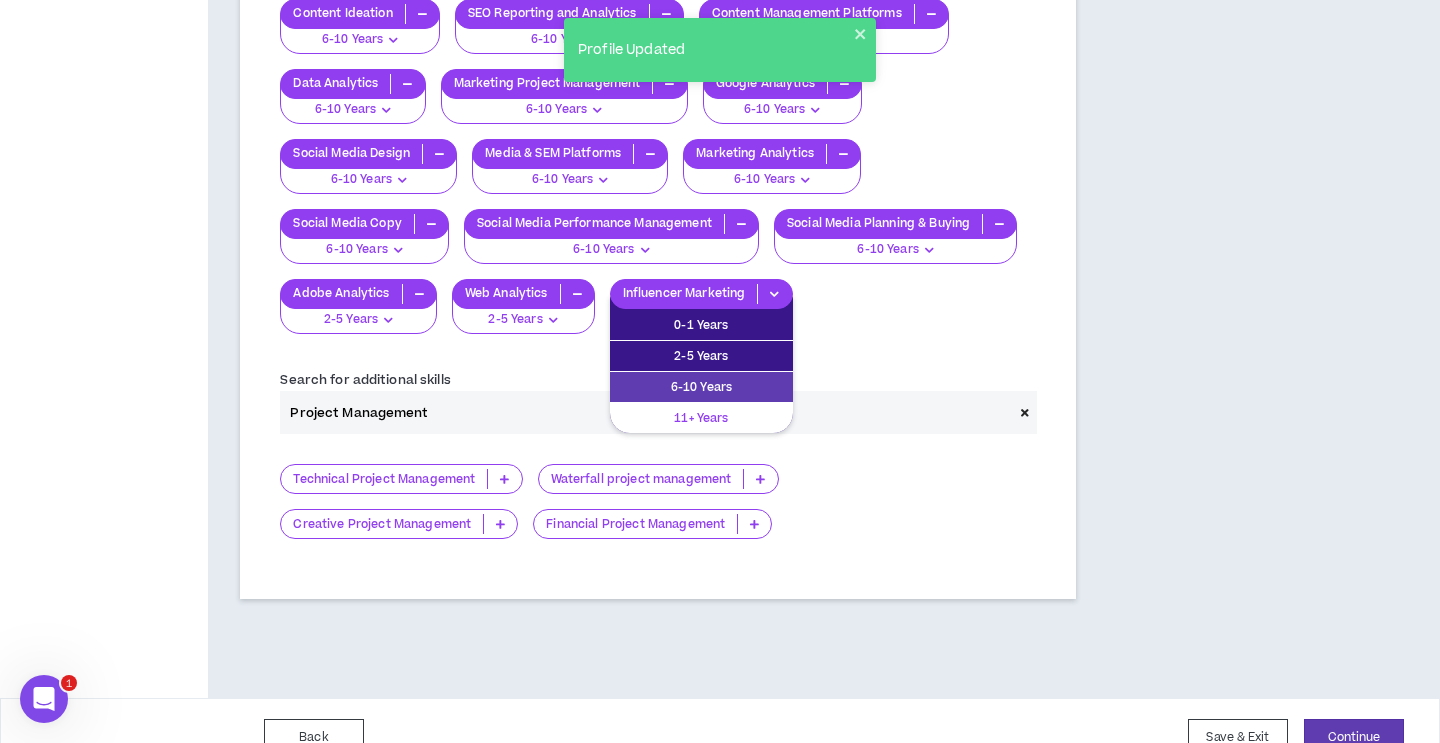 click on "11+ Years" at bounding box center [701, 418] 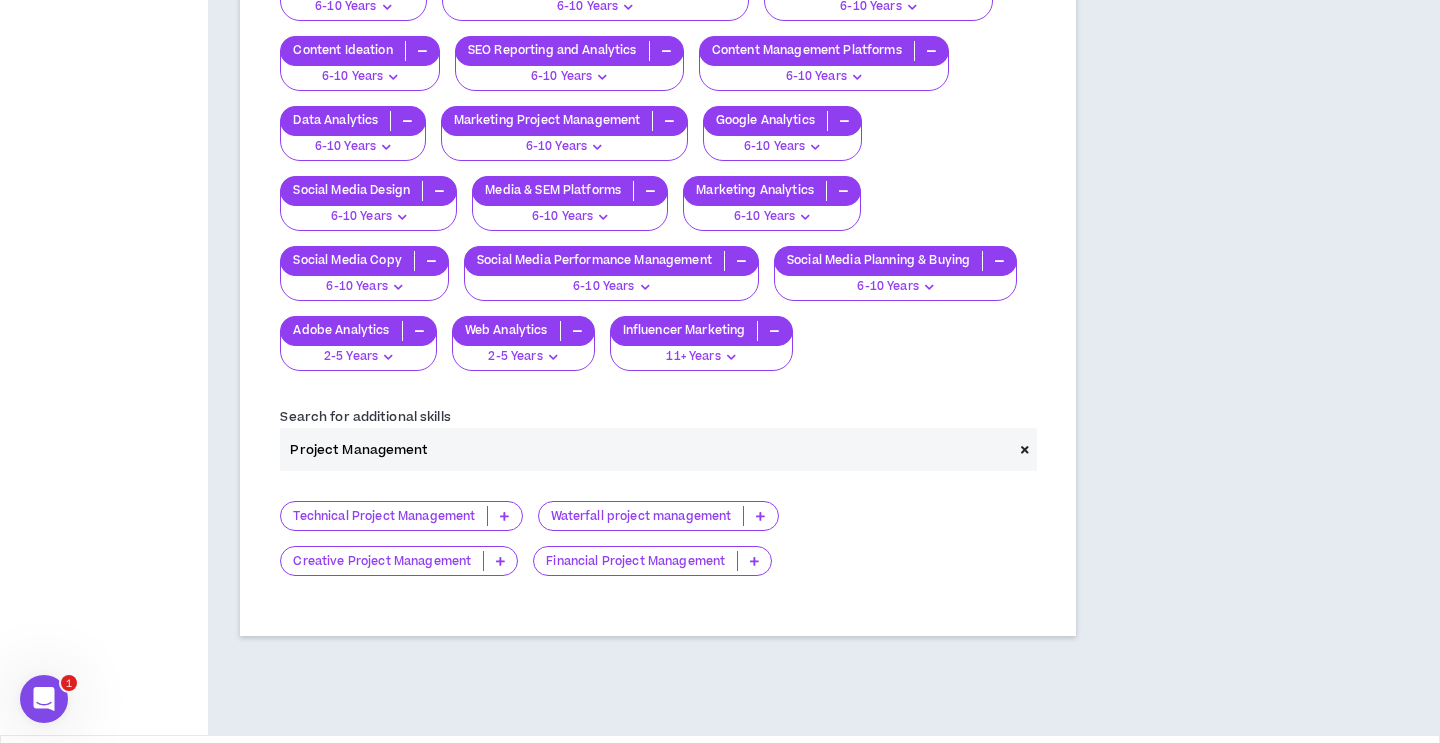scroll, scrollTop: 1314, scrollLeft: 0, axis: vertical 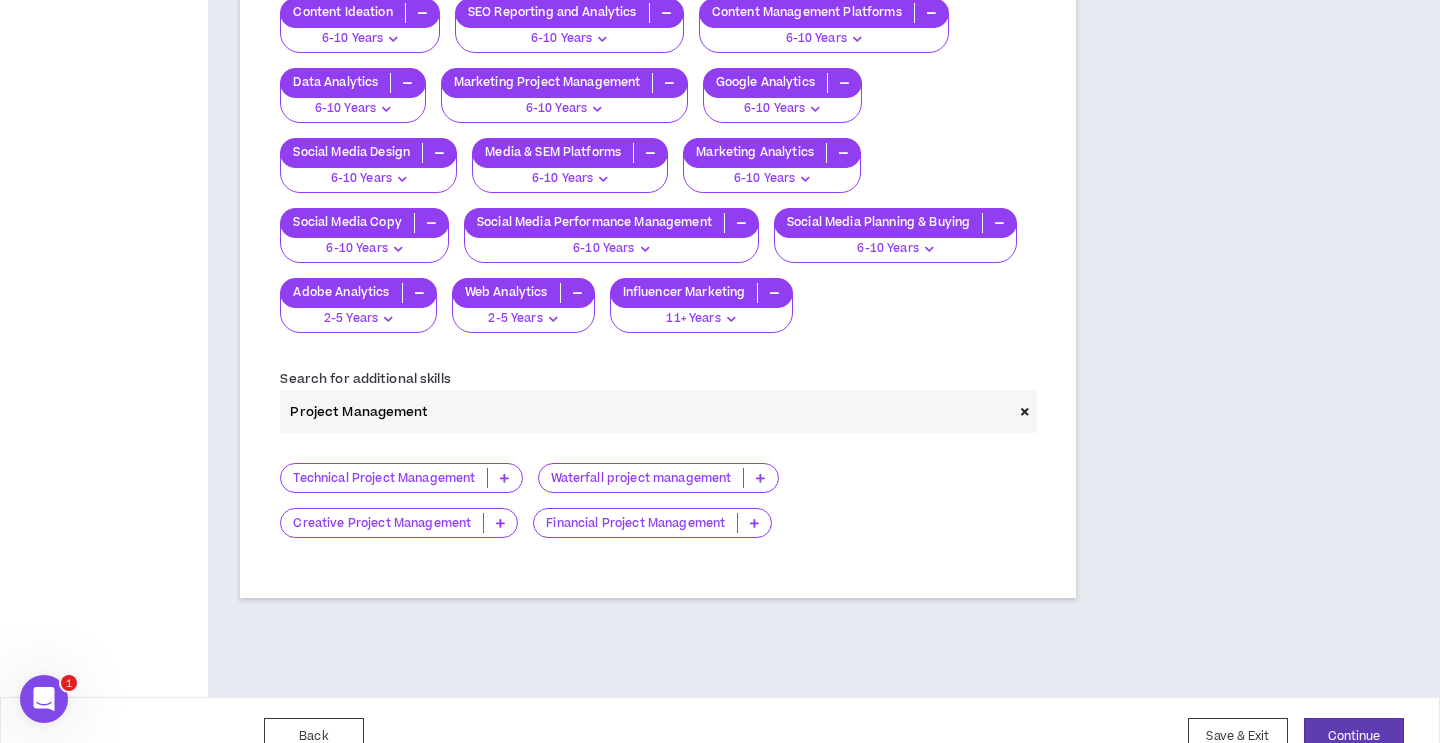 click at bounding box center [500, 523] 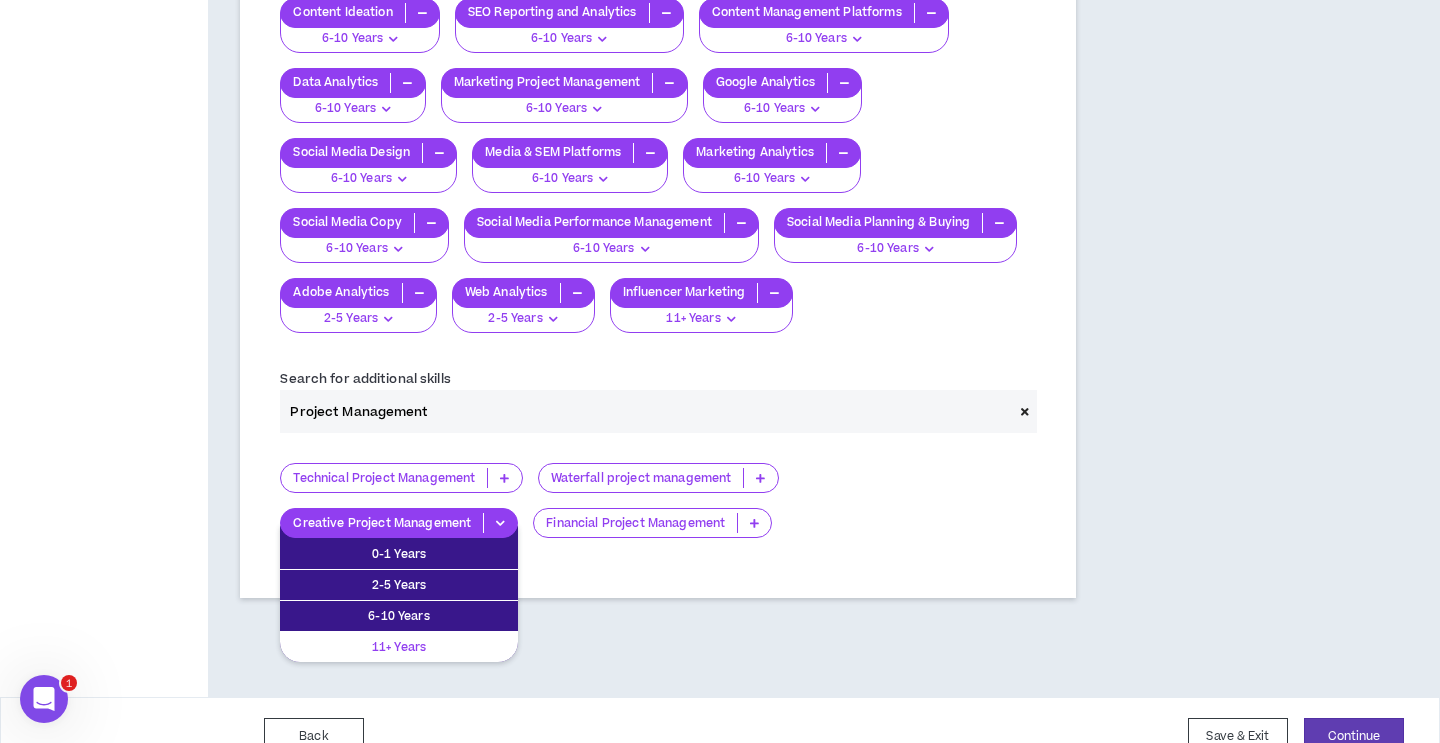 click on "11+ Years" at bounding box center [399, 647] 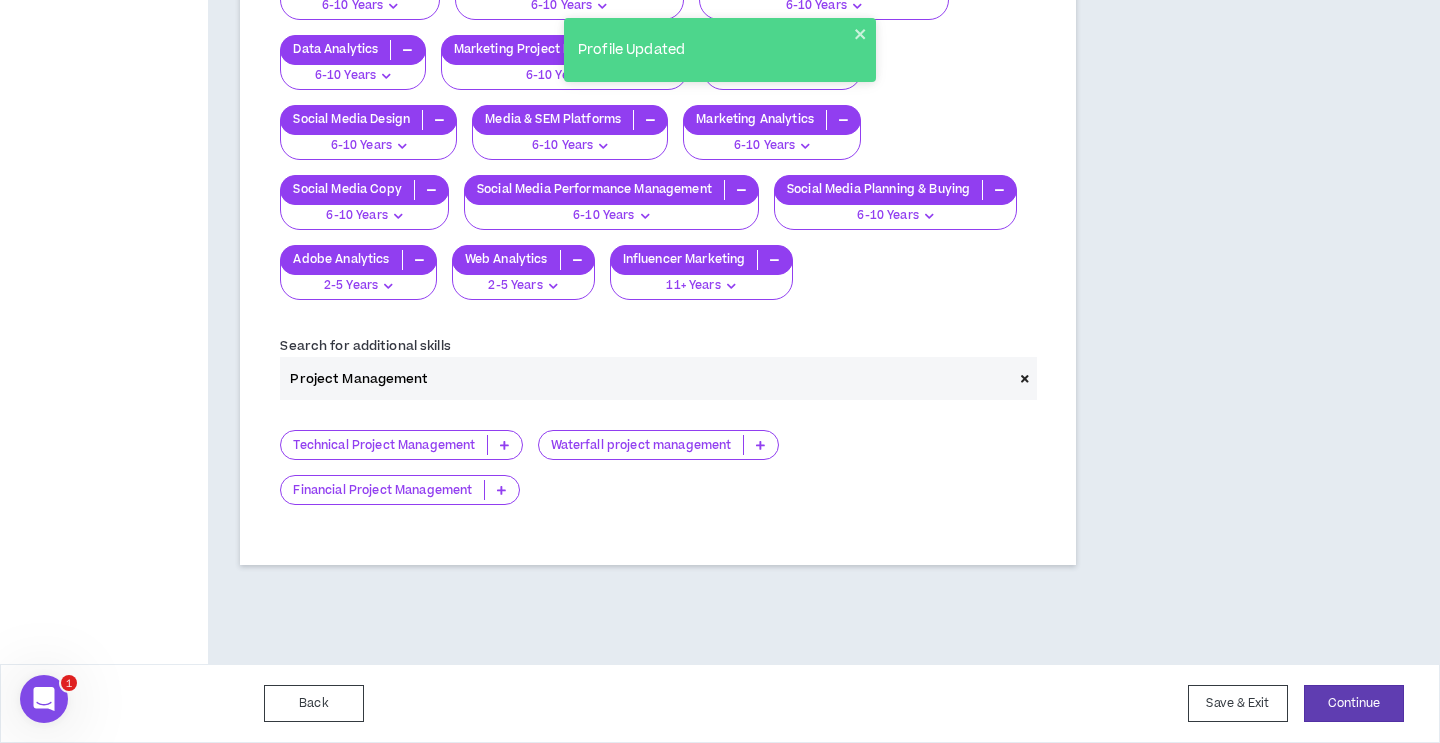 scroll, scrollTop: 1359, scrollLeft: 0, axis: vertical 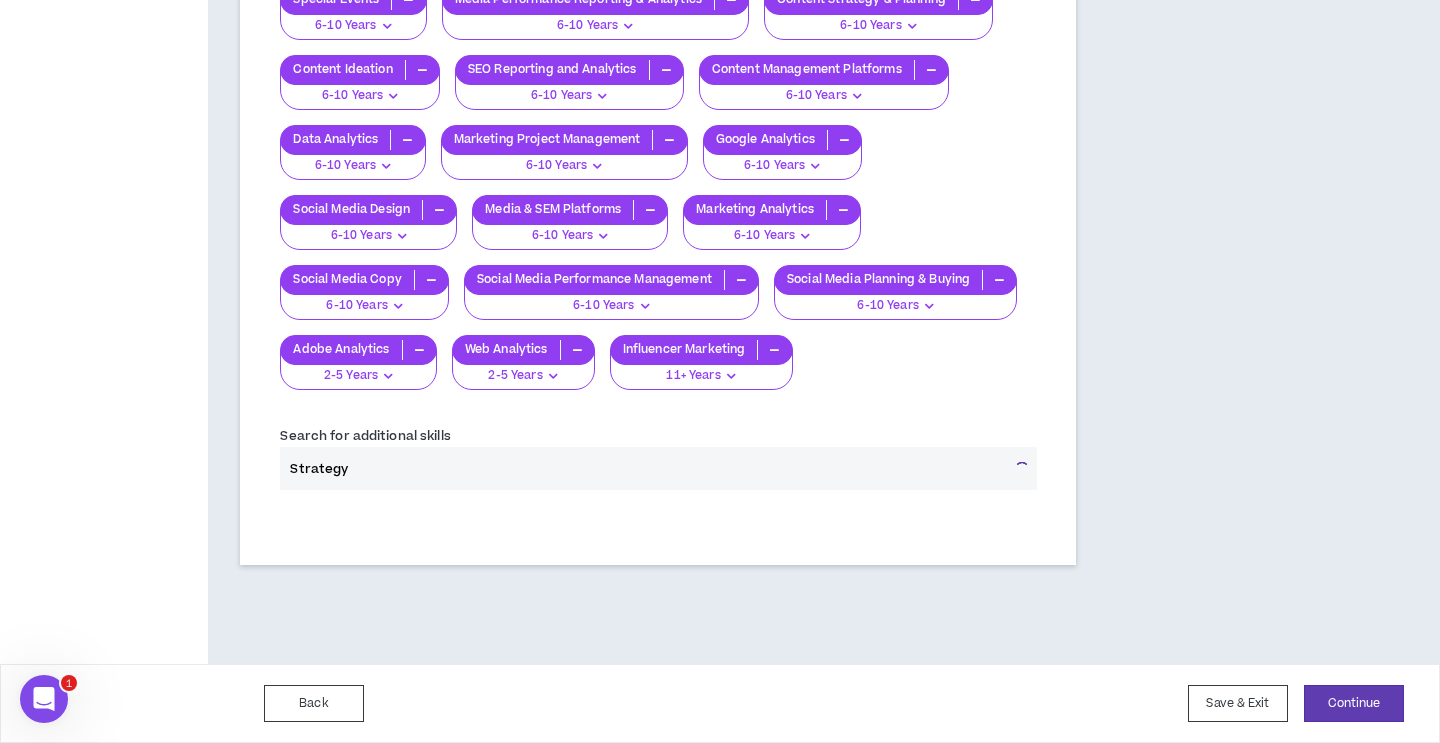 type on "Strategy" 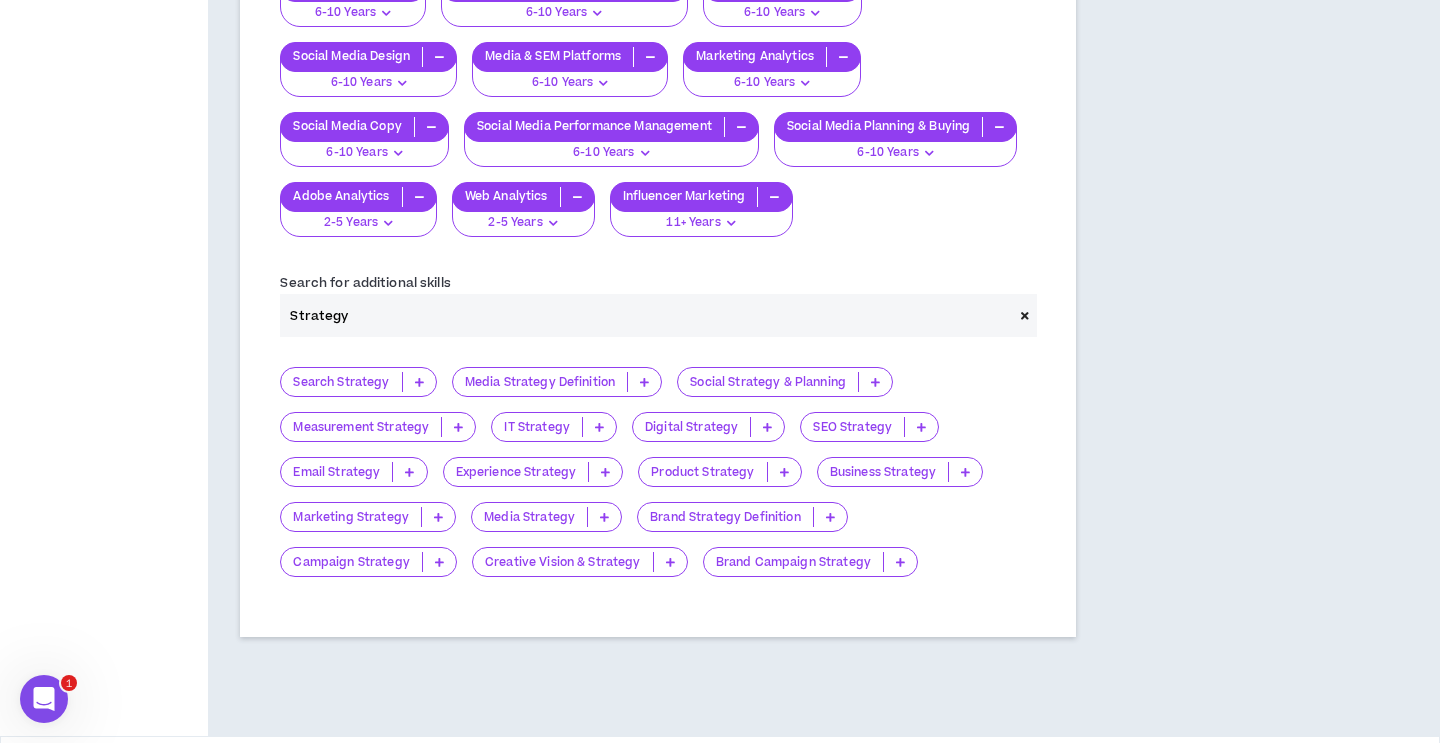 scroll, scrollTop: 1446, scrollLeft: 0, axis: vertical 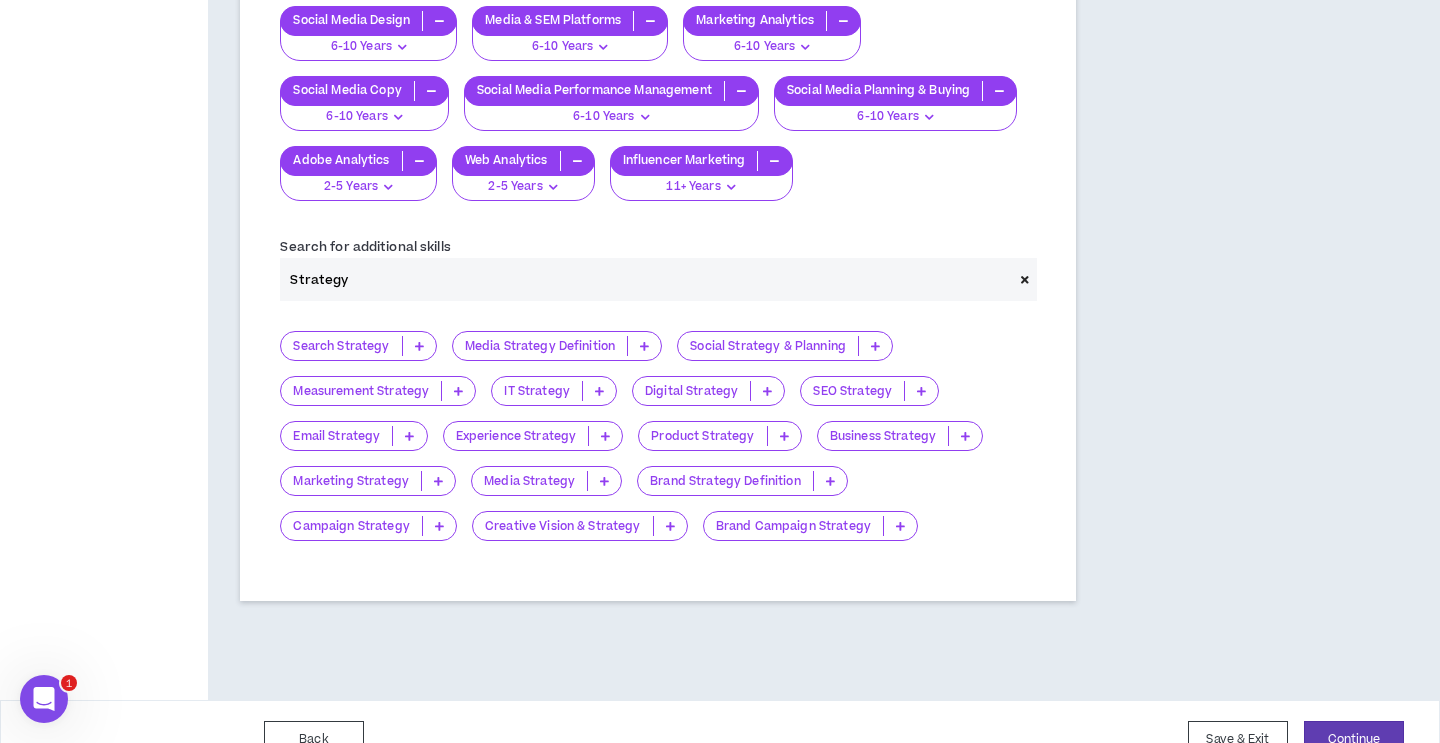 click on "Search Strategy" at bounding box center (358, 346) 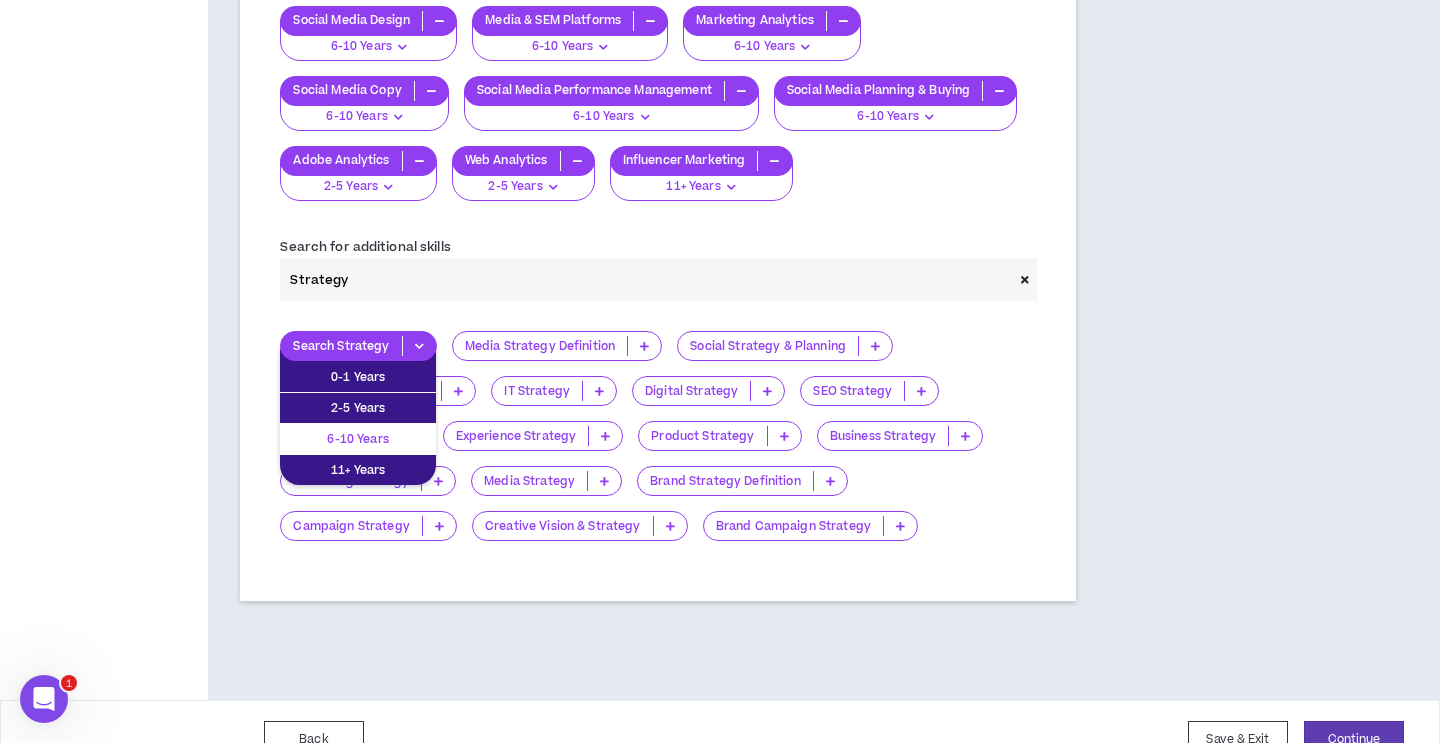 click on "6-10 Years" at bounding box center (358, 439) 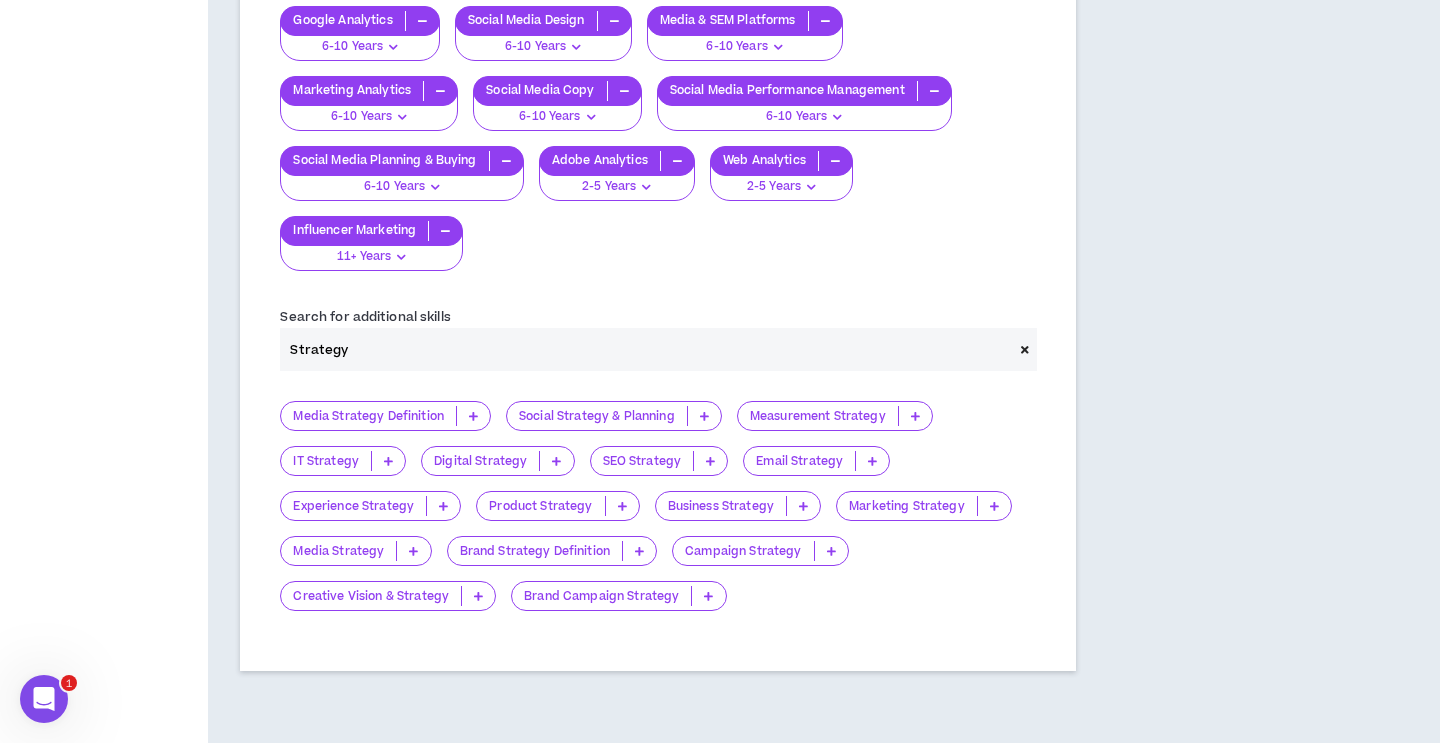 click at bounding box center [704, 416] 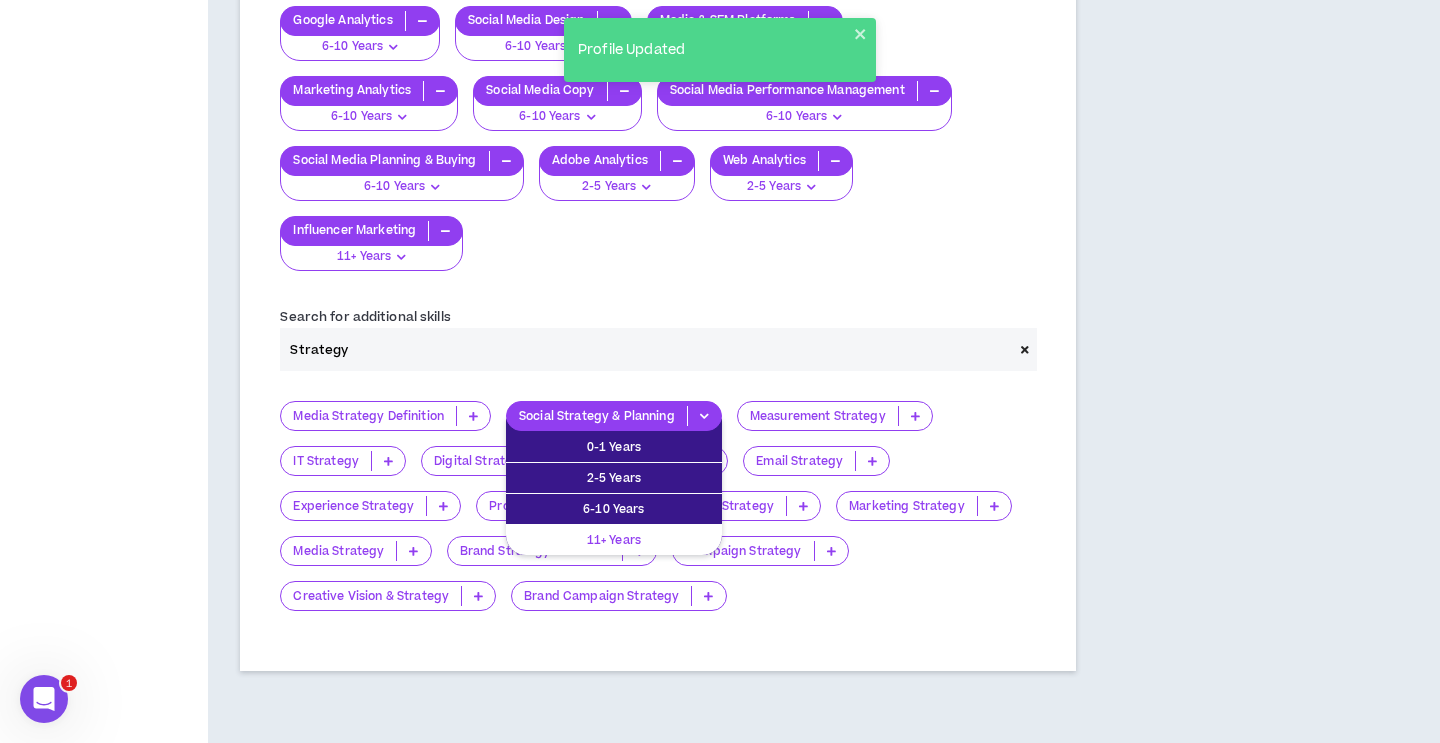 click on "11+ Years" at bounding box center (614, 540) 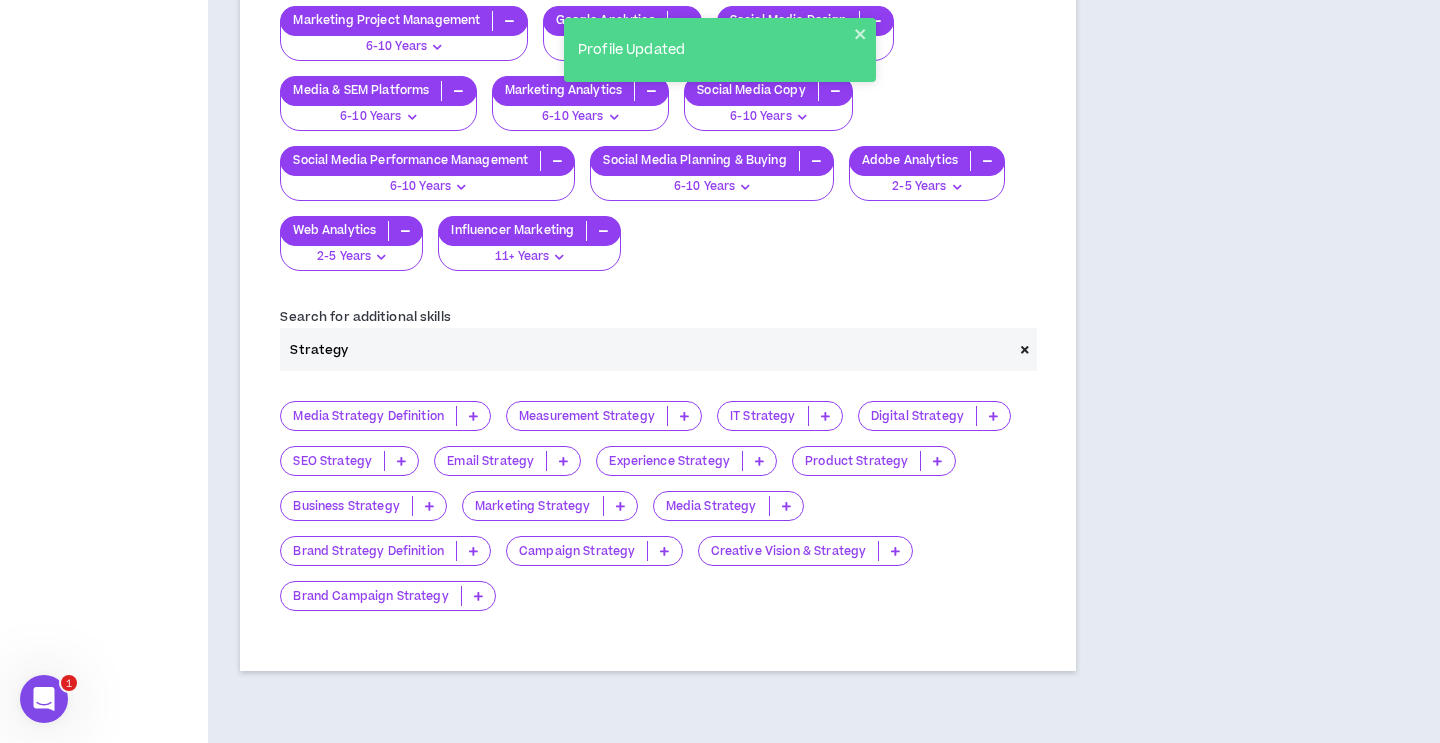click at bounding box center [993, 416] 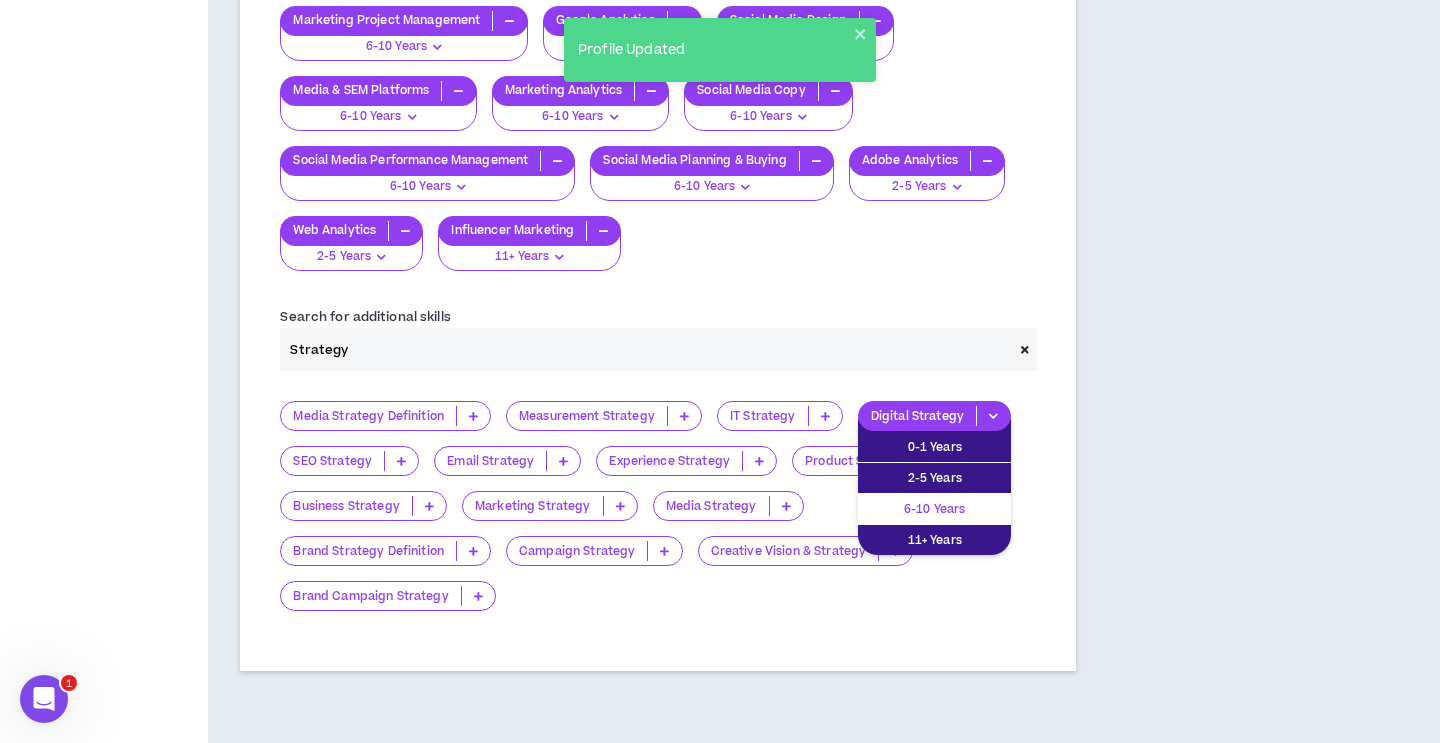 click on "6-10 Years" at bounding box center [934, 509] 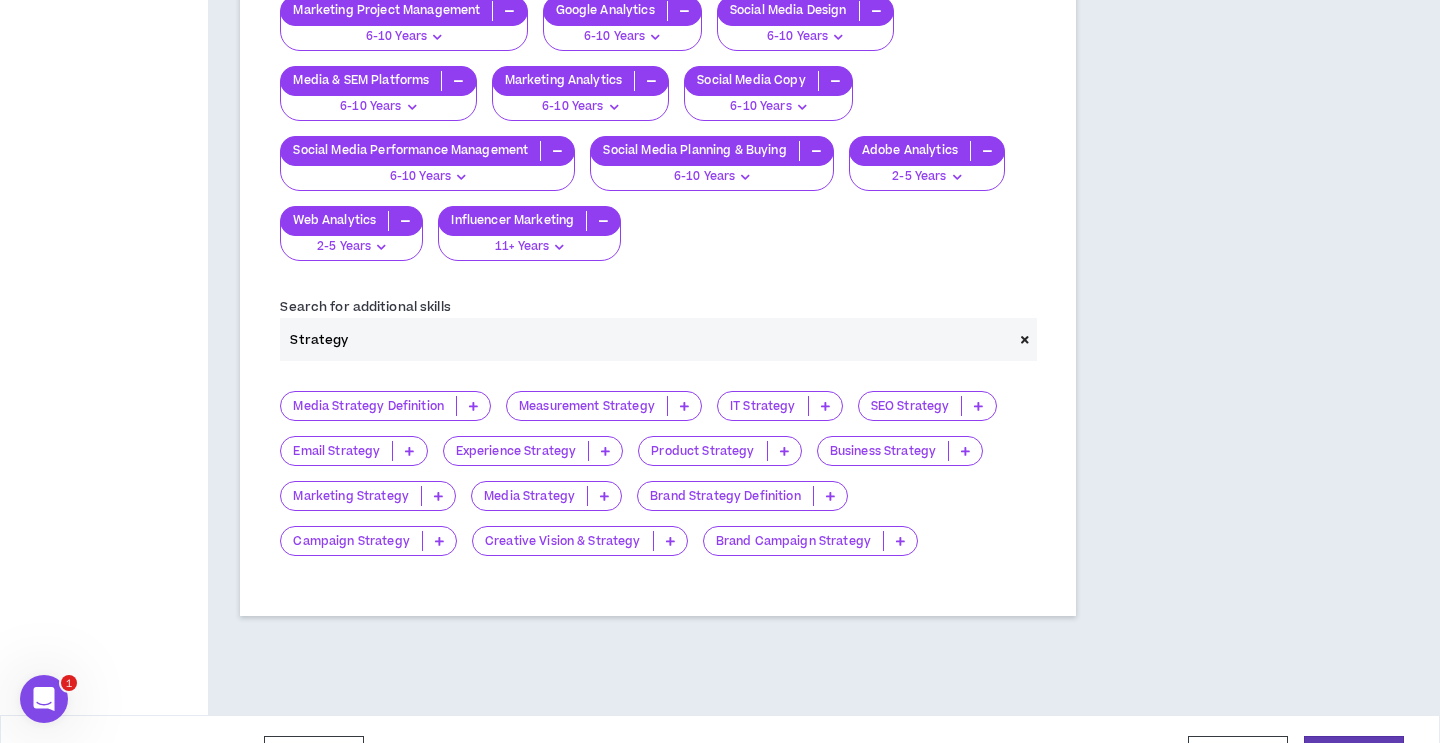 scroll, scrollTop: 1529, scrollLeft: 0, axis: vertical 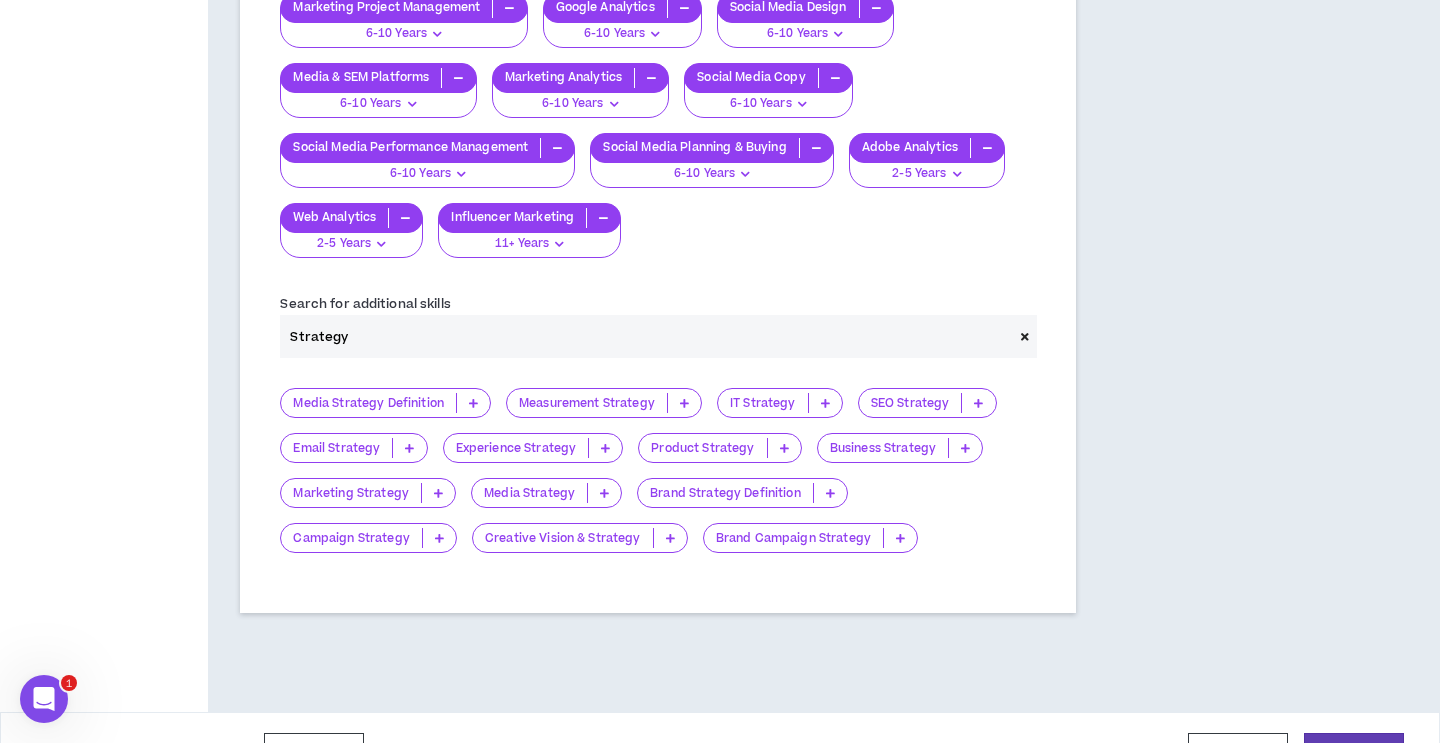 click at bounding box center (900, 538) 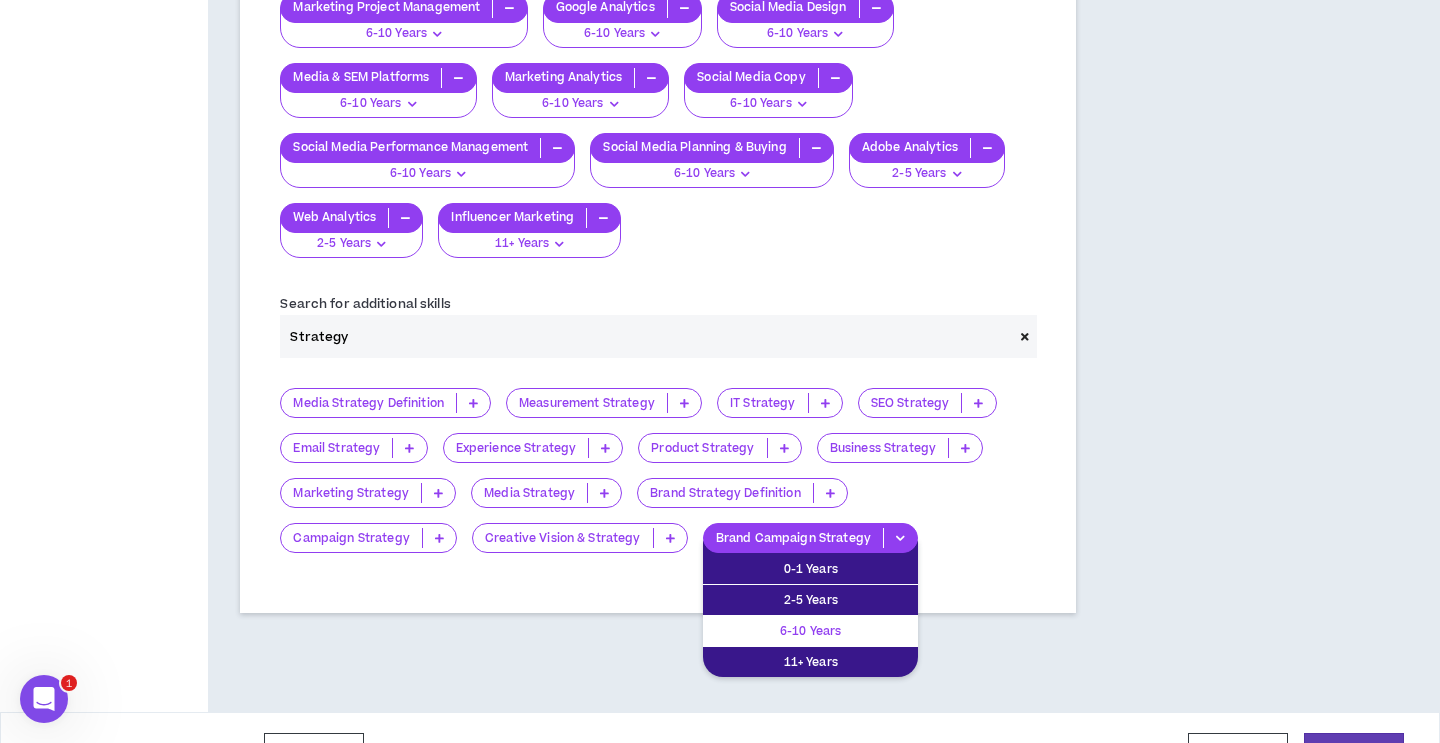 click on "6-10 Years" at bounding box center [810, 631] 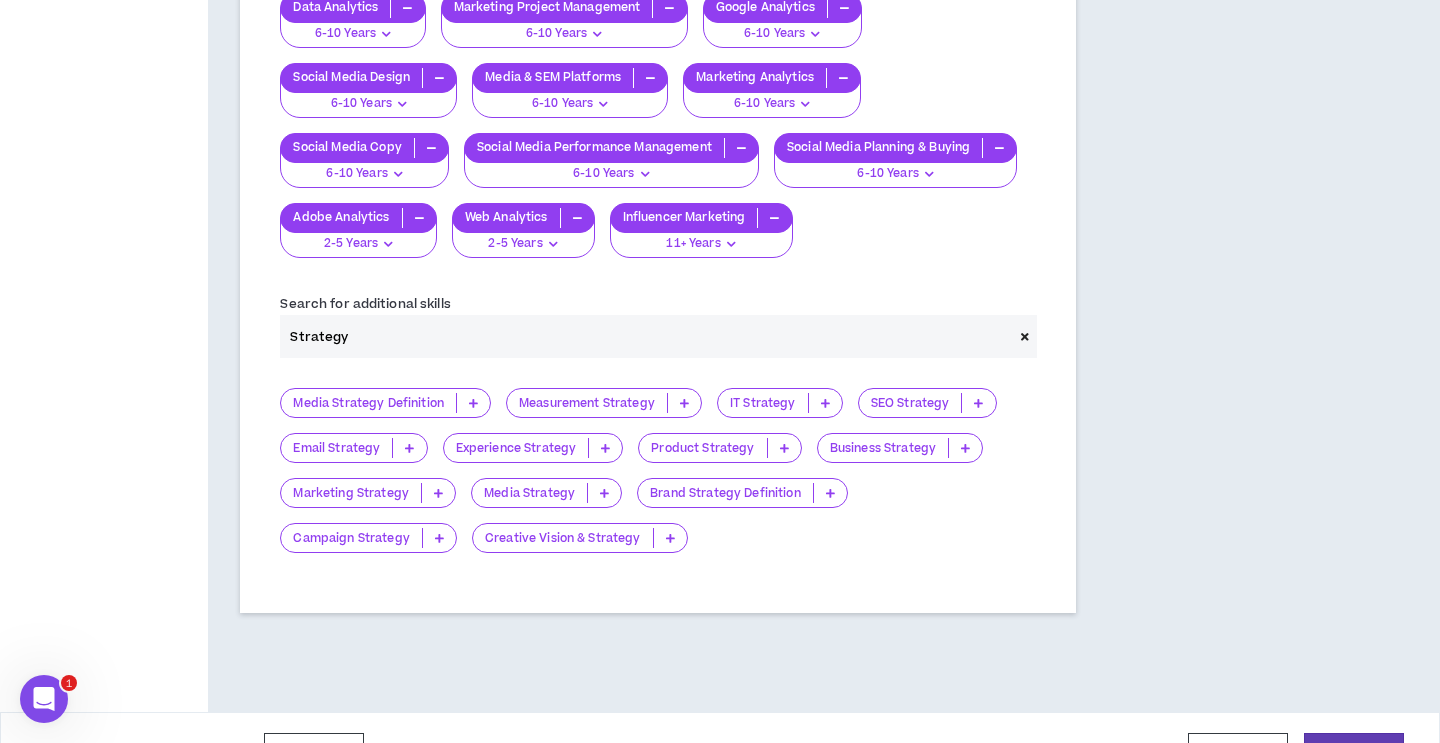 click at bounding box center (439, 538) 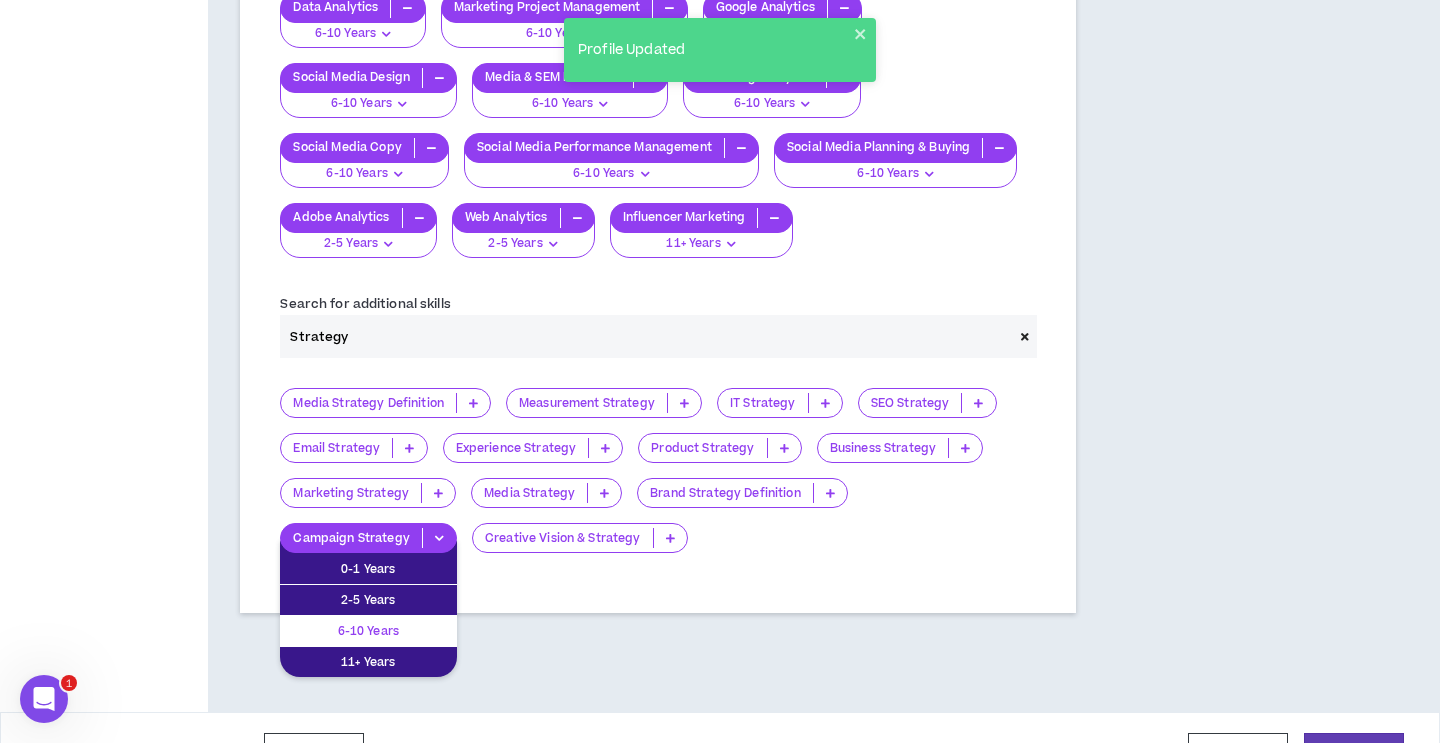 click on "6-10 Years" at bounding box center (368, 631) 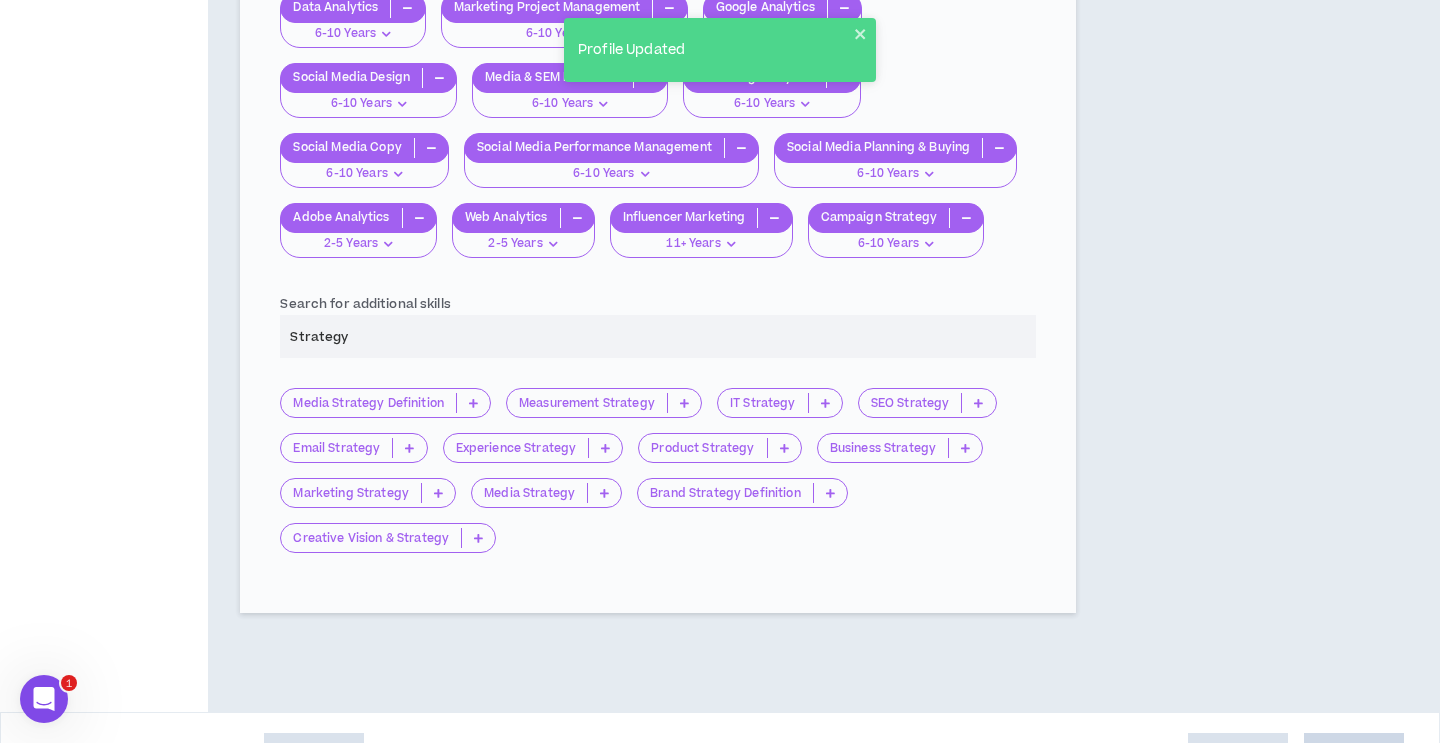 click on "**********" at bounding box center (658, -299) 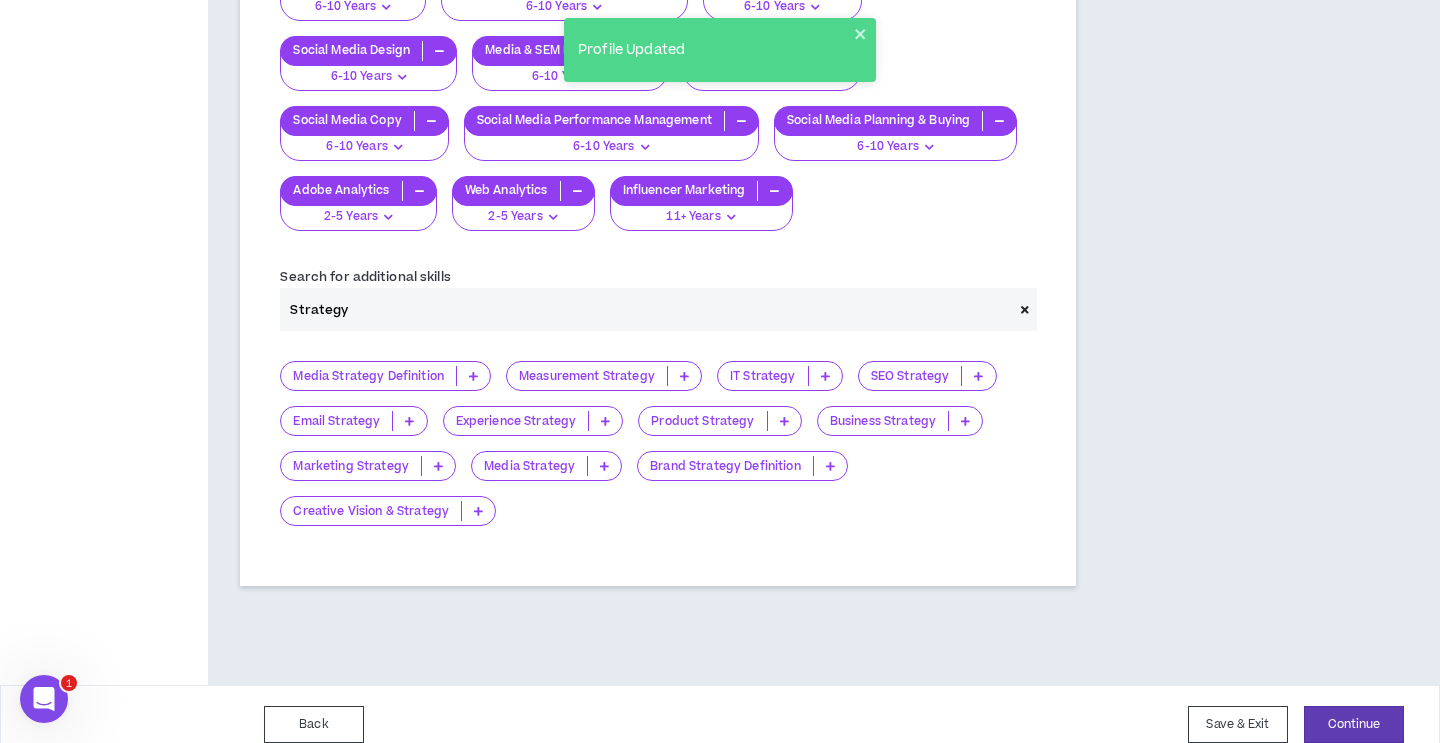 scroll, scrollTop: 1623, scrollLeft: 0, axis: vertical 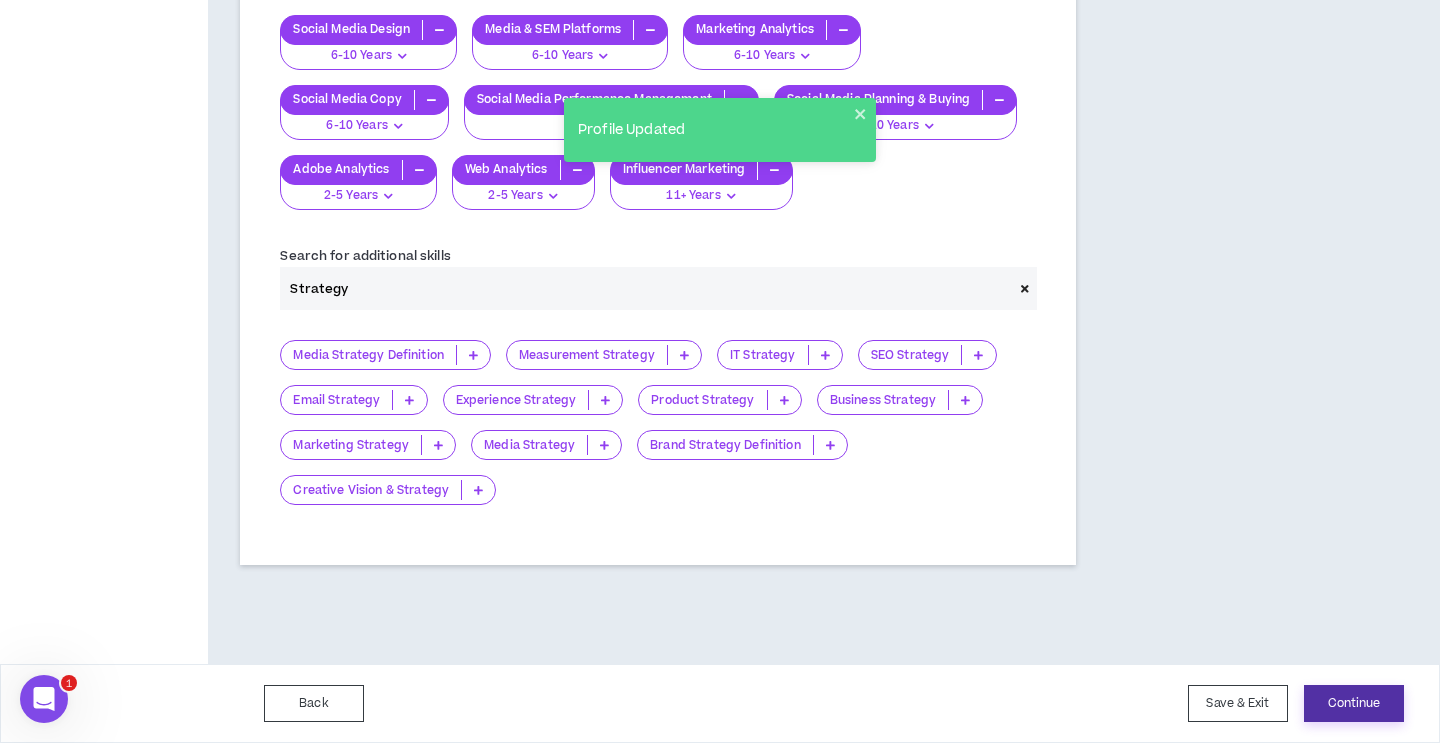 click on "Continue" at bounding box center [1354, 703] 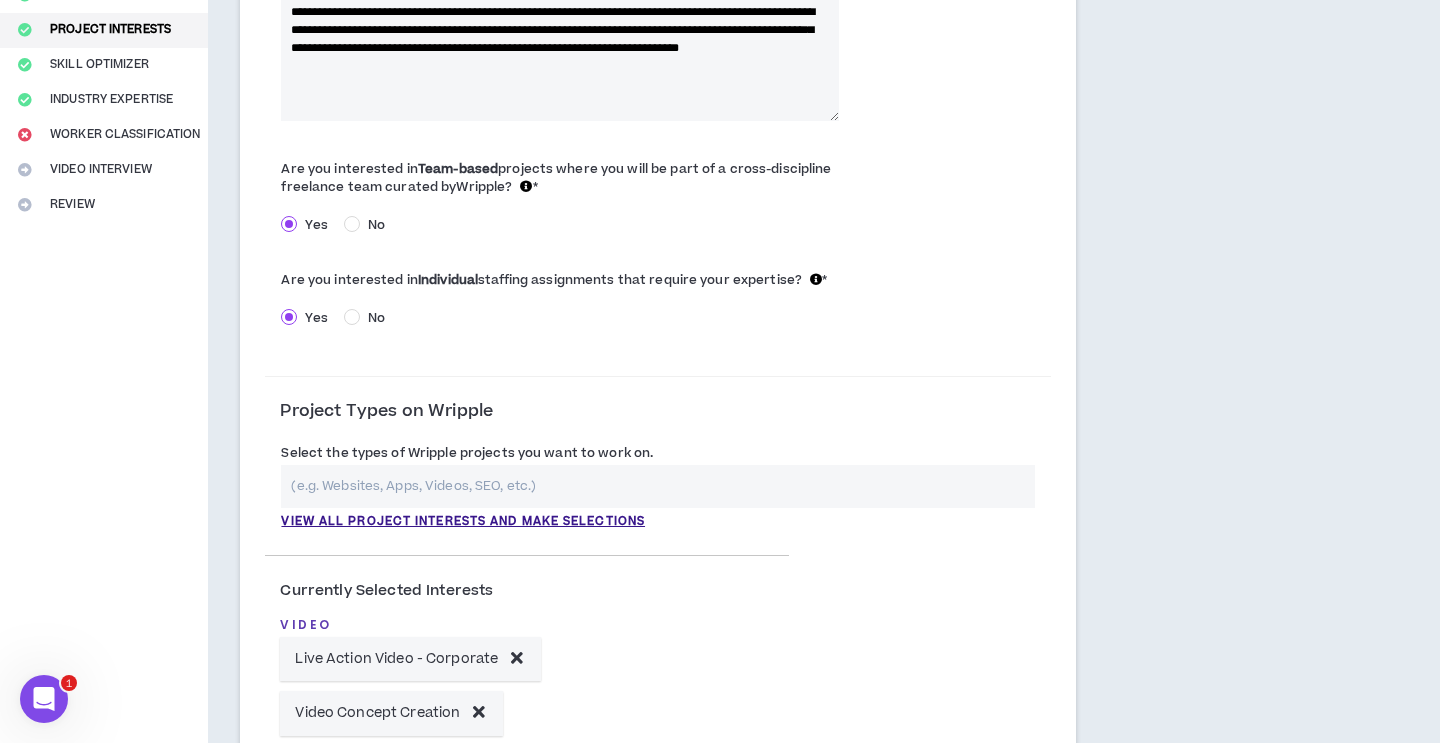 scroll, scrollTop: 302, scrollLeft: 0, axis: vertical 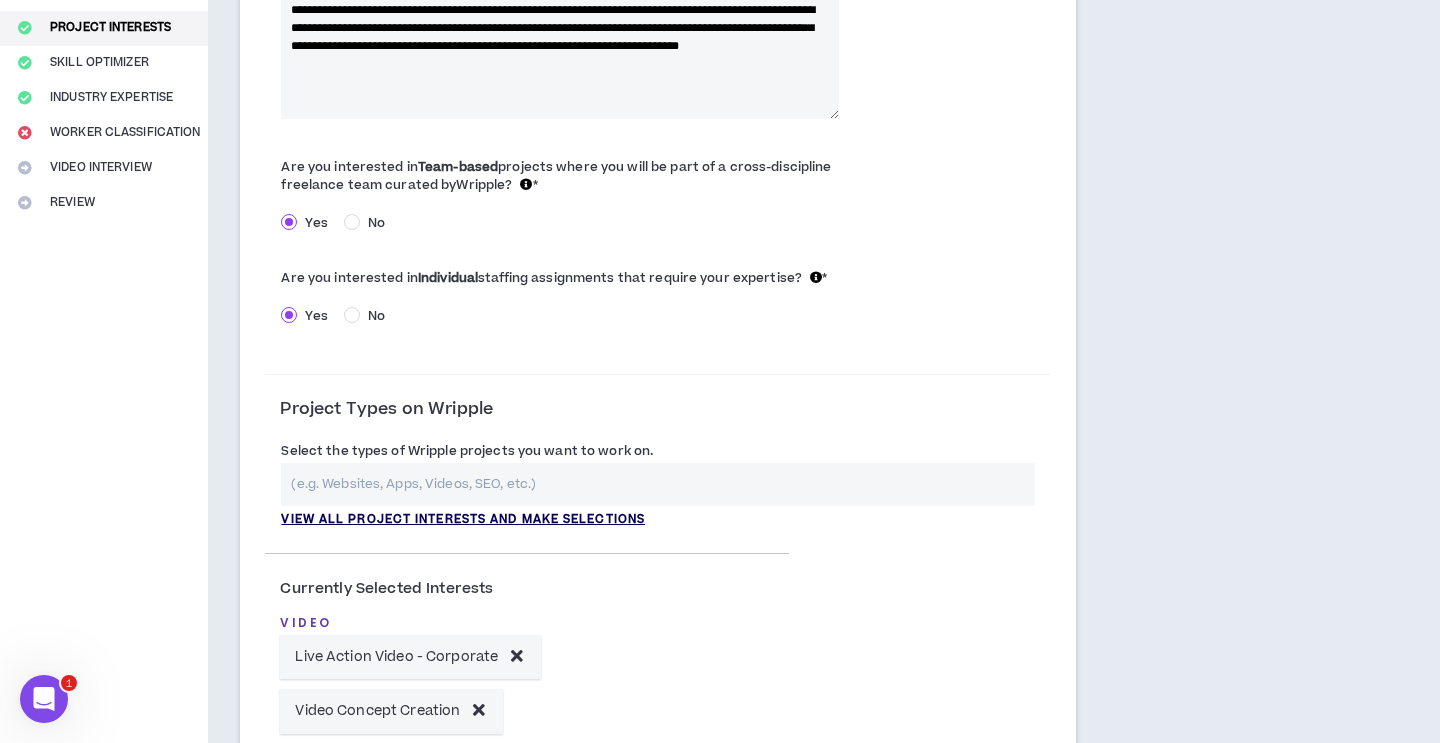 click on "View all project interests and make selections" at bounding box center [463, 520] 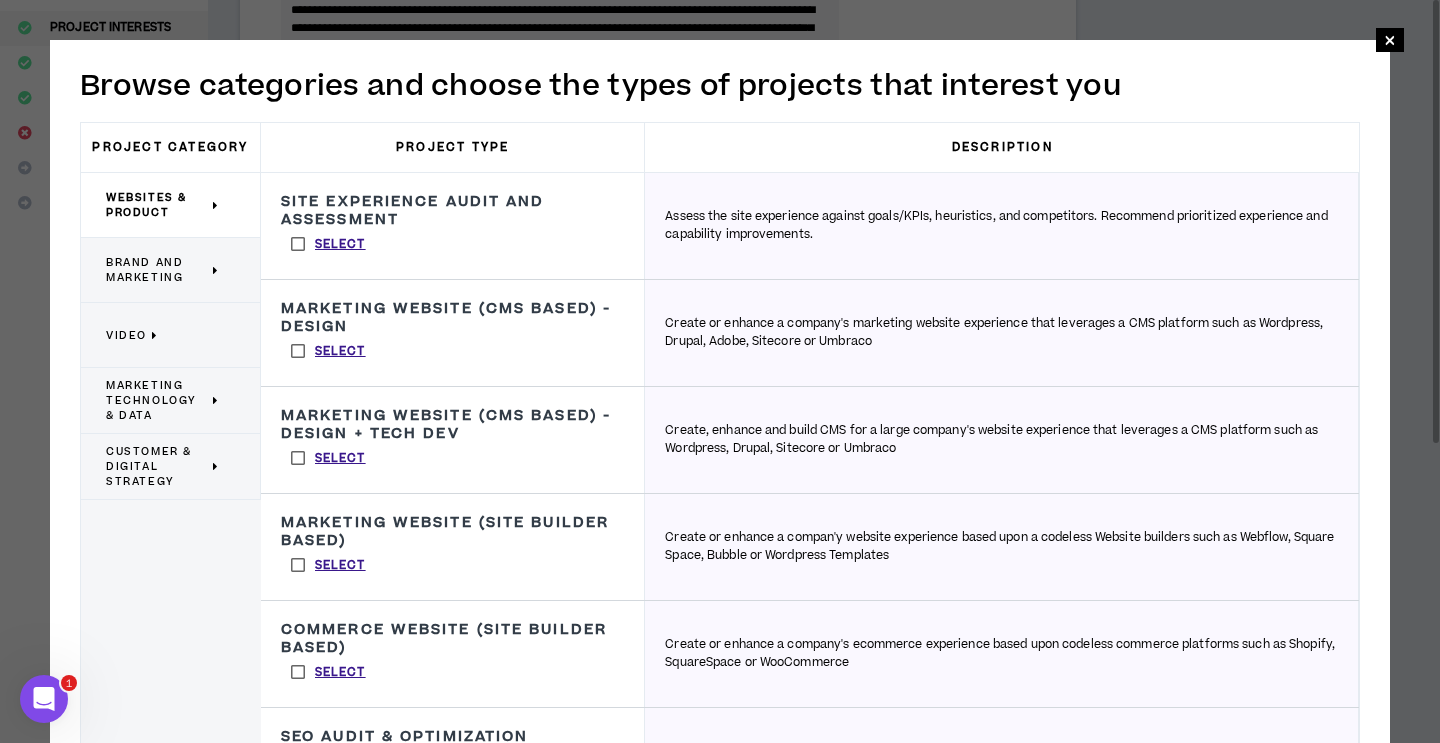click on "Select" at bounding box center (328, 244) 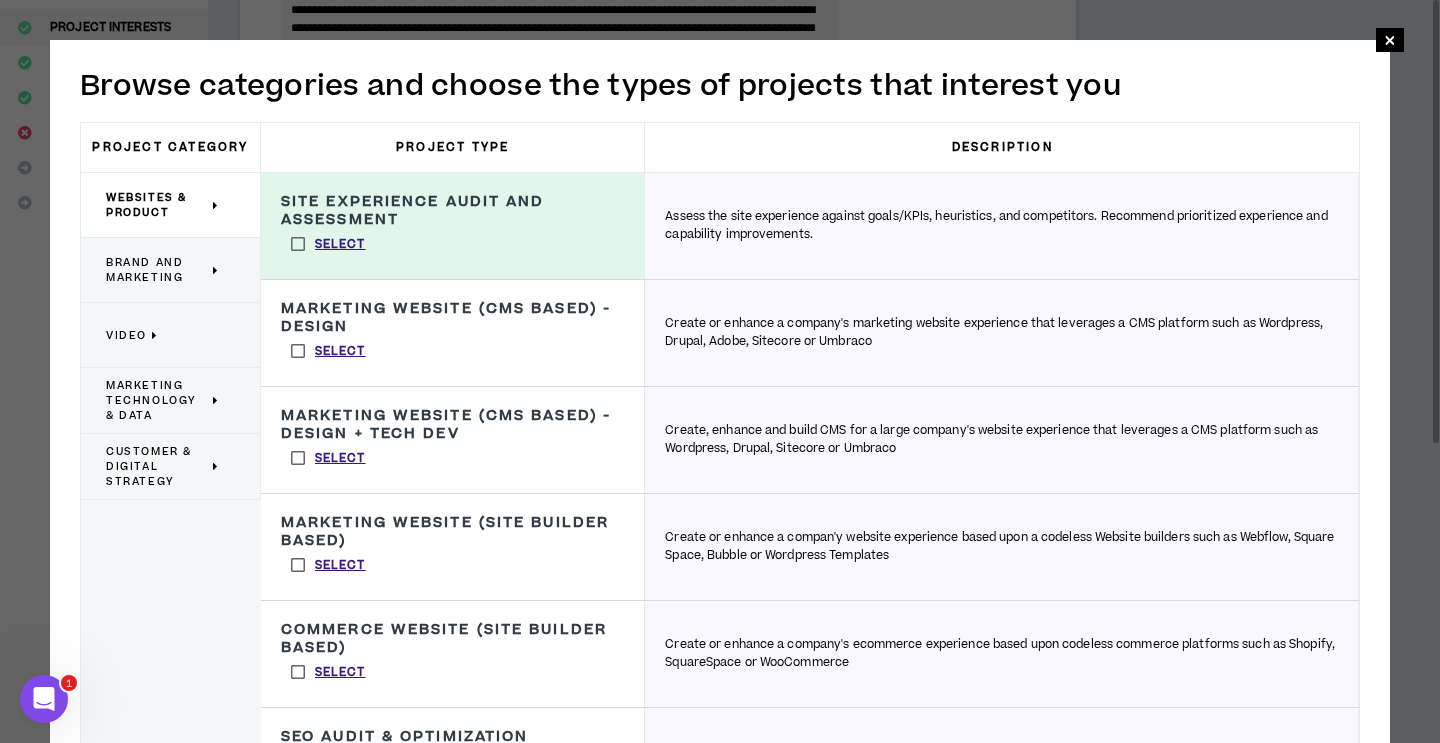 click on "Select" at bounding box center [328, 351] 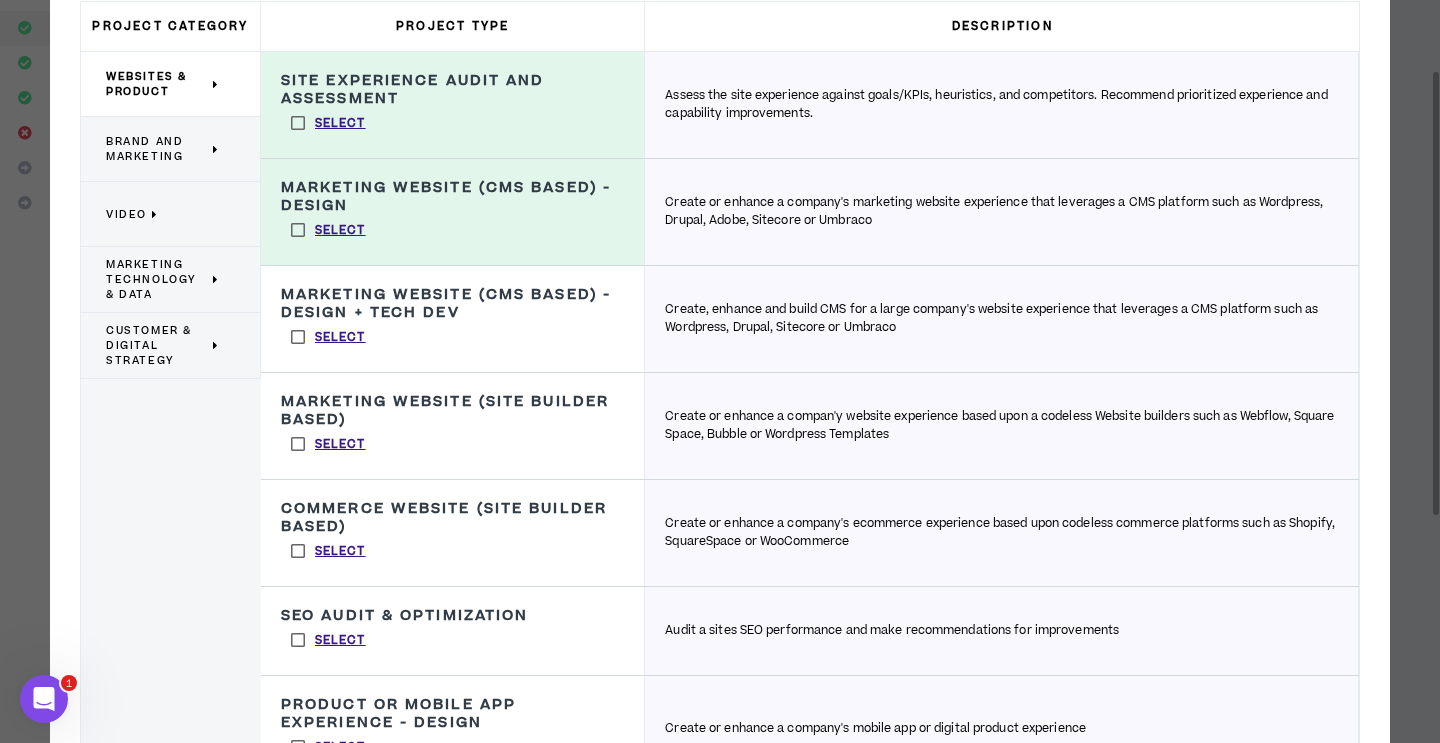 click on "Select" at bounding box center (328, 444) 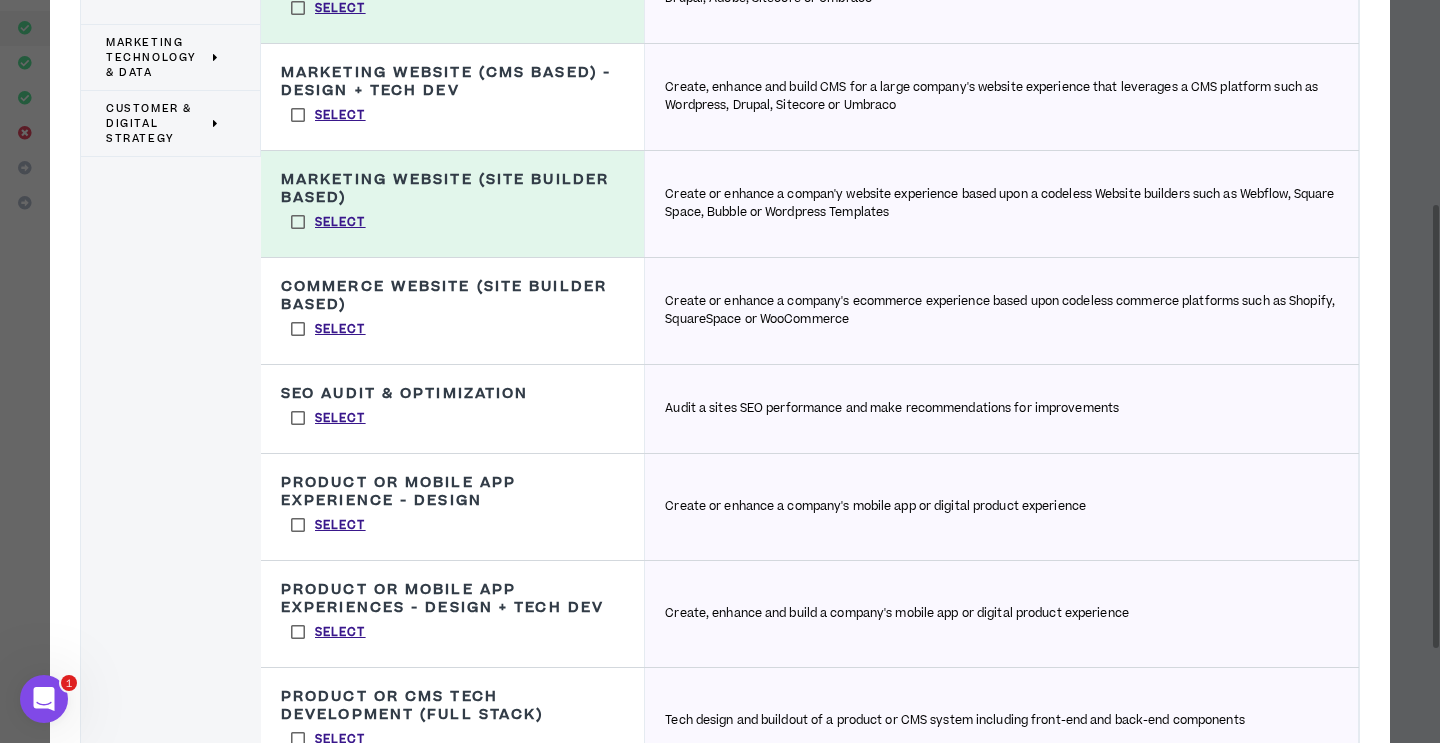 scroll, scrollTop: 305, scrollLeft: 0, axis: vertical 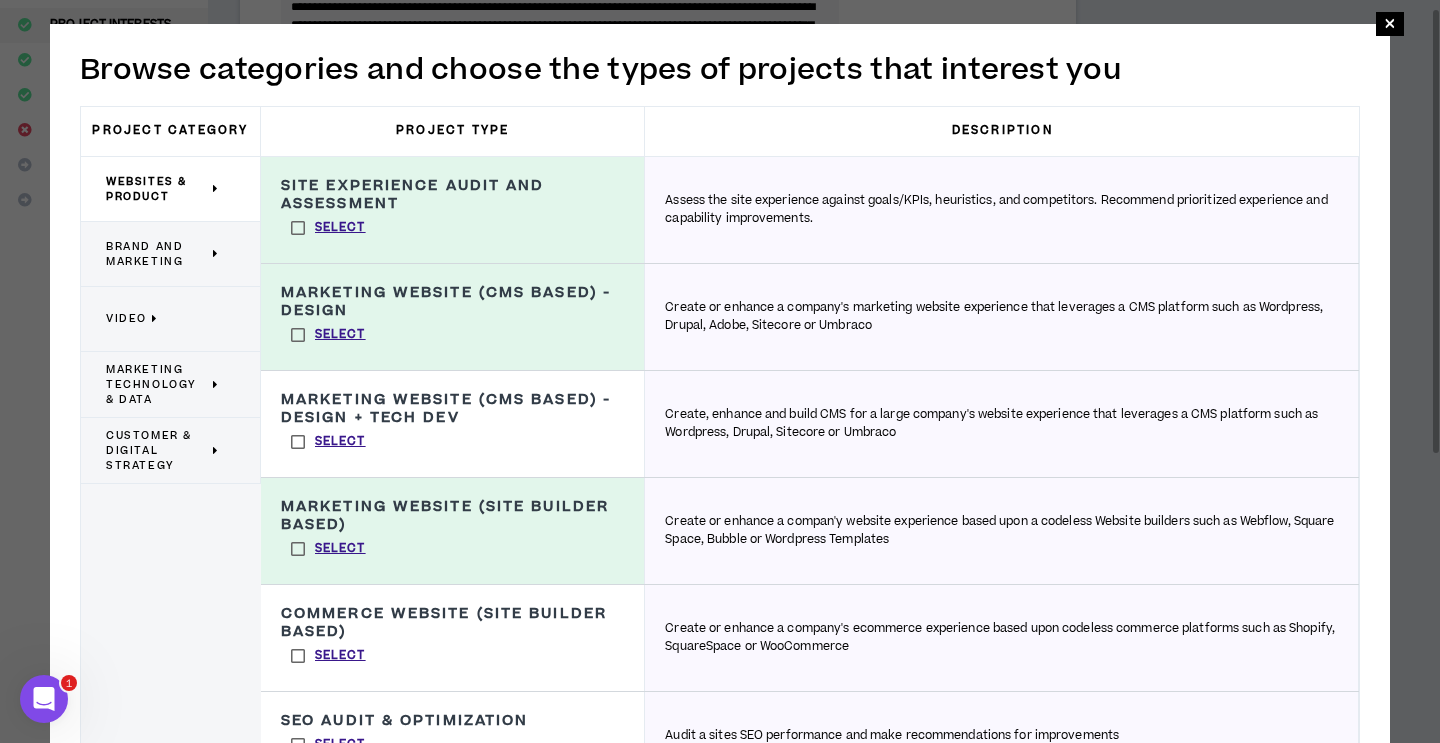 click on "Brand and Marketing" at bounding box center (163, 254) 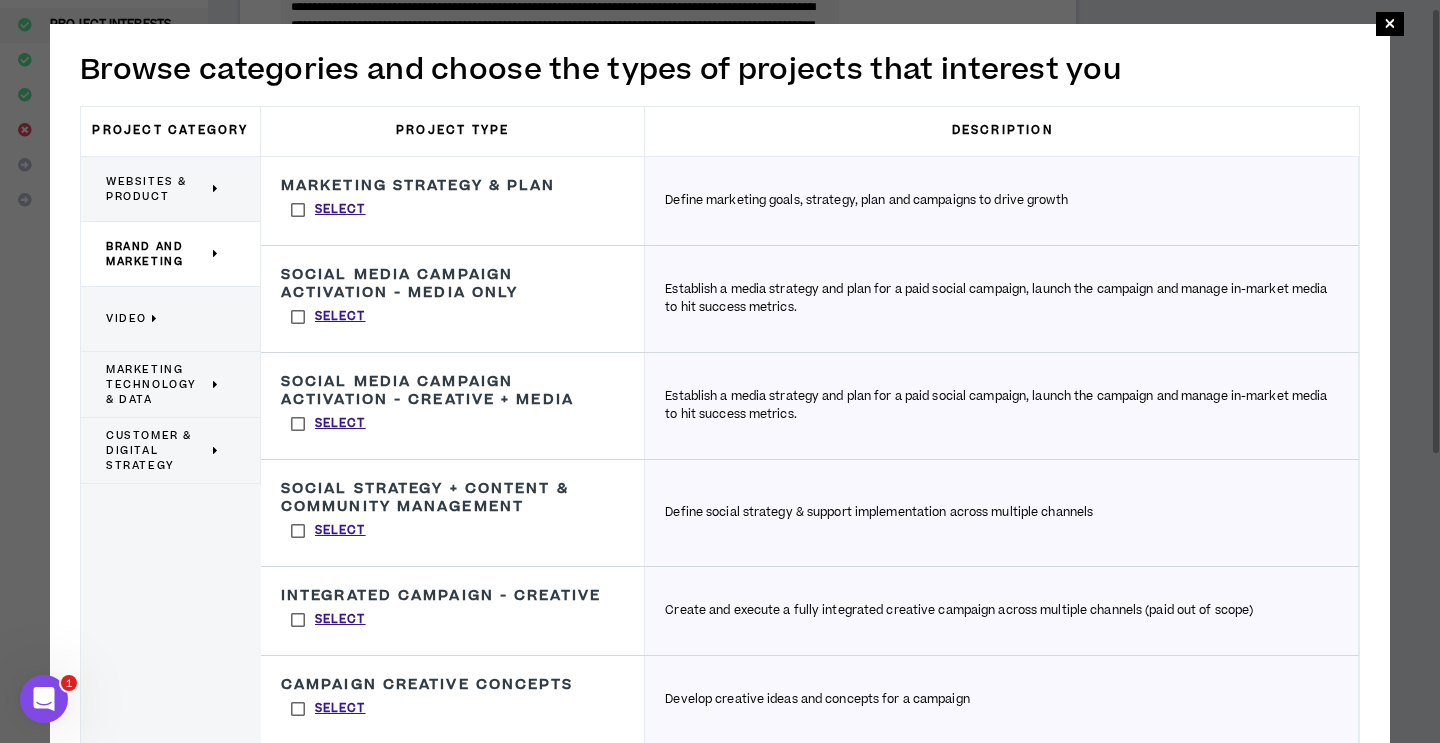click on "Select" at bounding box center [328, 210] 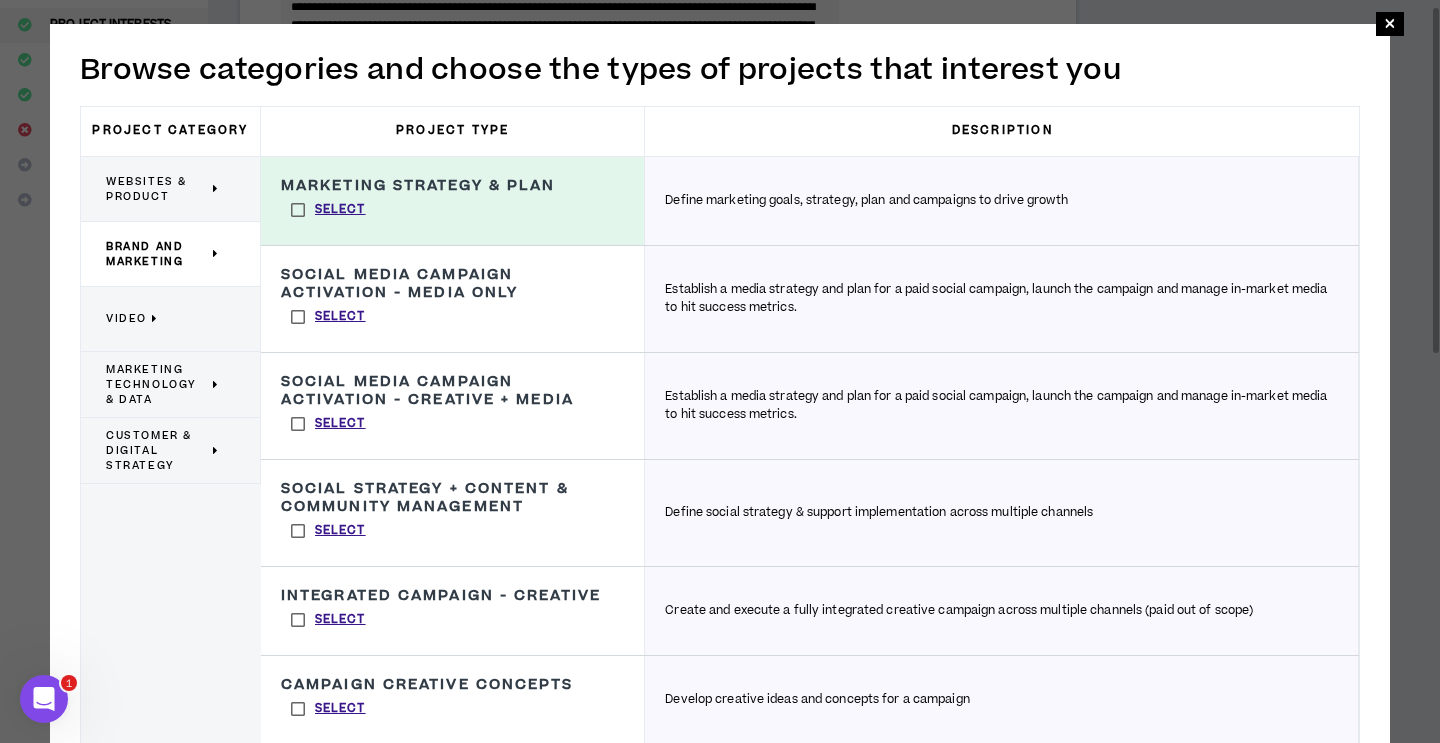click on "Select" at bounding box center [328, 317] 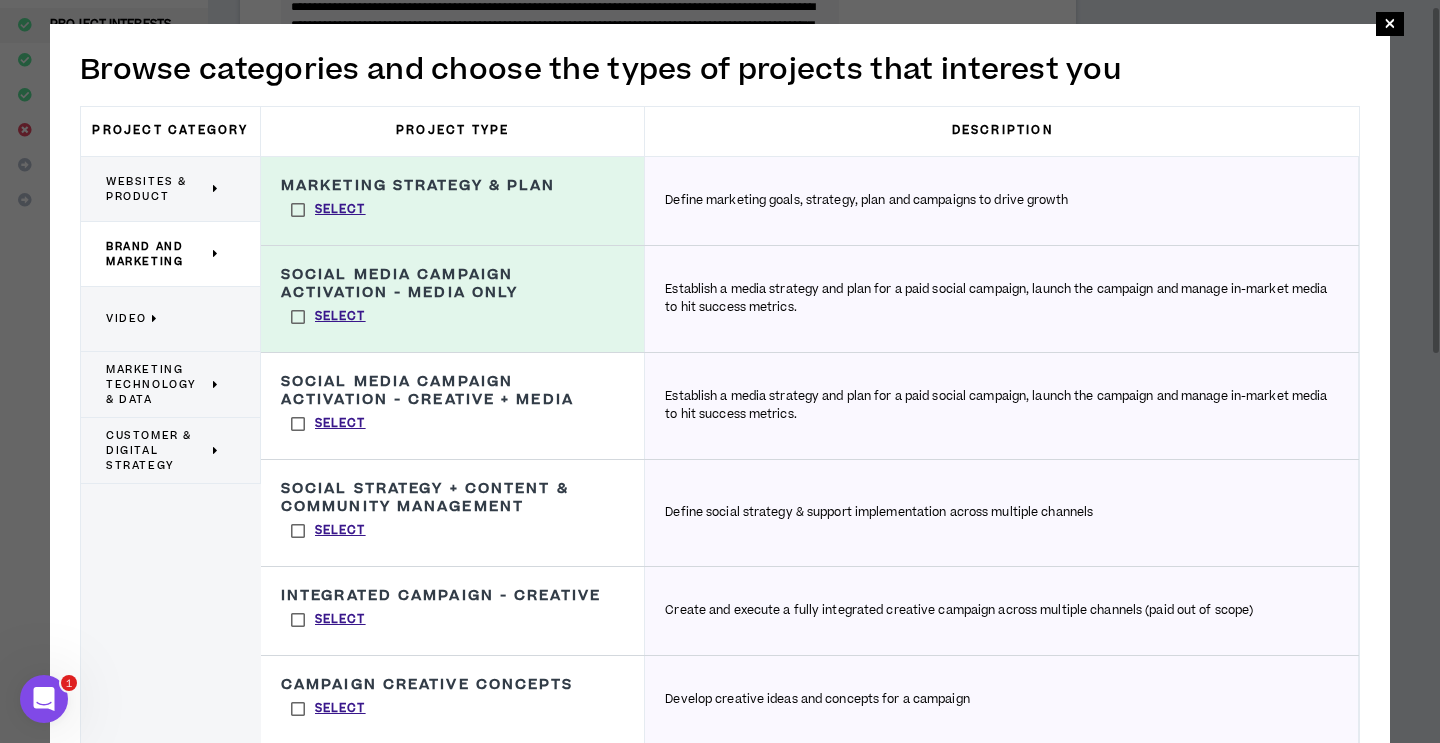 click on "Select" at bounding box center (328, 424) 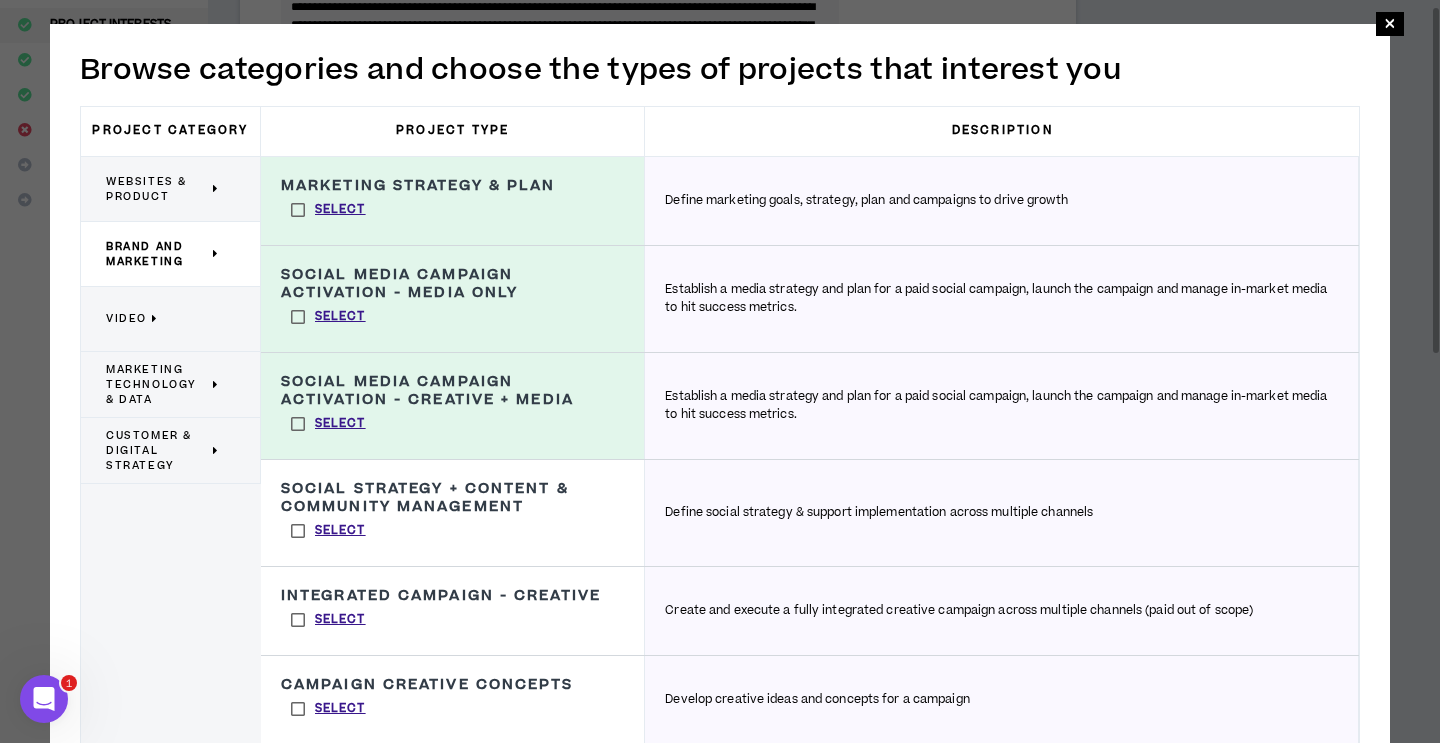 click on "Select" at bounding box center [328, 531] 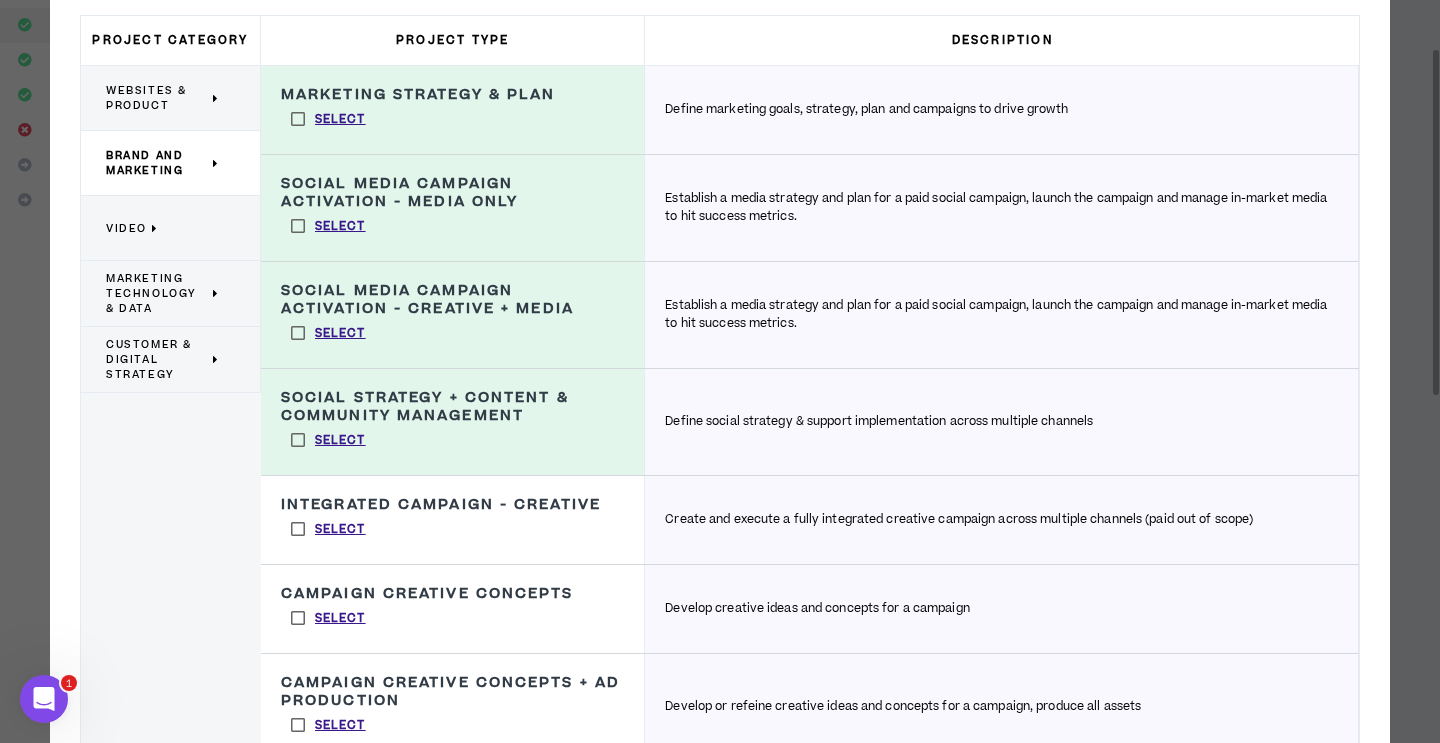 click on "Select" at bounding box center (328, 529) 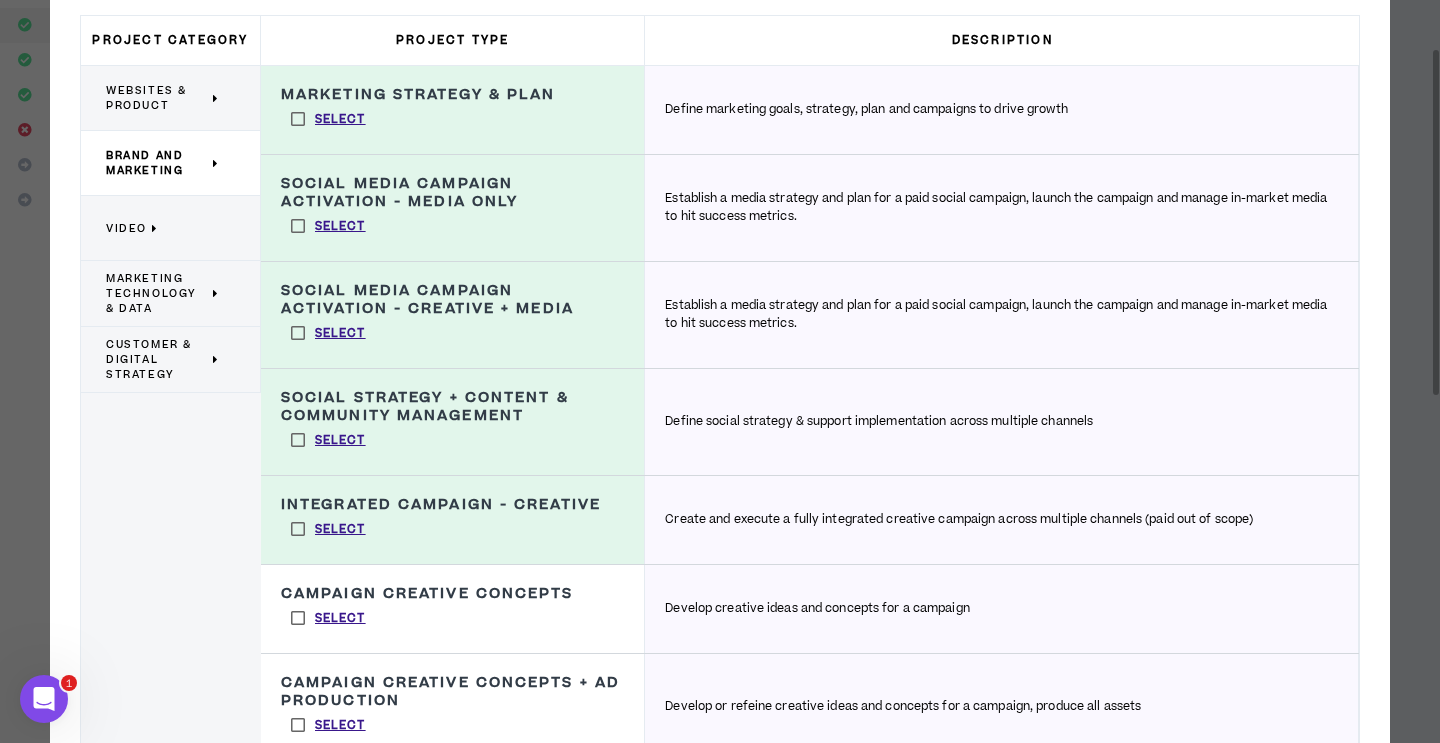 click on "Select" at bounding box center [328, 618] 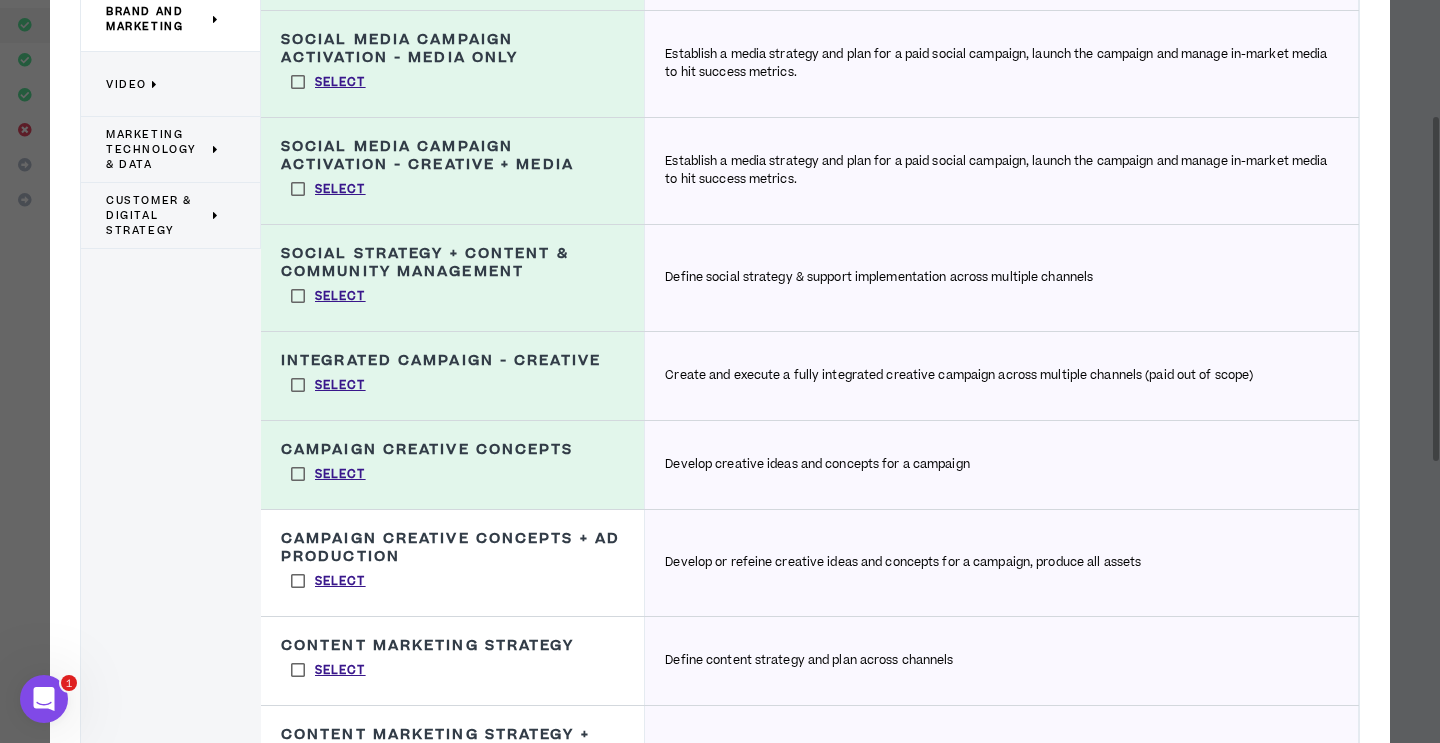click on "Select" at bounding box center (328, 581) 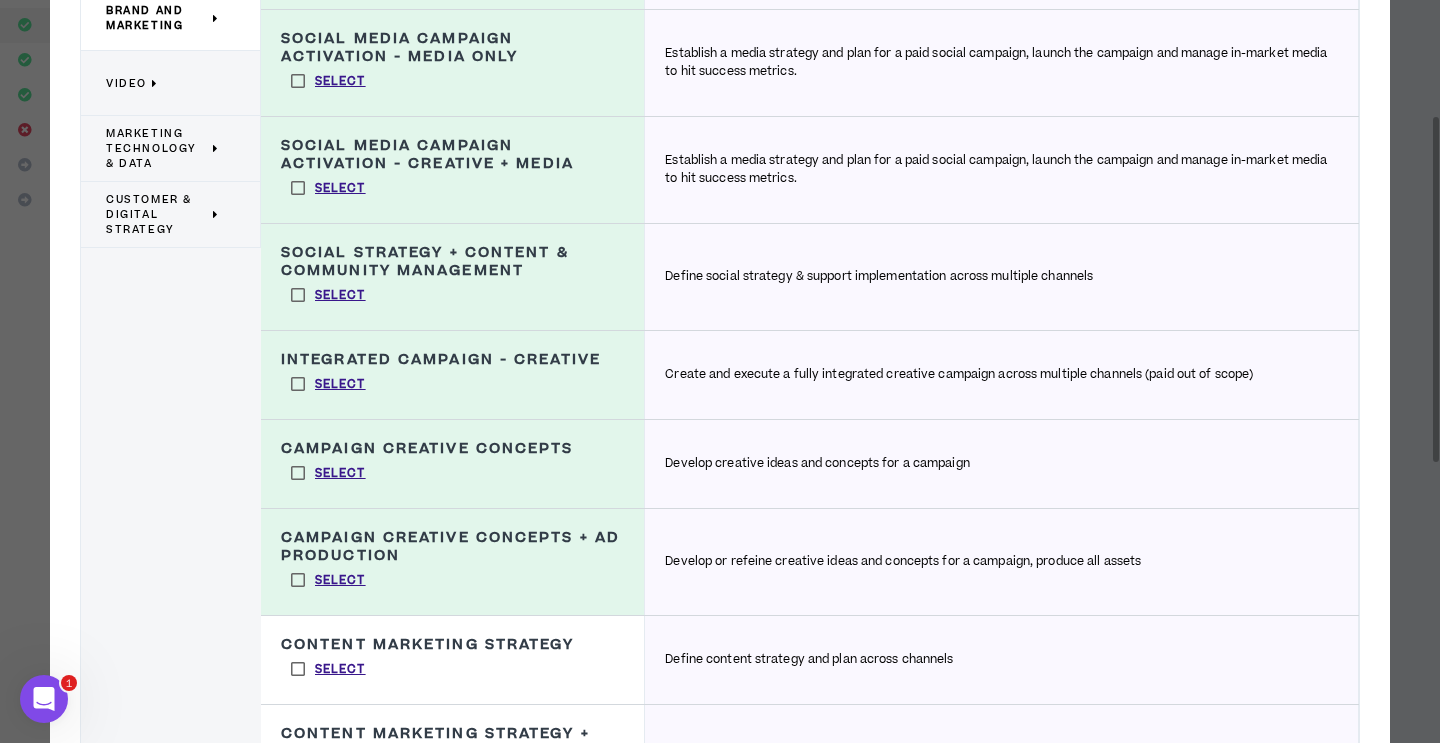 click on "Select" at bounding box center [328, 669] 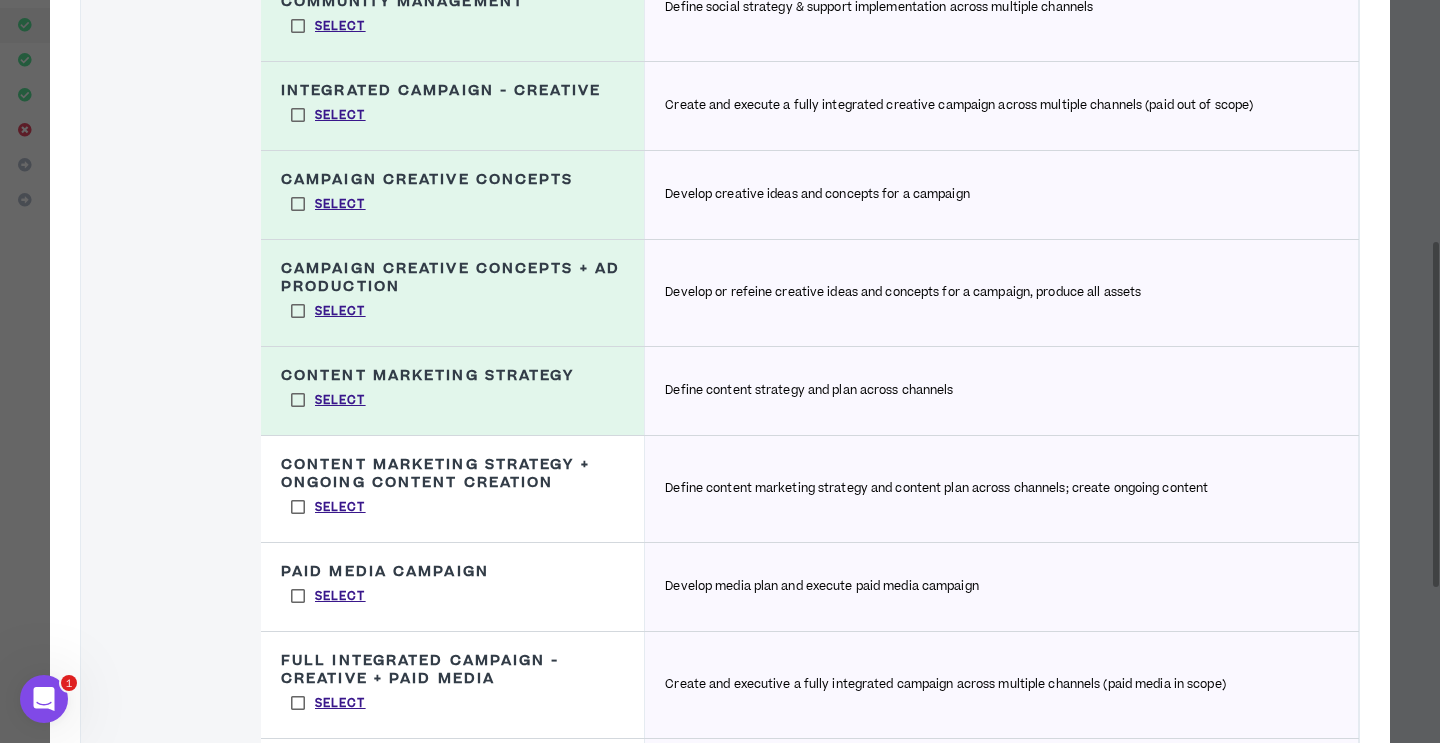 click on "Select" at bounding box center (328, 507) 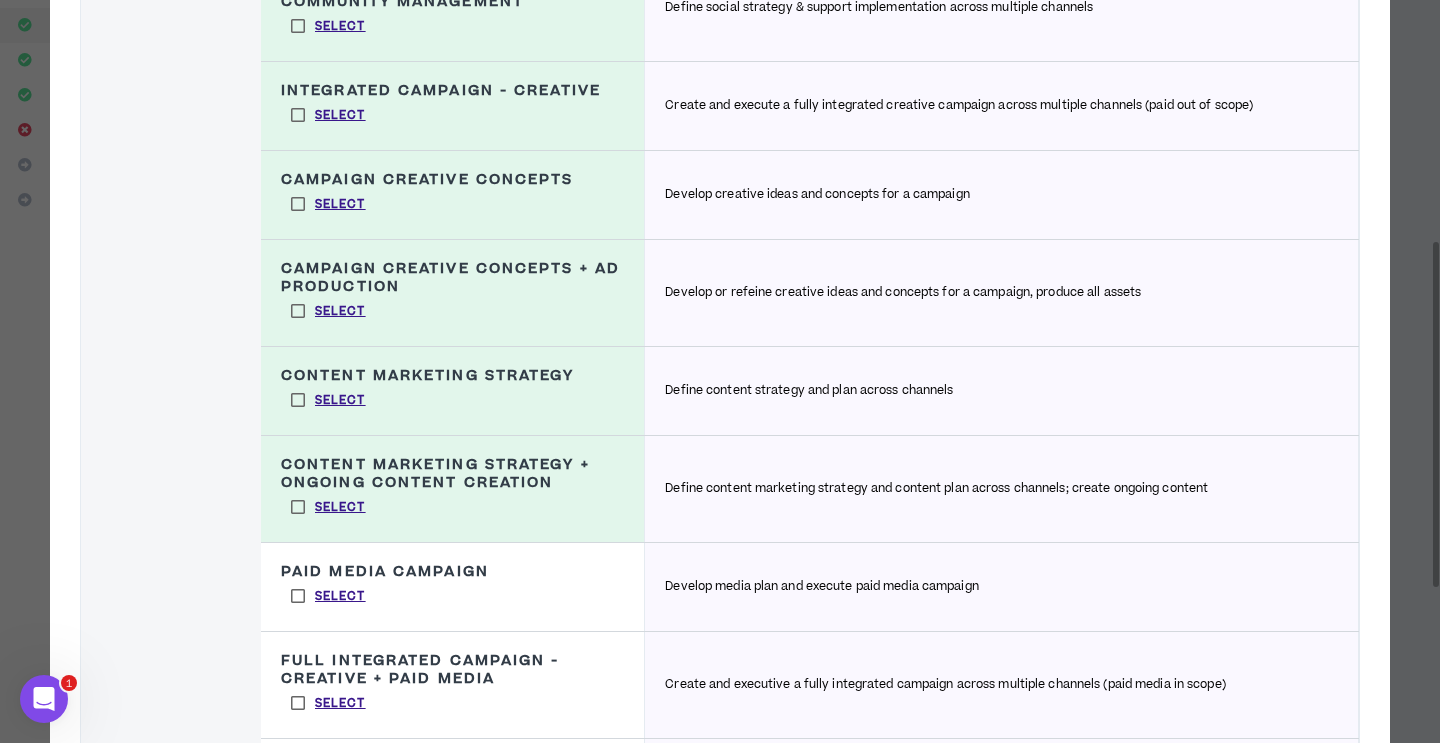 click on "Select" at bounding box center [328, 596] 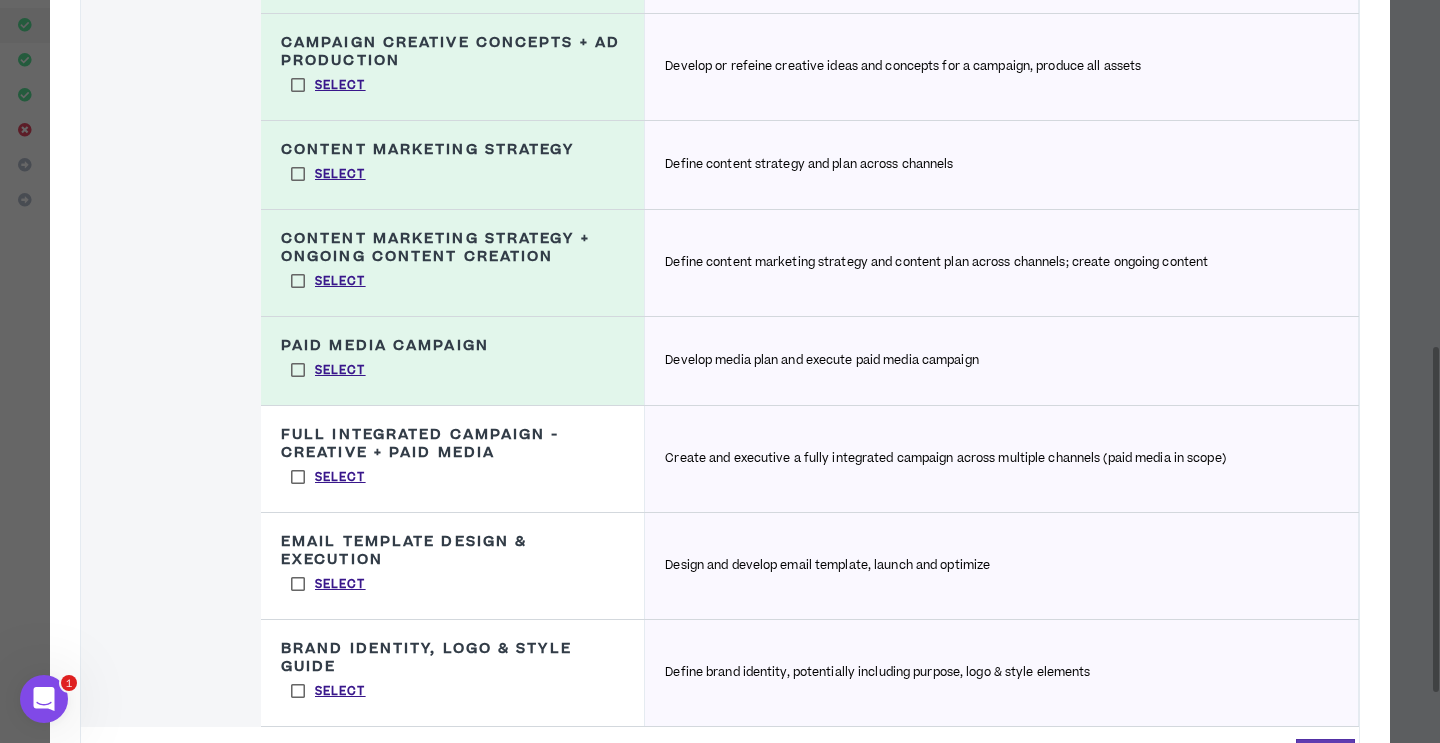 click on "Select" at bounding box center [328, 477] 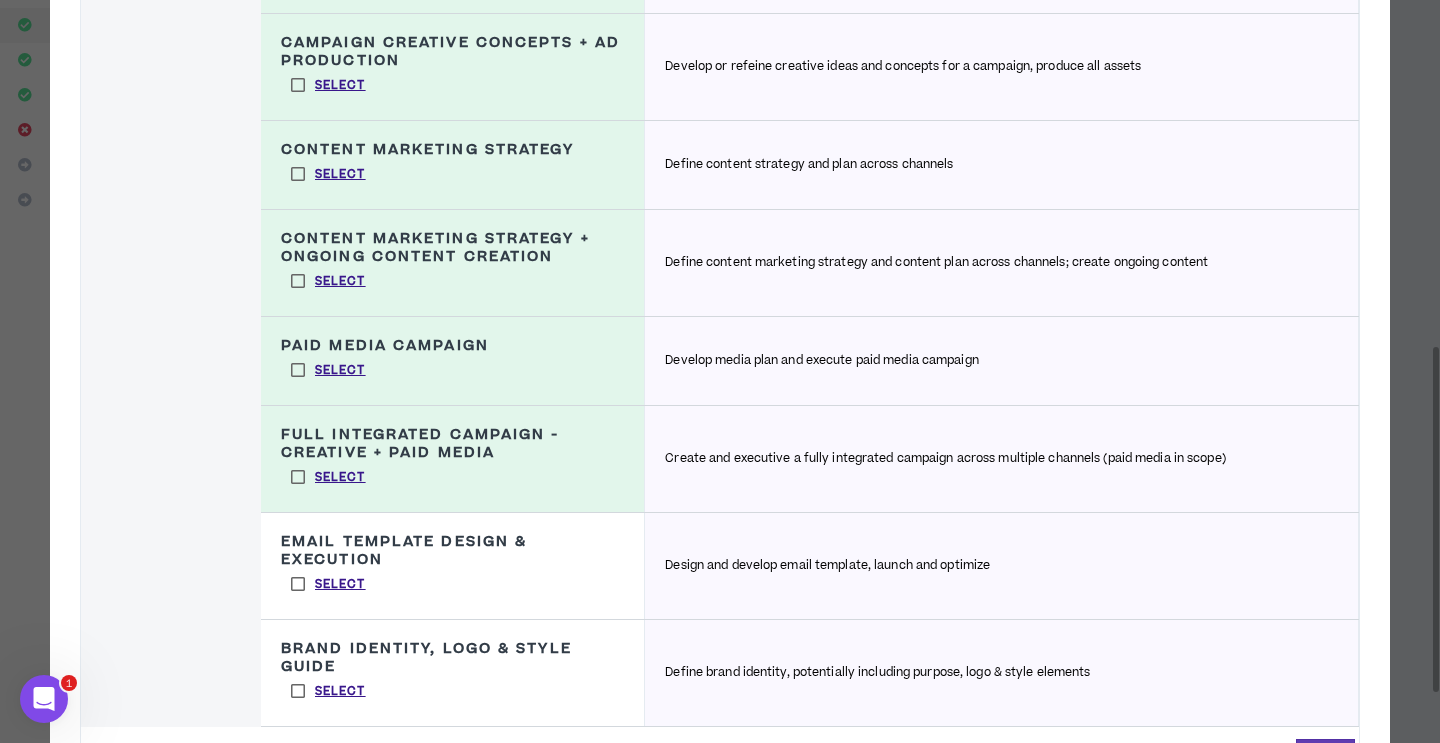click on "Select" at bounding box center [328, 584] 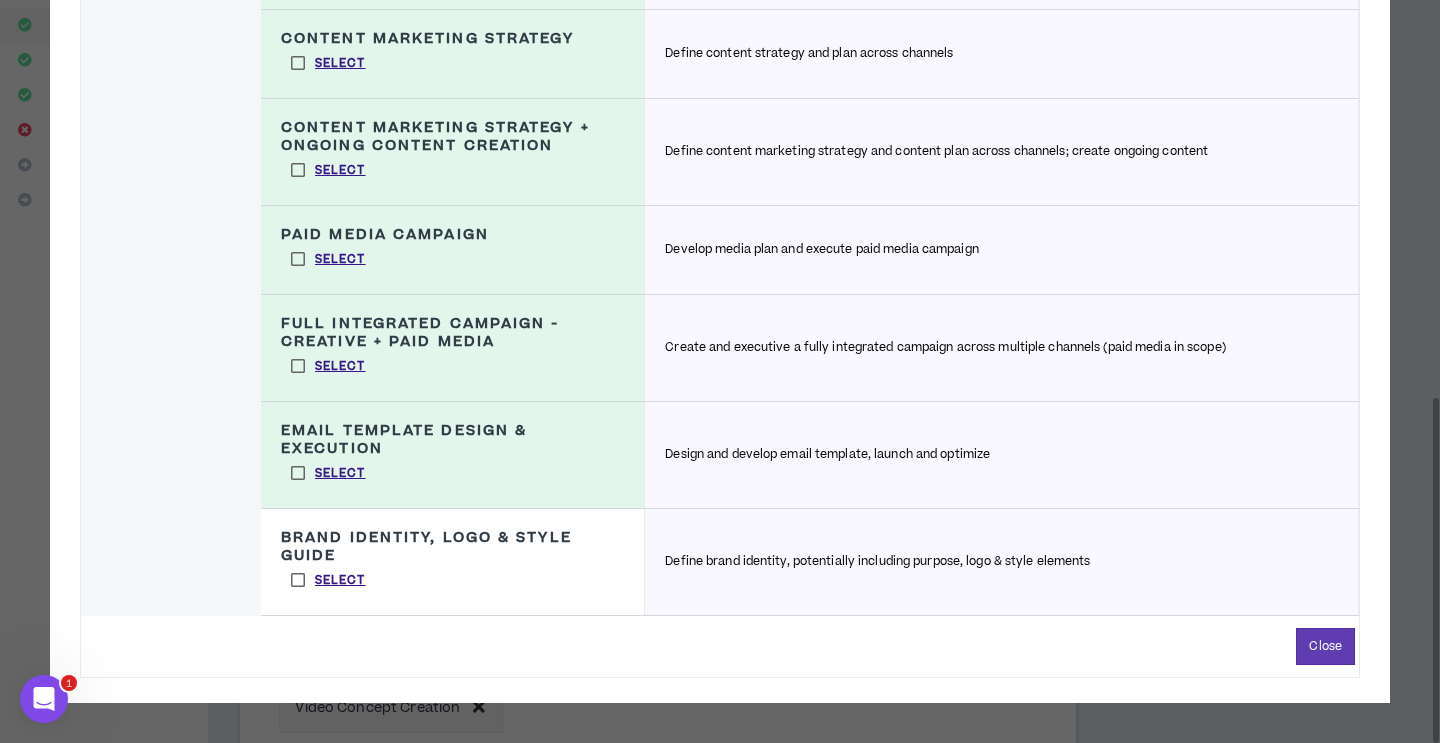click on "Select" at bounding box center (328, 580) 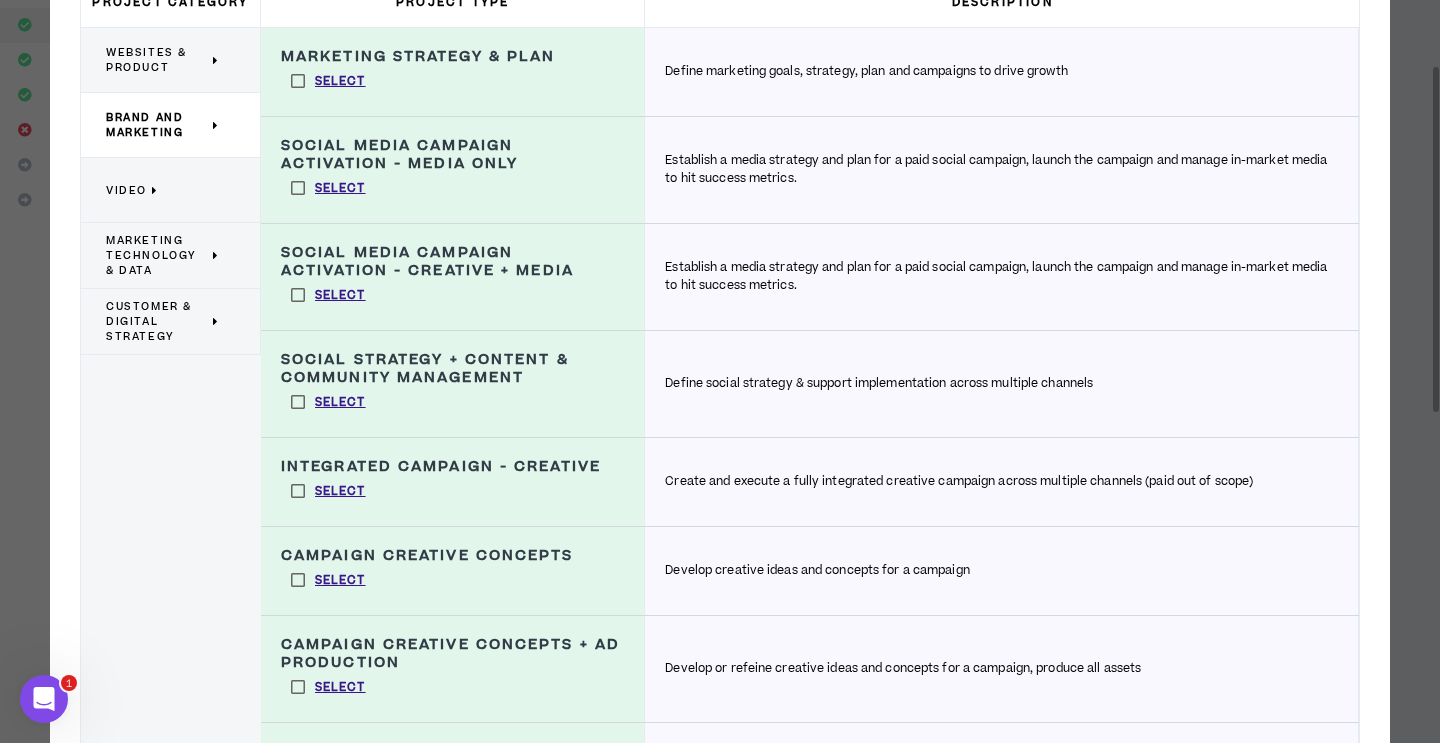 click on "Video" at bounding box center [163, 190] 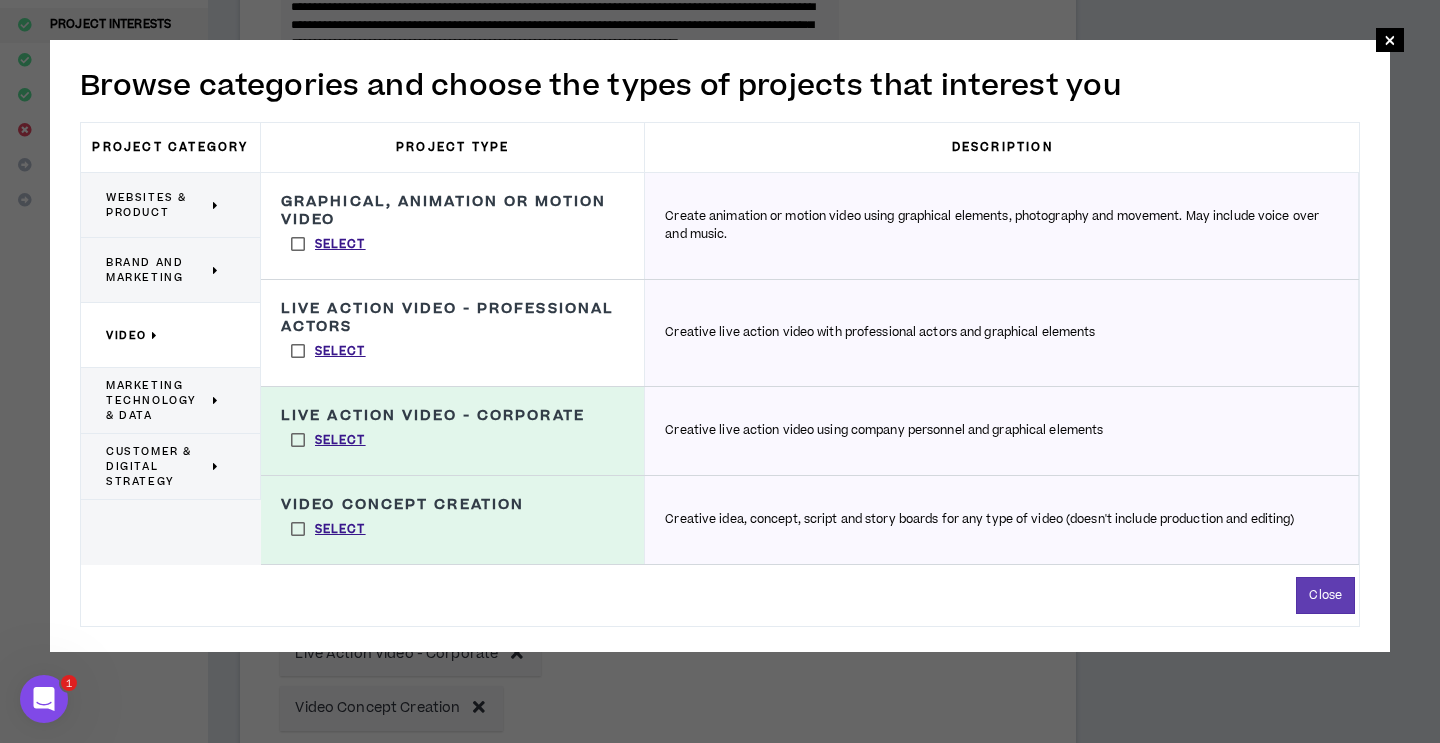 click on "Select" at bounding box center (328, 440) 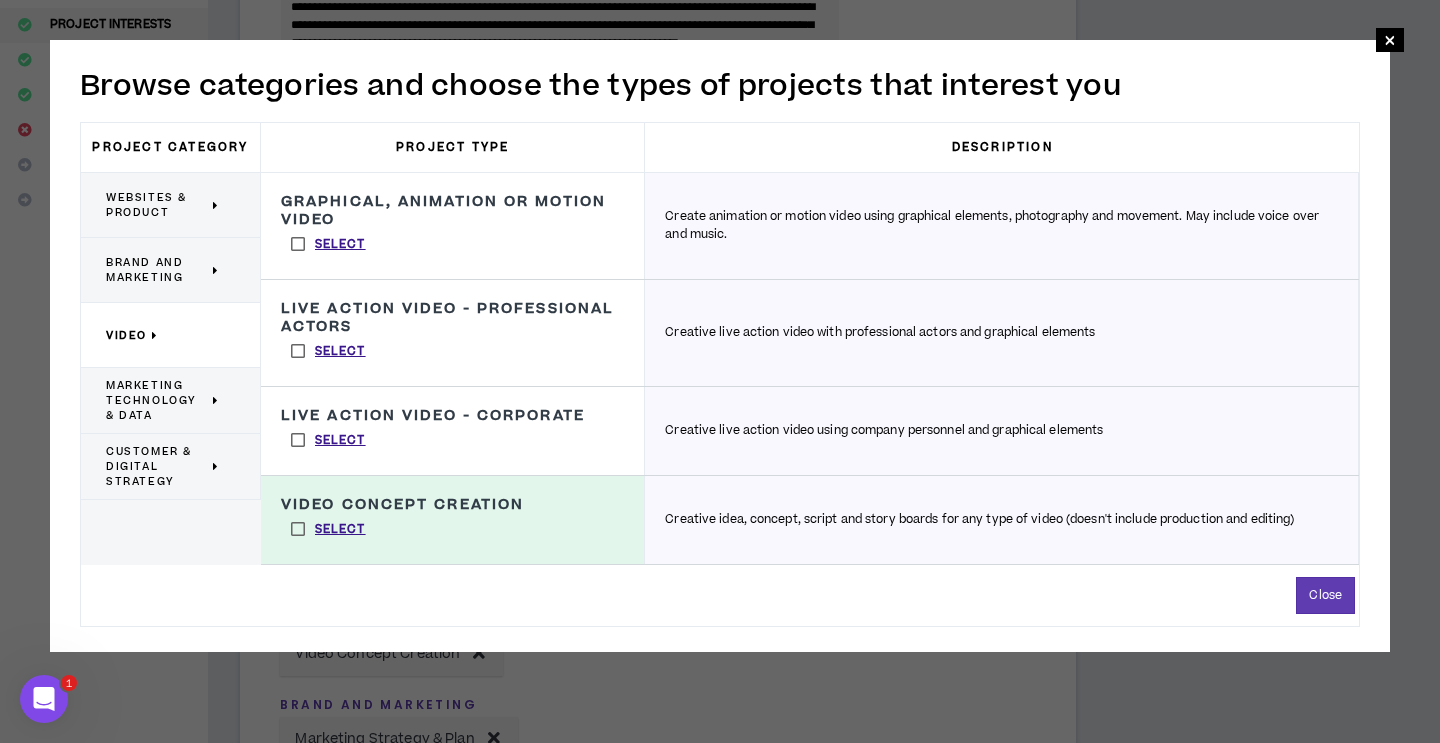 click on "Marketing Technology & Data" at bounding box center [157, 400] 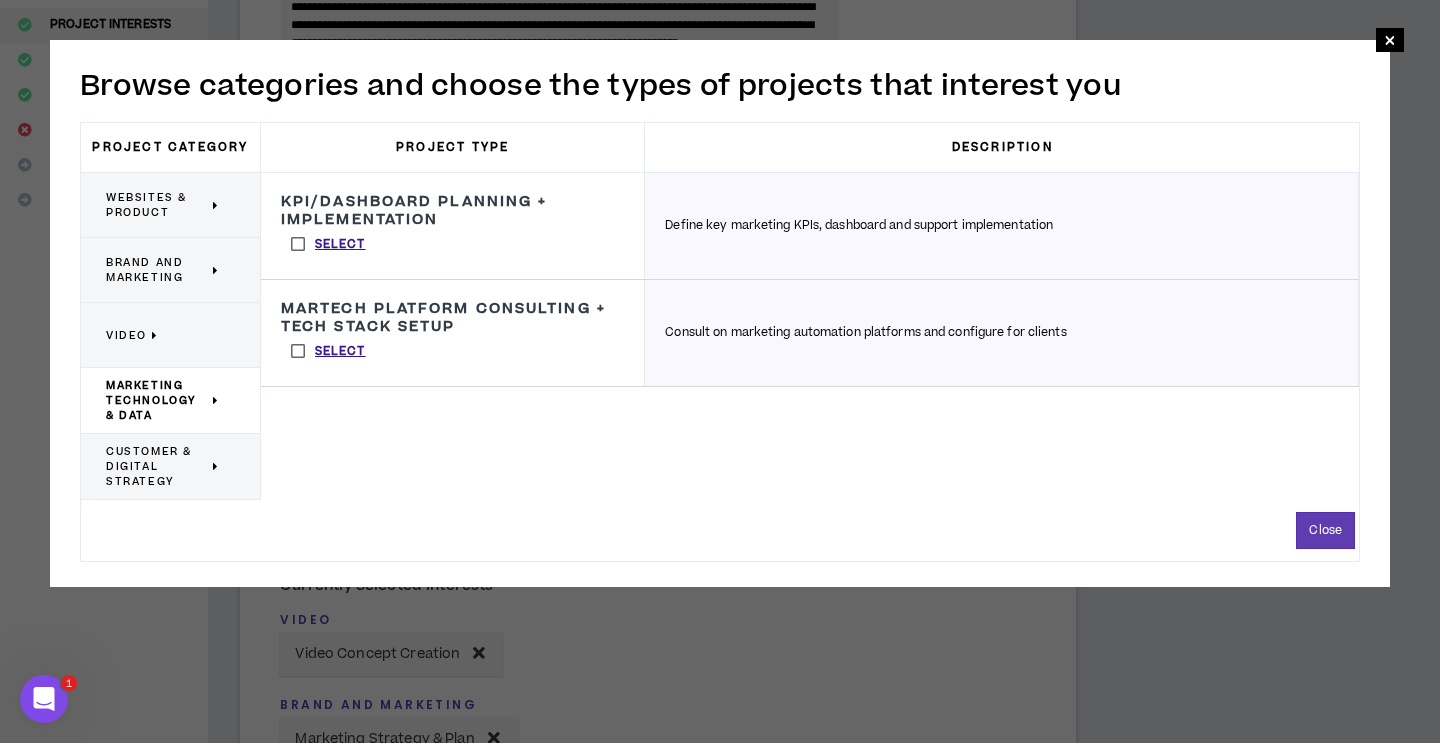 click on "Select" at bounding box center (328, 244) 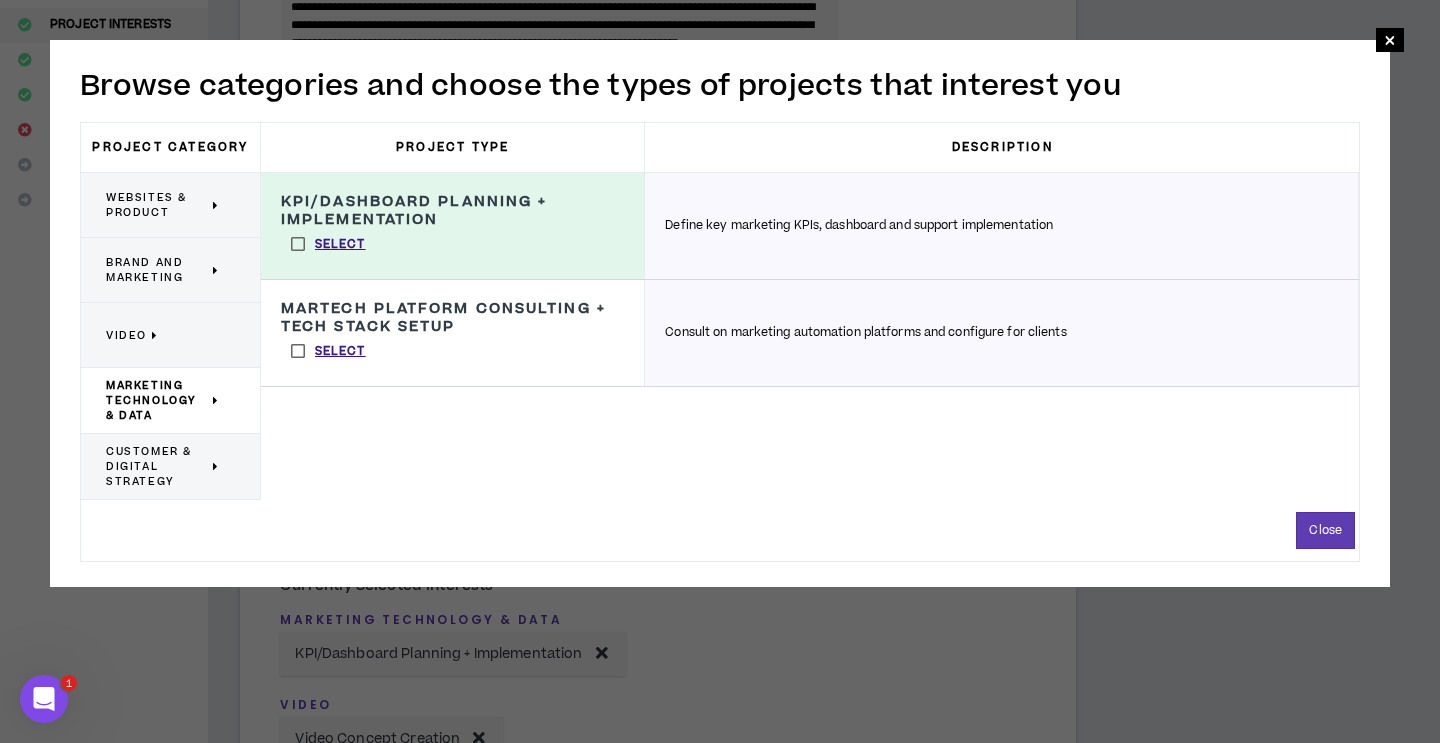 click on "Customer & Digital Strategy" at bounding box center [171, 467] 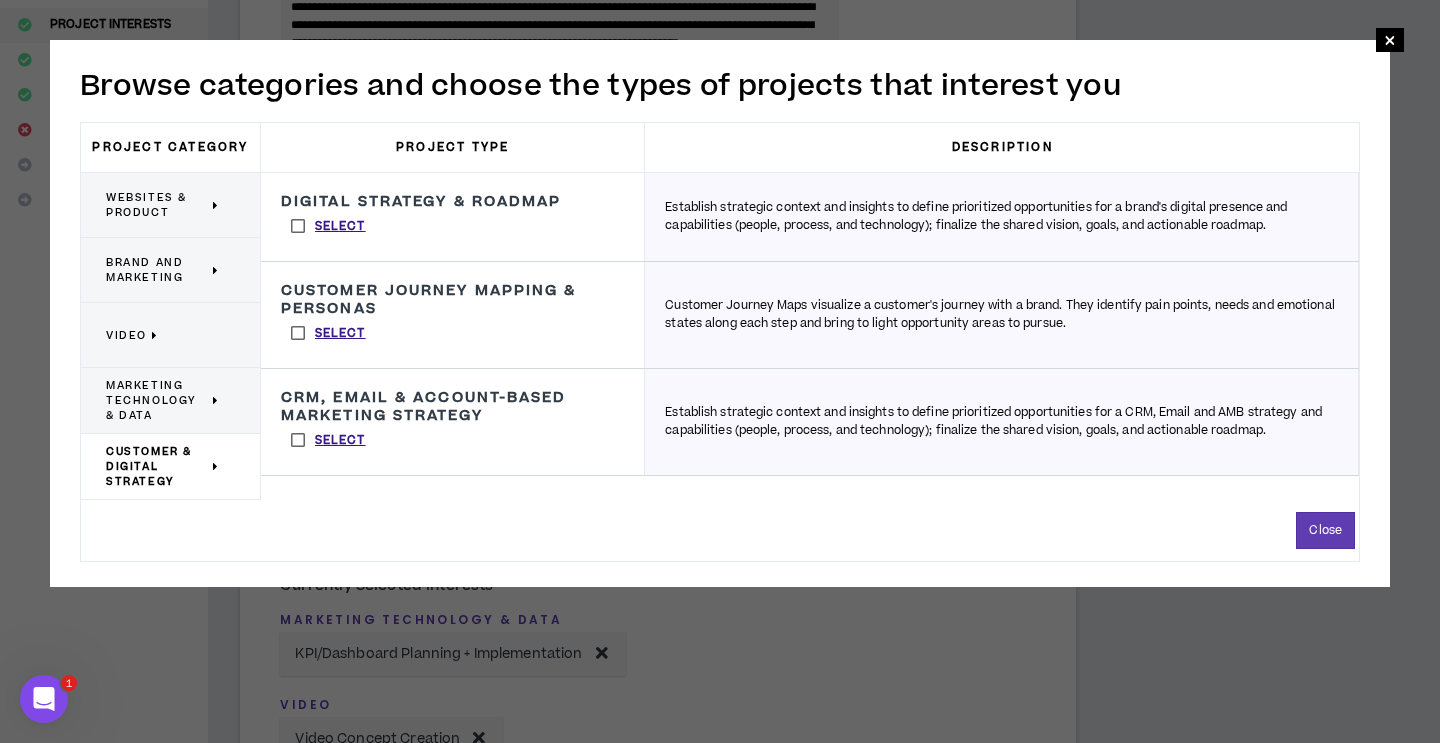 click on "Select" at bounding box center (328, 226) 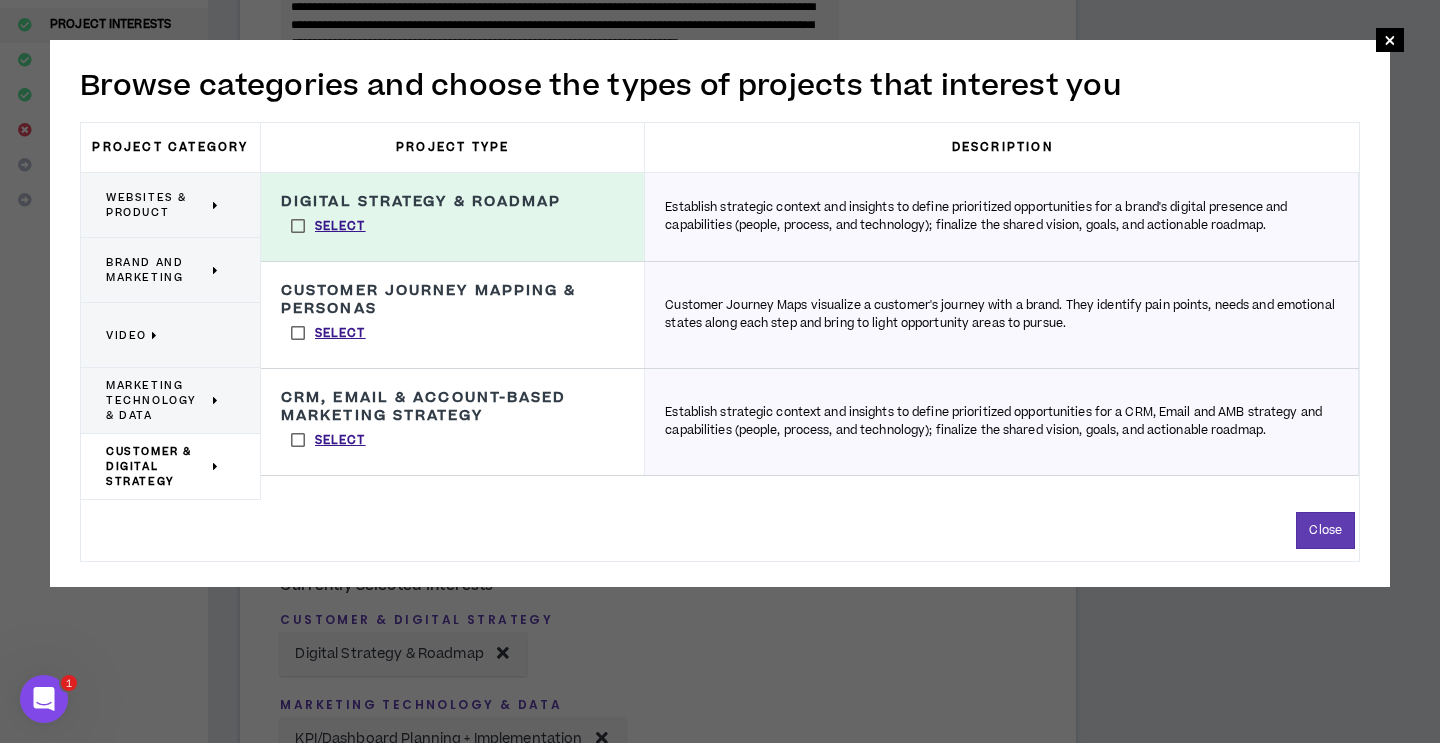 click on "Select" at bounding box center (328, 333) 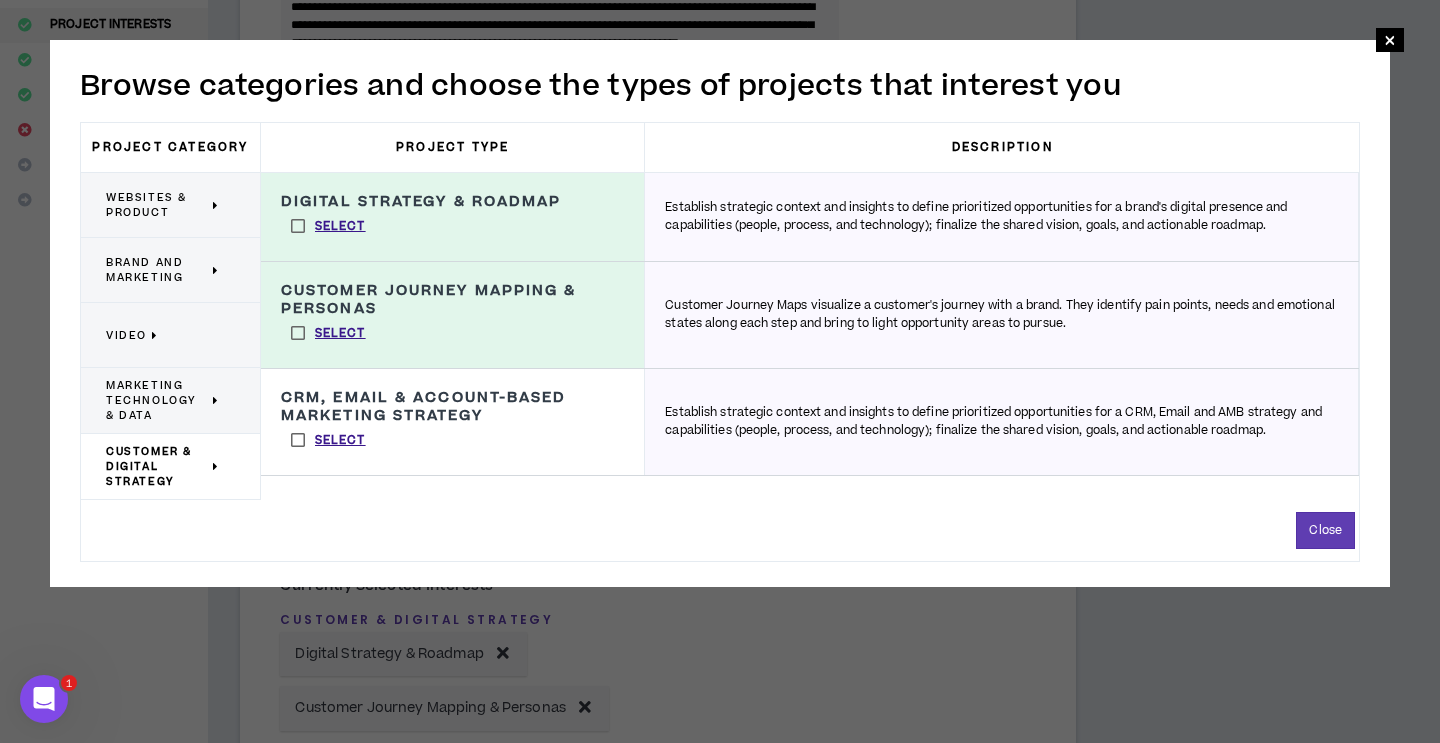click on "Select" at bounding box center (328, 440) 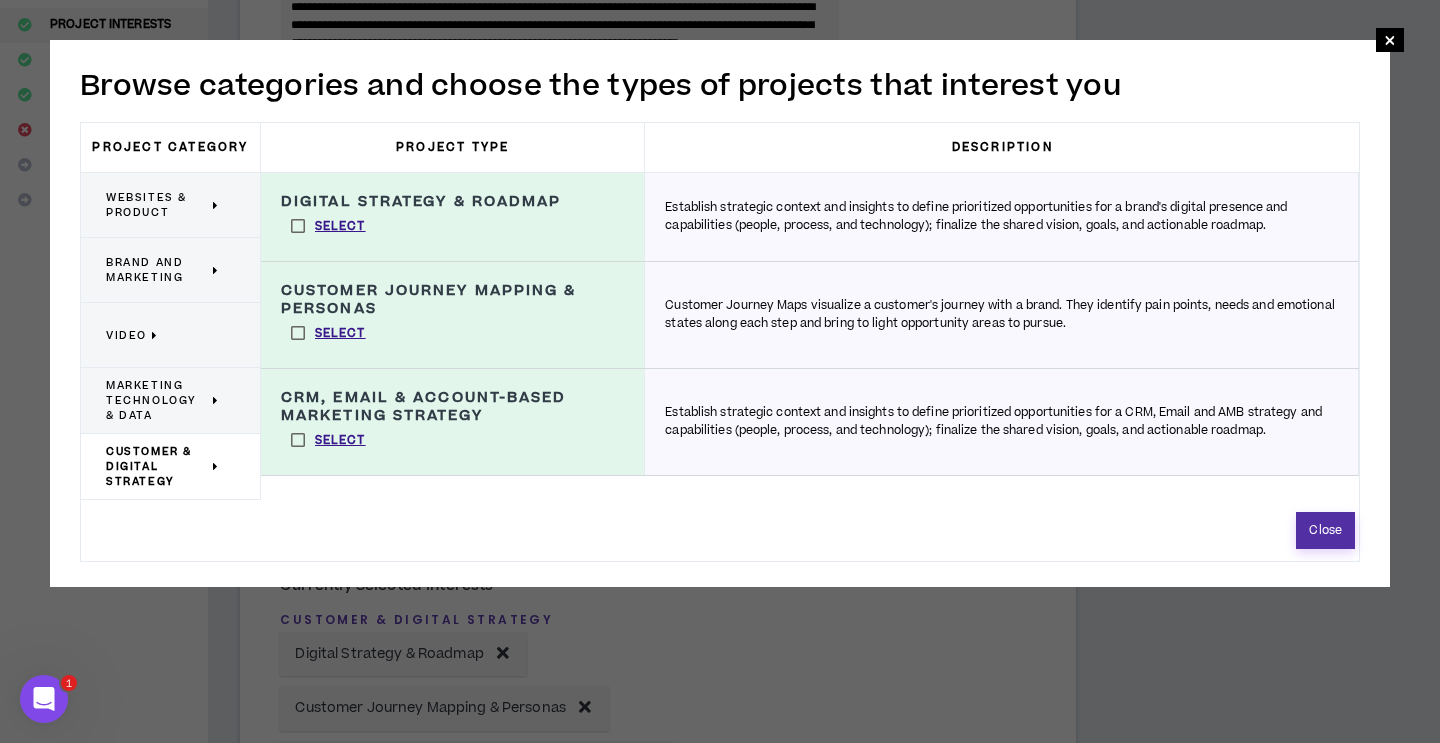 click on "Close" at bounding box center (1325, 530) 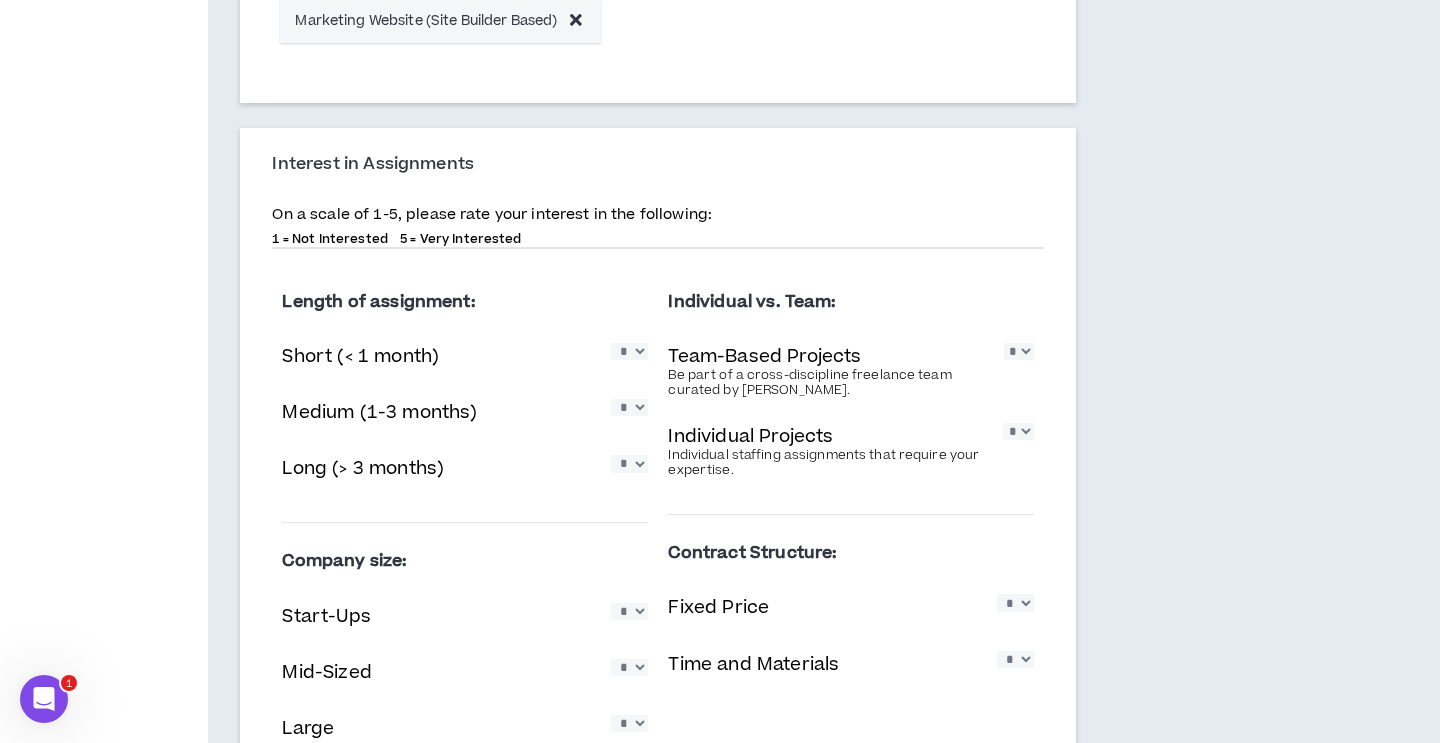 scroll, scrollTop: 2147, scrollLeft: 0, axis: vertical 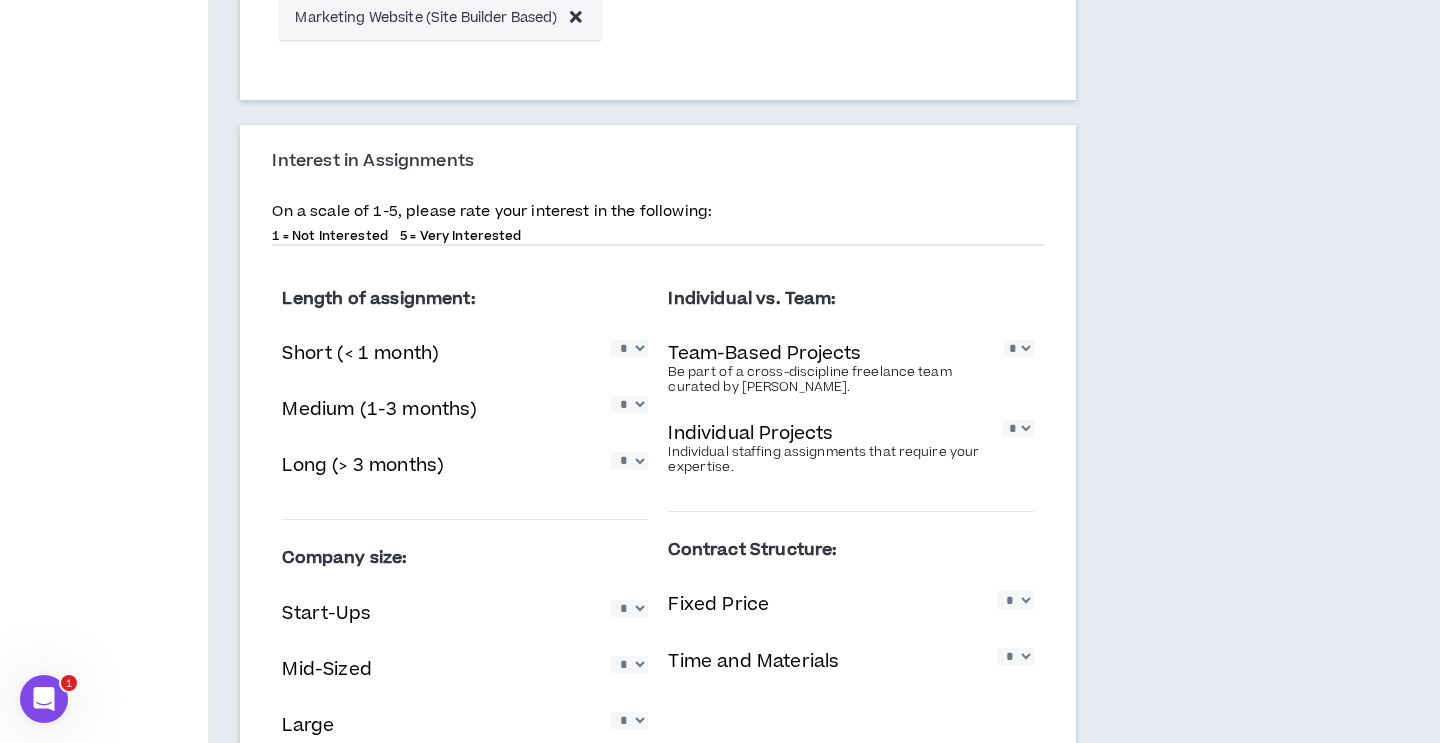 click on "* * * * *" at bounding box center [629, 404] 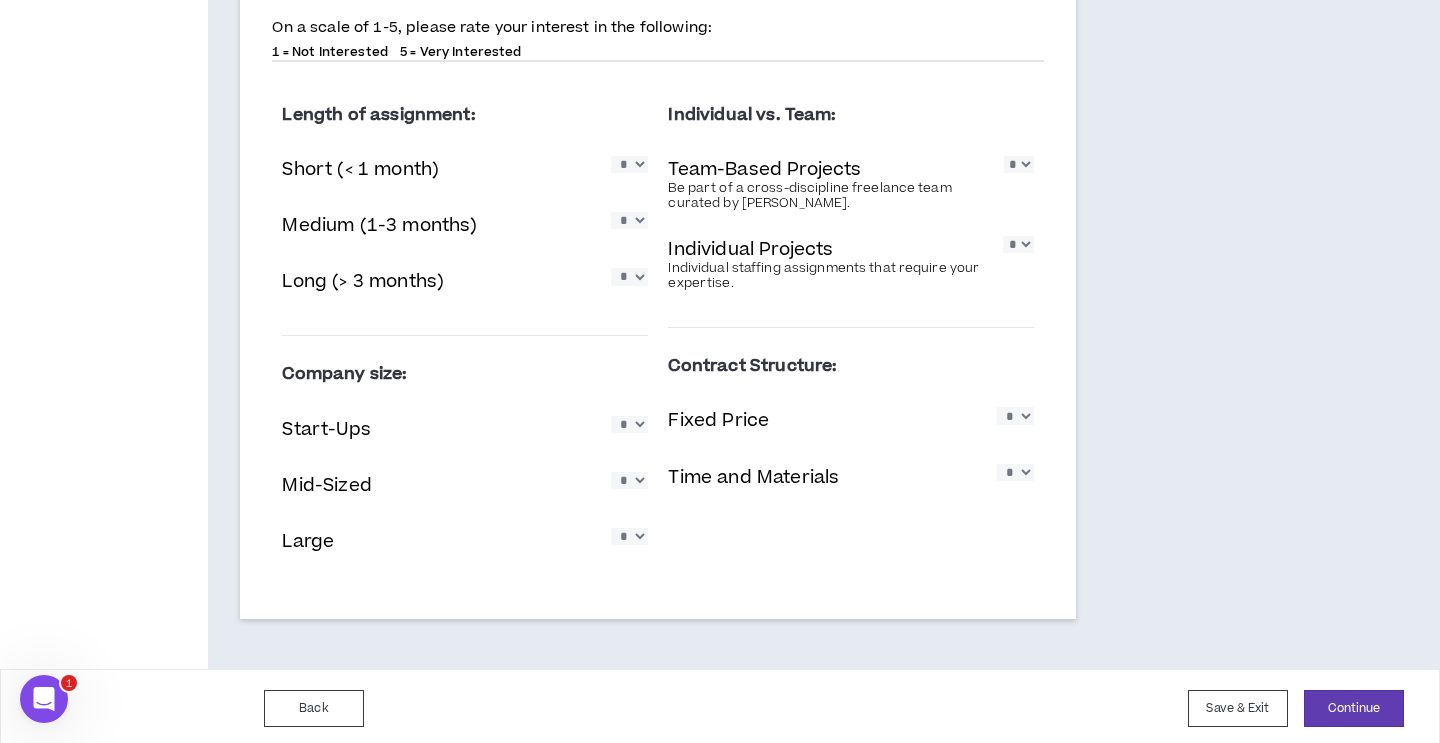 scroll, scrollTop: 2337, scrollLeft: 0, axis: vertical 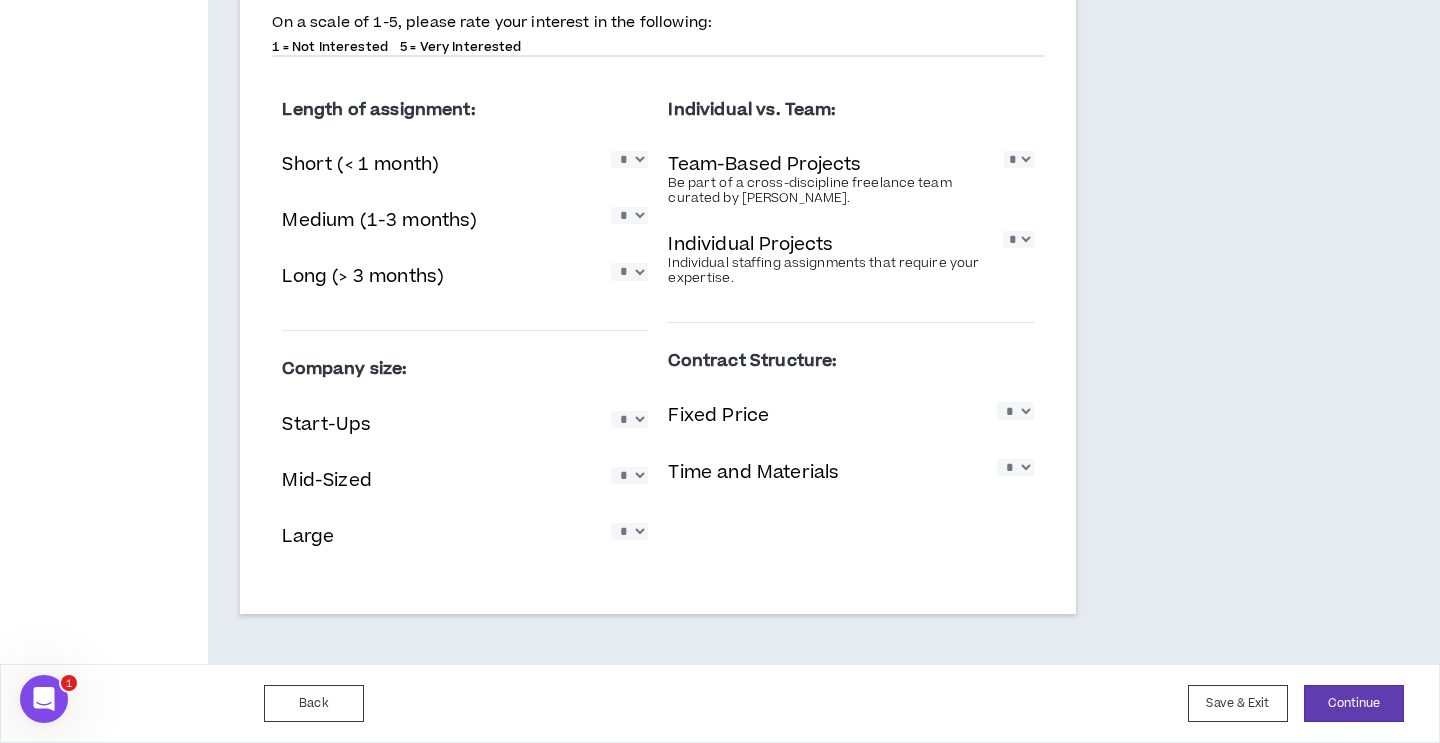 click on "* * * * *" at bounding box center [629, 419] 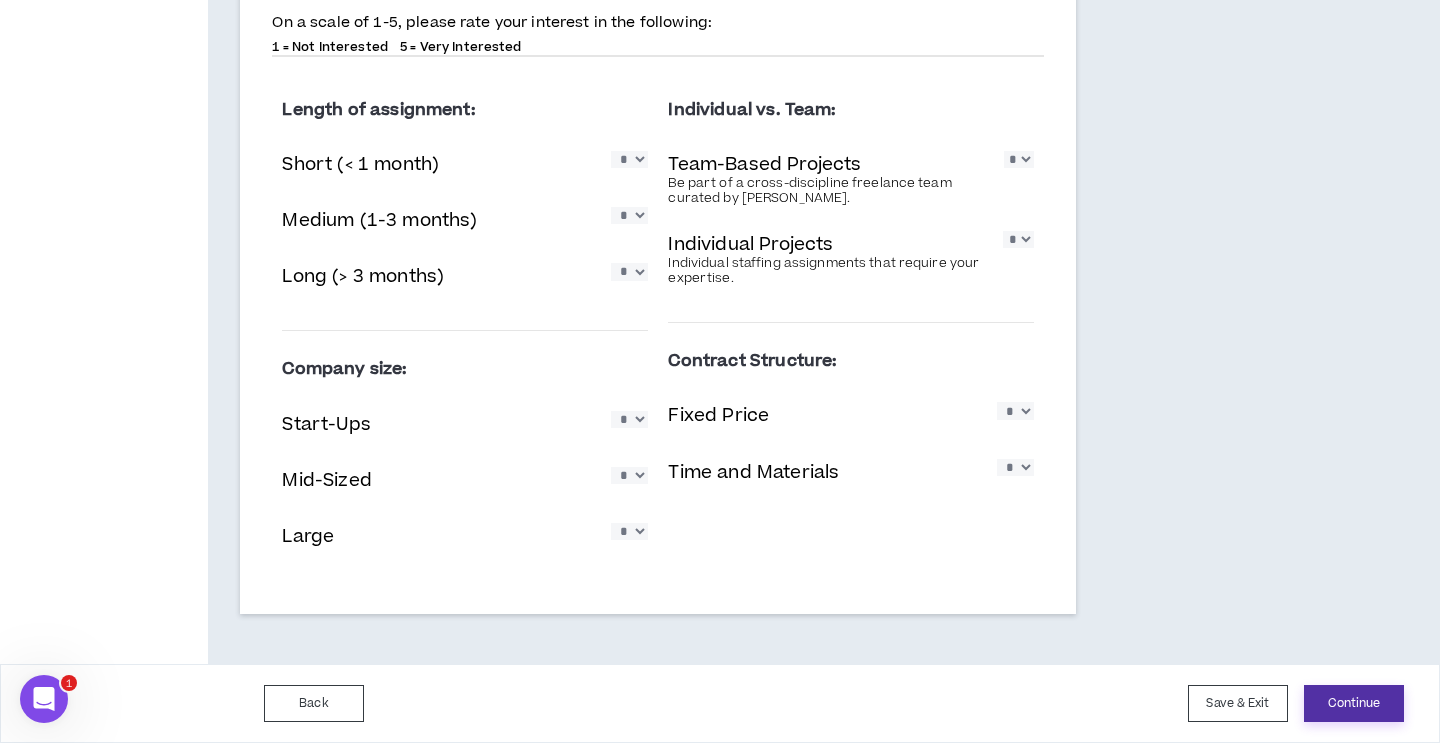 click on "Continue" at bounding box center [1354, 703] 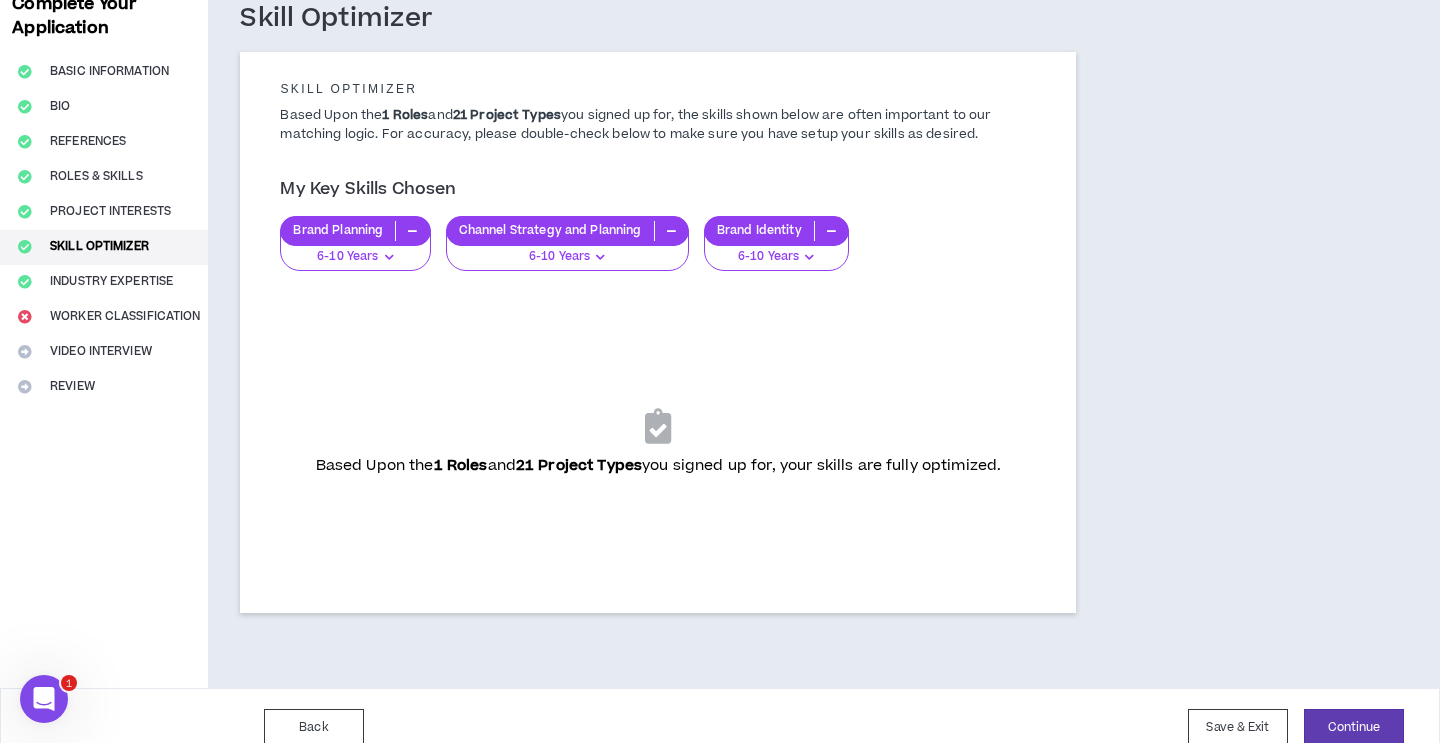 scroll, scrollTop: 142, scrollLeft: 0, axis: vertical 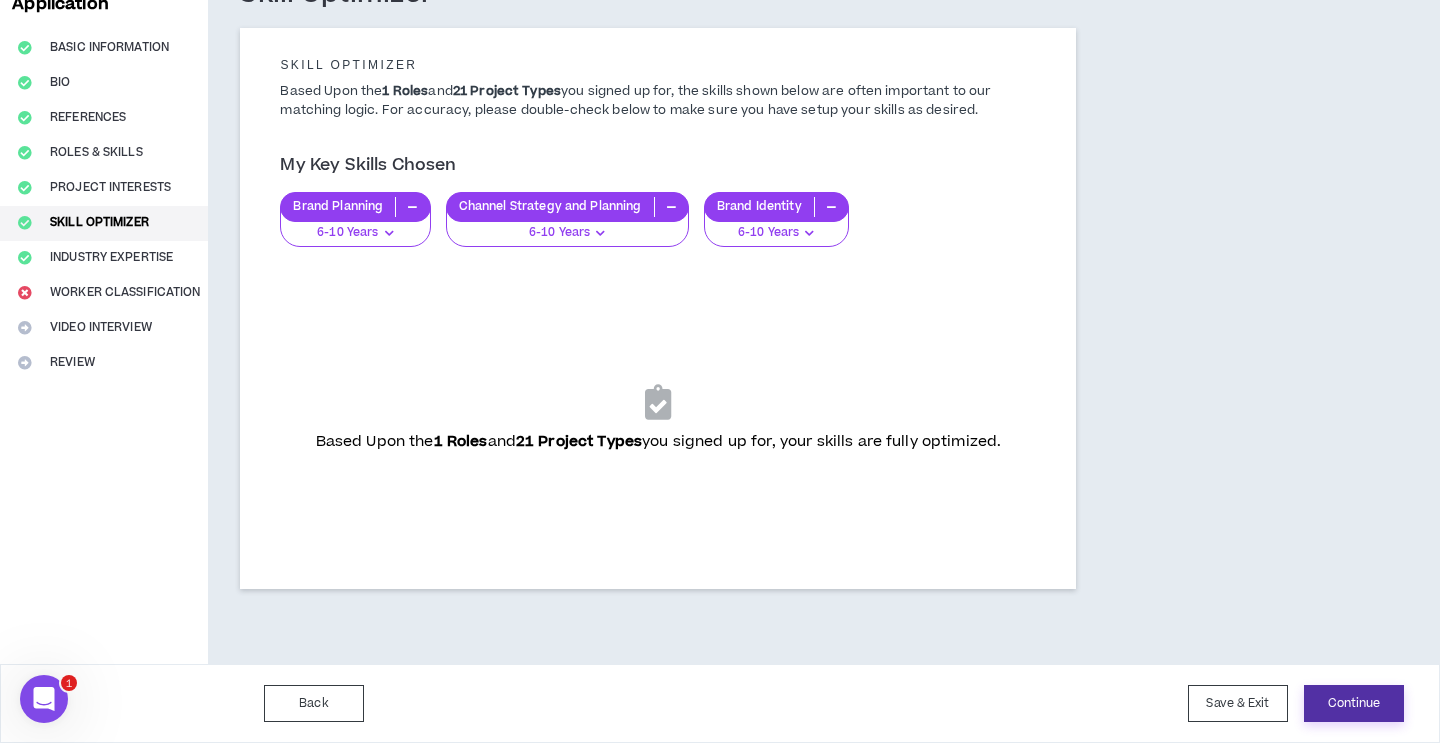 click on "Continue" at bounding box center [1354, 703] 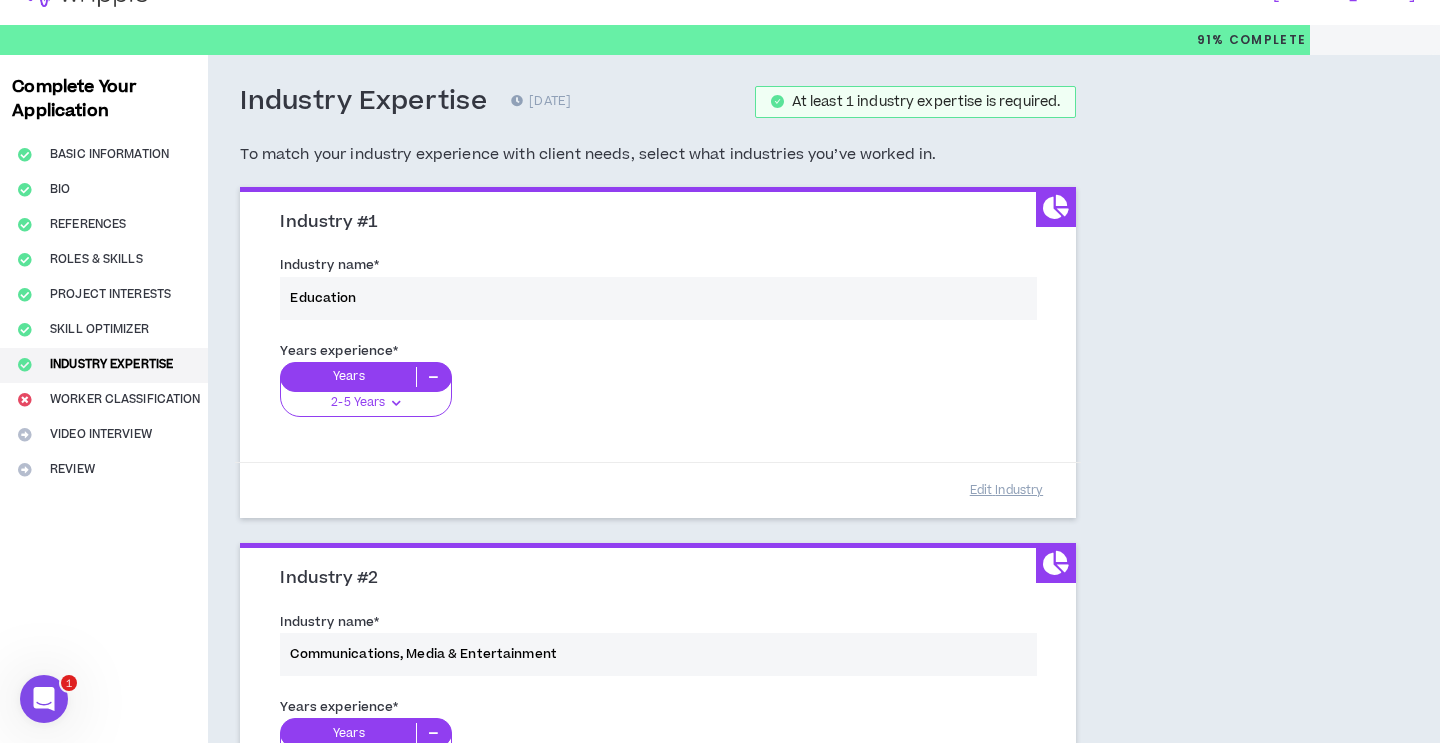scroll, scrollTop: 0, scrollLeft: 0, axis: both 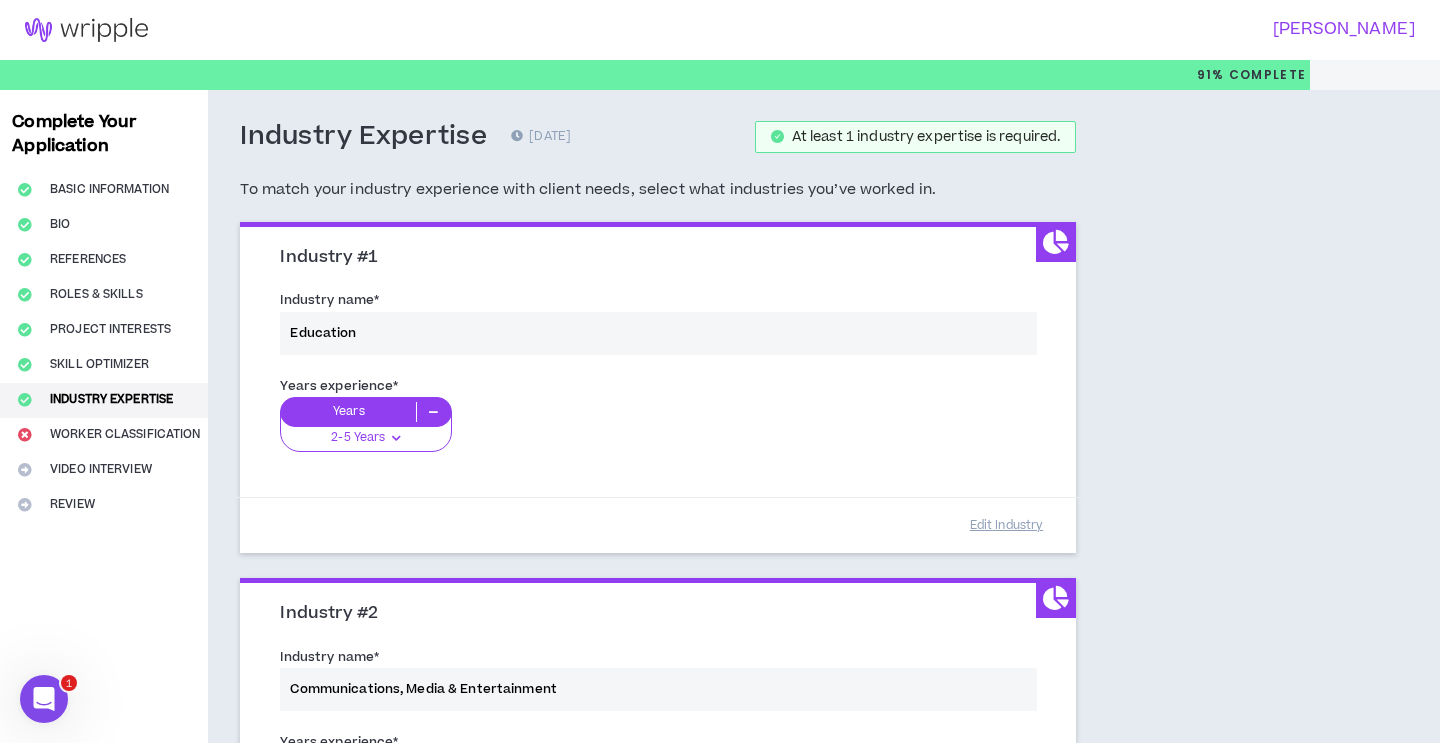 click on "Industry name  * Education" at bounding box center [658, 326] 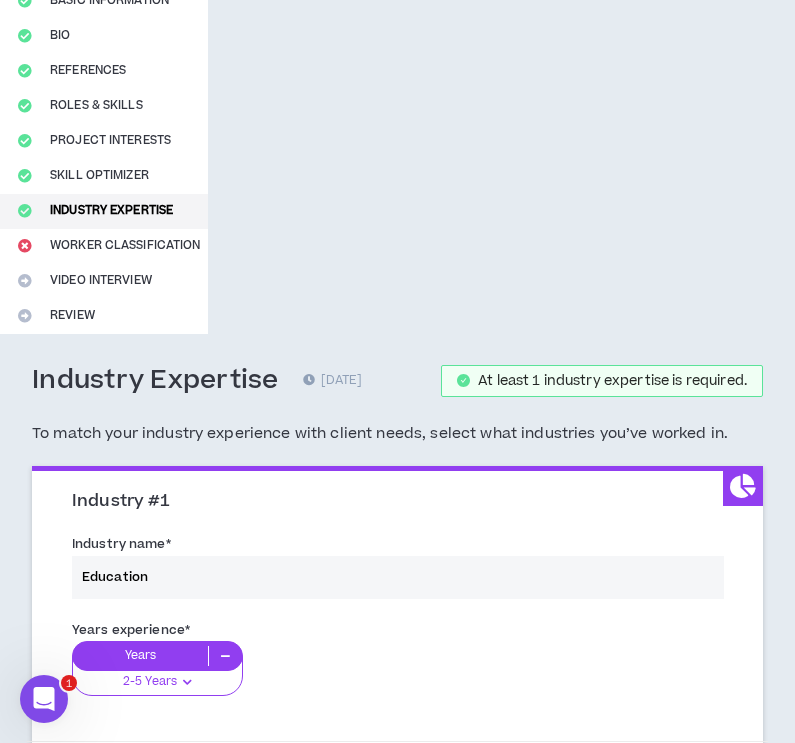 scroll, scrollTop: 267, scrollLeft: 0, axis: vertical 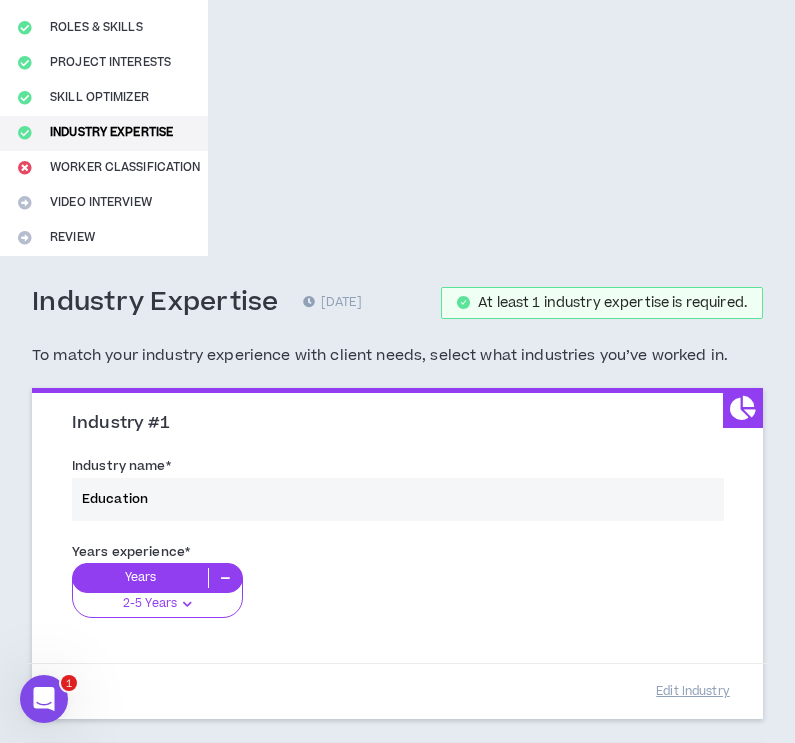 click on "Industry name  * Education" at bounding box center (397, 492) 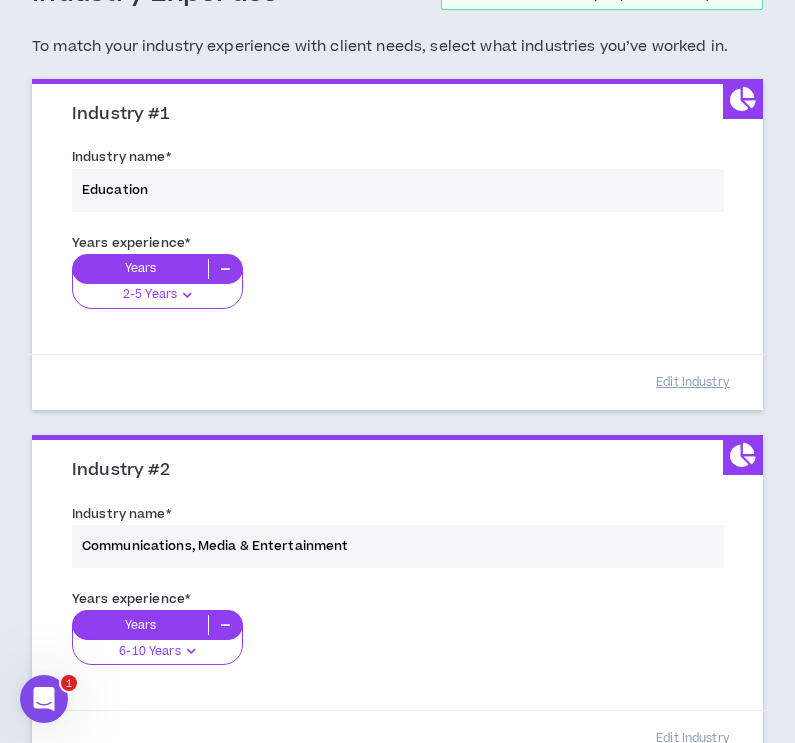 scroll, scrollTop: 583, scrollLeft: 0, axis: vertical 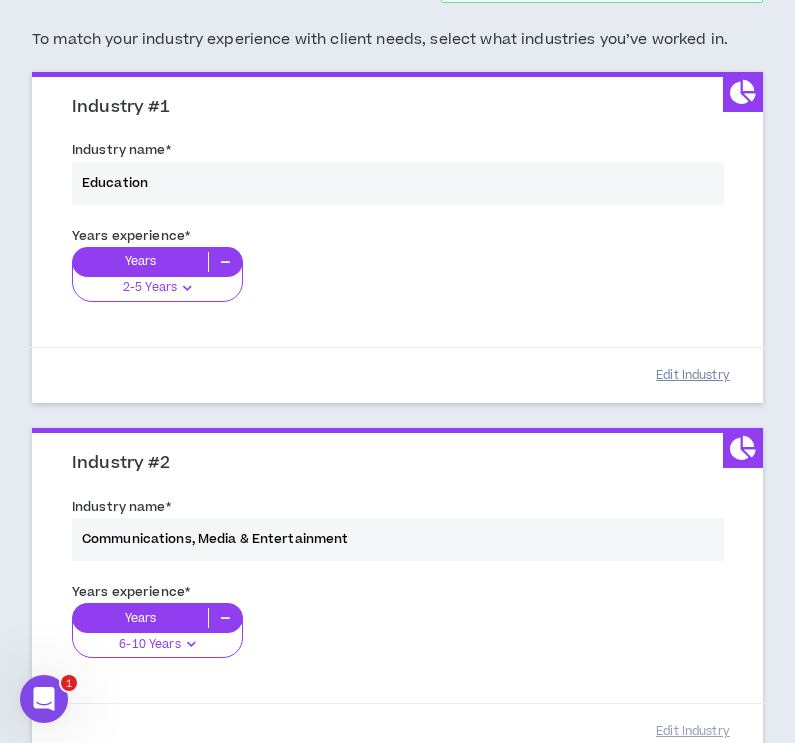 click on "Edit   Industry" at bounding box center (693, 375) 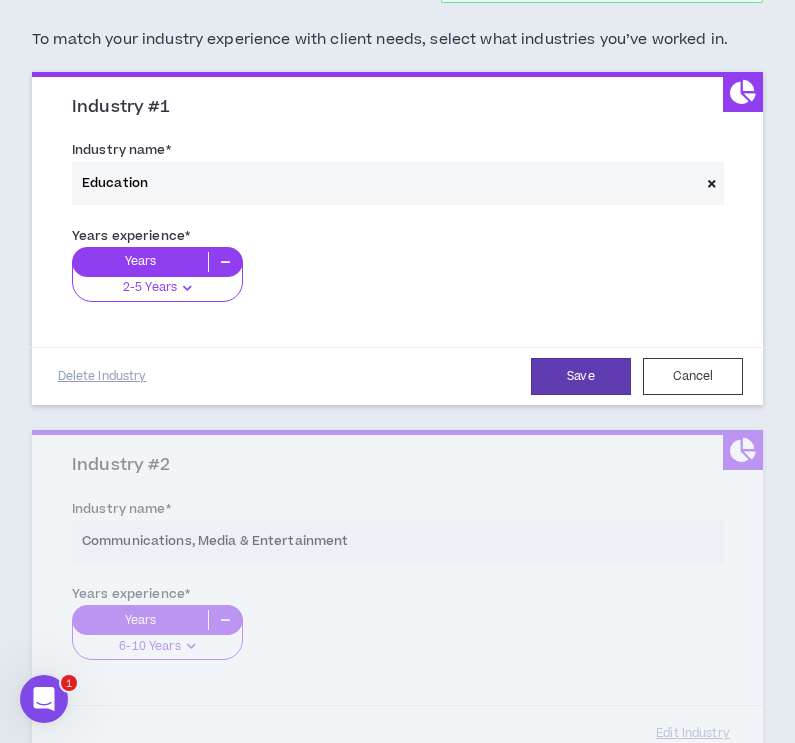 click at bounding box center [712, 183] 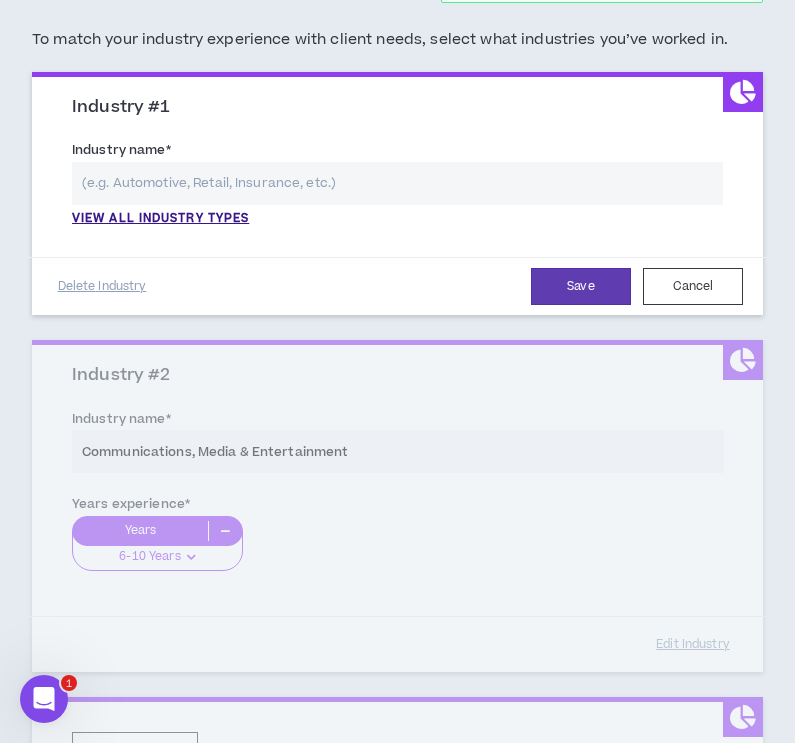 click at bounding box center [397, 183] 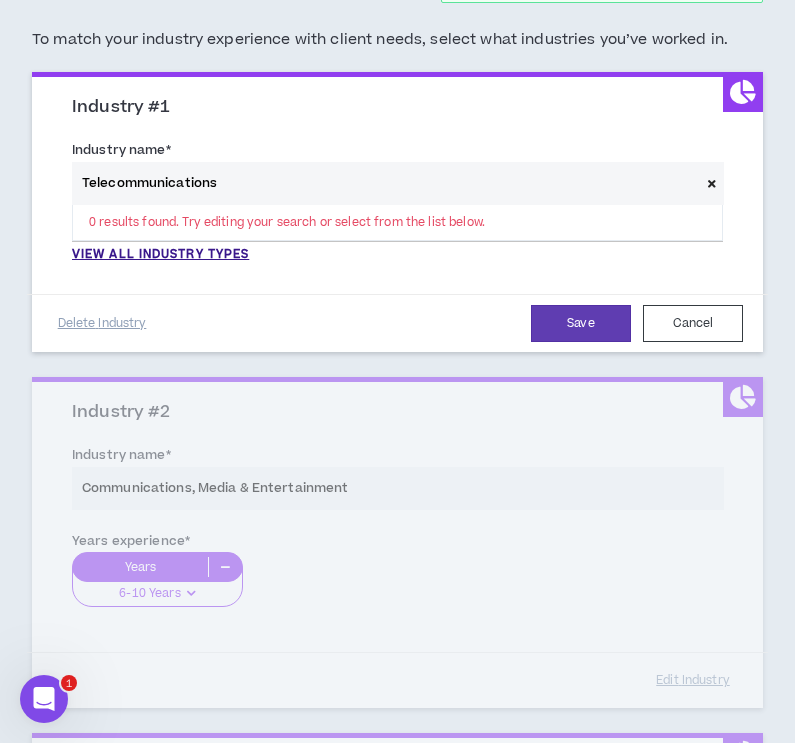 click on "Telecommunications" at bounding box center [386, 183] 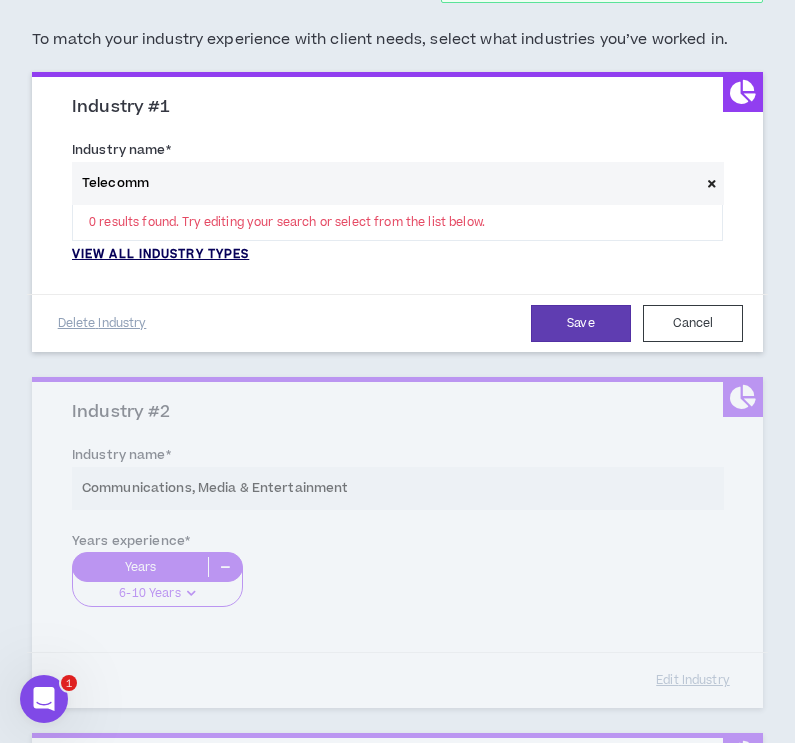 click on "View all industry types" at bounding box center [160, 255] 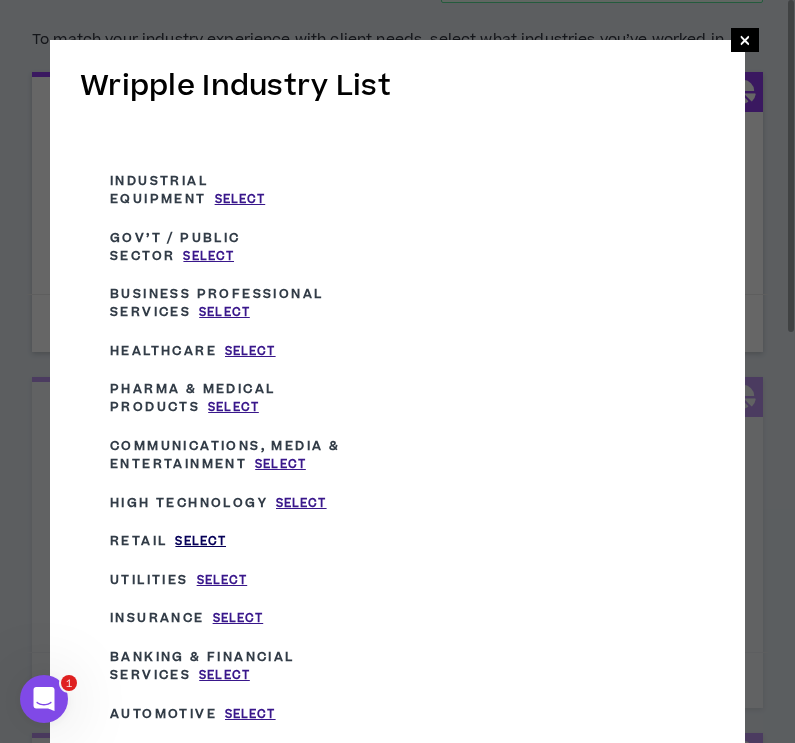 click on "Select" at bounding box center (200, 541) 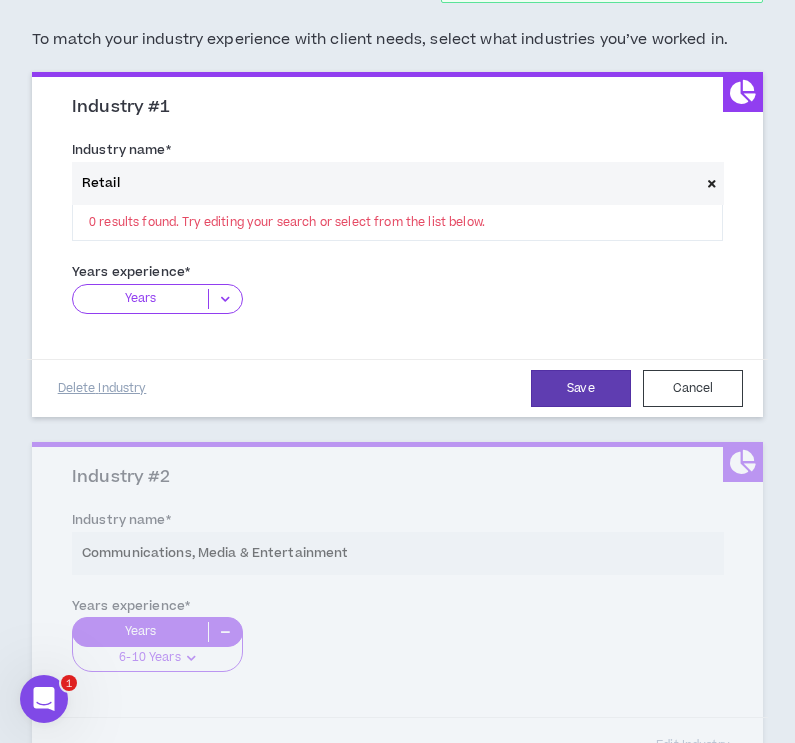 click at bounding box center (225, 299) 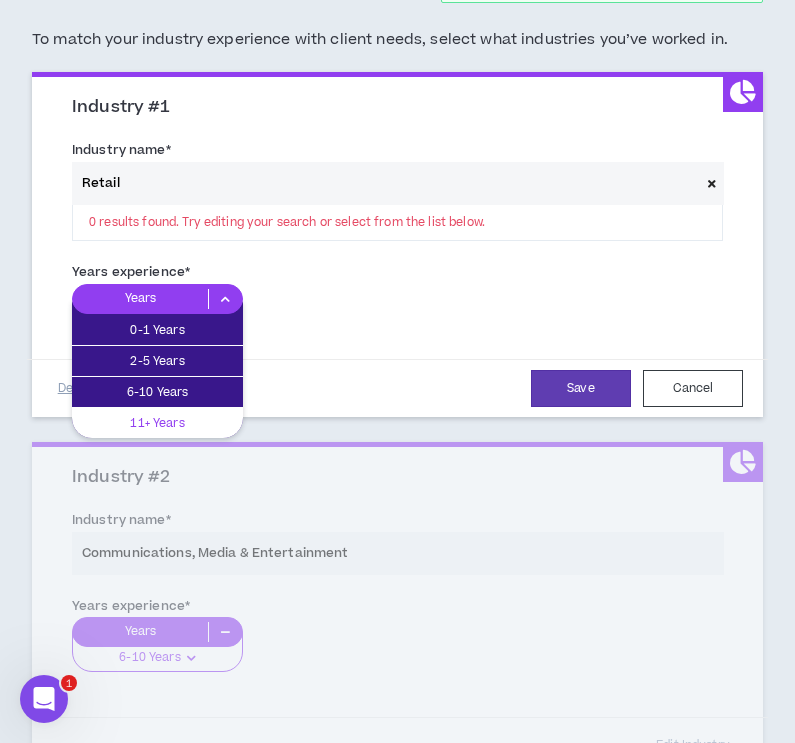 click on "11+ Years" at bounding box center [157, 423] 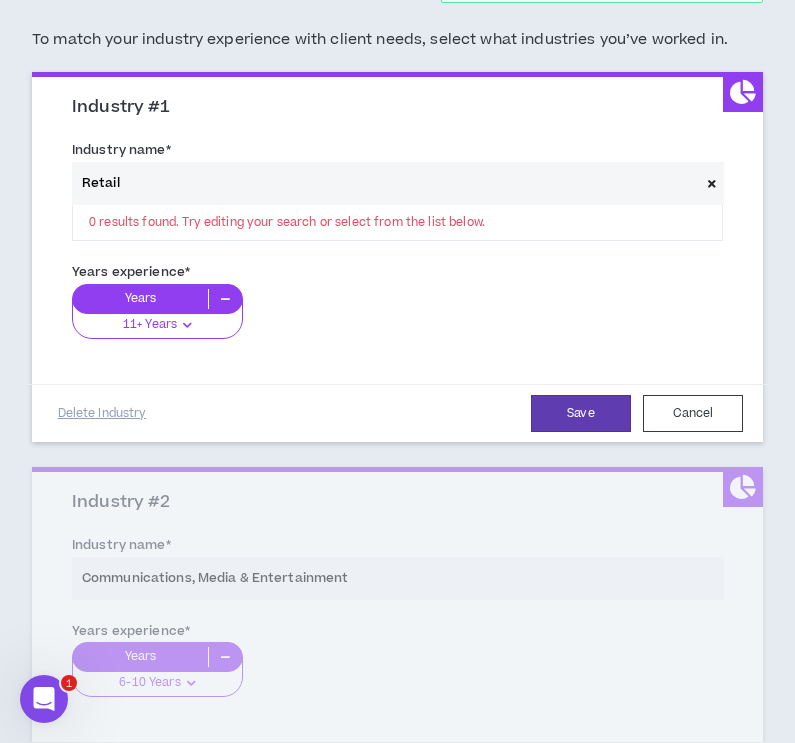 click on "Years experience  * Years 11+ Years 0-1 Years 2-5 Years 6-10 Years 11+ Years" at bounding box center (397, 312) 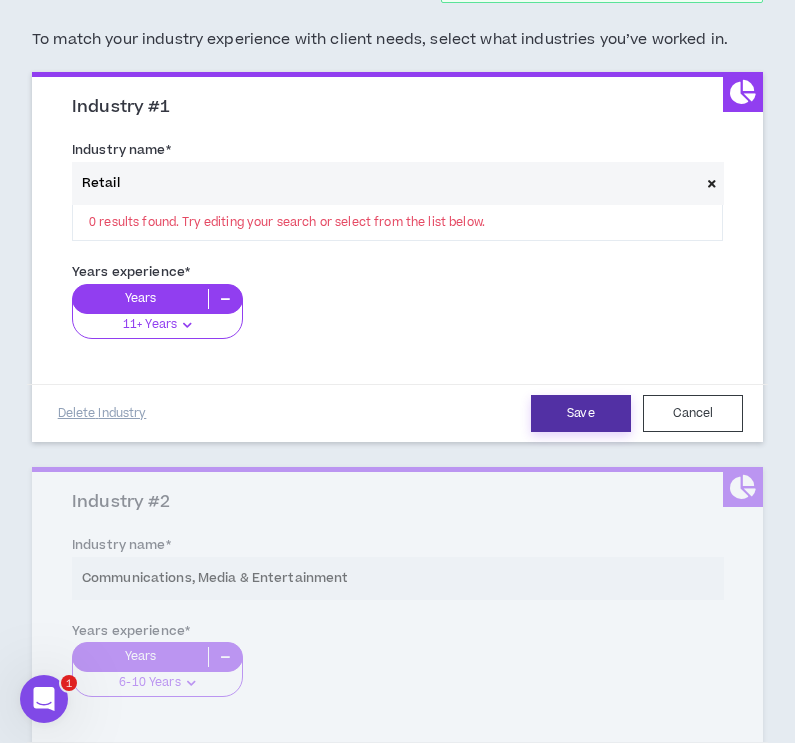 click on "Save" at bounding box center [581, 413] 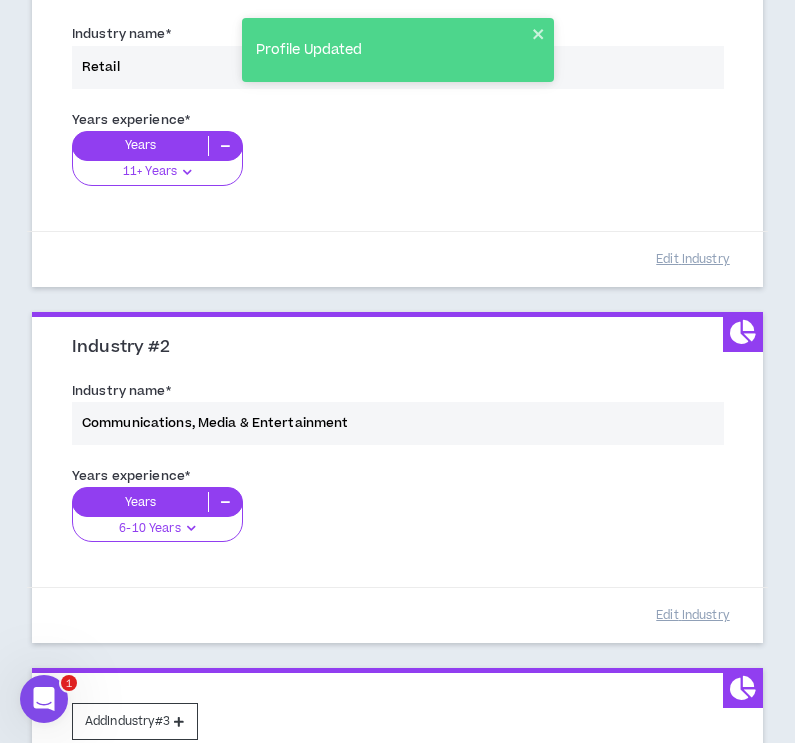 scroll, scrollTop: 715, scrollLeft: 0, axis: vertical 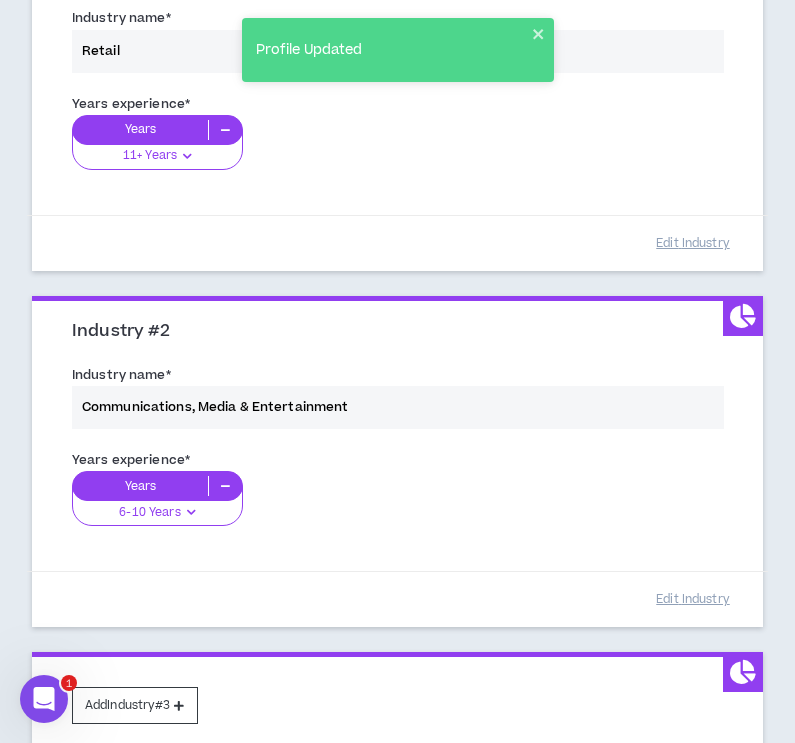 click on "Industry name  * Communications, Media & Entertainment" at bounding box center (397, 401) 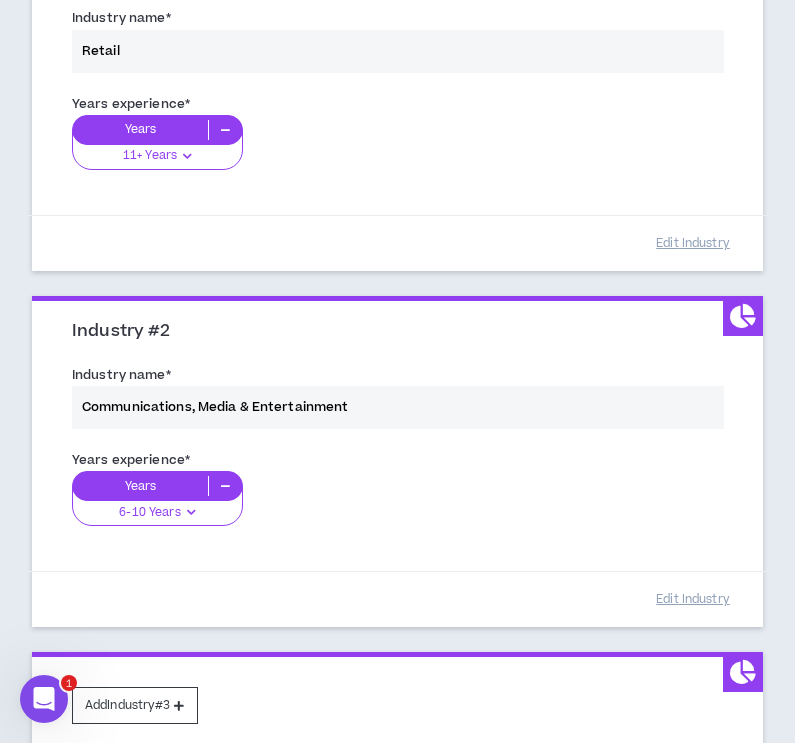 click on "Years experience  * Years 6-10 Years 0-1 Years 2-5 Years 6-10 Years 11+ Years" at bounding box center [397, 500] 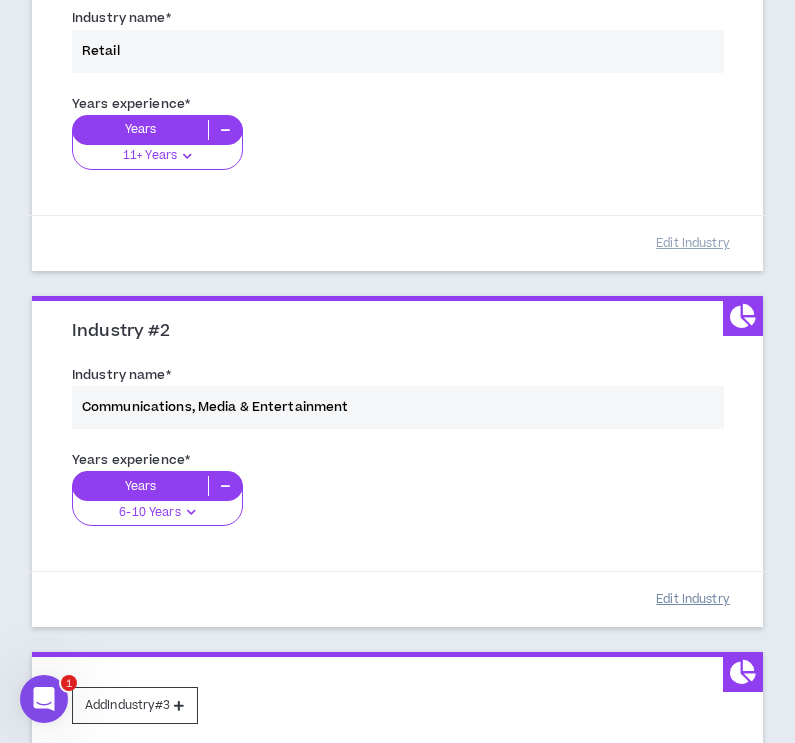 click on "Edit   Industry" at bounding box center [693, 599] 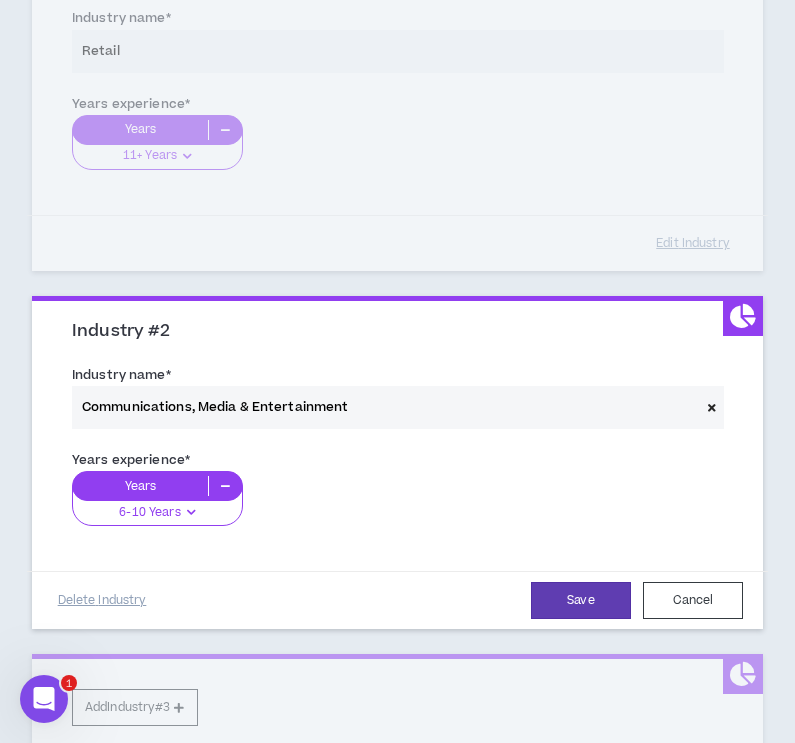 click on "6-10 Years" at bounding box center (157, 506) 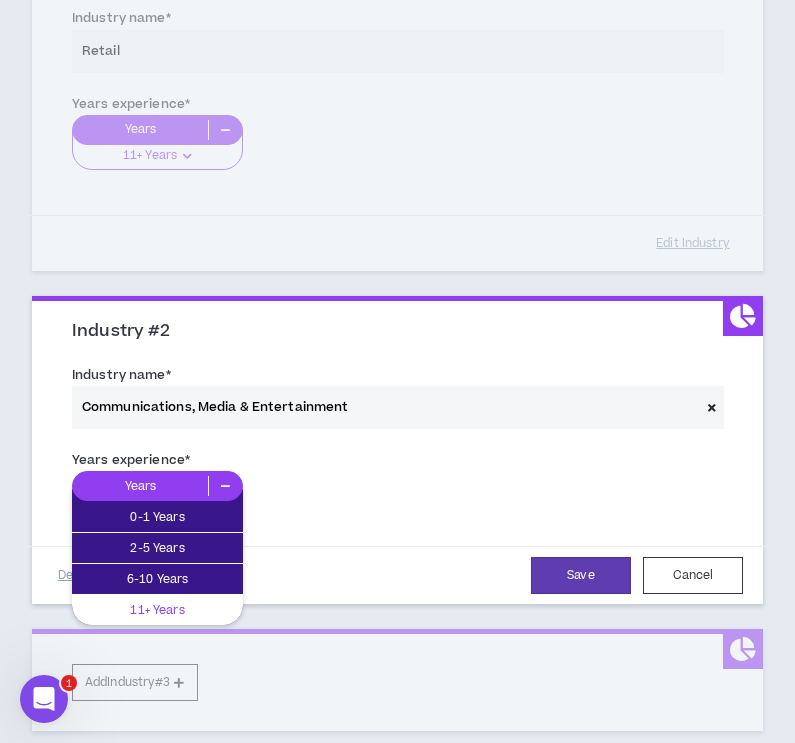 click on "11+ Years" at bounding box center [157, 610] 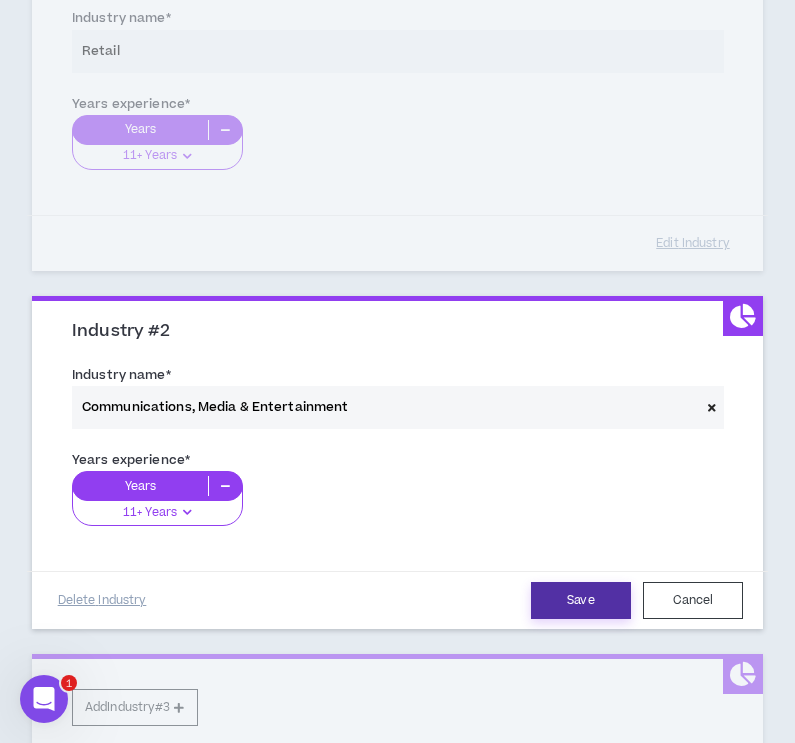 click on "Save" at bounding box center (581, 600) 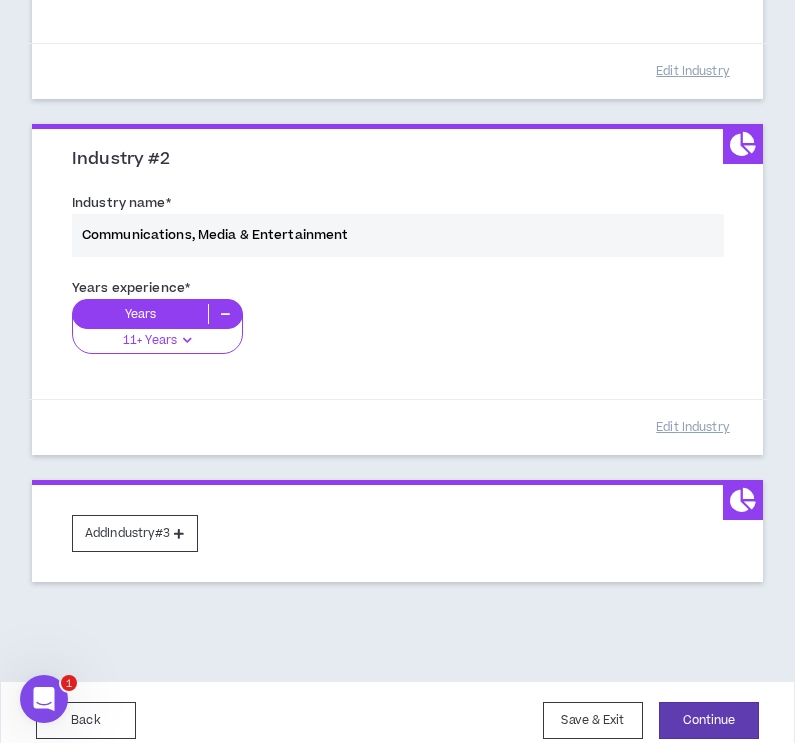 scroll, scrollTop: 904, scrollLeft: 0, axis: vertical 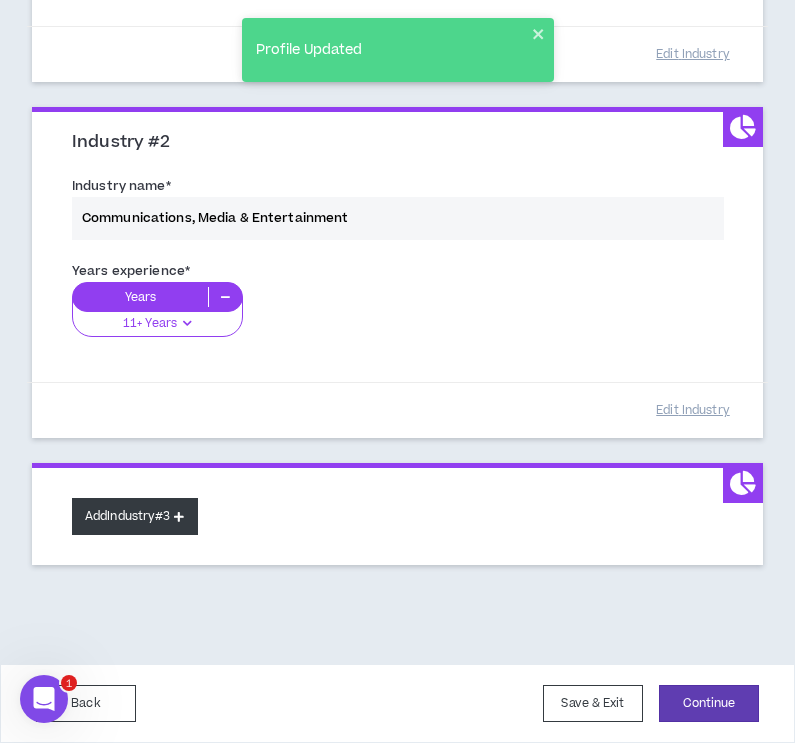 click on "Add  Industry  #3" at bounding box center (135, 516) 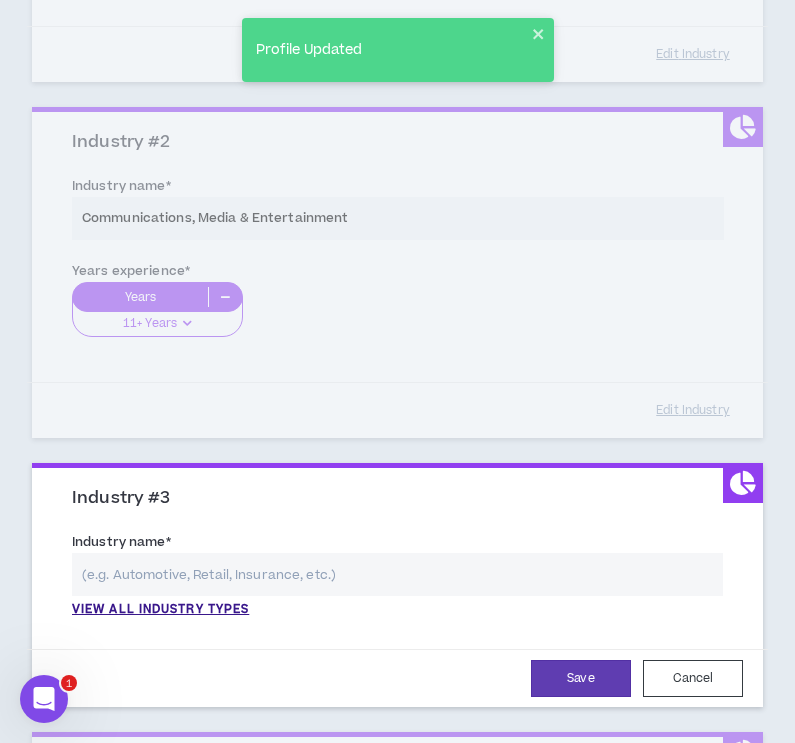 click at bounding box center [397, 574] 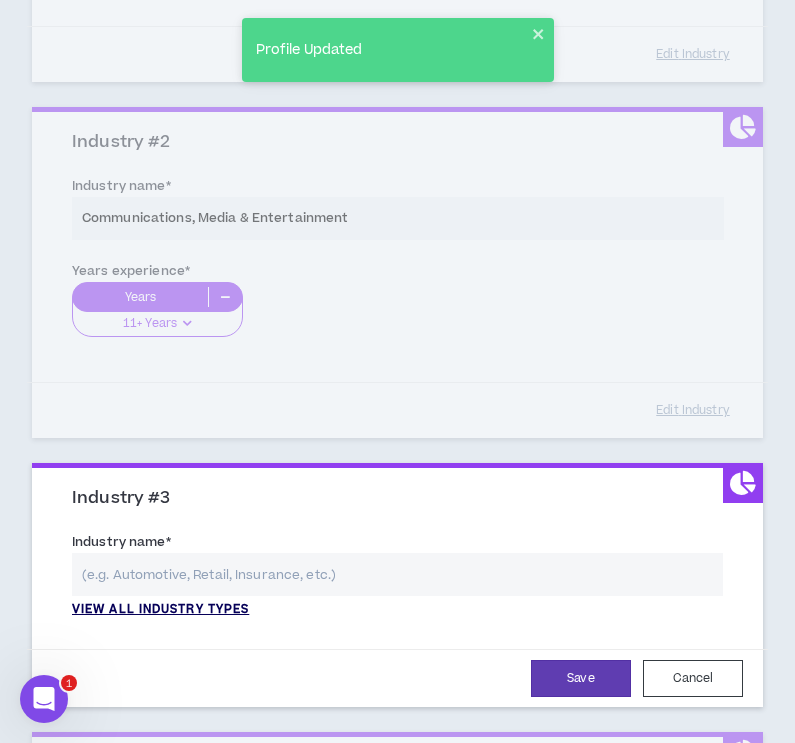 click on "View all industry types" at bounding box center (160, 610) 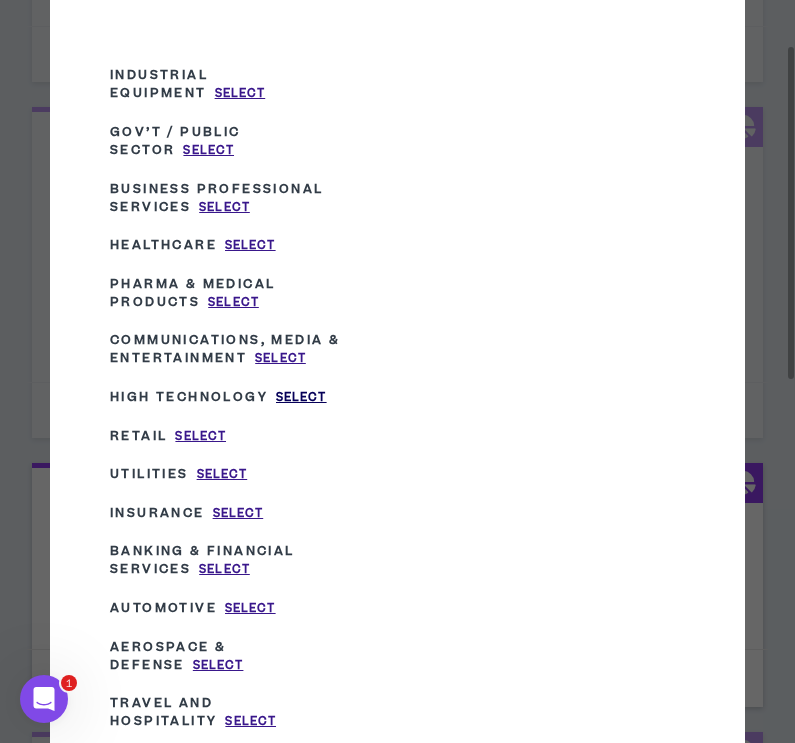 click on "Select" at bounding box center (301, 397) 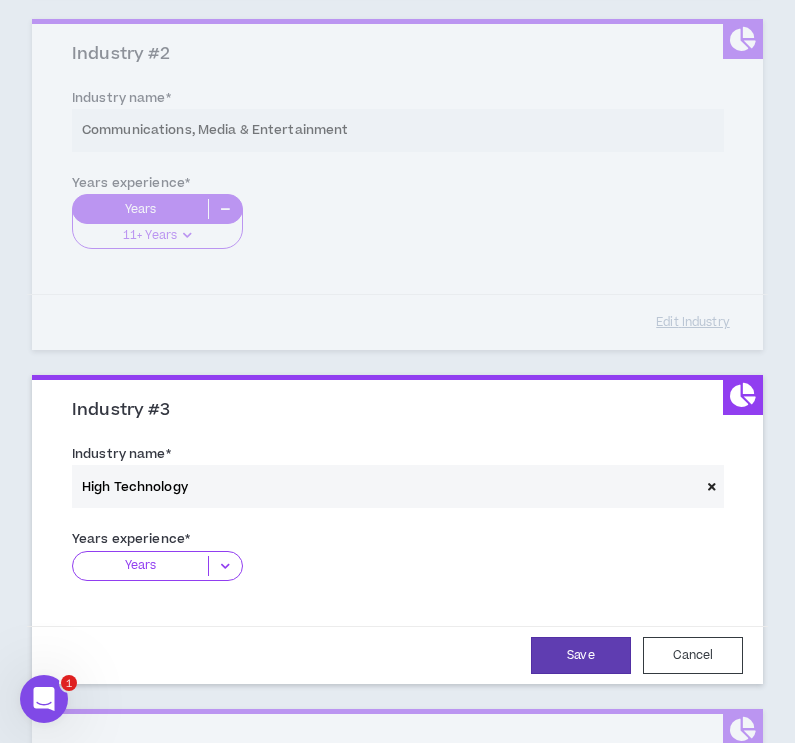 scroll, scrollTop: 1025, scrollLeft: 0, axis: vertical 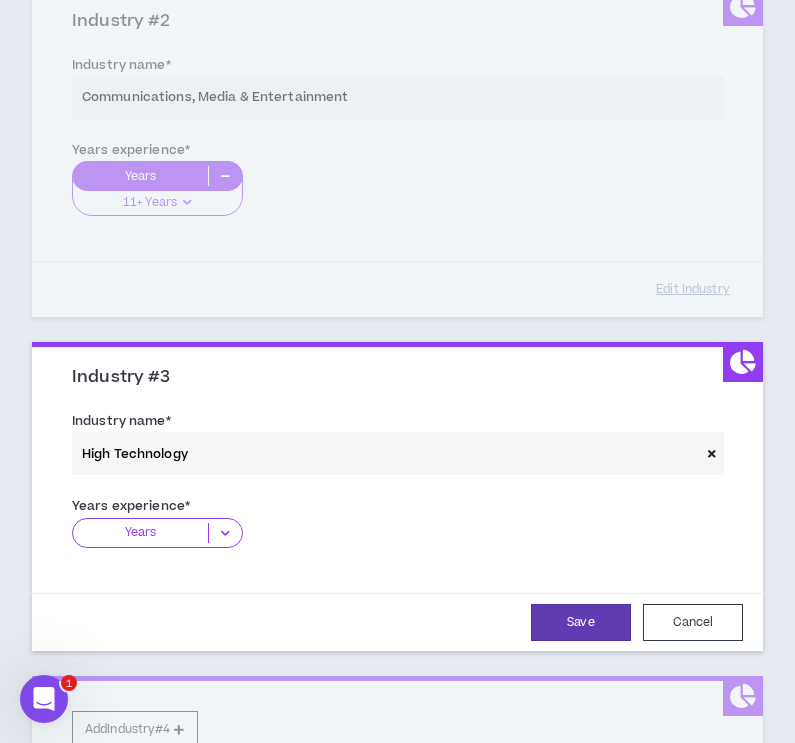 click at bounding box center [225, 533] 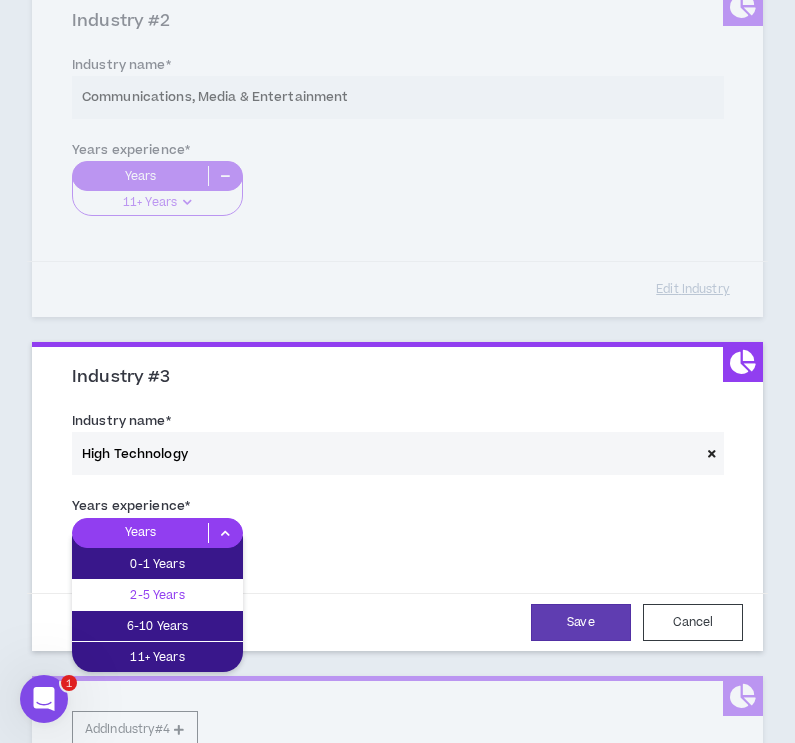 click on "2-5 Years" at bounding box center (157, 595) 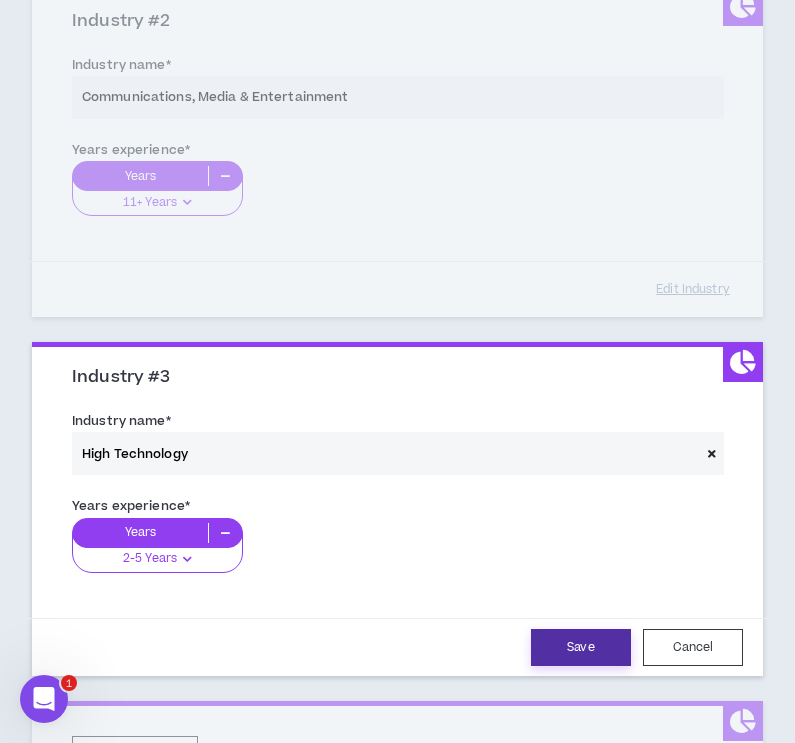 click on "Save" at bounding box center [581, 647] 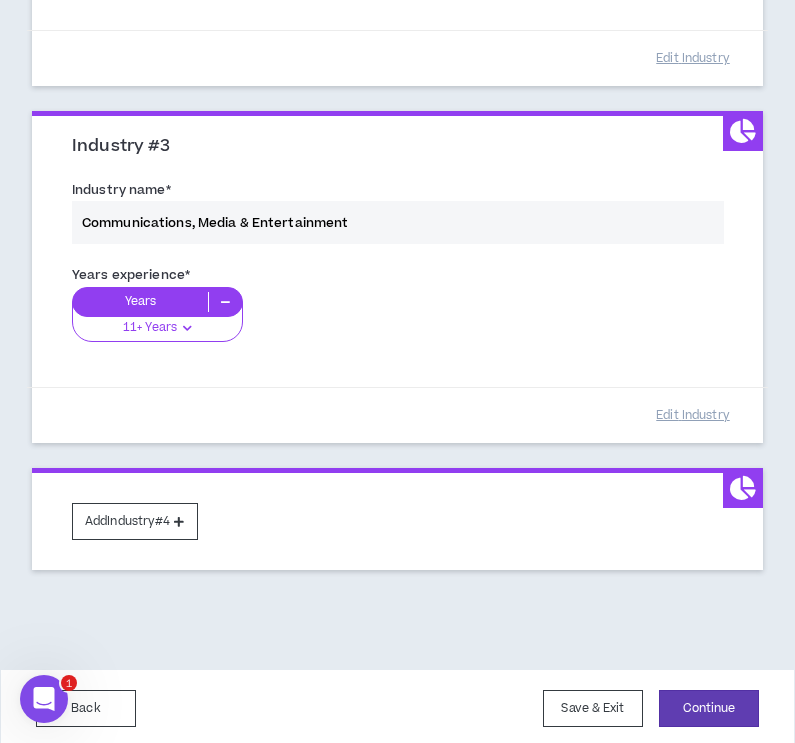 scroll, scrollTop: 1260, scrollLeft: 0, axis: vertical 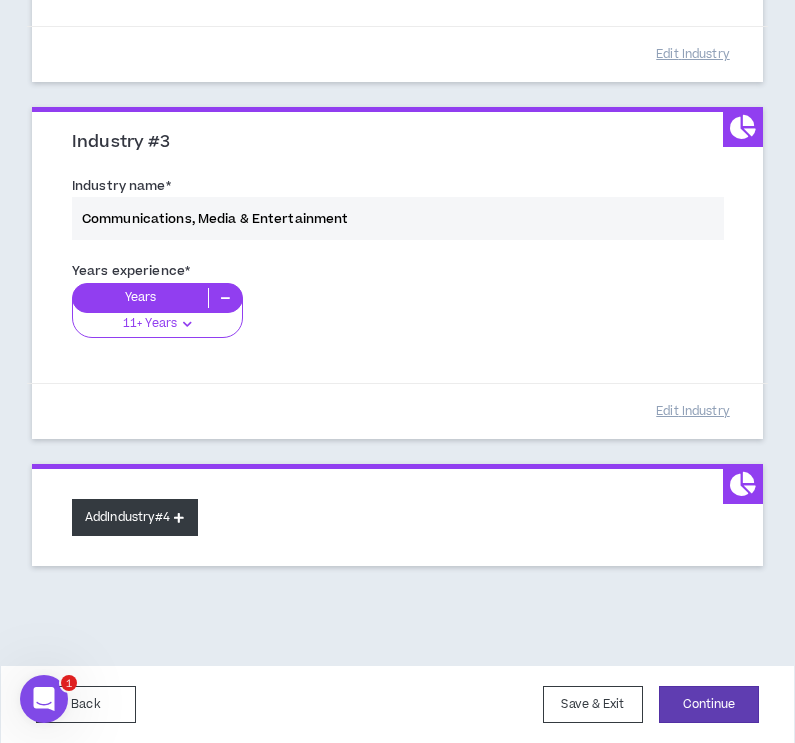 click on "Add  Industry  #4" at bounding box center (135, 517) 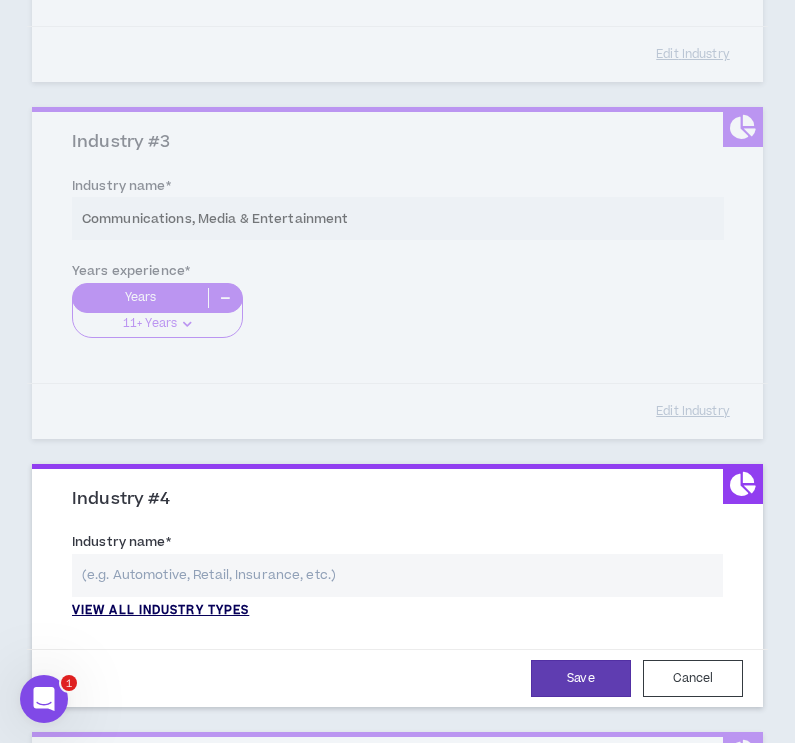 click on "View all industry types" at bounding box center [160, 611] 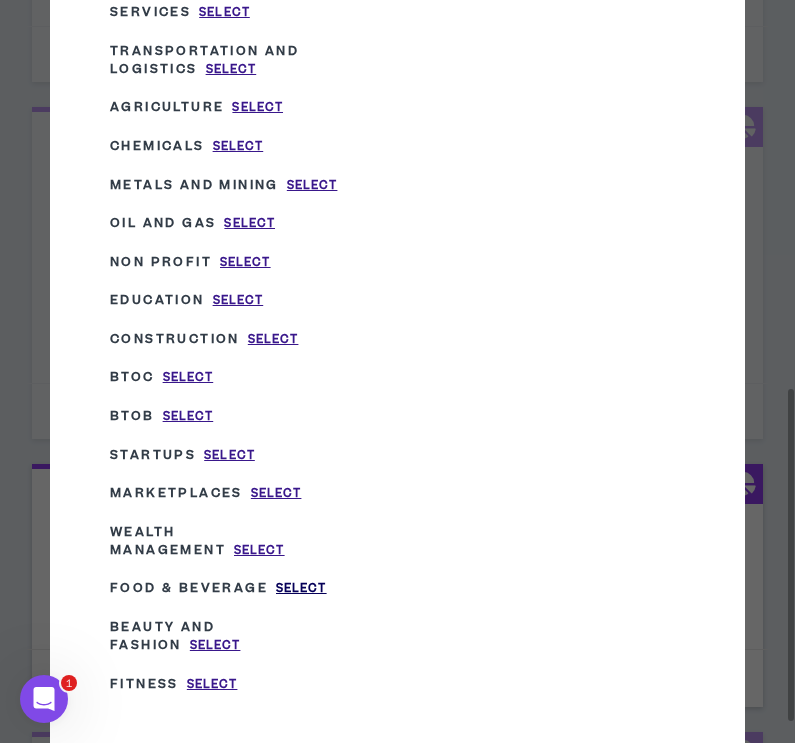 click on "Select" at bounding box center (301, 588) 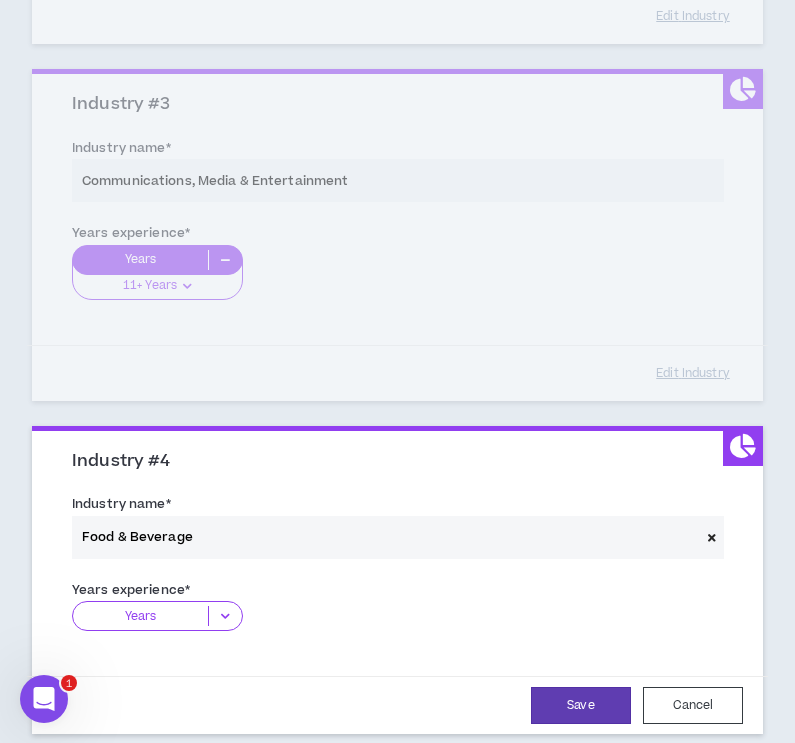 scroll, scrollTop: 1304, scrollLeft: 0, axis: vertical 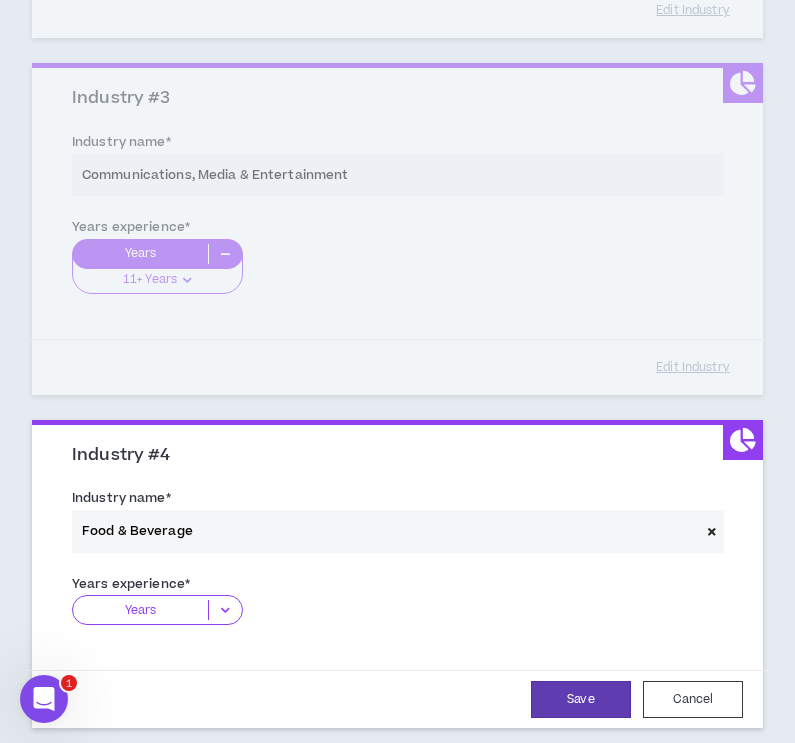 click at bounding box center [225, 610] 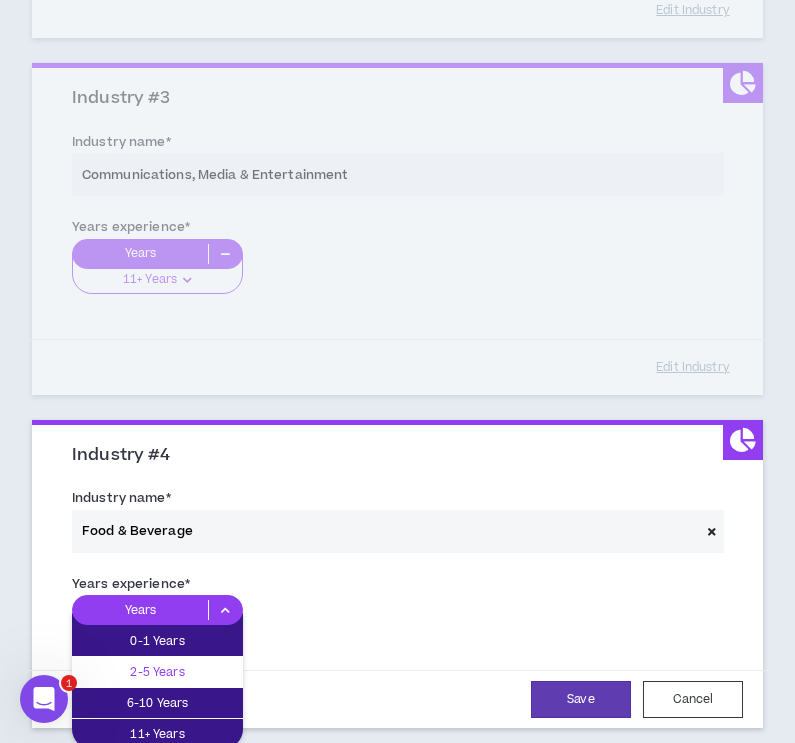 click on "2-5 Years" at bounding box center (157, 672) 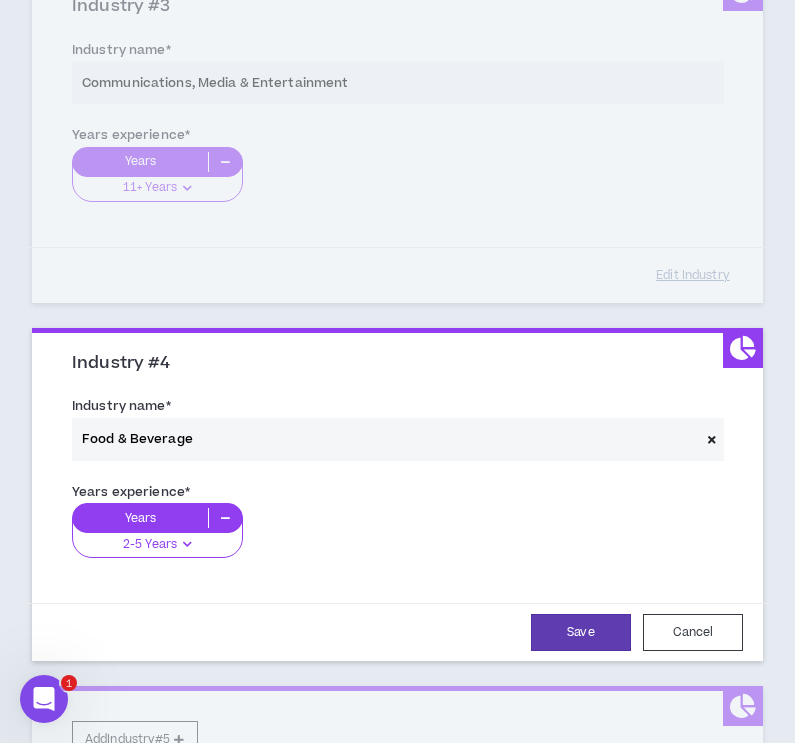 scroll, scrollTop: 1421, scrollLeft: 0, axis: vertical 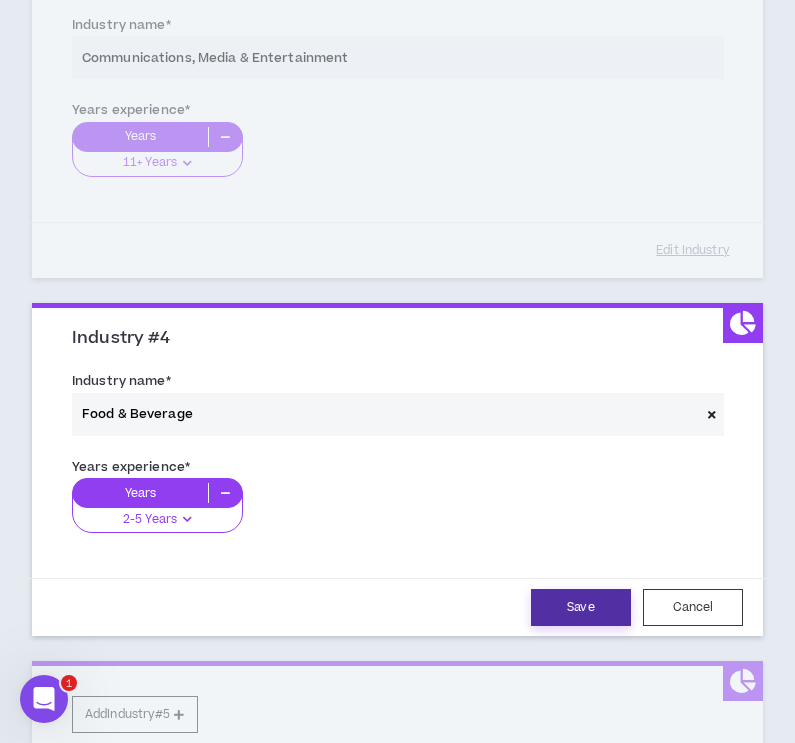 click on "Save" at bounding box center (581, 607) 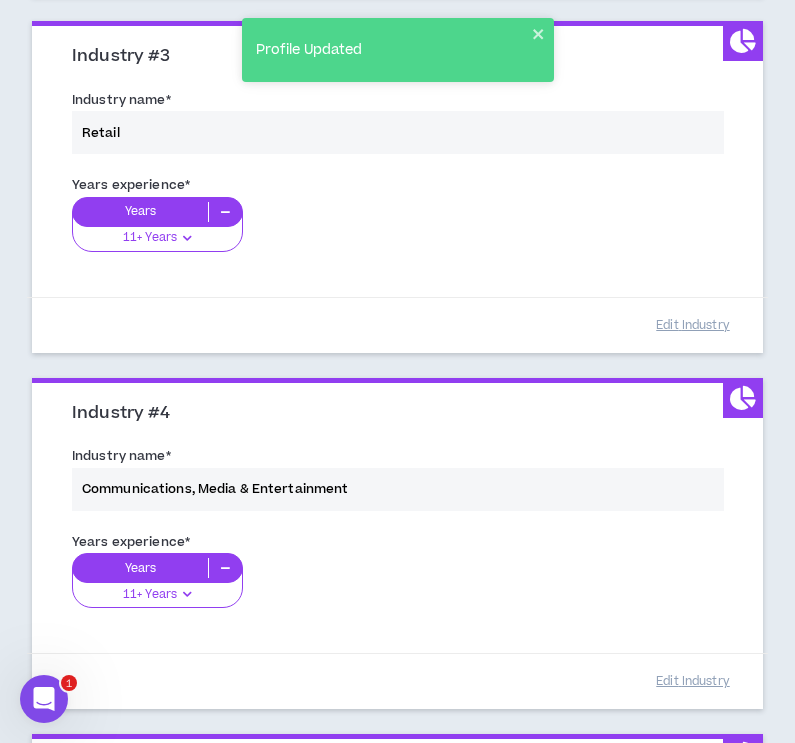 scroll, scrollTop: 1617, scrollLeft: 0, axis: vertical 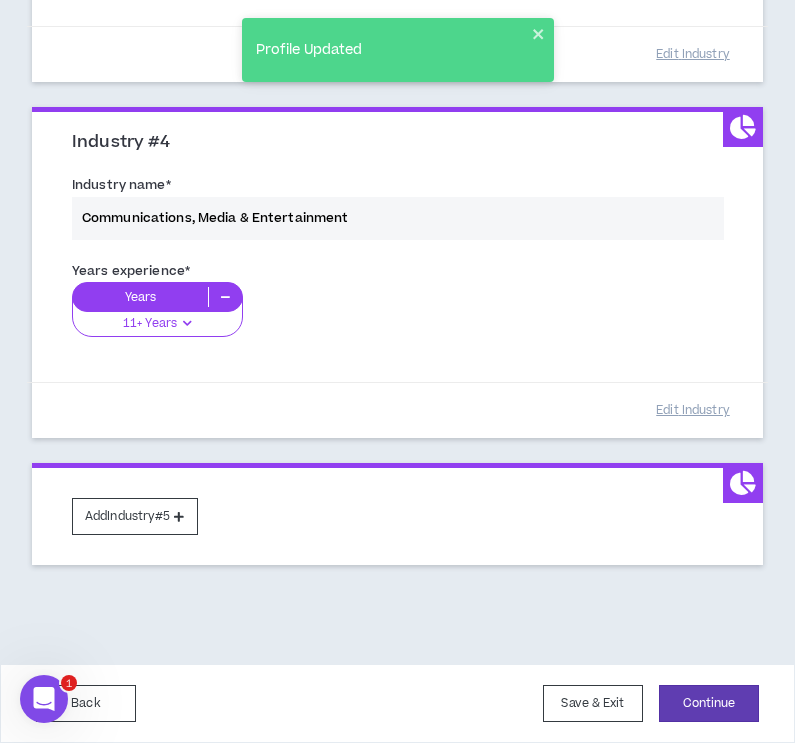 click on "Add  Industry  #5" at bounding box center [397, 514] 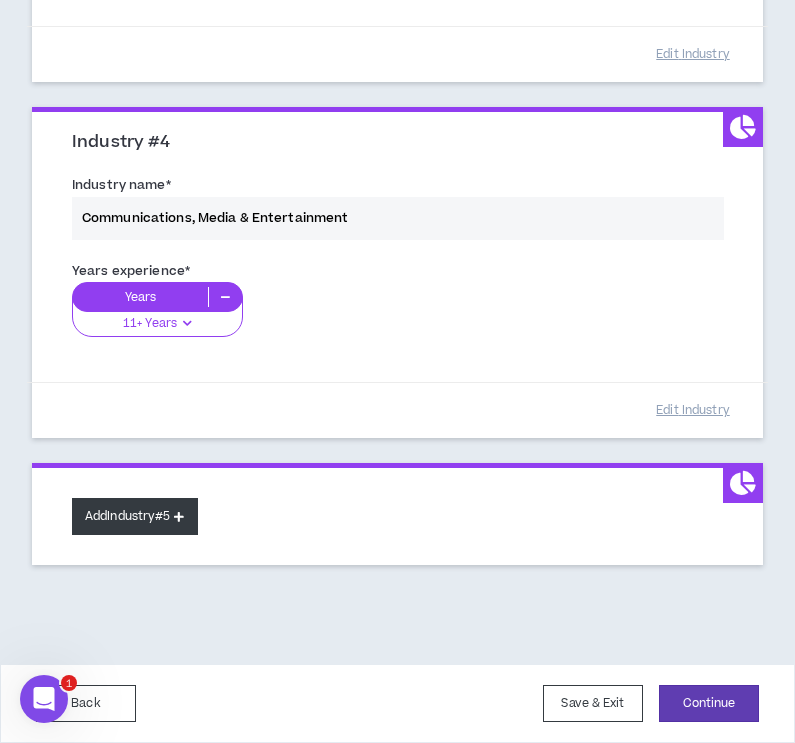 click on "Add  Industry  #5" at bounding box center (135, 516) 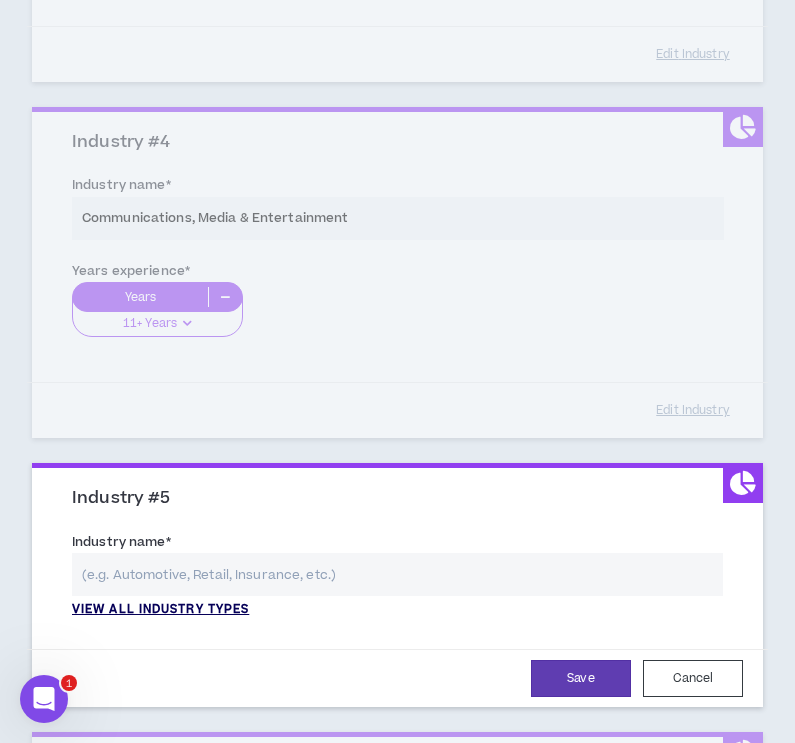 click on "View all industry types" at bounding box center (160, 610) 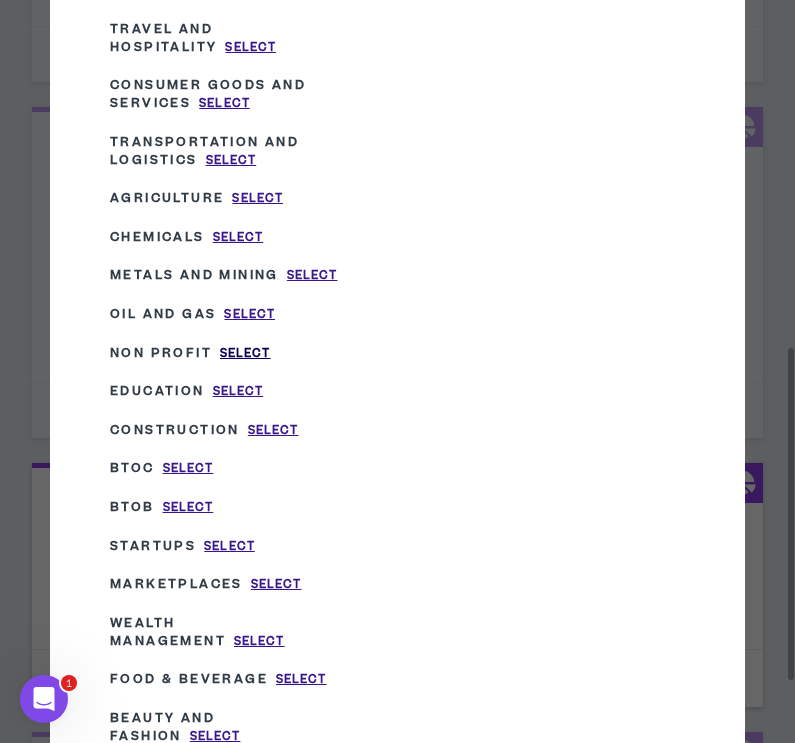 click on "Select" at bounding box center [245, 353] 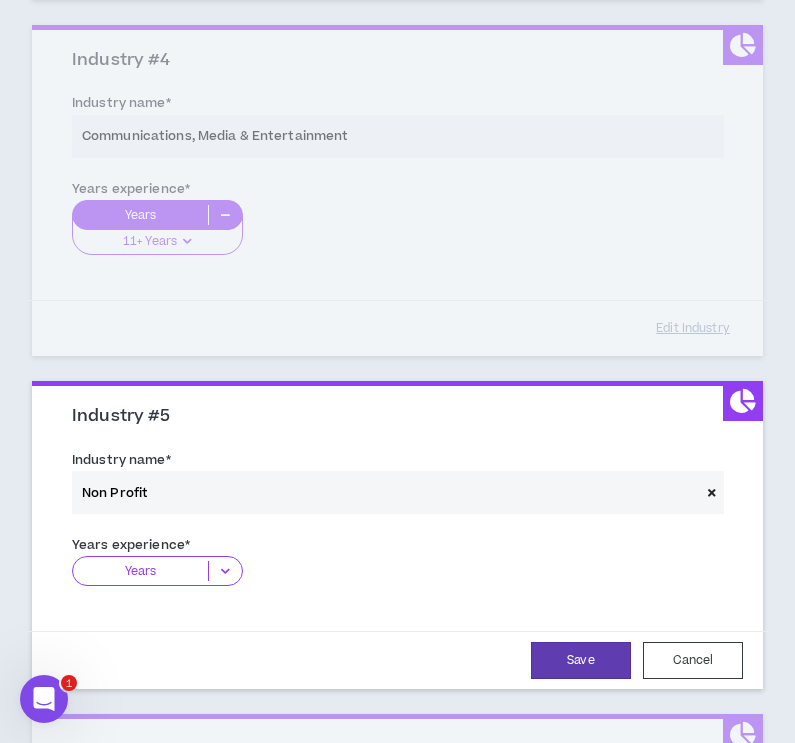 scroll, scrollTop: 1707, scrollLeft: 0, axis: vertical 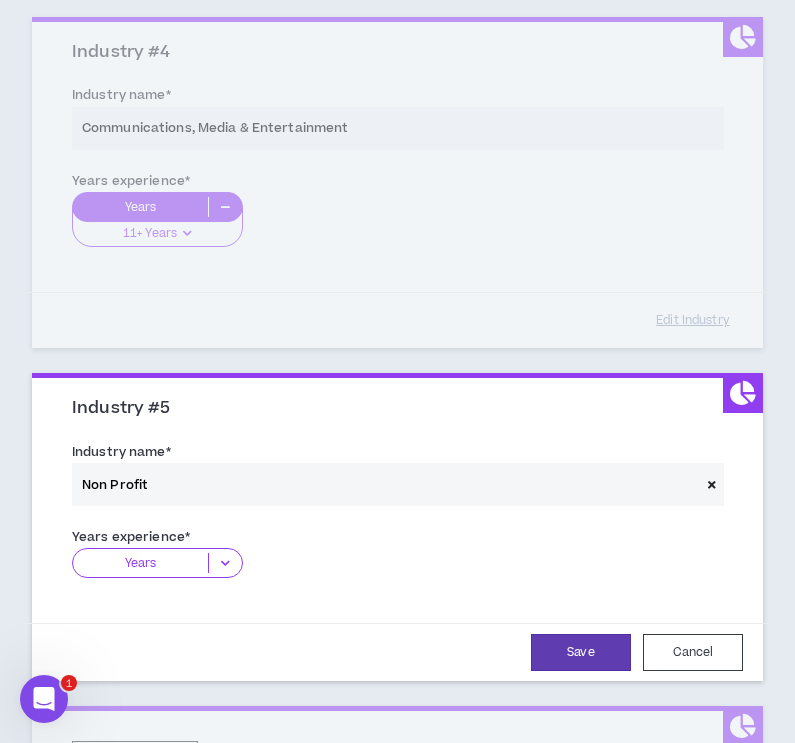 click on "Years" at bounding box center [157, 563] 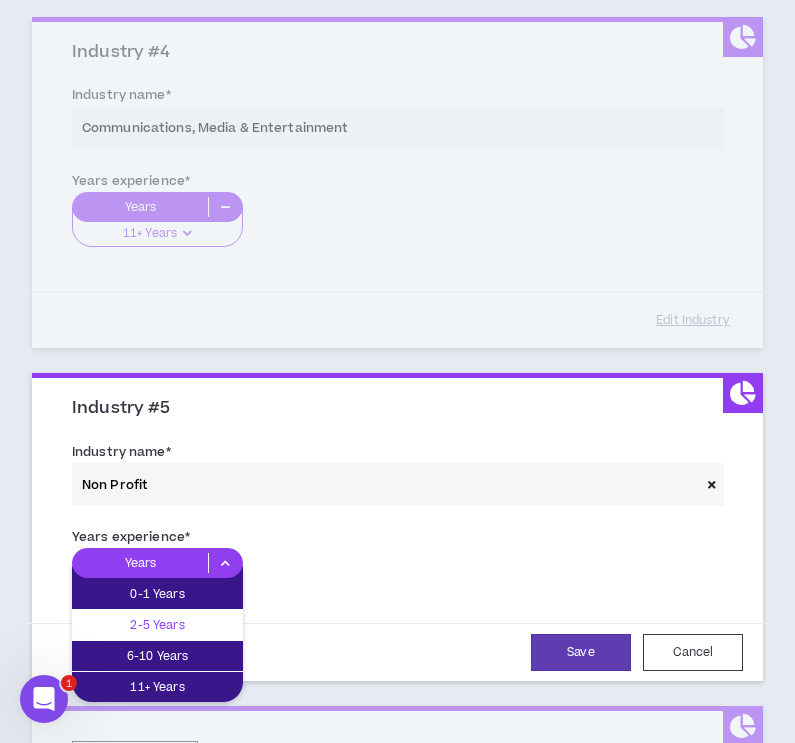 click on "2-5 Years" at bounding box center (157, 625) 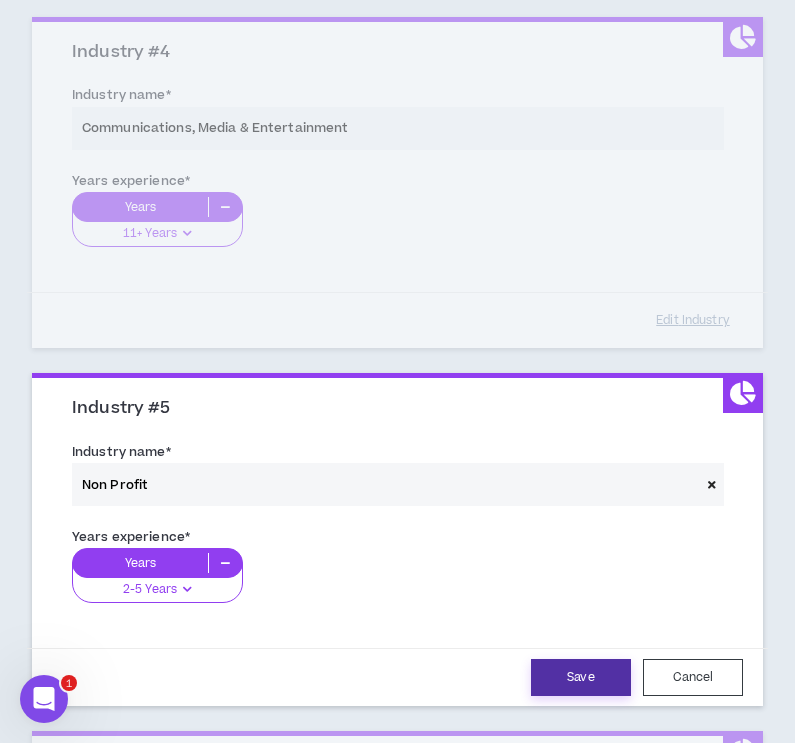 click on "Save" at bounding box center (581, 677) 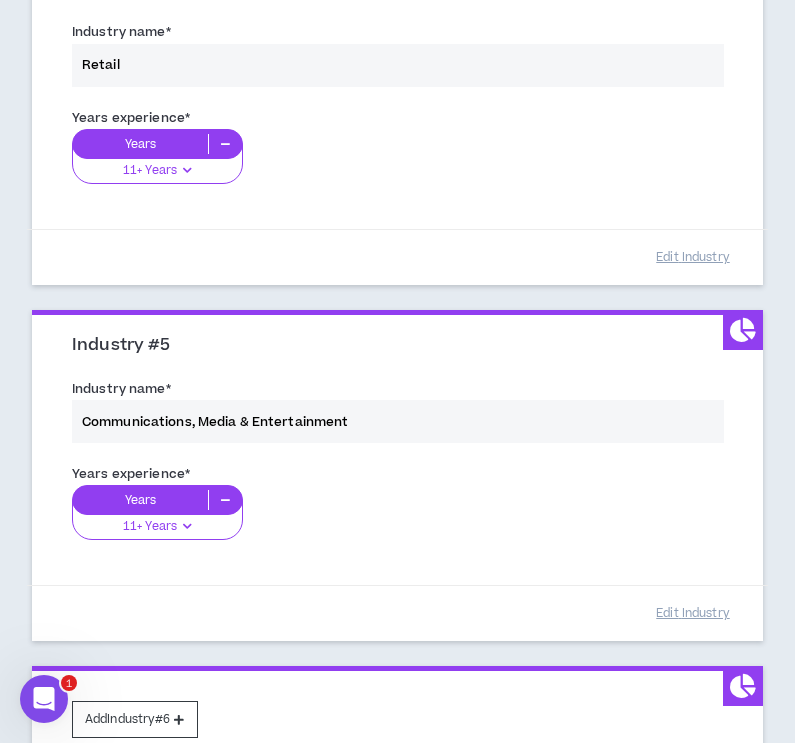 scroll, scrollTop: 1973, scrollLeft: 0, axis: vertical 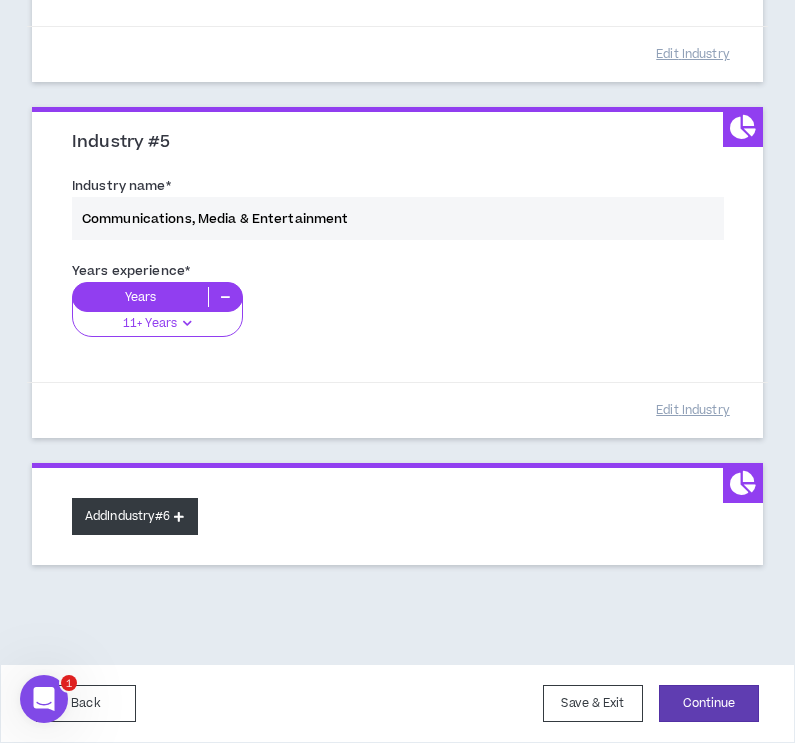 click on "Add  Industry  #6" at bounding box center (135, 516) 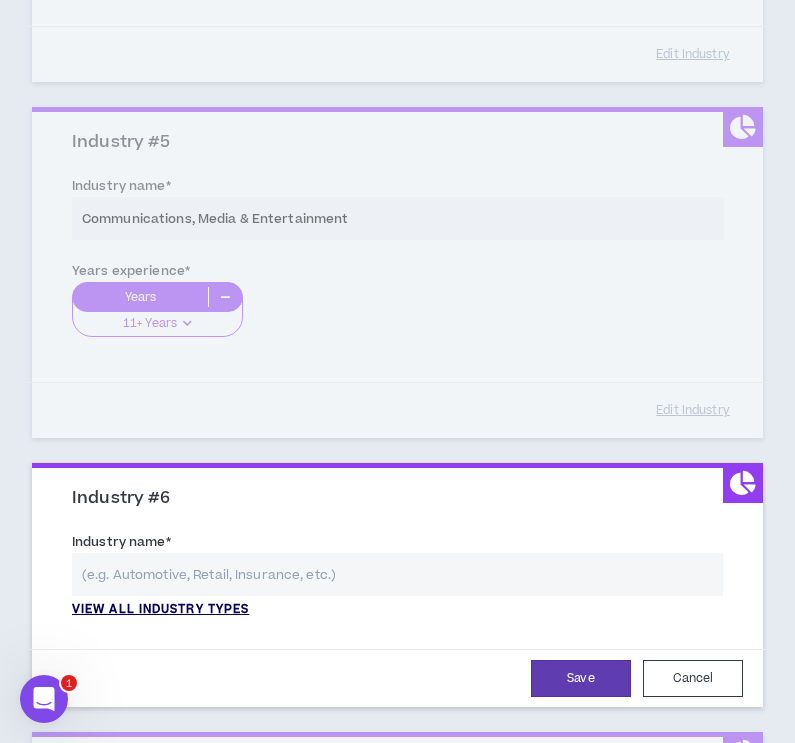 click on "View all industry types" at bounding box center [160, 610] 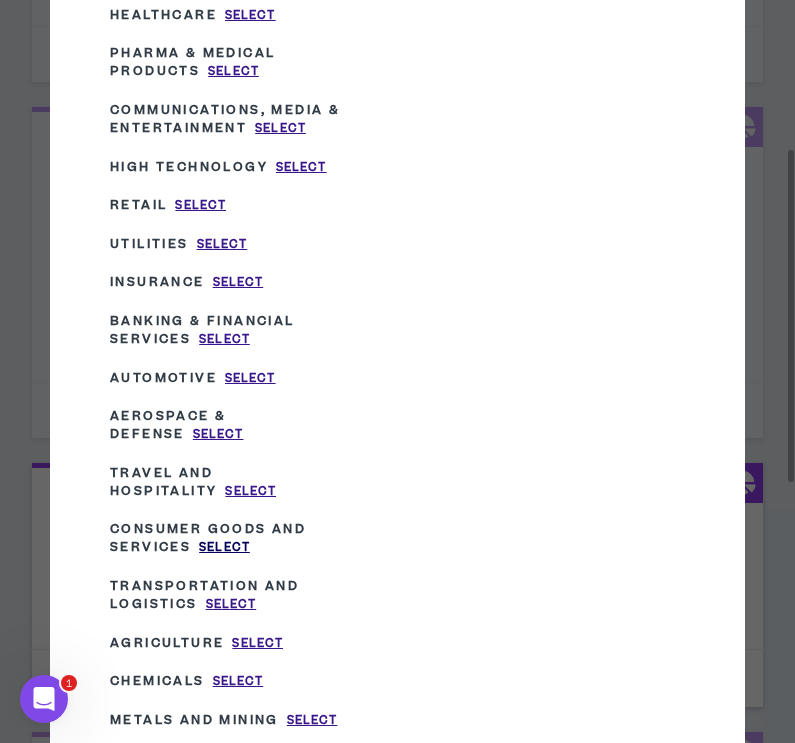 click on "Select" at bounding box center (224, 547) 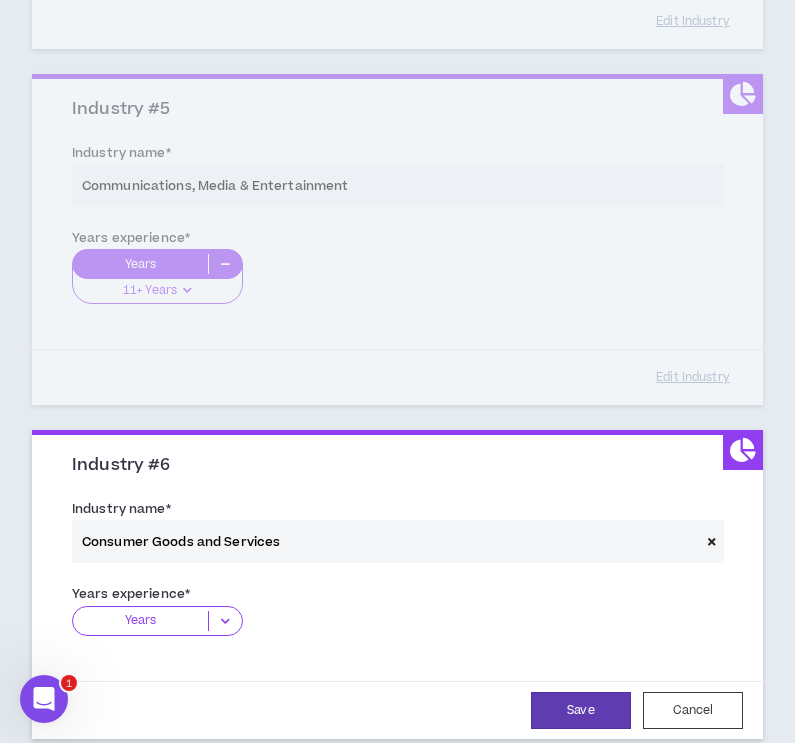 scroll, scrollTop: 2050, scrollLeft: 0, axis: vertical 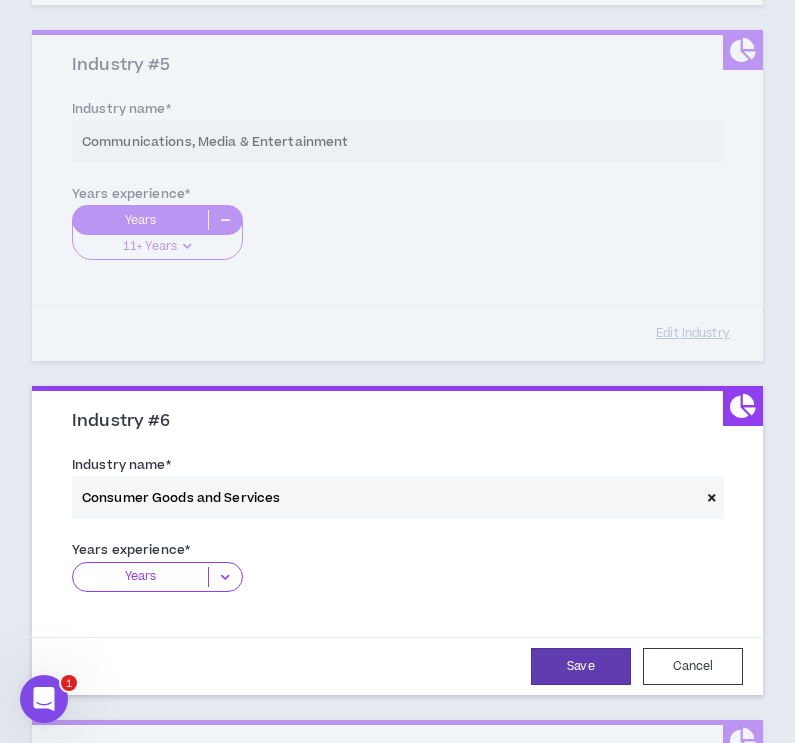click at bounding box center (225, 577) 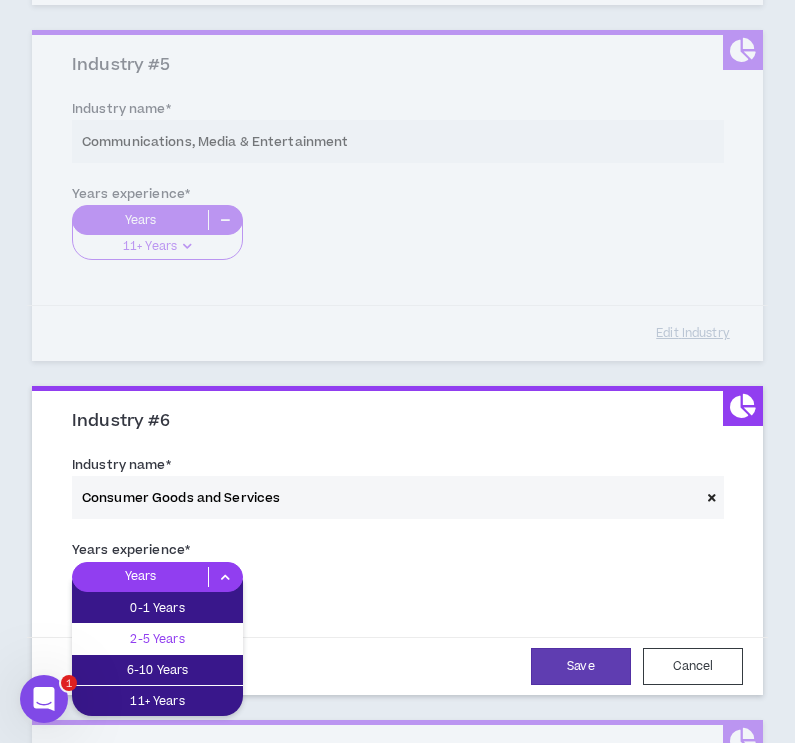 click on "2-5 Years" at bounding box center (157, 639) 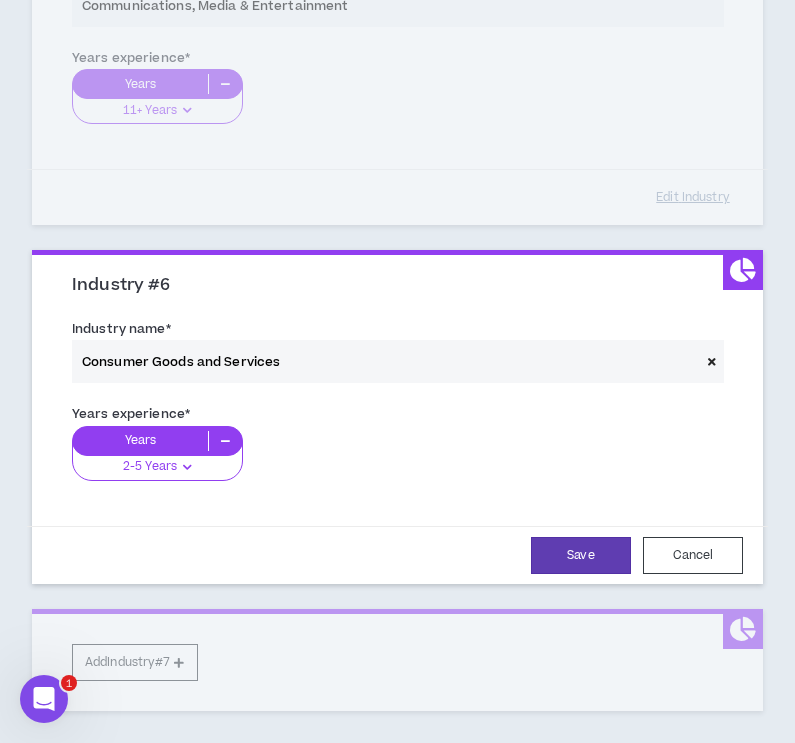 scroll, scrollTop: 2188, scrollLeft: 0, axis: vertical 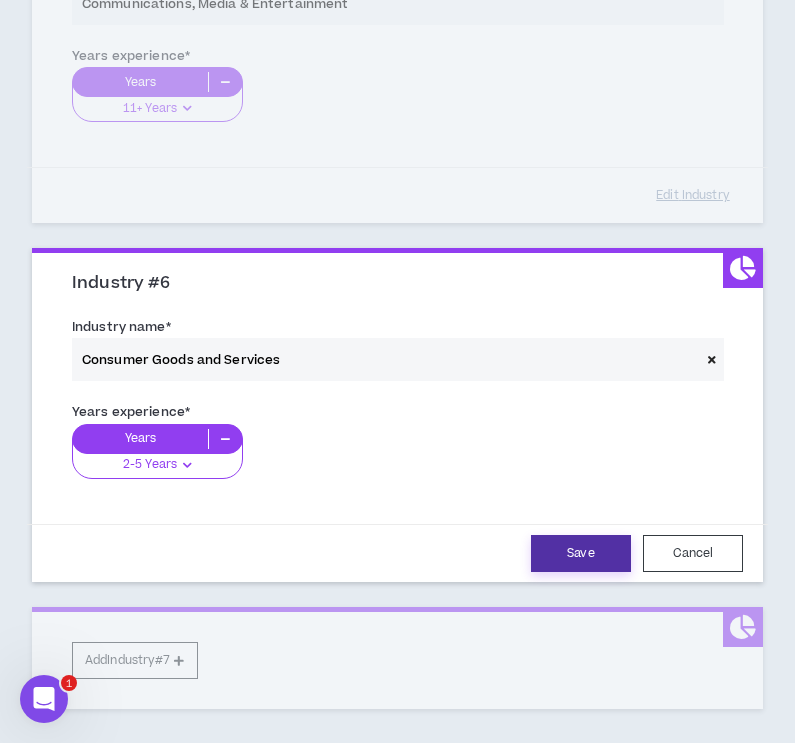 click on "Save" at bounding box center [581, 553] 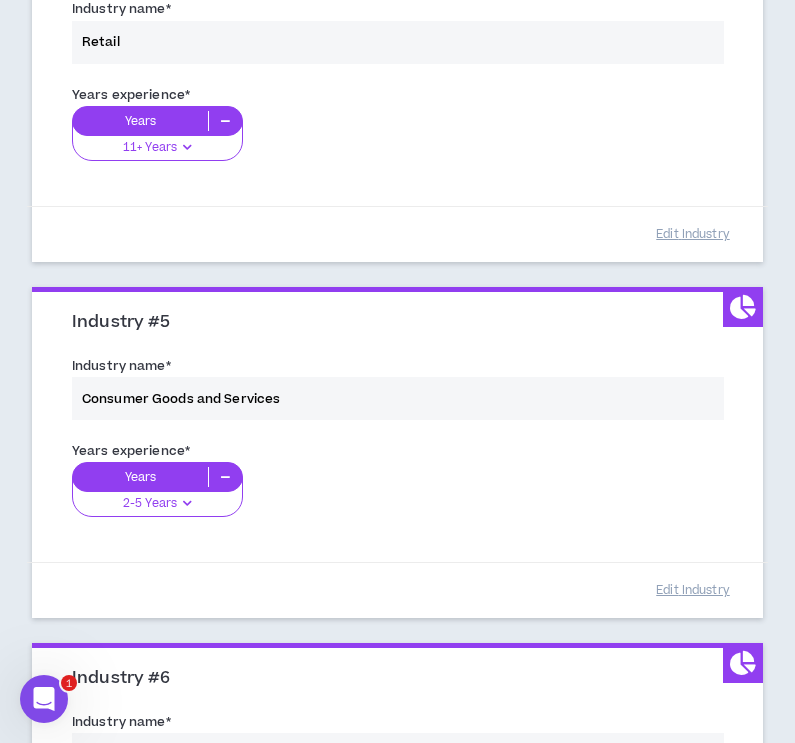 scroll, scrollTop: 1801, scrollLeft: 0, axis: vertical 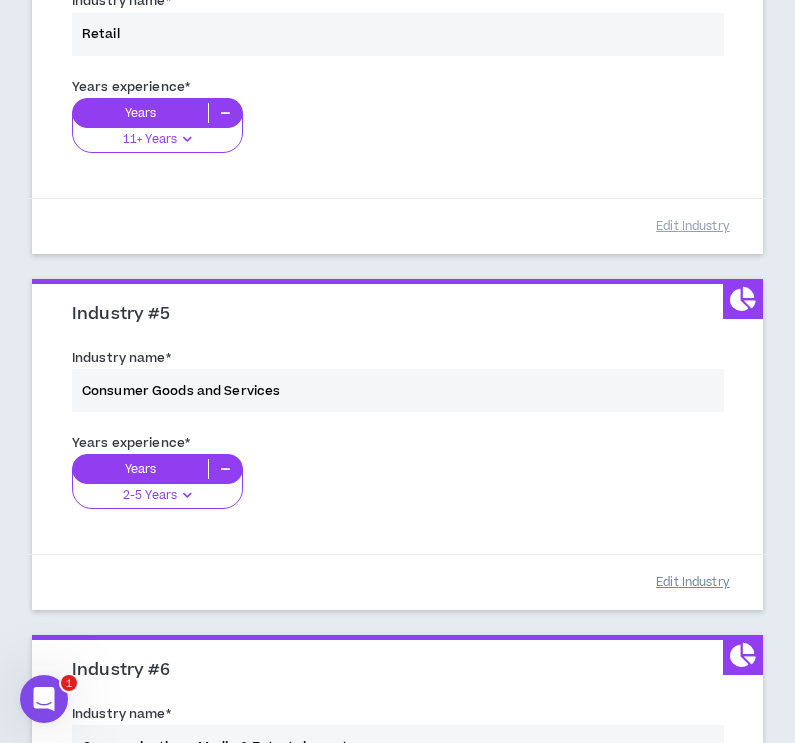 click on "Edit   Industry" at bounding box center [693, 582] 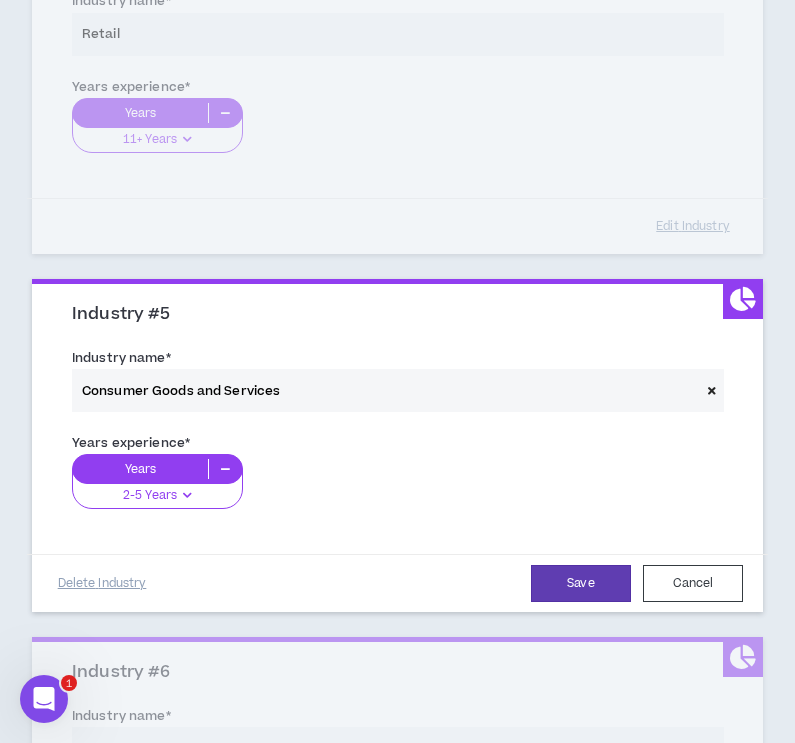 click on "Years" at bounding box center (157, 469) 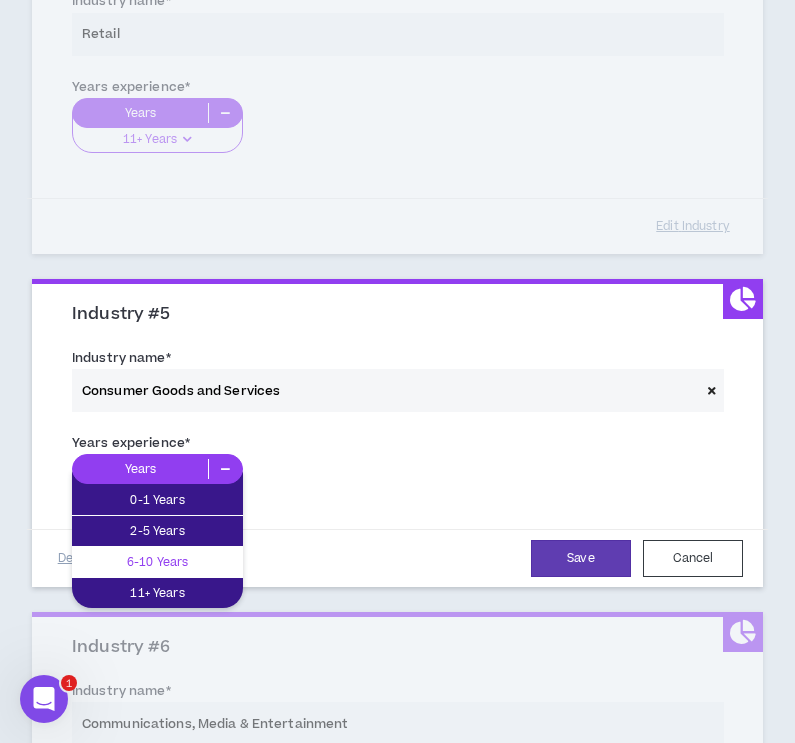 click on "6-10 Years" at bounding box center [157, 562] 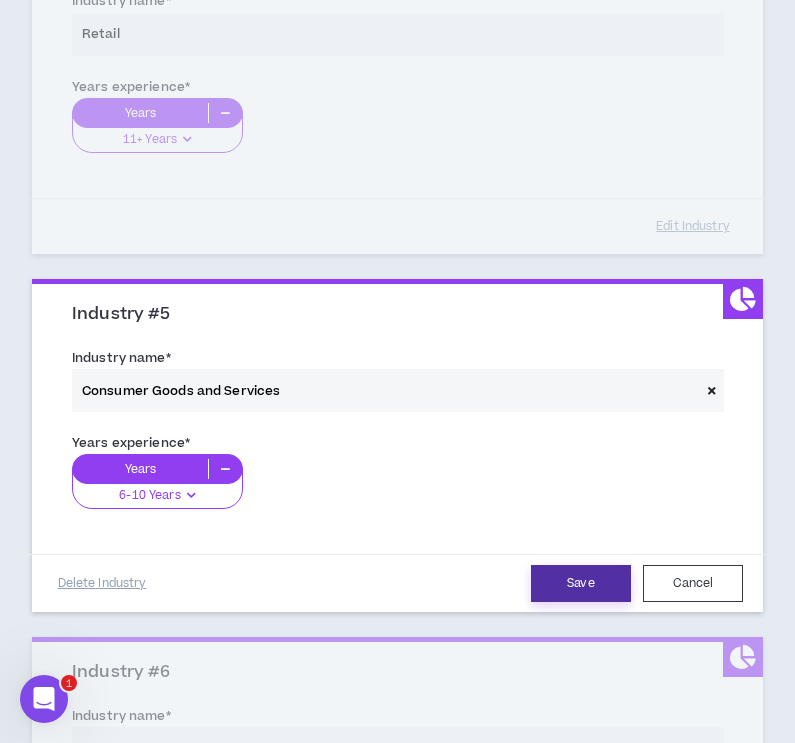 click on "Save" at bounding box center [581, 583] 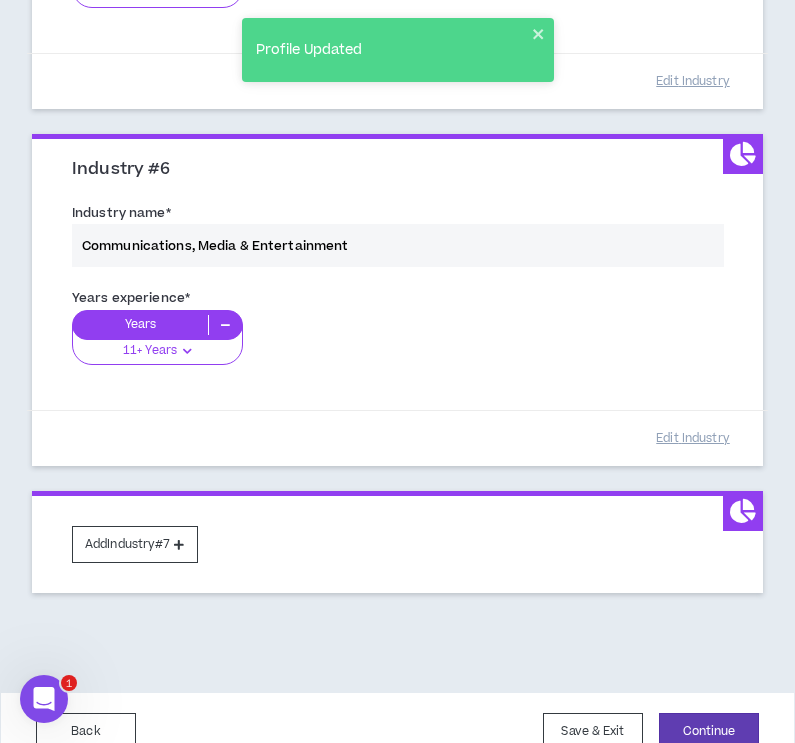 scroll, scrollTop: 2311, scrollLeft: 0, axis: vertical 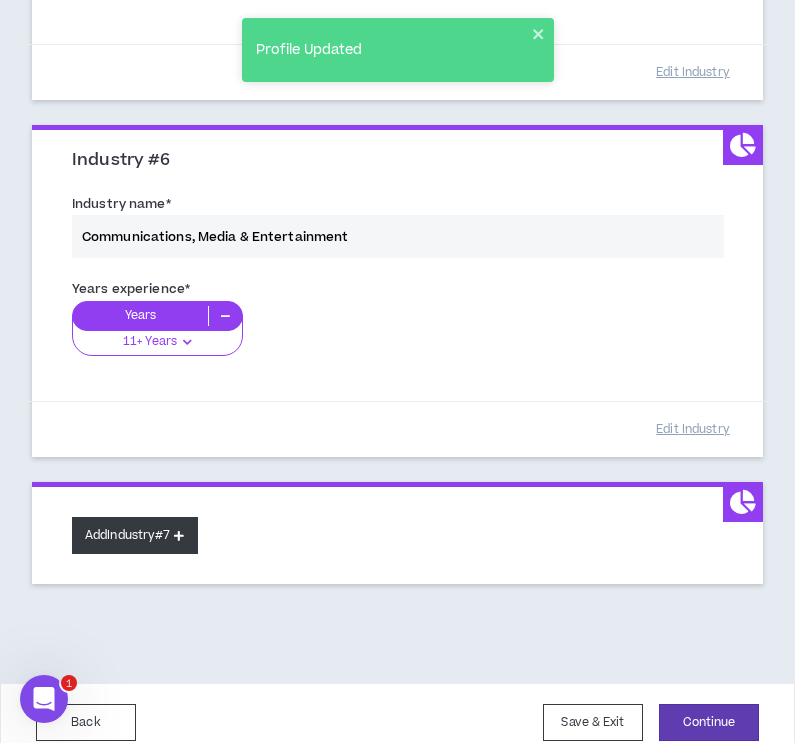 click on "Add  Industry  #7" at bounding box center [135, 535] 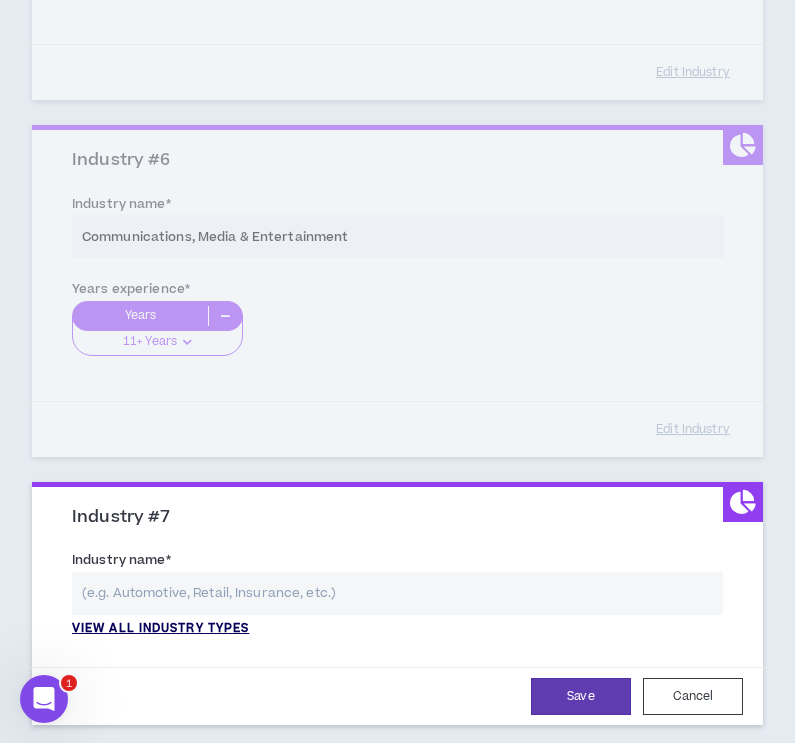 click on "View all industry types" at bounding box center [160, 629] 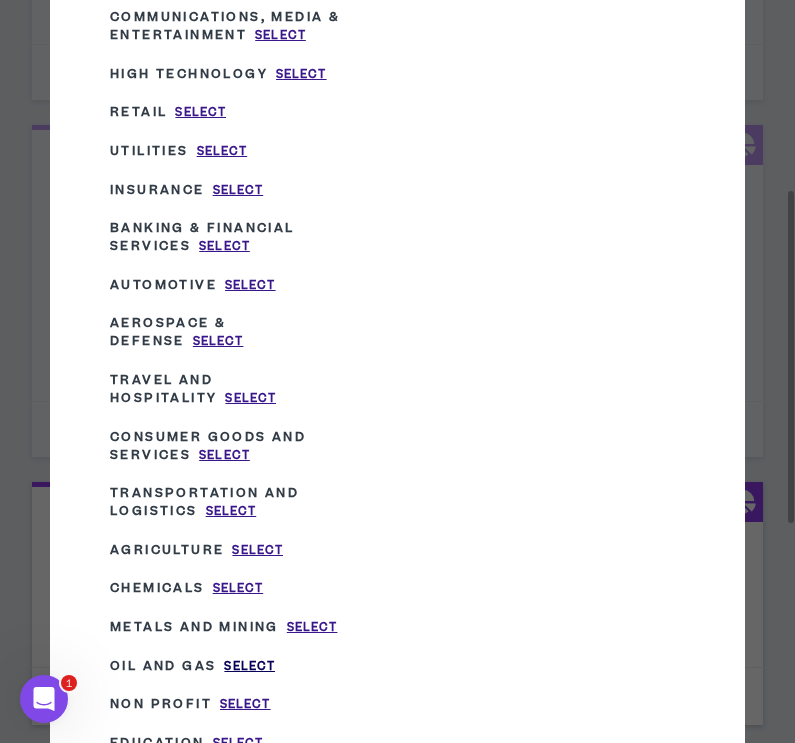 click on "Select" at bounding box center (249, 666) 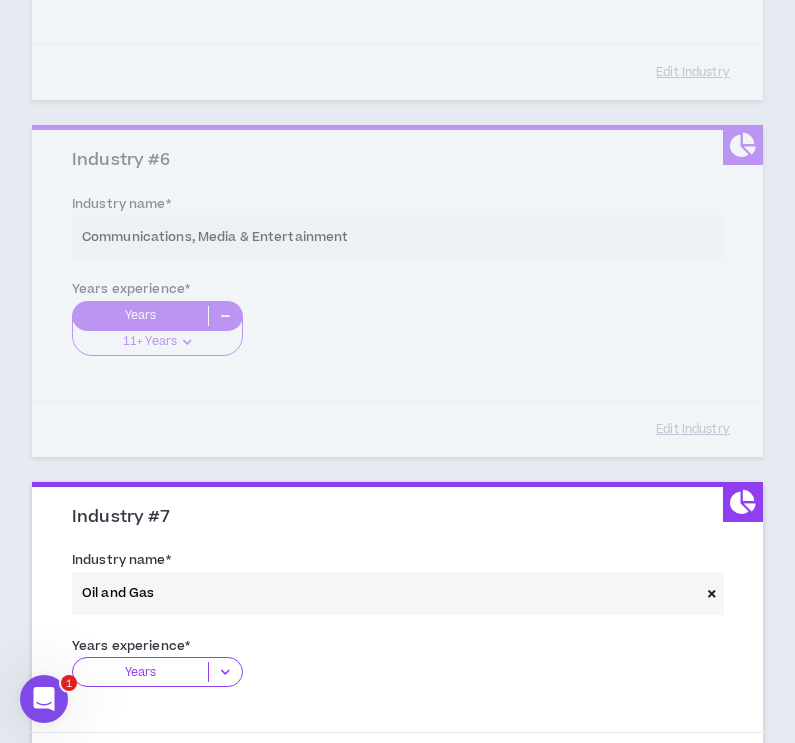 click at bounding box center [225, 672] 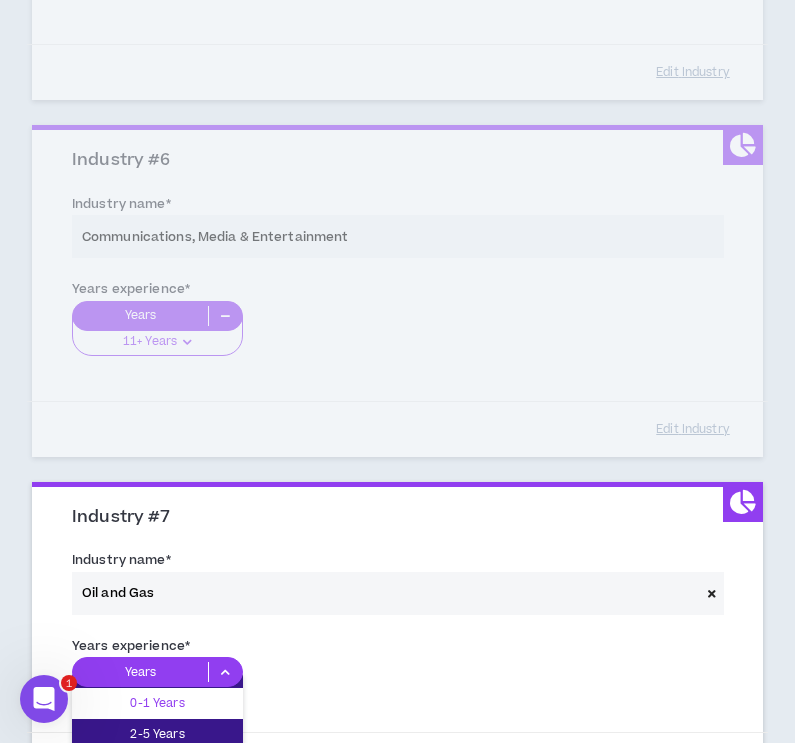 scroll, scrollTop: 2337, scrollLeft: 0, axis: vertical 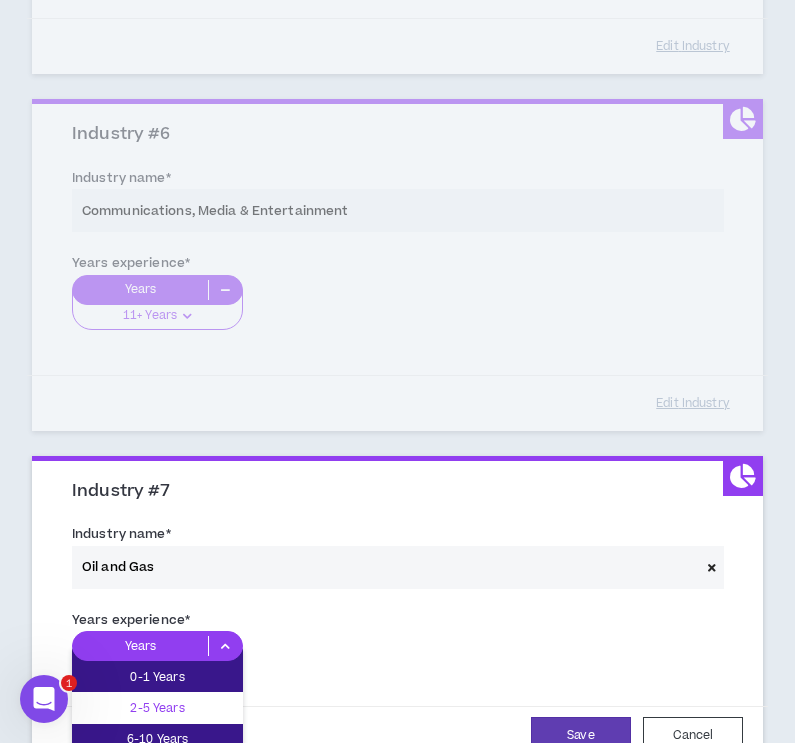 click on "2-5 Years" at bounding box center (157, 708) 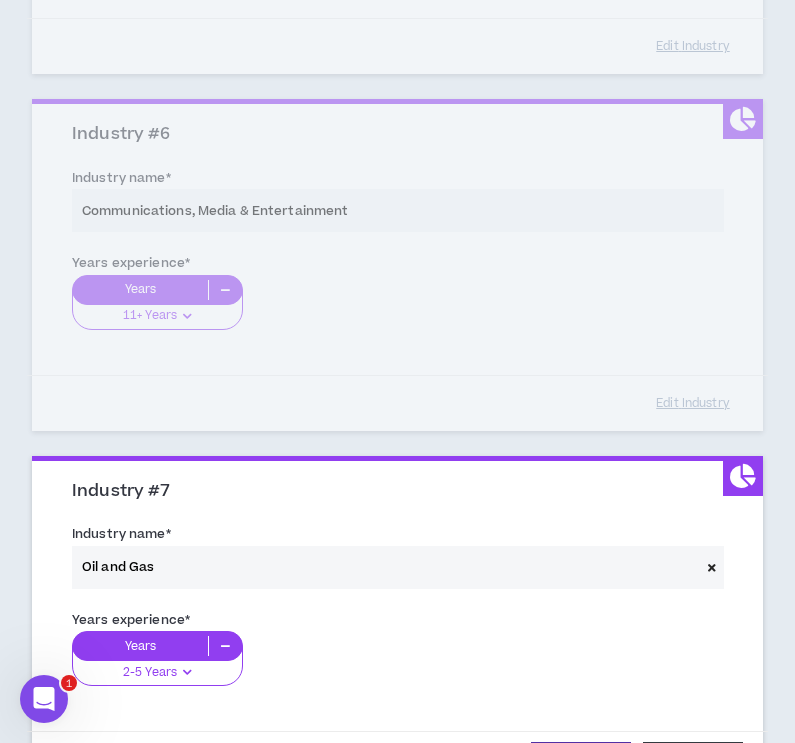 click on "Years 2-5 Years 0-1 Years 2-5 Years 6-10 Years 11+ Years" at bounding box center [397, 666] 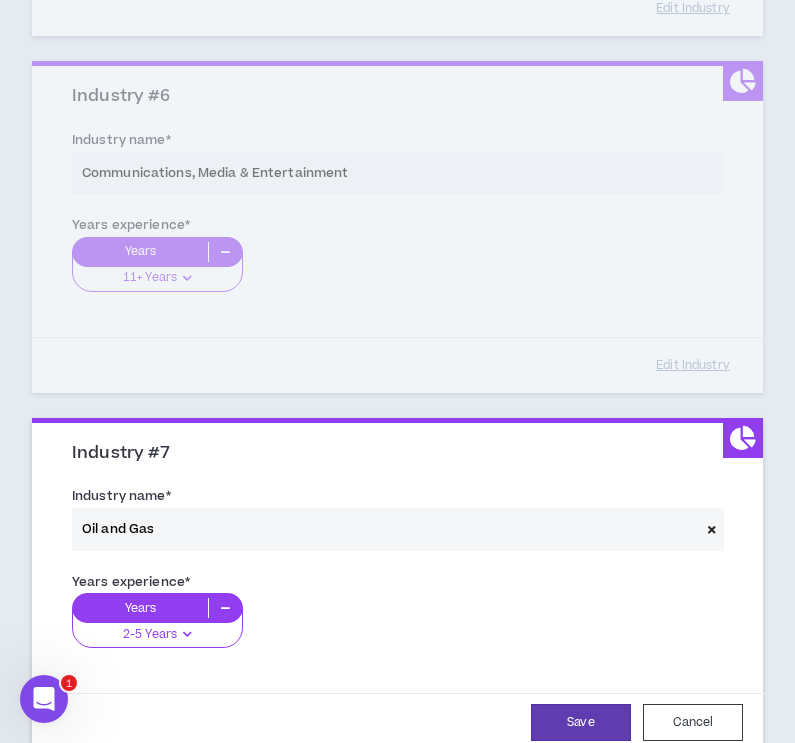 scroll, scrollTop: 2522, scrollLeft: 0, axis: vertical 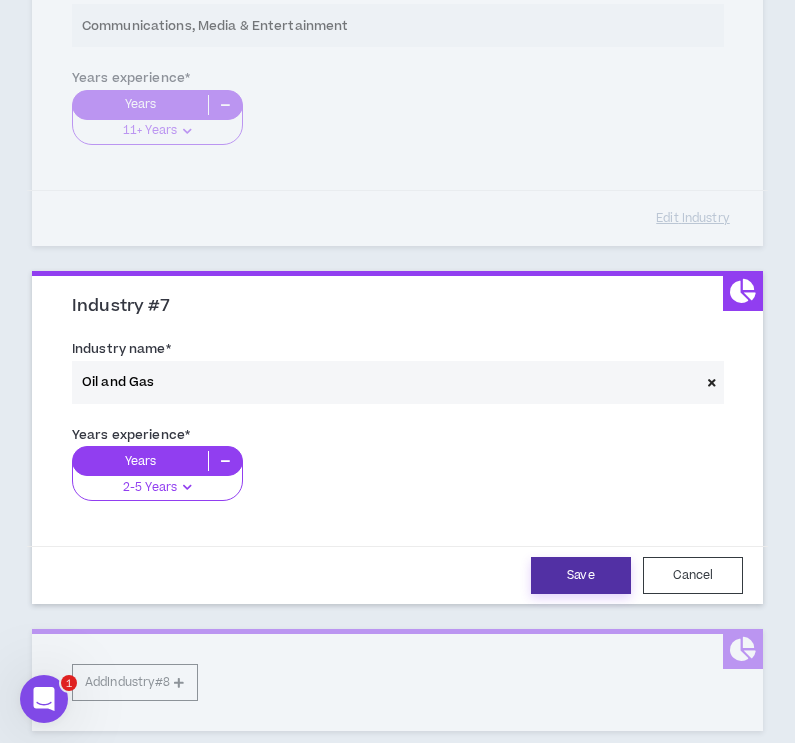click on "Save" at bounding box center [581, 575] 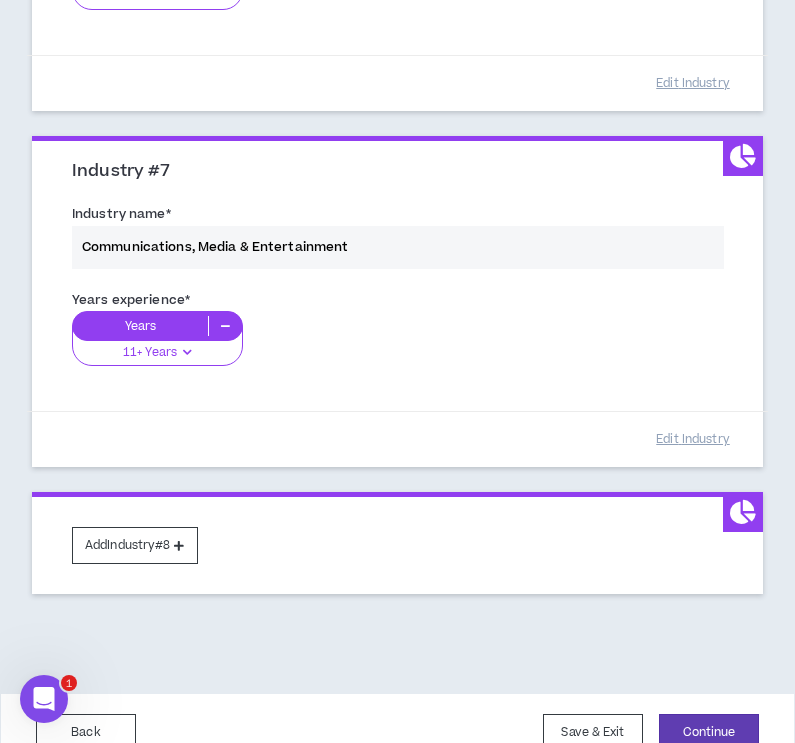 scroll, scrollTop: 2686, scrollLeft: 0, axis: vertical 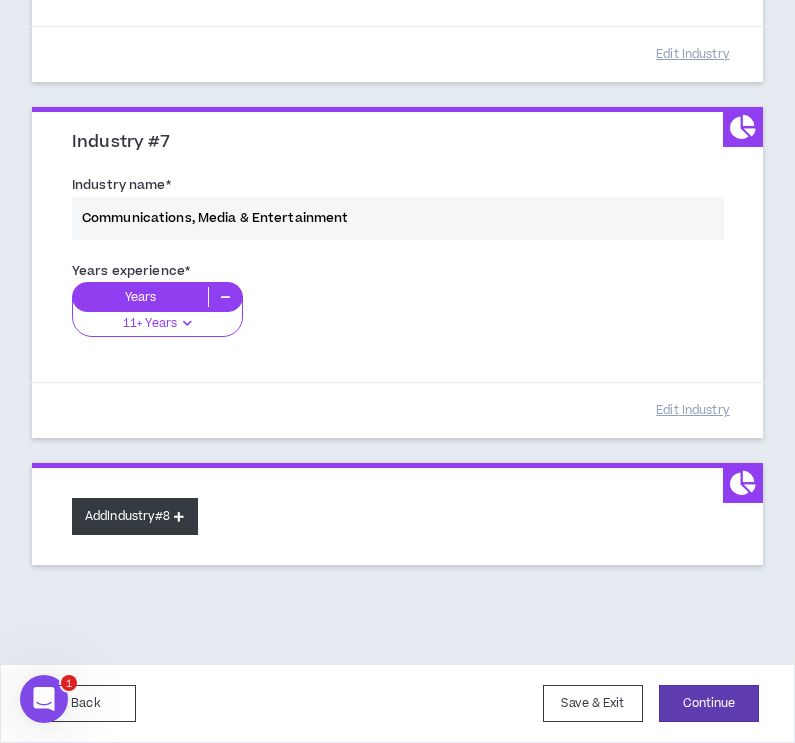 click on "Add  Industry  #8" at bounding box center [135, 516] 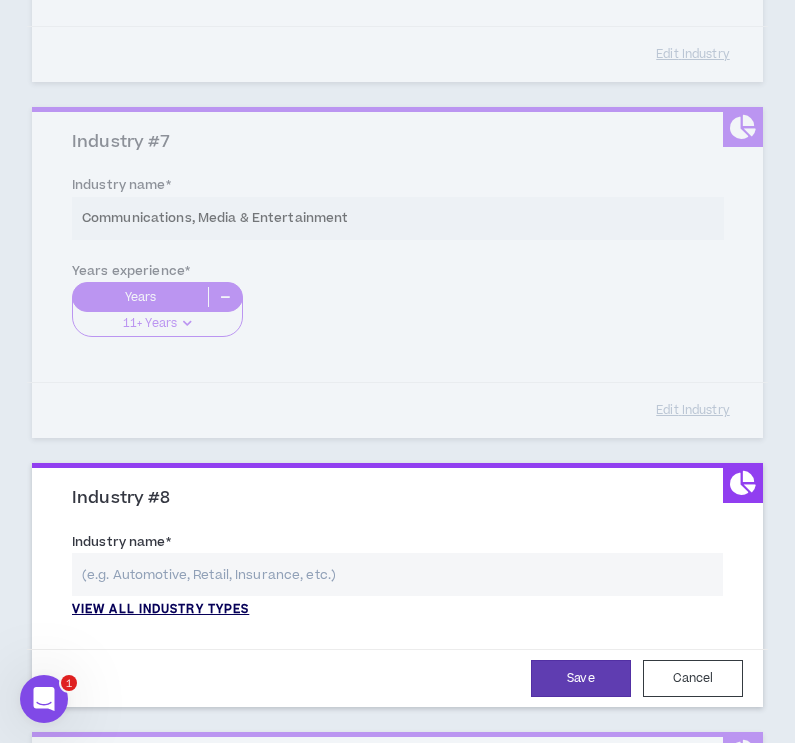click on "View all industry types" at bounding box center [160, 610] 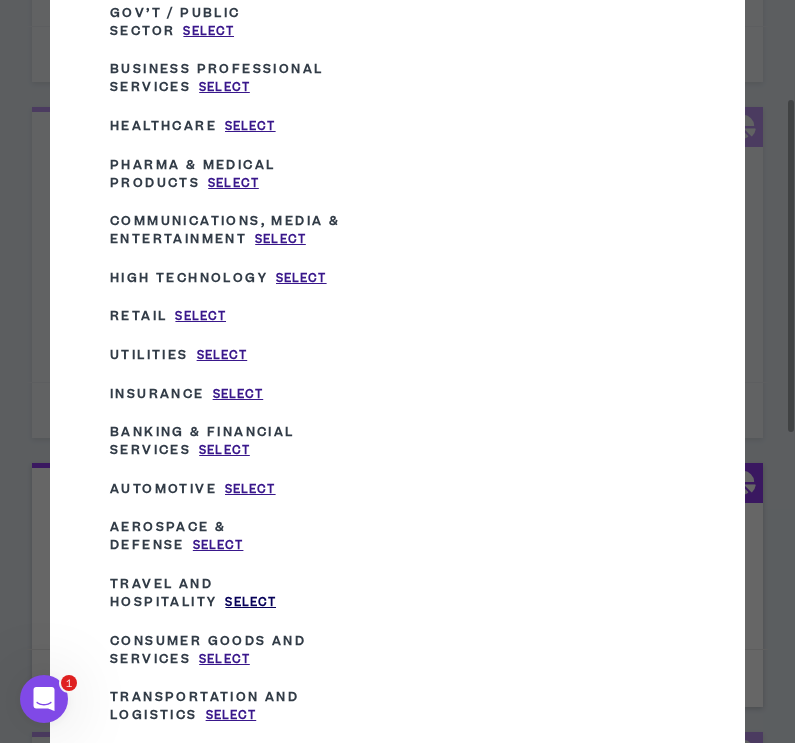 click on "Select" at bounding box center [250, 602] 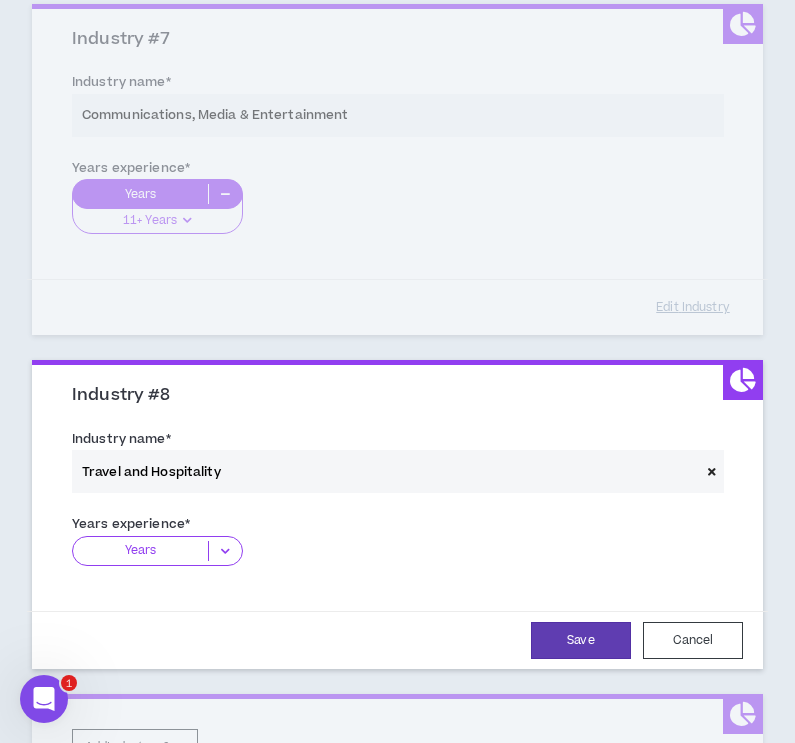 scroll, scrollTop: 2843, scrollLeft: 0, axis: vertical 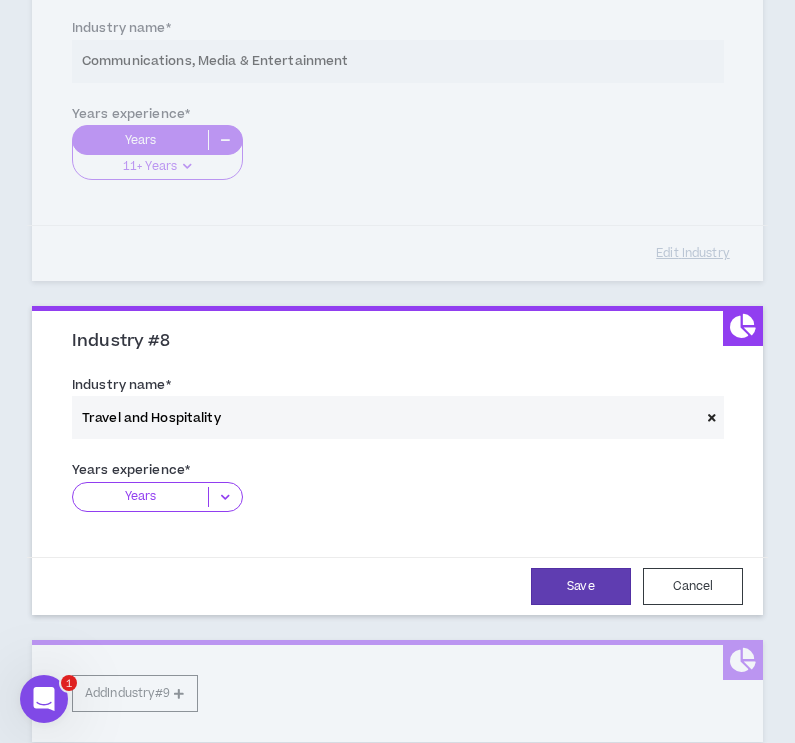 click at bounding box center [225, 497] 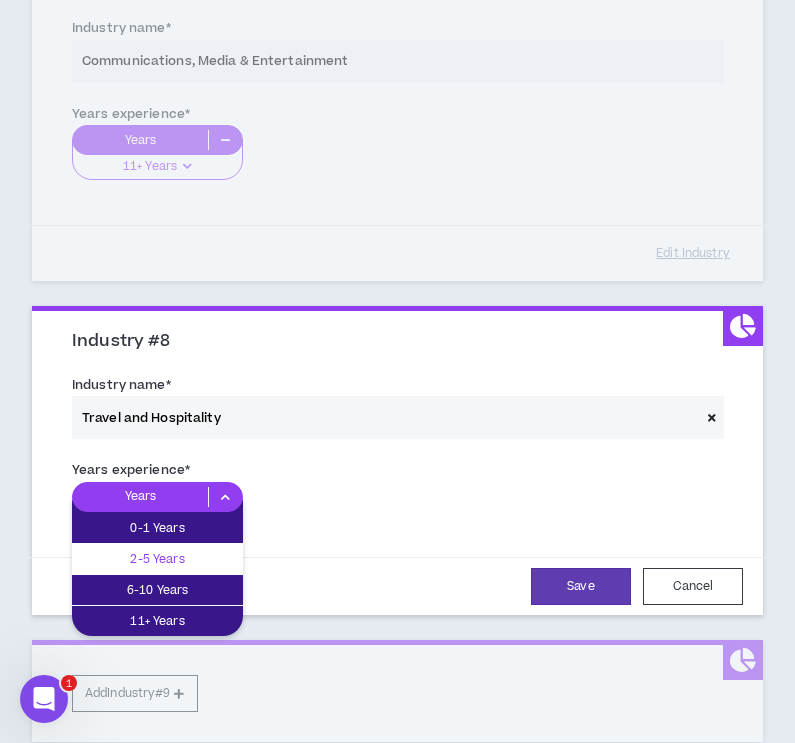 click on "2-5 Years" at bounding box center (157, 559) 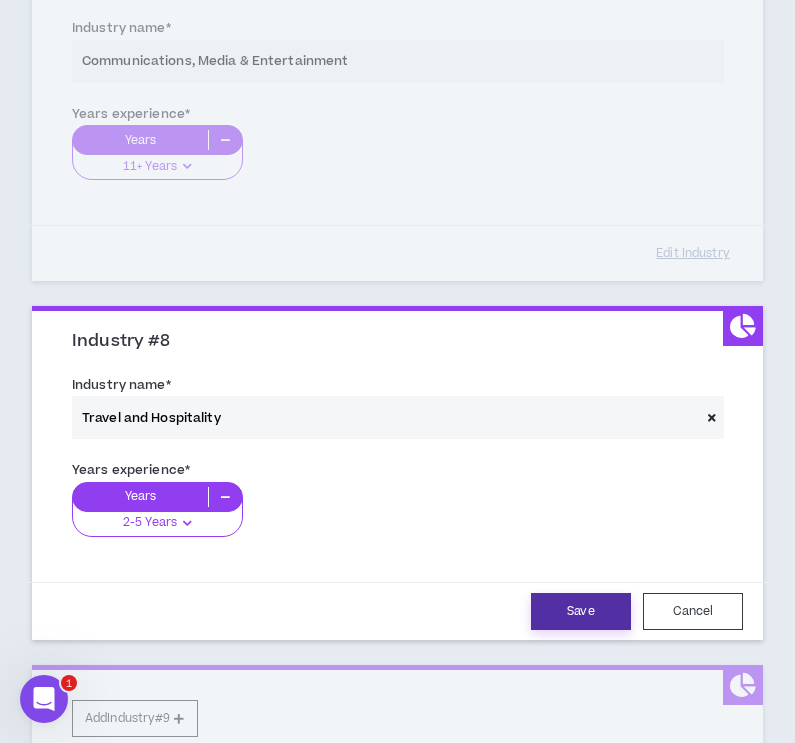 click on "Save" at bounding box center (581, 611) 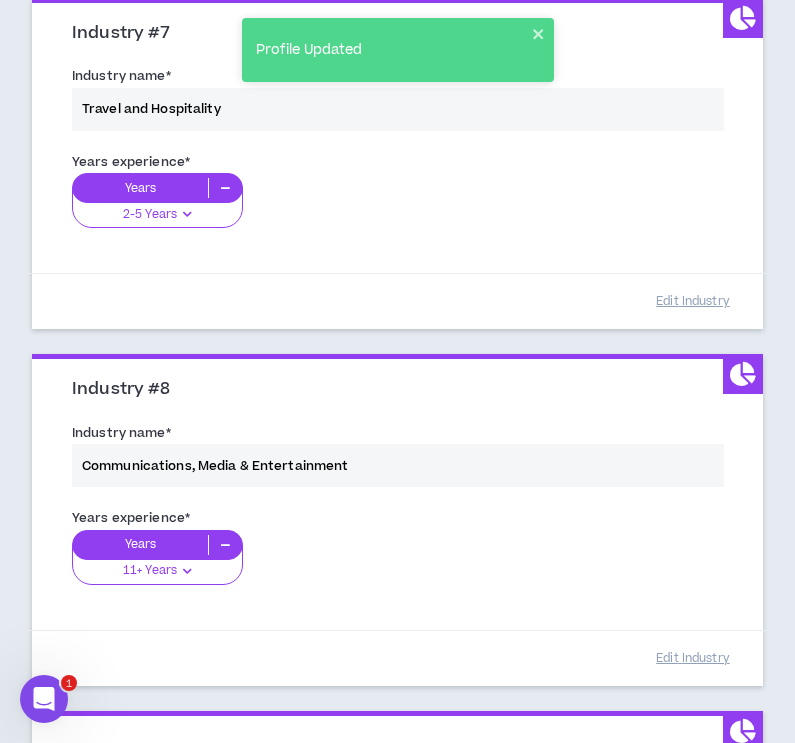 scroll, scrollTop: 2924, scrollLeft: 0, axis: vertical 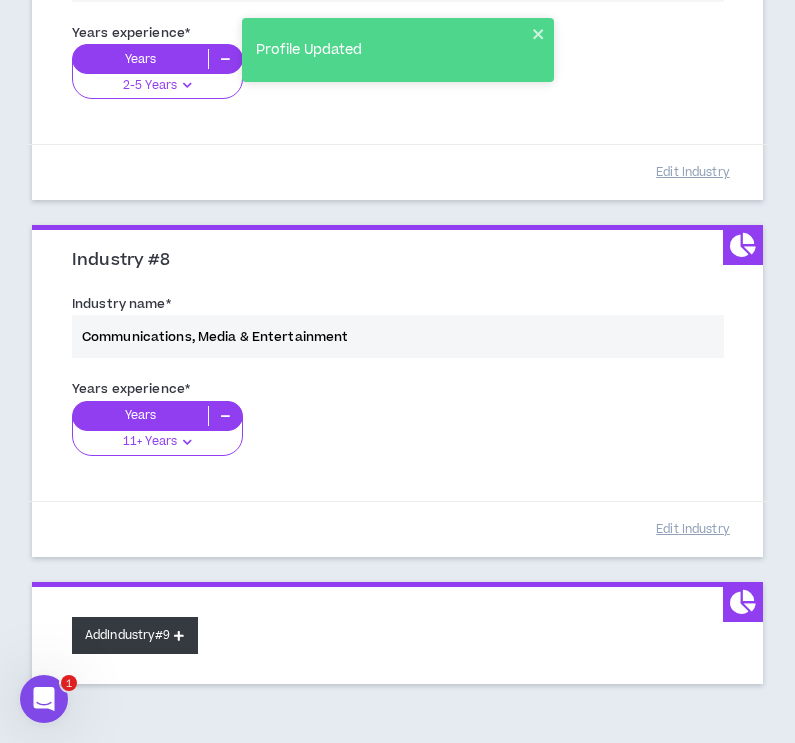click on "Add  Industry  #9" at bounding box center (135, 635) 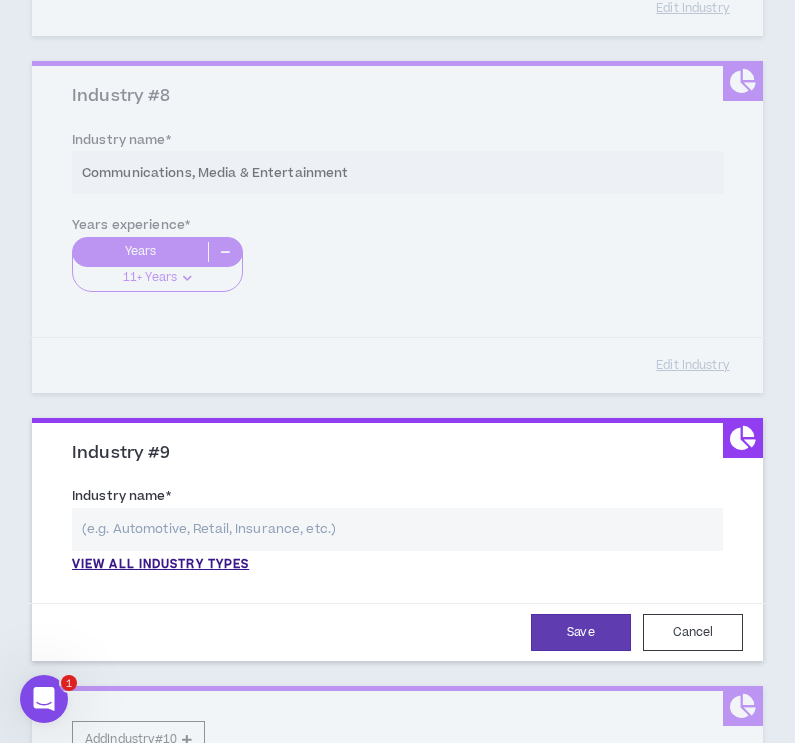 scroll, scrollTop: 3109, scrollLeft: 0, axis: vertical 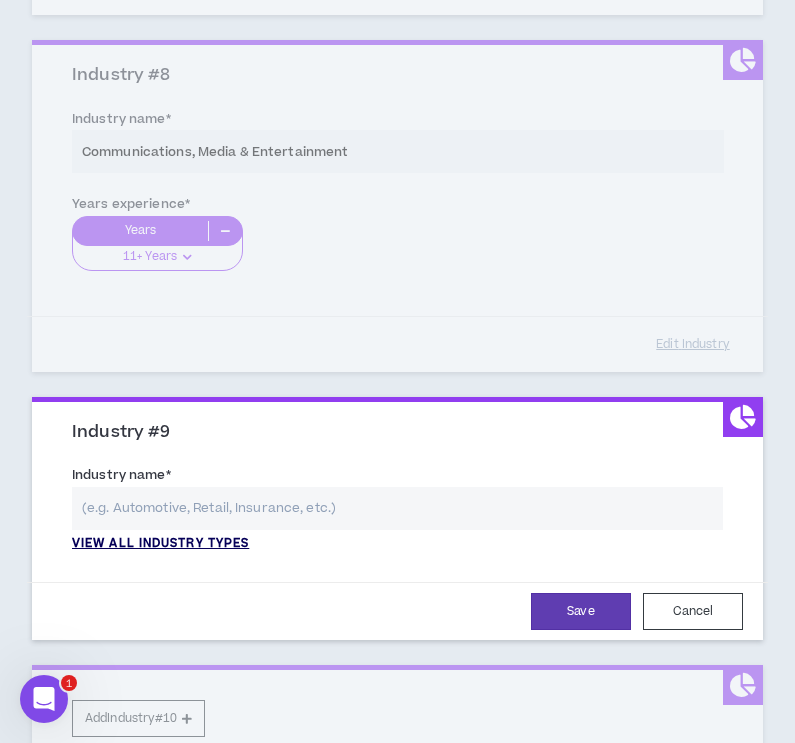 click on "View all industry types" at bounding box center (160, 544) 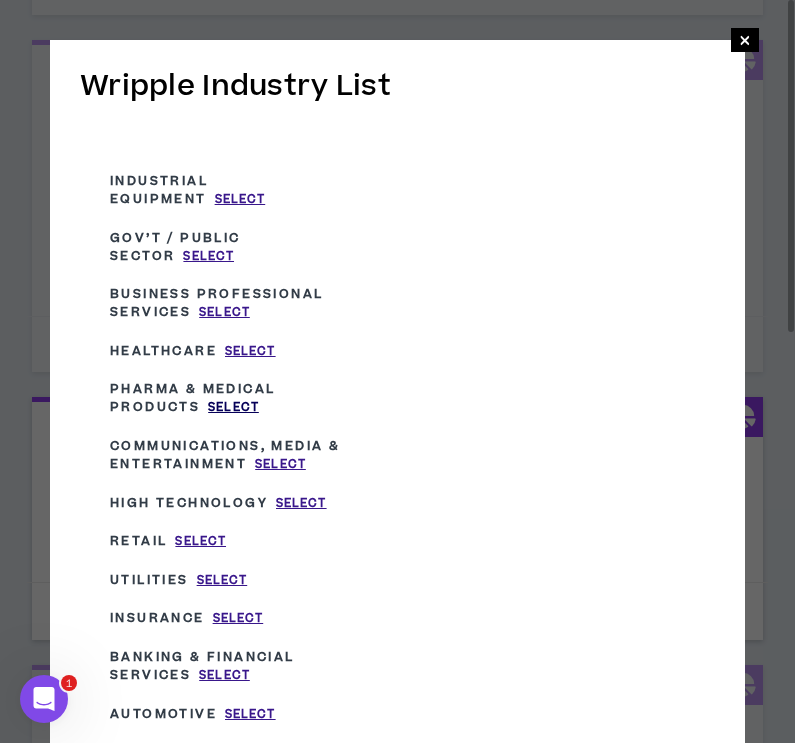 click on "Select" at bounding box center (233, 407) 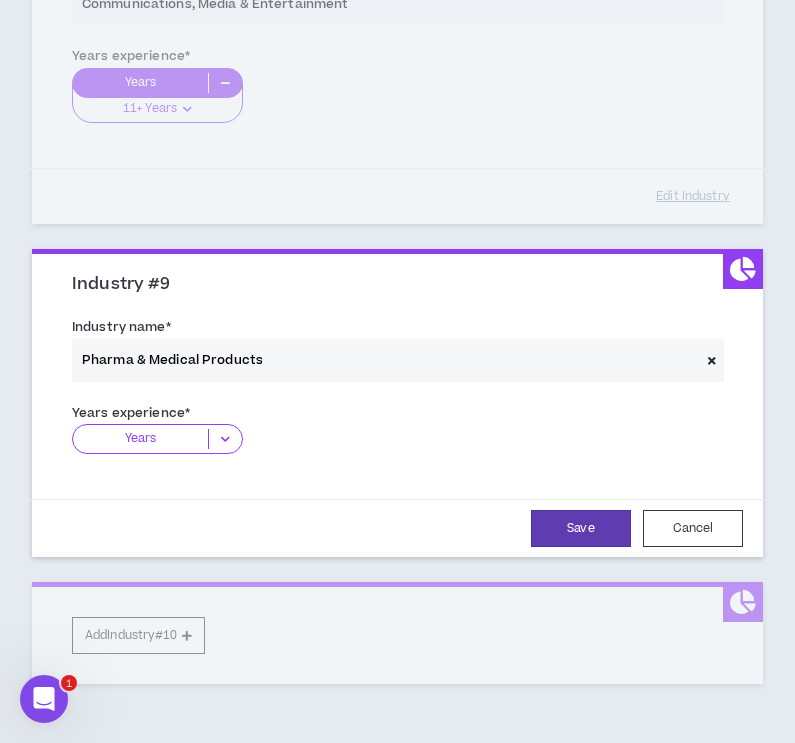 scroll, scrollTop: 3297, scrollLeft: 0, axis: vertical 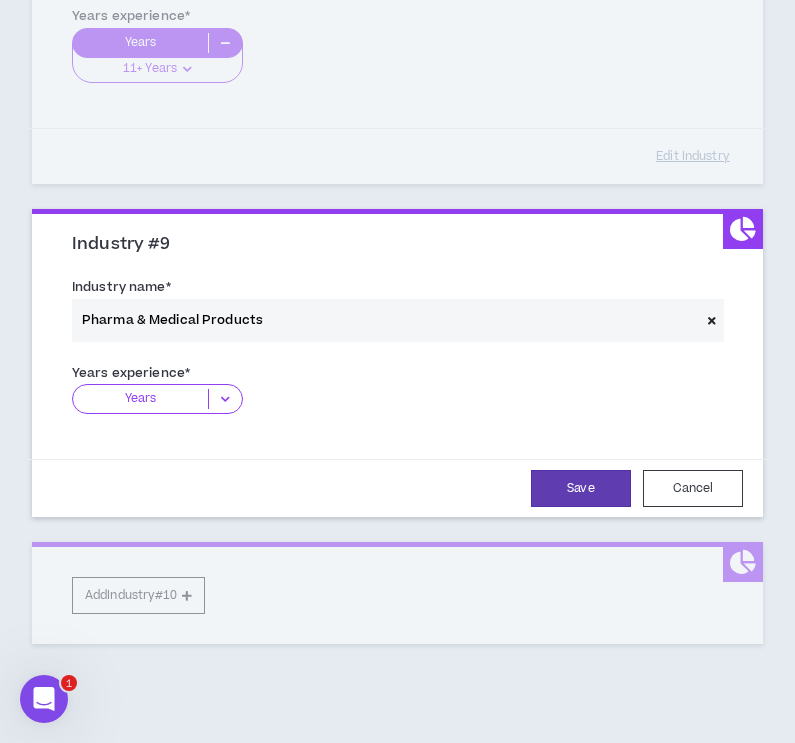 click at bounding box center (225, 399) 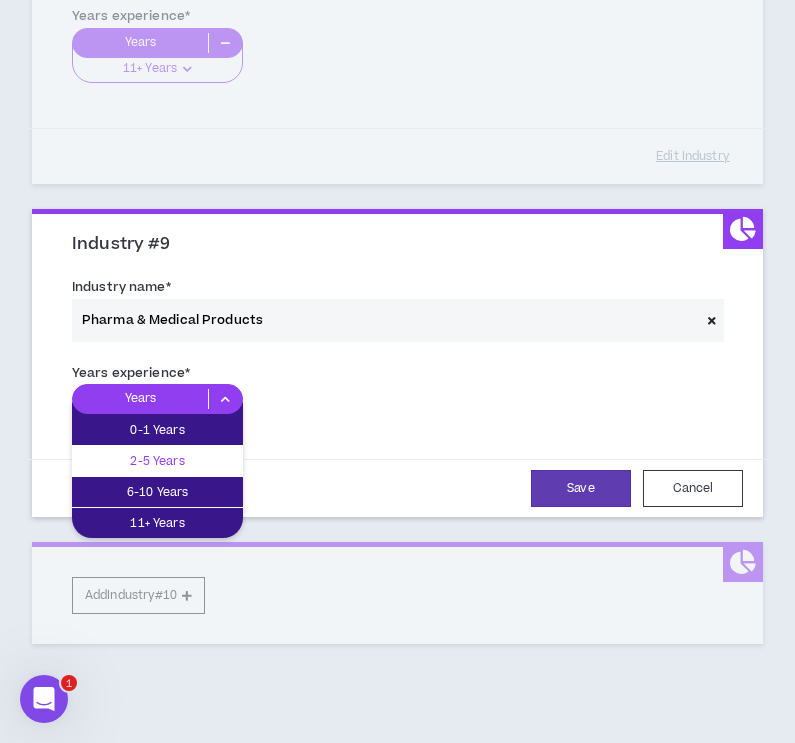 click on "2-5 Years" at bounding box center [157, 461] 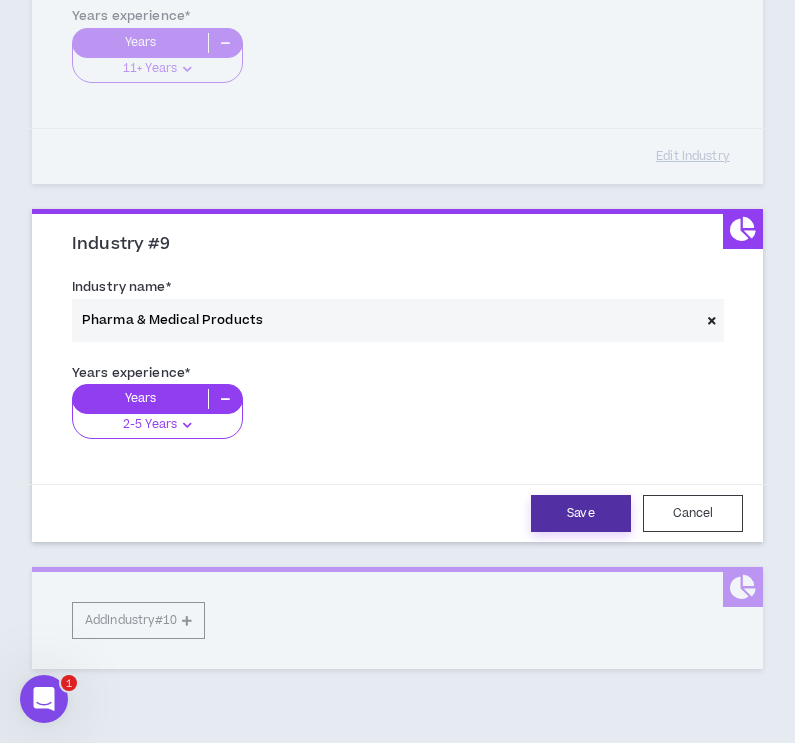 click on "Save" at bounding box center (581, 513) 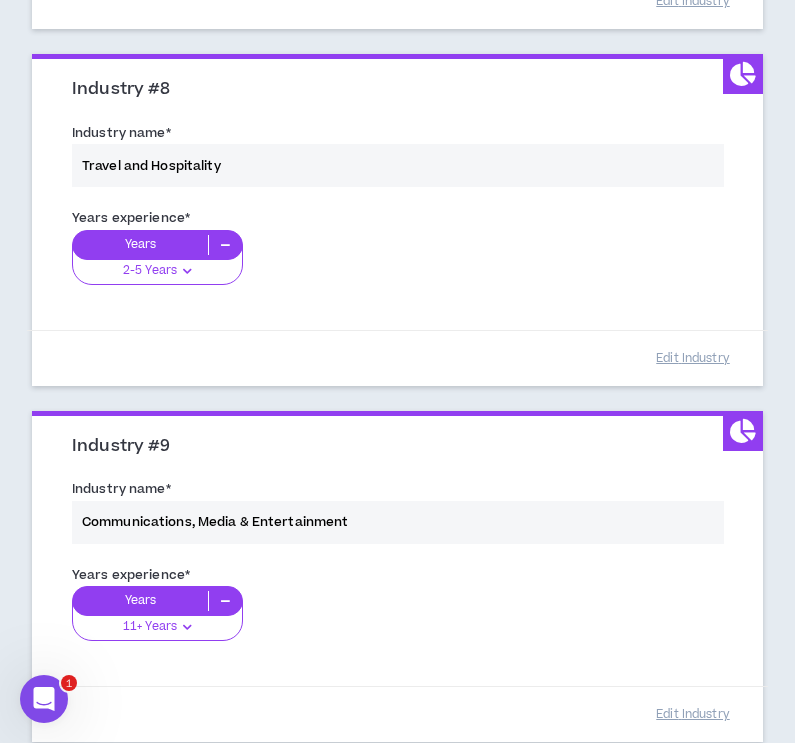 scroll, scrollTop: 3399, scrollLeft: 0, axis: vertical 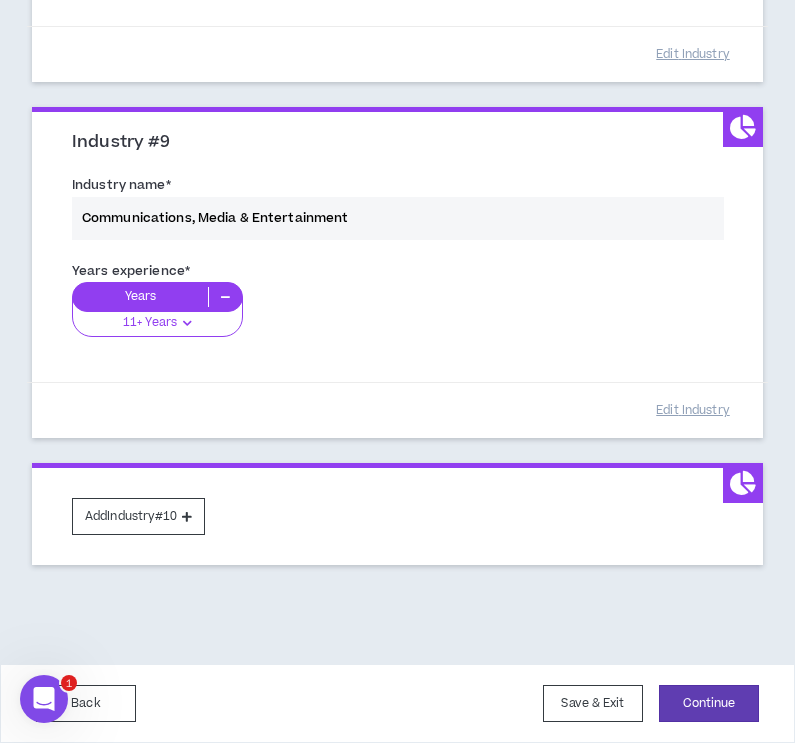 click on "Add  Industry  #10" at bounding box center [397, 514] 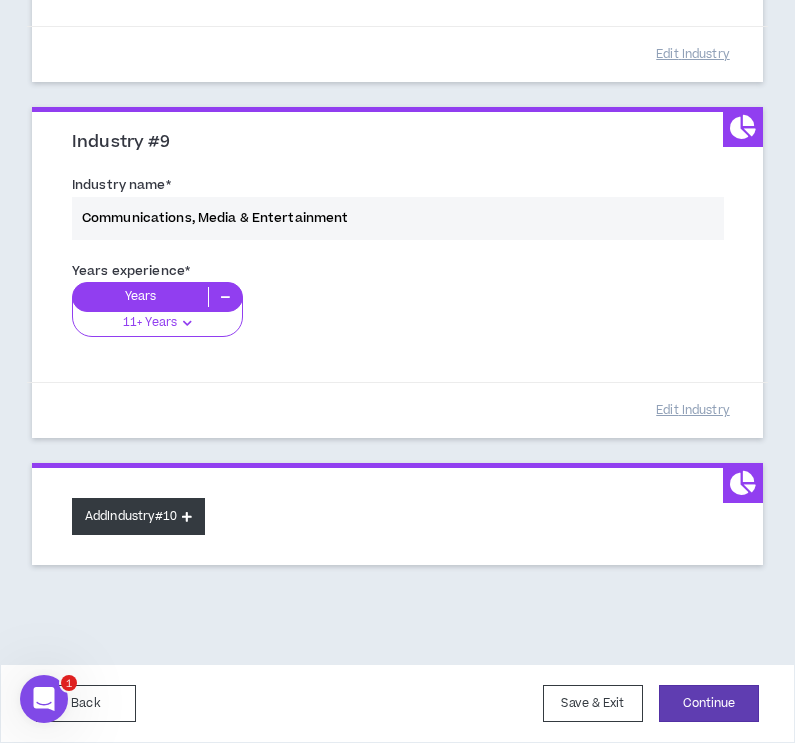 click on "Add  Industry  #10" at bounding box center (138, 516) 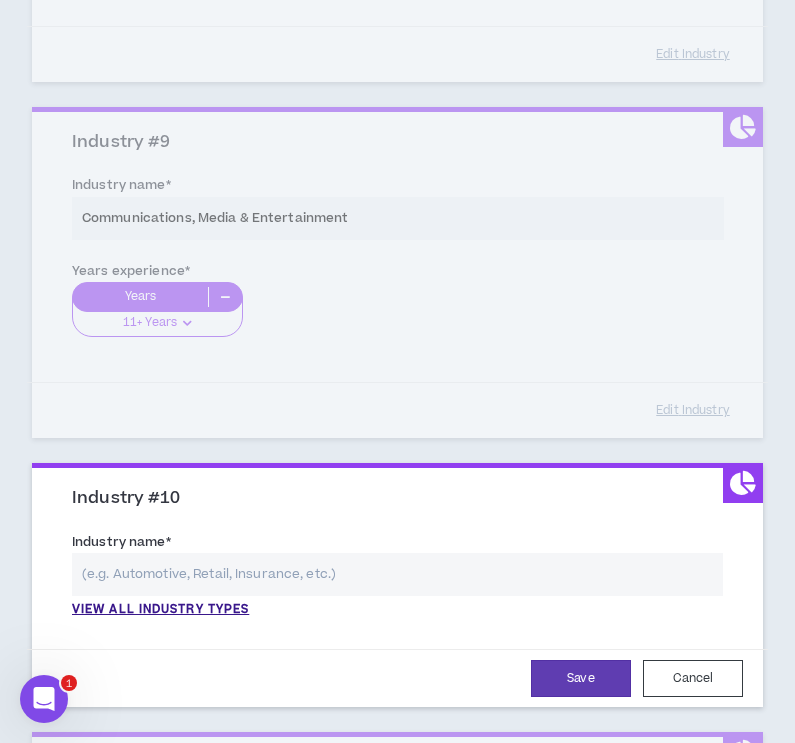 click on "View all industry types" at bounding box center [397, 586] 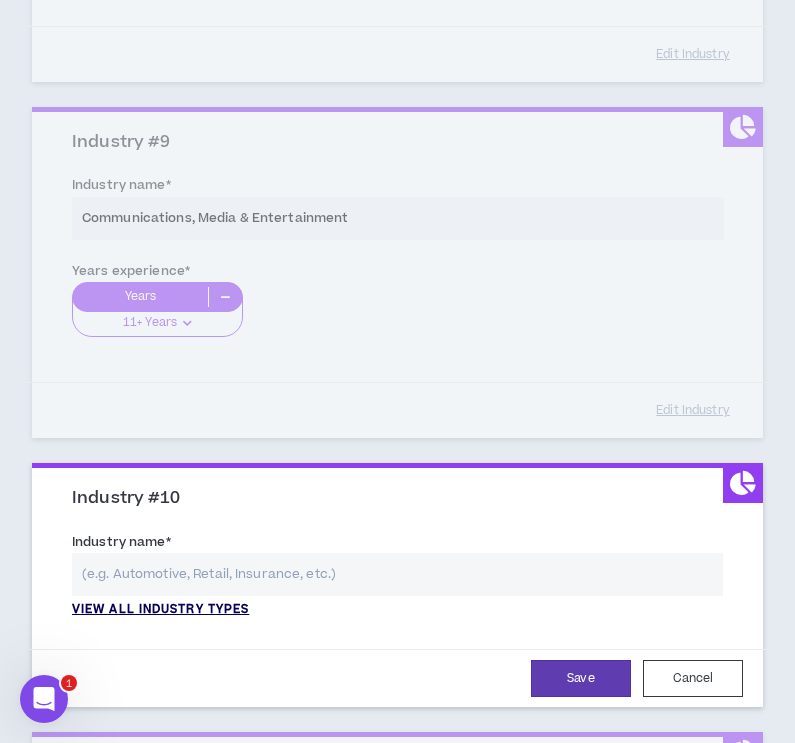 click on "View all industry types" at bounding box center (160, 610) 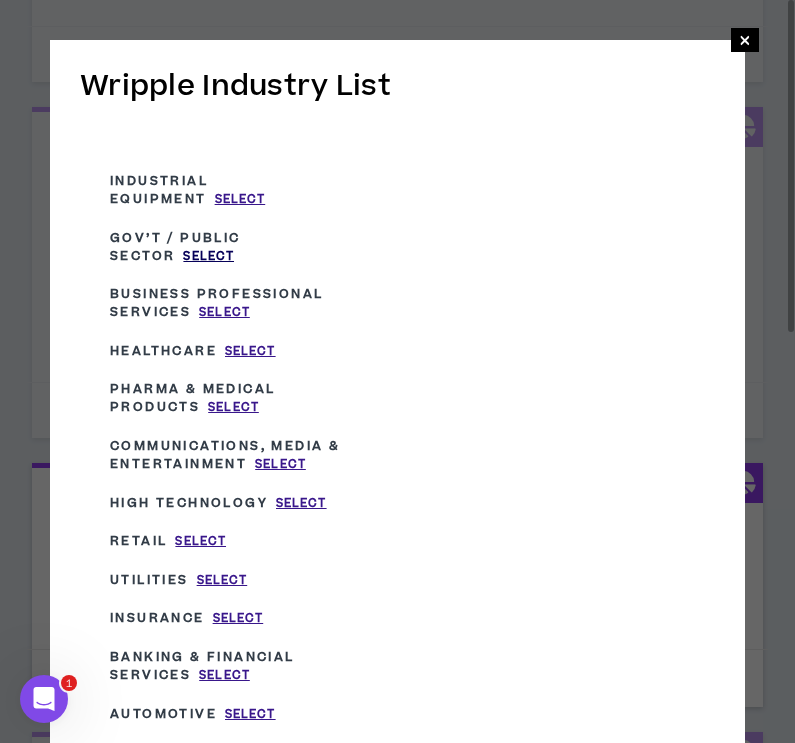 click on "Select" at bounding box center [208, 256] 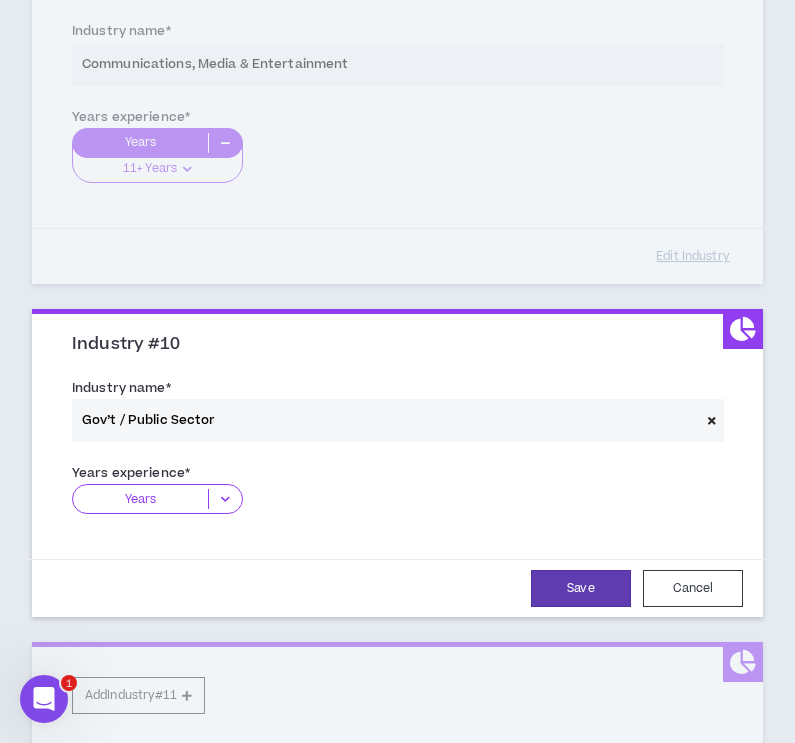 scroll, scrollTop: 3590, scrollLeft: 0, axis: vertical 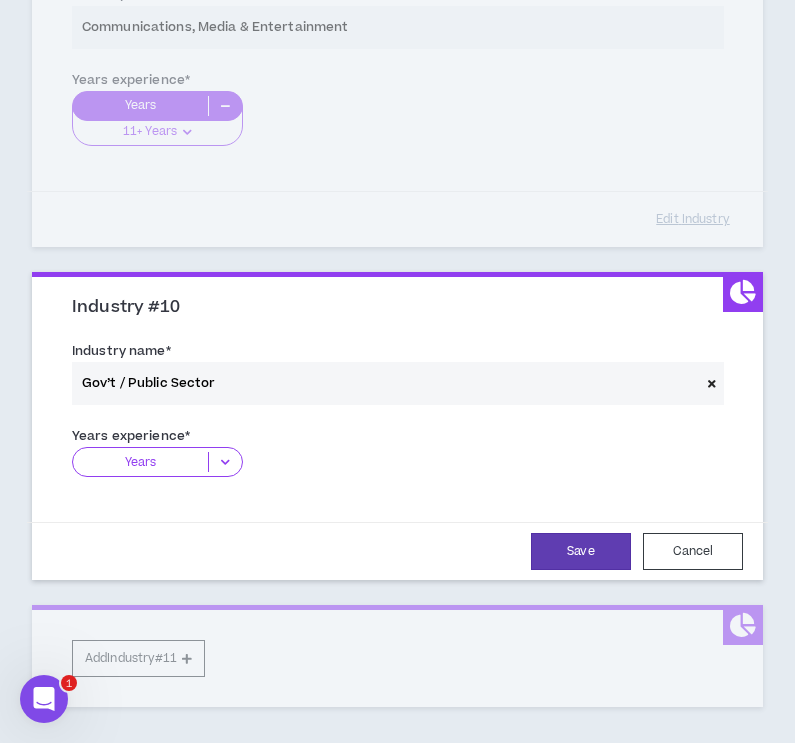 click at bounding box center (225, 462) 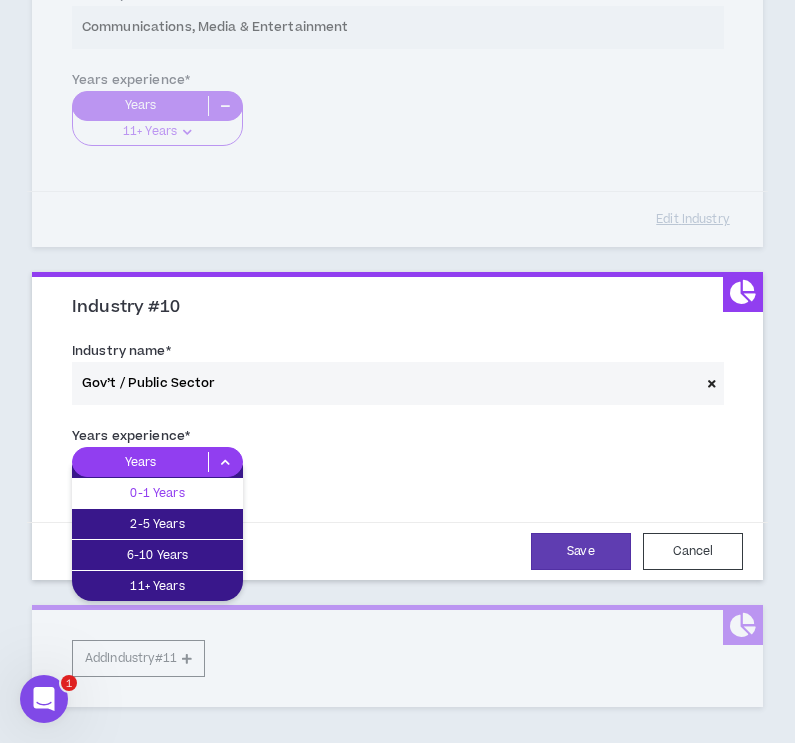click on "0-1 Years" at bounding box center [157, 493] 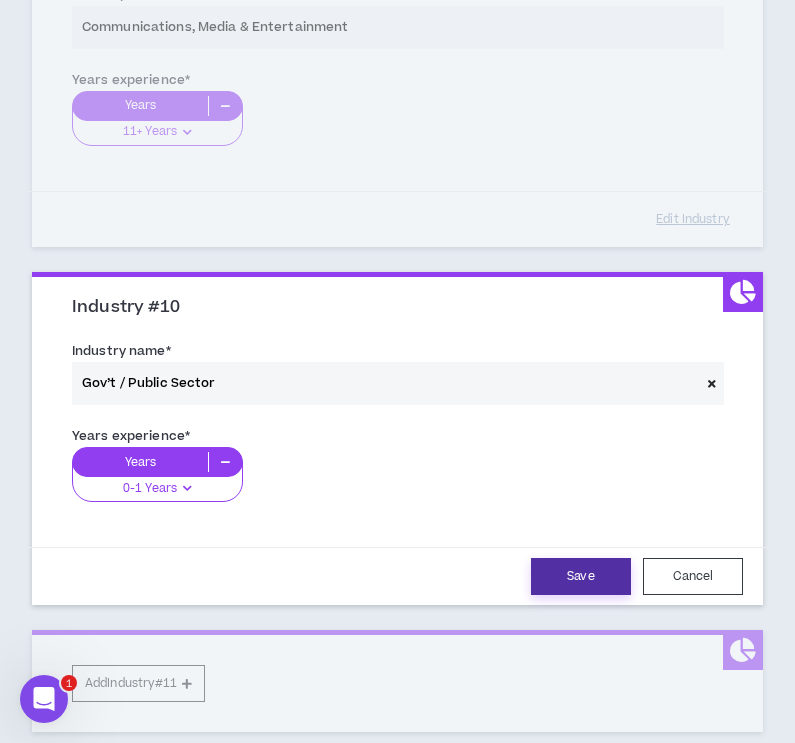 click on "Save" at bounding box center (581, 576) 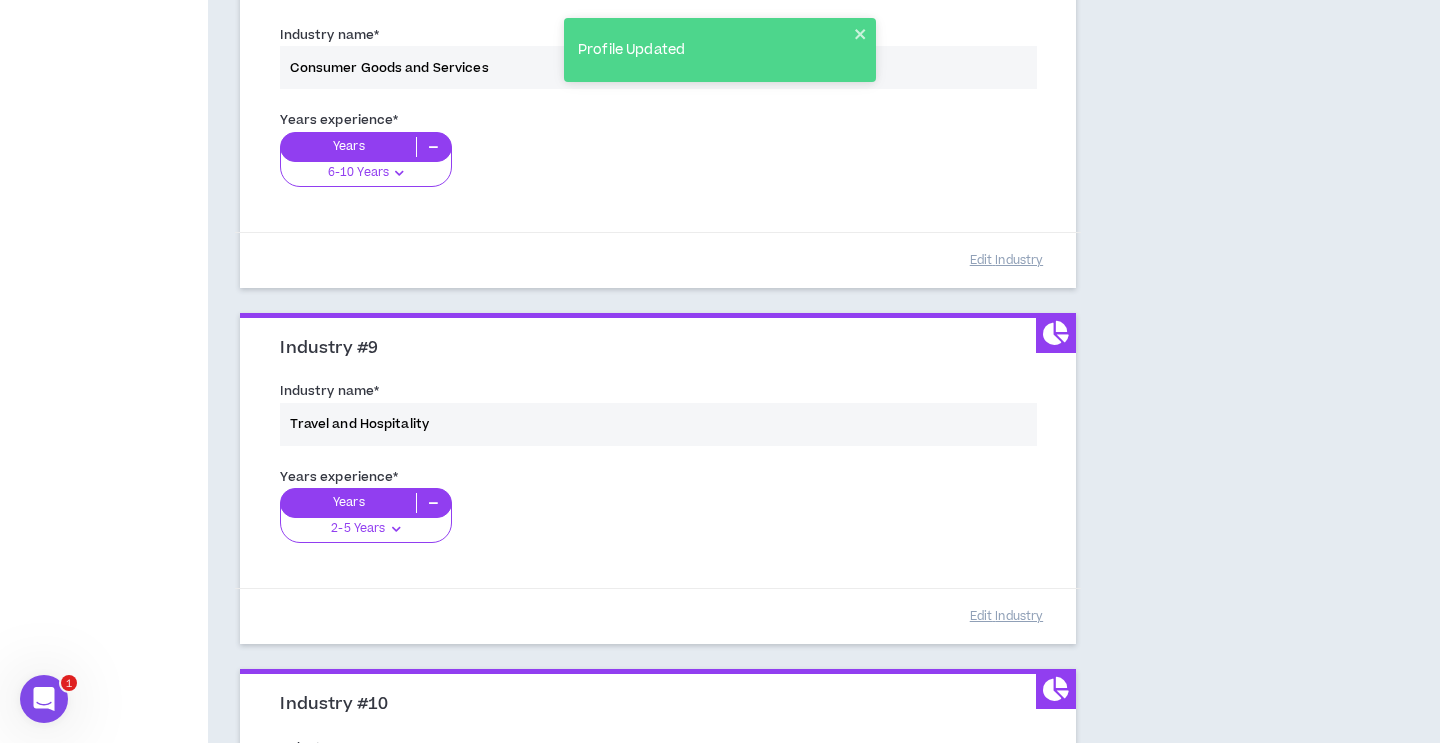 scroll, scrollTop: 3322, scrollLeft: 0, axis: vertical 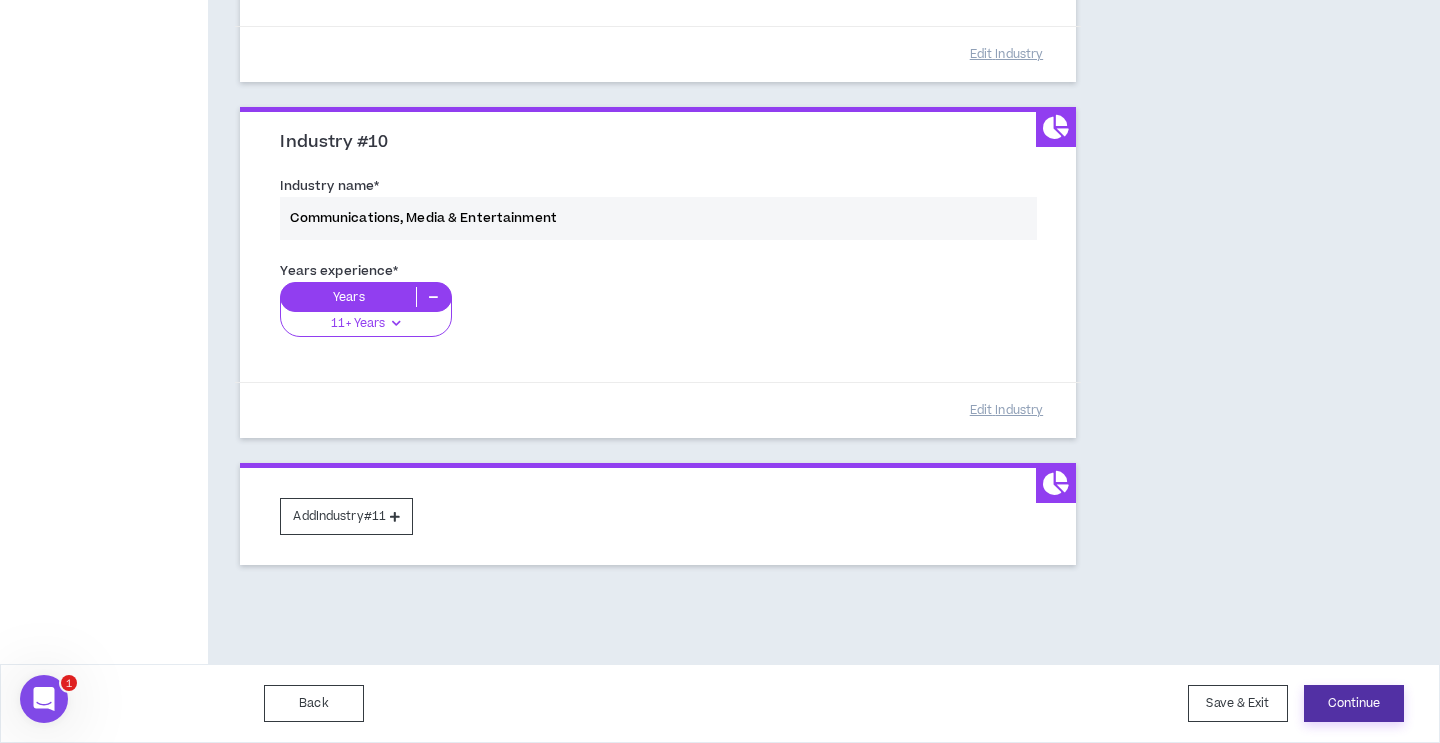 click on "Continue" at bounding box center (1354, 703) 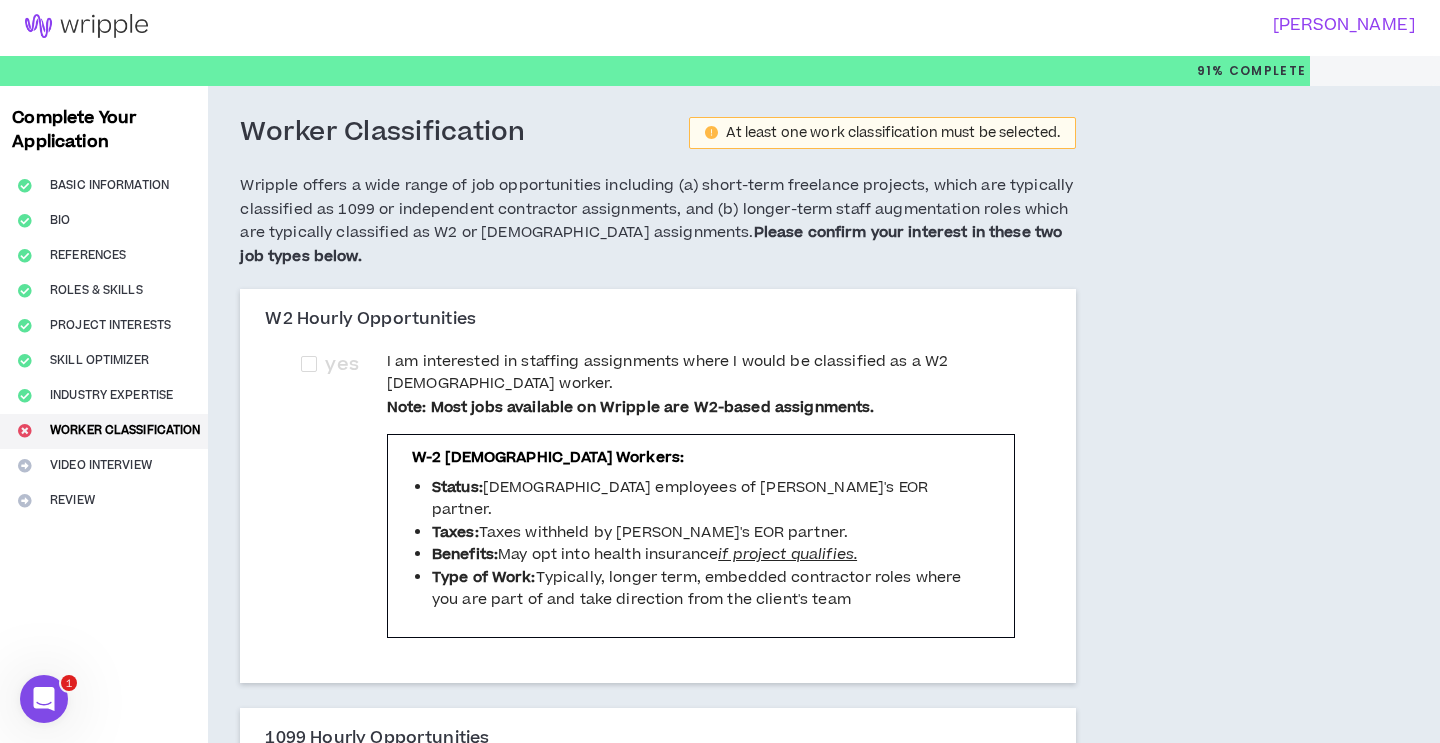 scroll, scrollTop: 0, scrollLeft: 0, axis: both 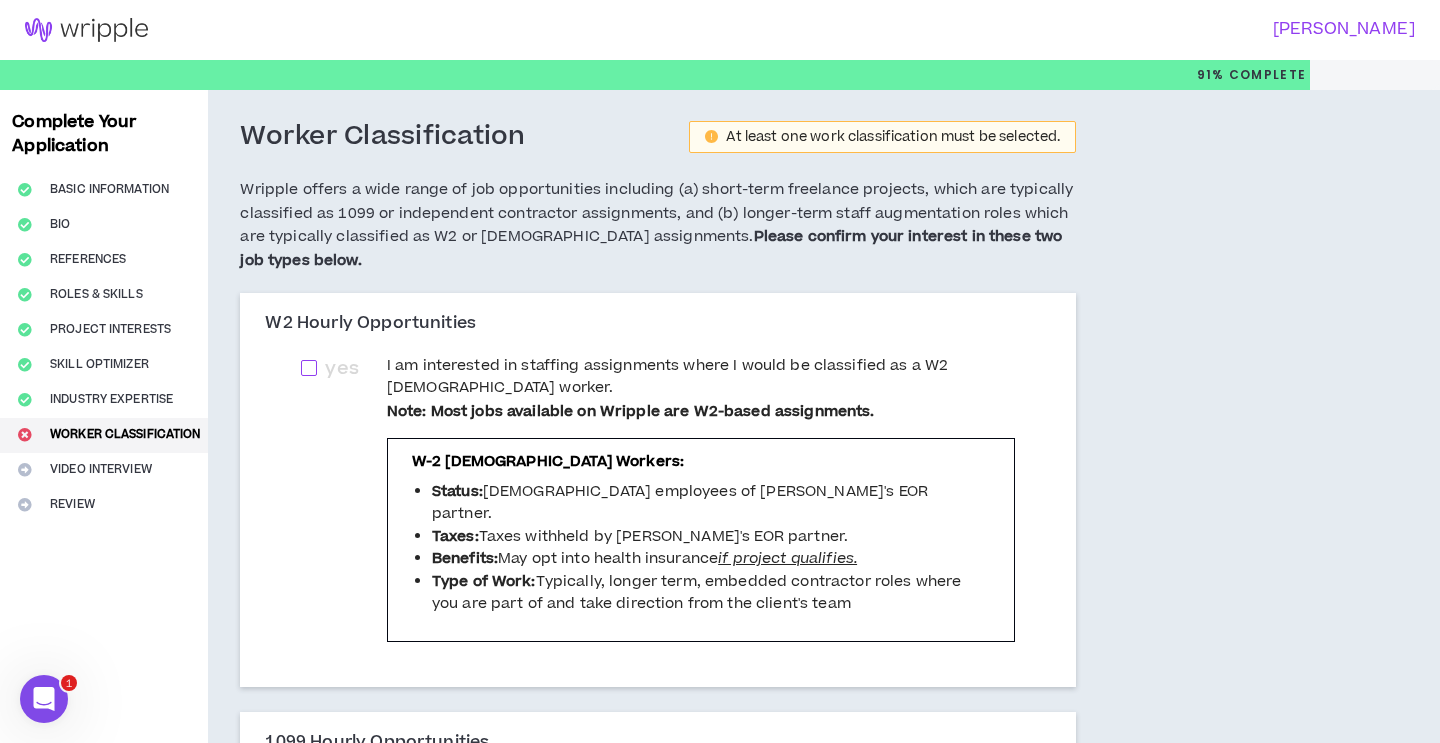 click at bounding box center [309, 368] 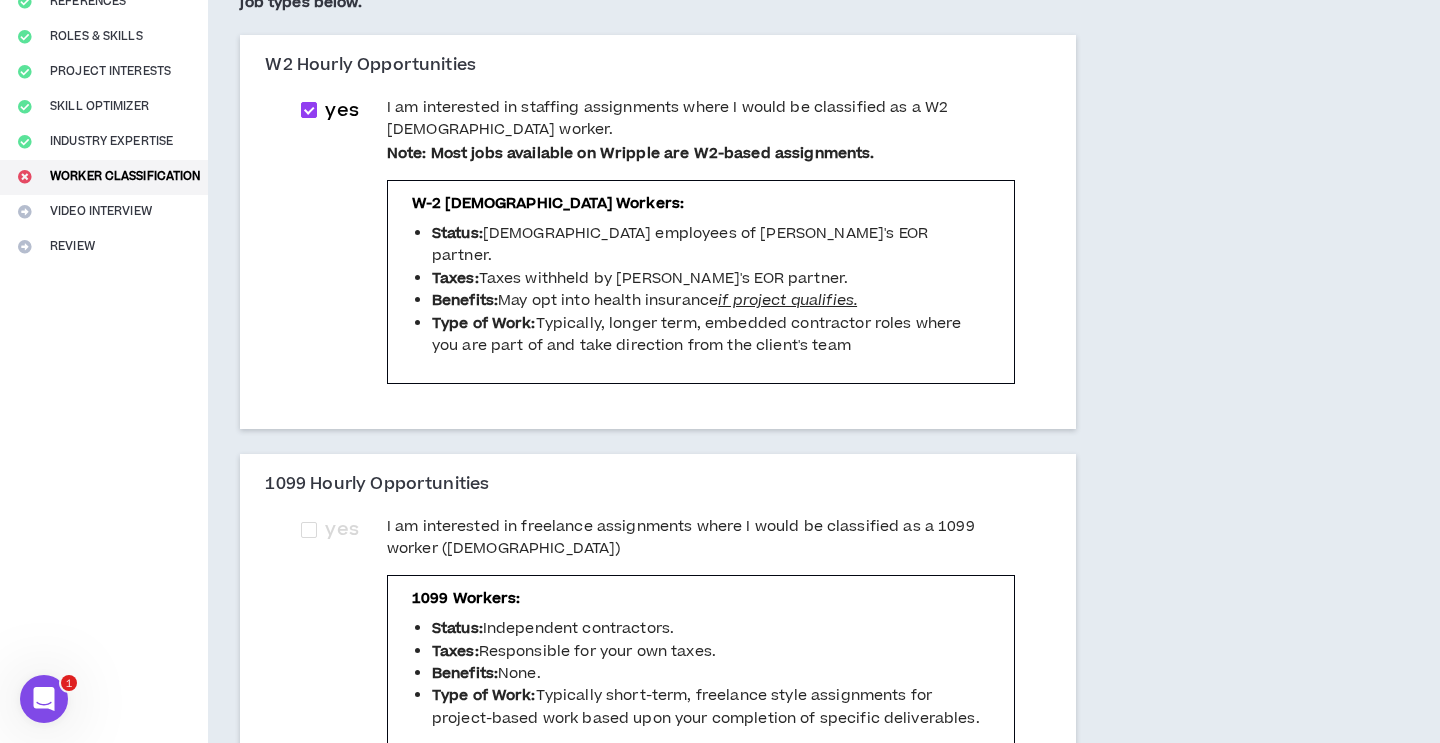 scroll, scrollTop: 262, scrollLeft: 0, axis: vertical 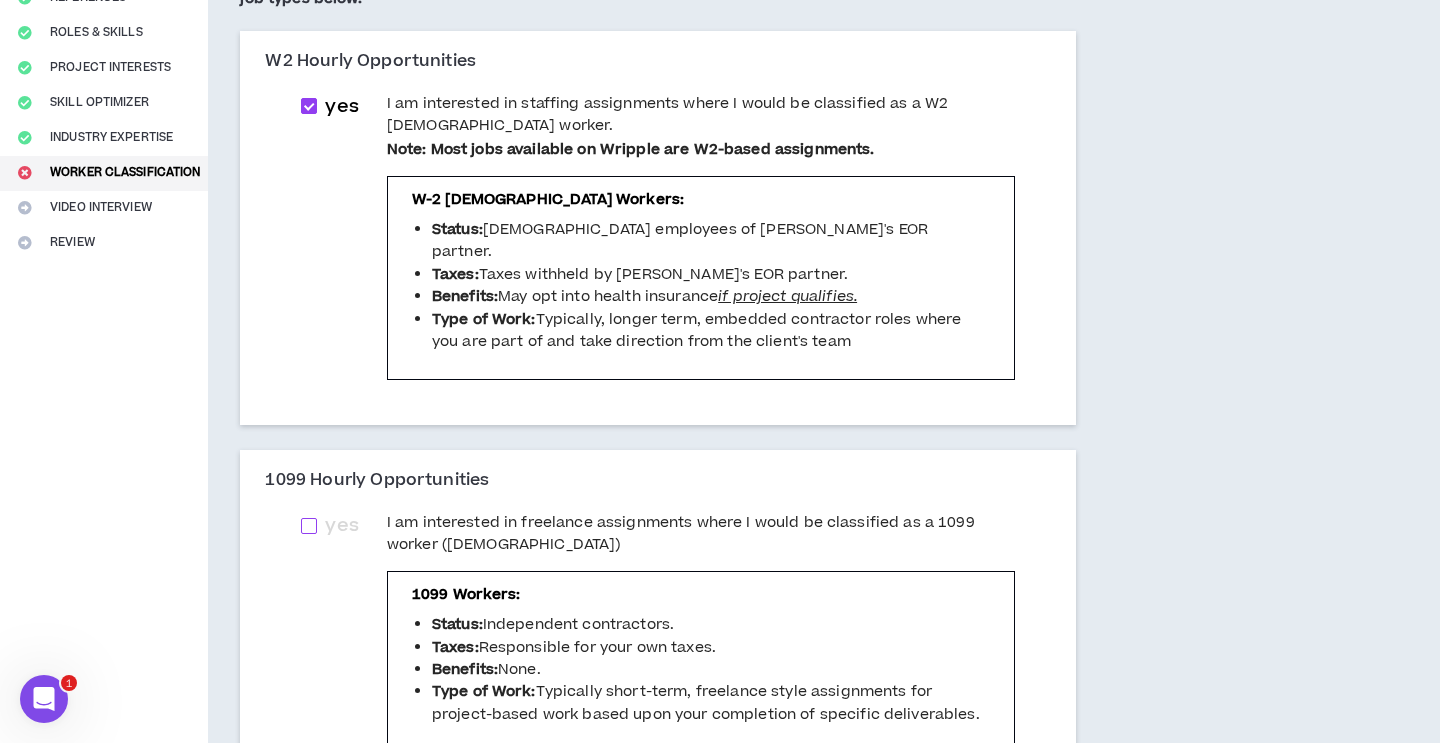 click at bounding box center (309, 526) 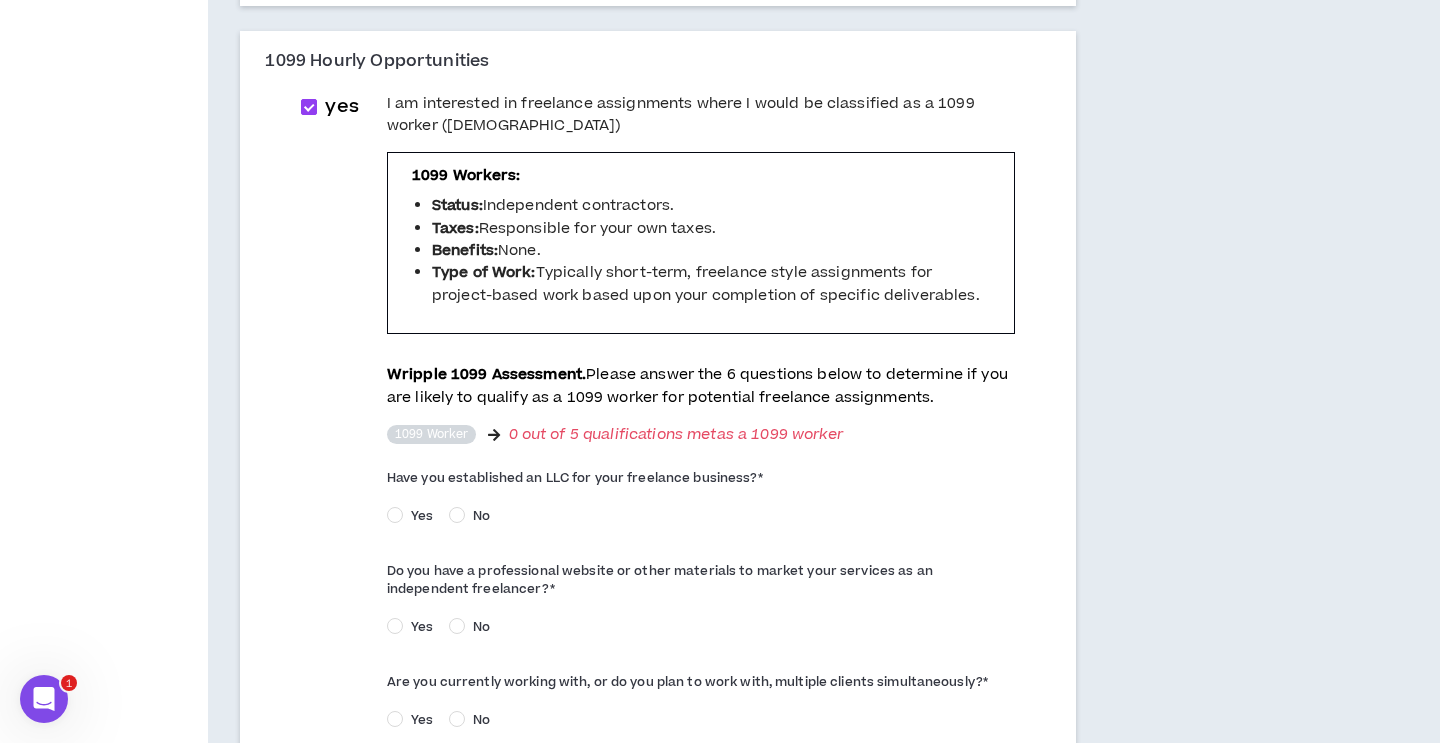 scroll, scrollTop: 696, scrollLeft: 0, axis: vertical 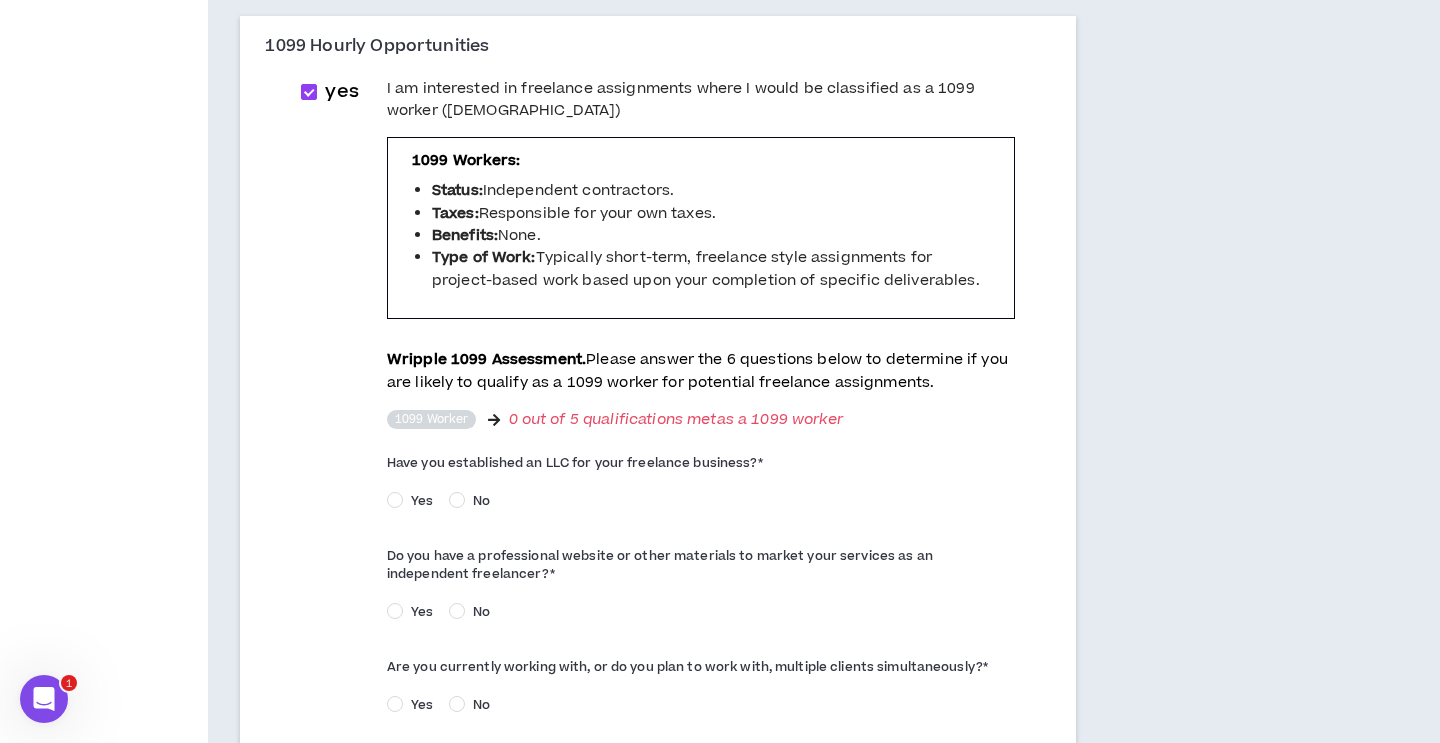 click on "No" at bounding box center [481, 501] 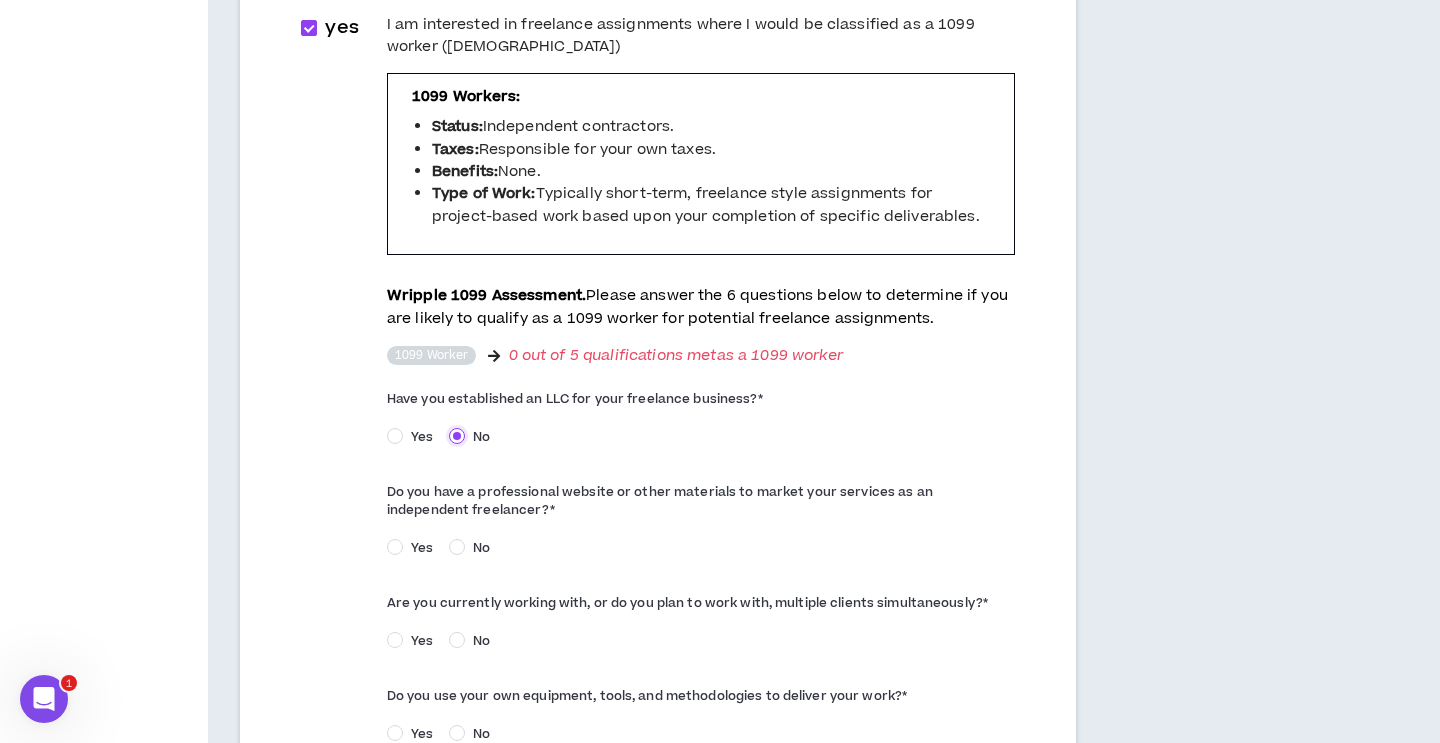scroll, scrollTop: 761, scrollLeft: 0, axis: vertical 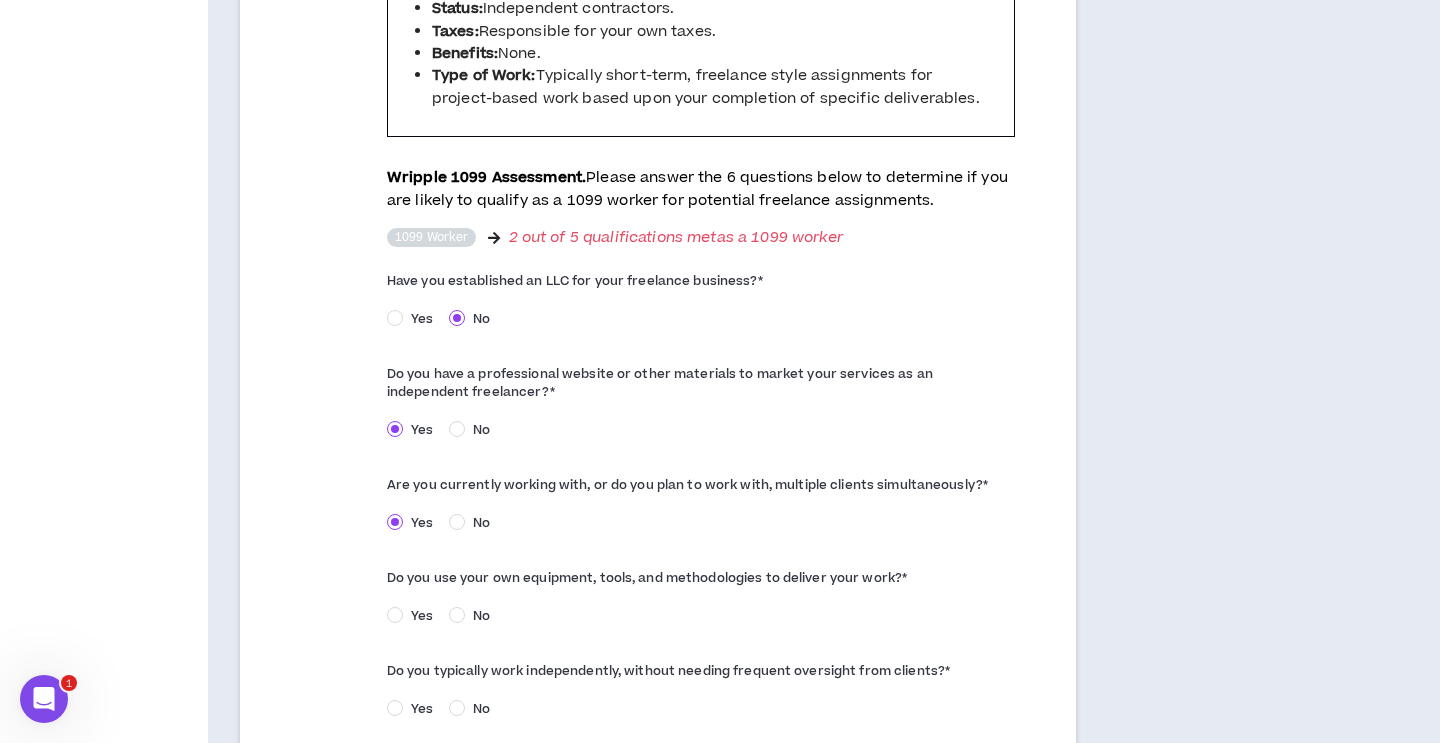 click on "No" at bounding box center [481, 523] 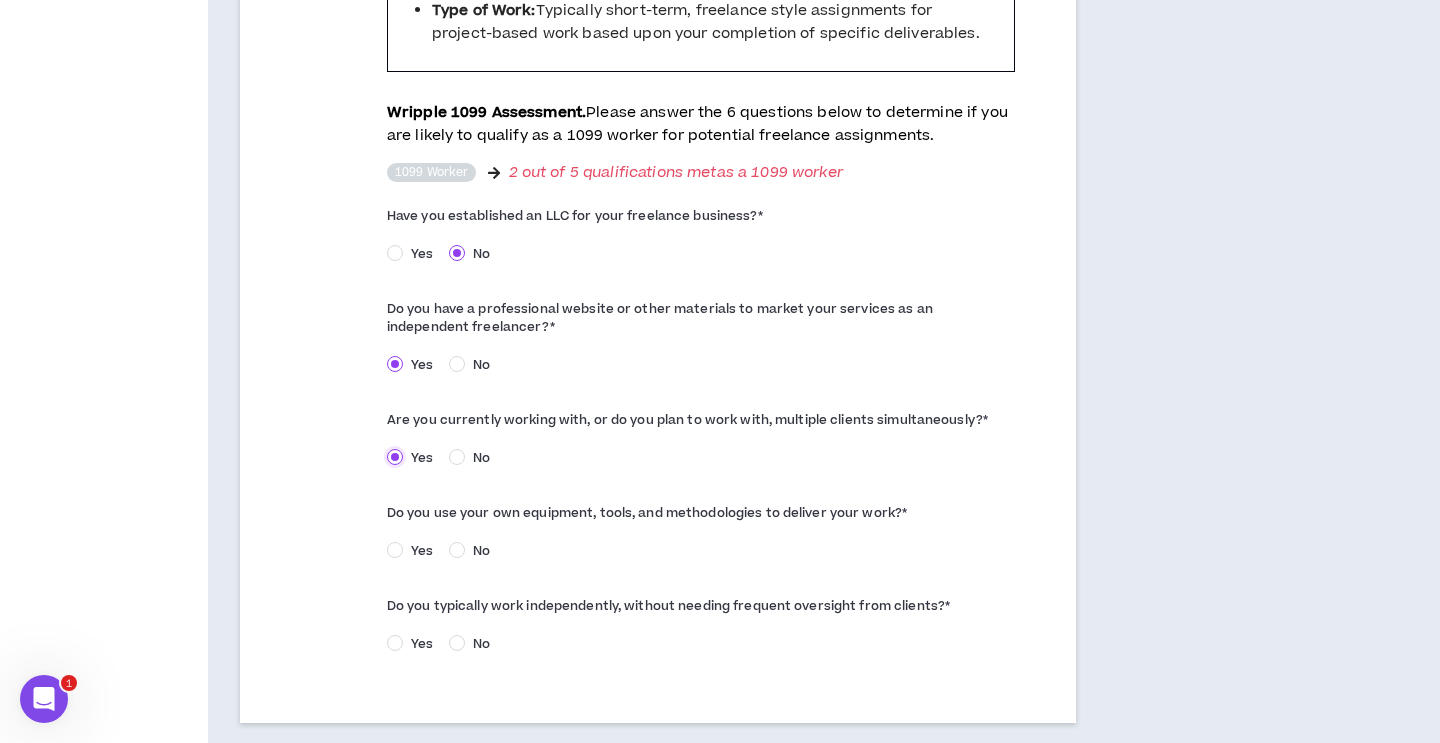 scroll, scrollTop: 949, scrollLeft: 0, axis: vertical 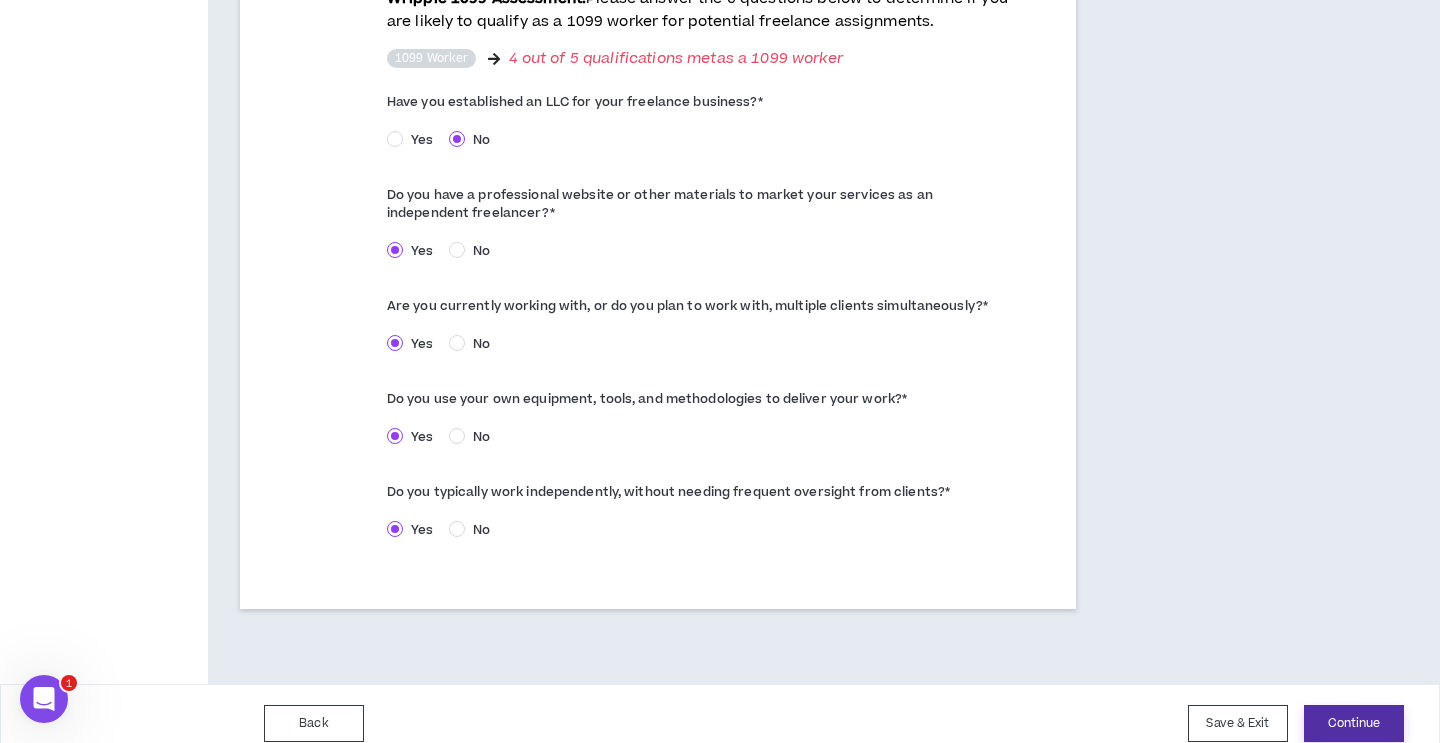 click on "Continue" at bounding box center (1354, 723) 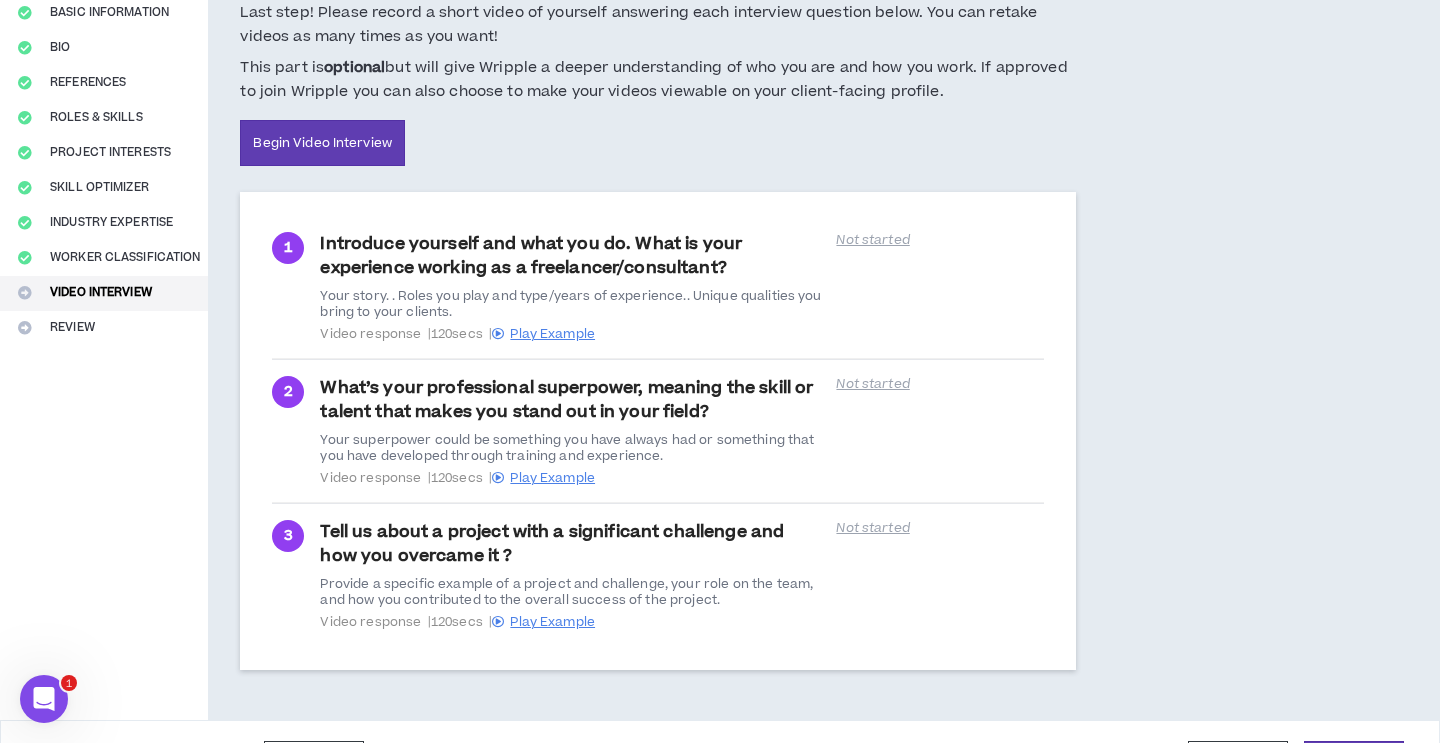 scroll, scrollTop: 233, scrollLeft: 0, axis: vertical 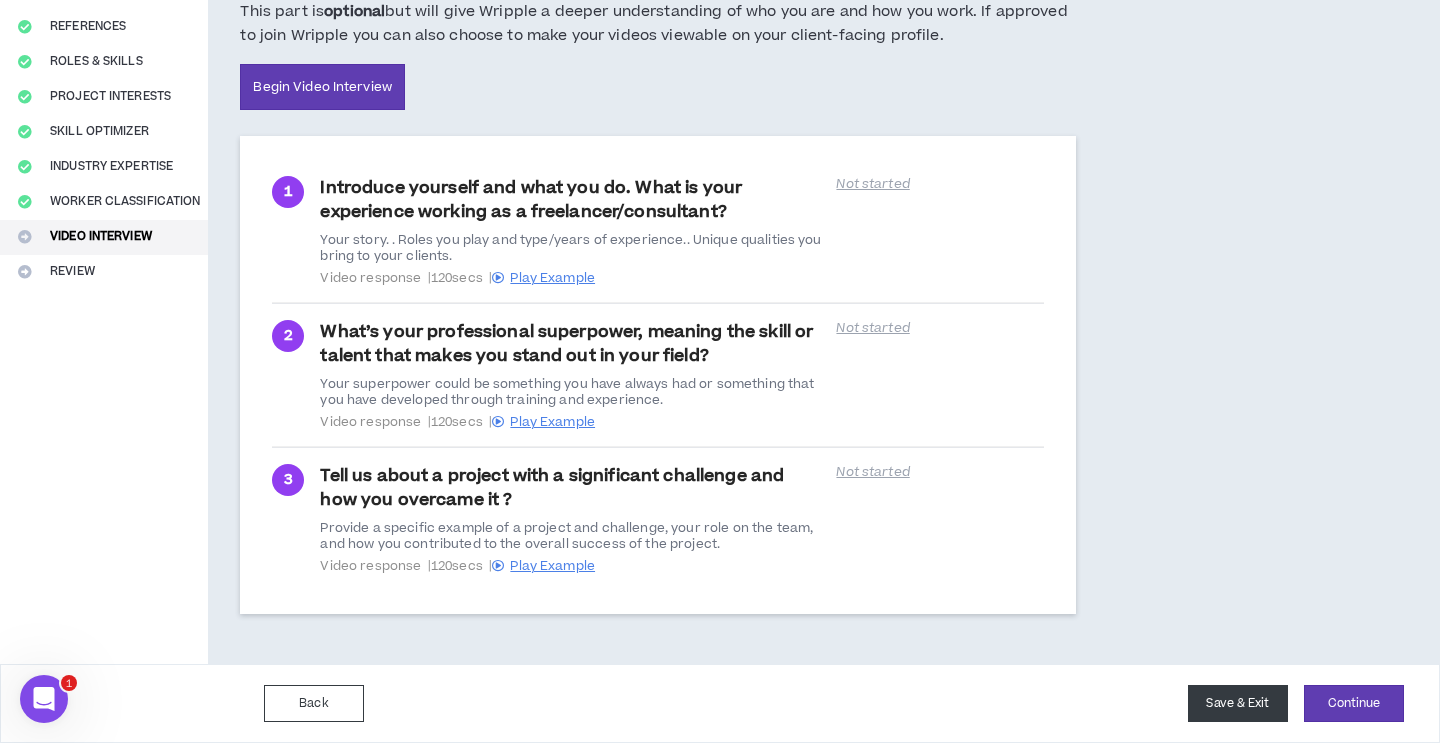 click on "Save & Exit" at bounding box center (1238, 703) 